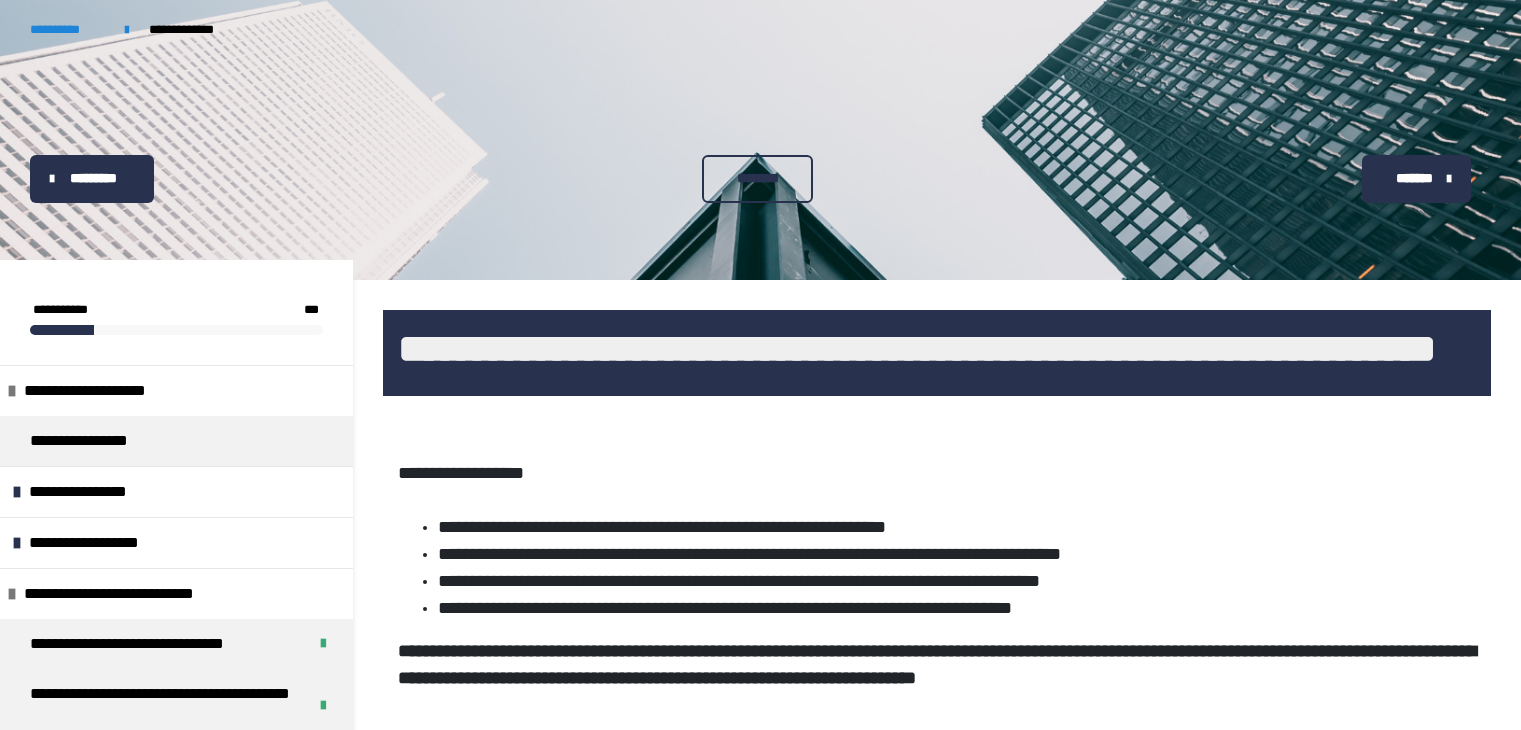 scroll, scrollTop: 0, scrollLeft: 0, axis: both 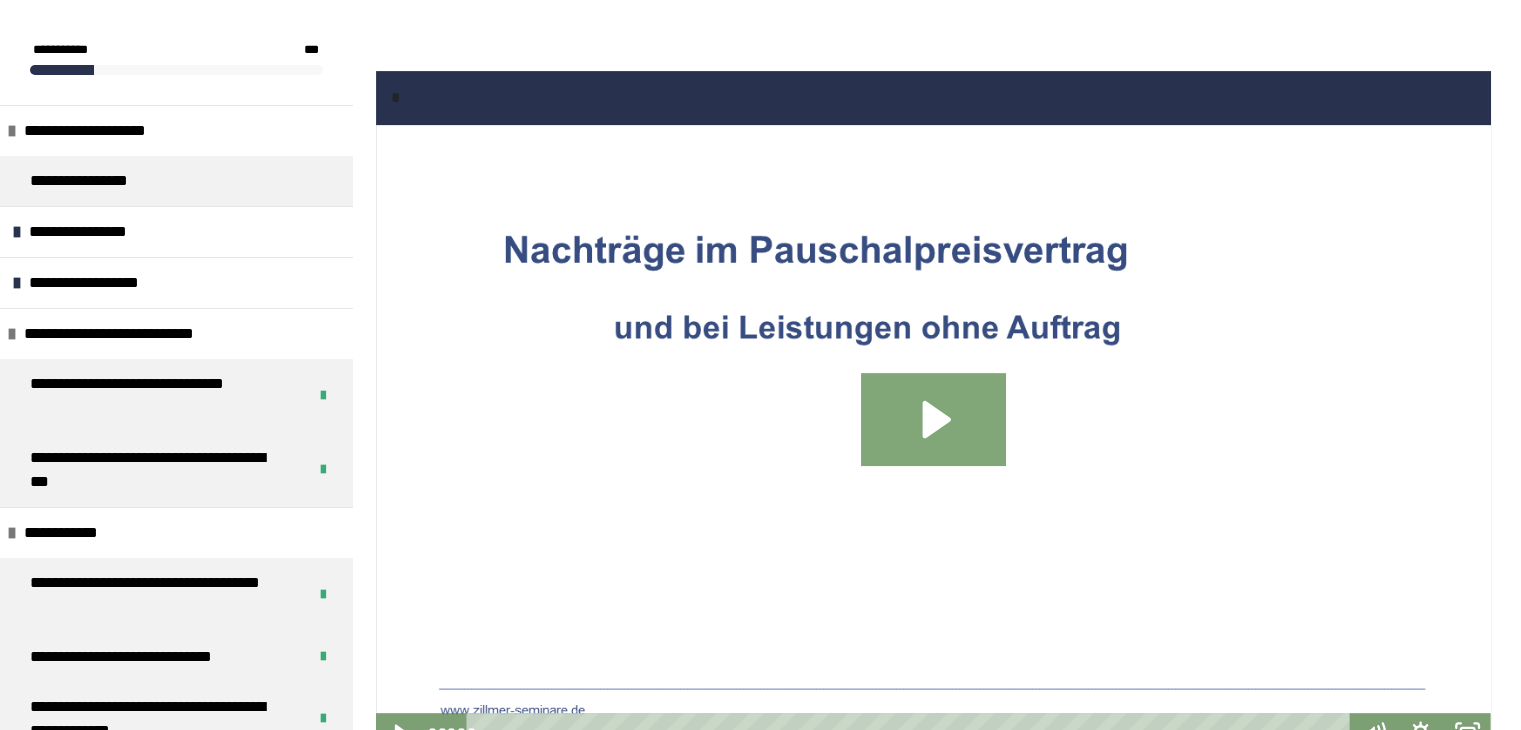 click 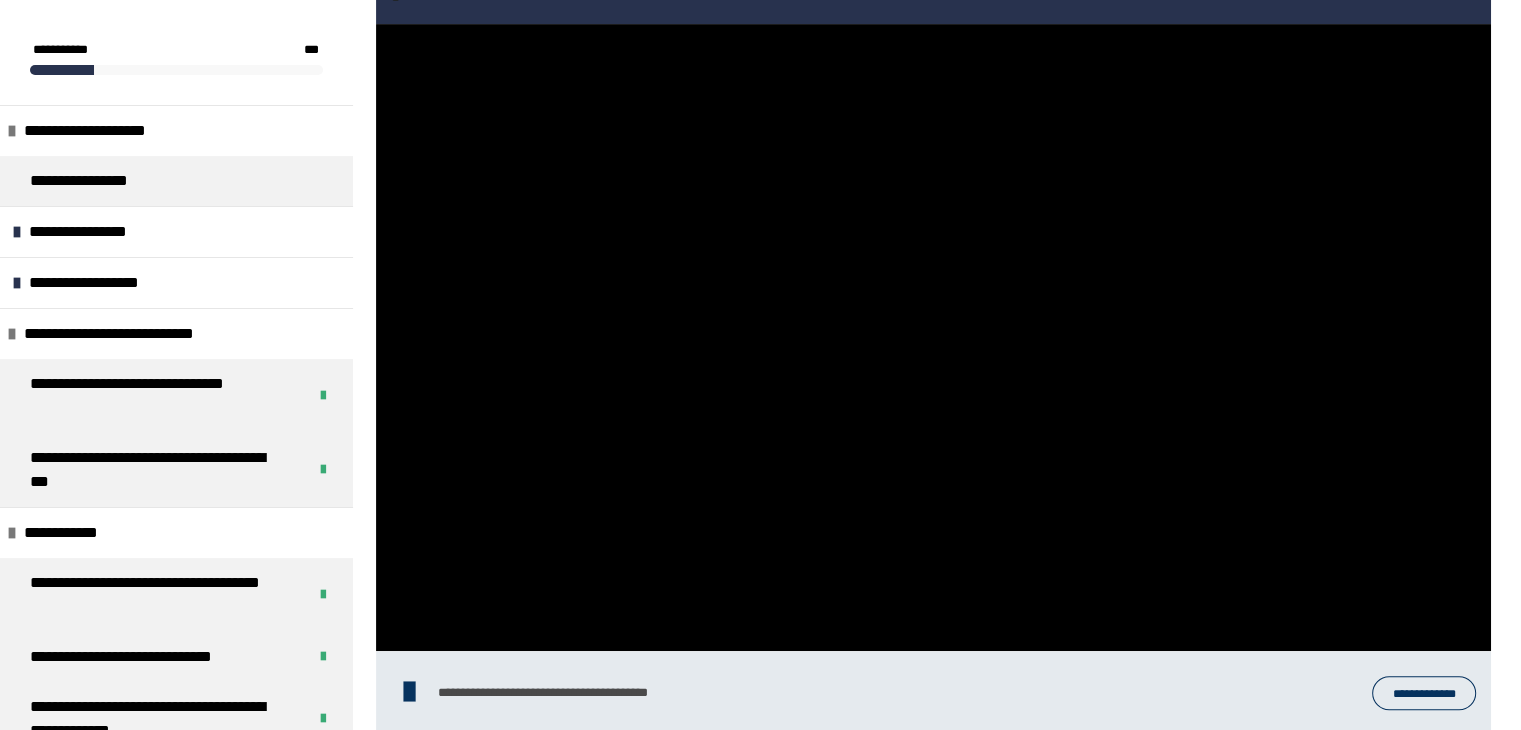 scroll, scrollTop: 813, scrollLeft: 0, axis: vertical 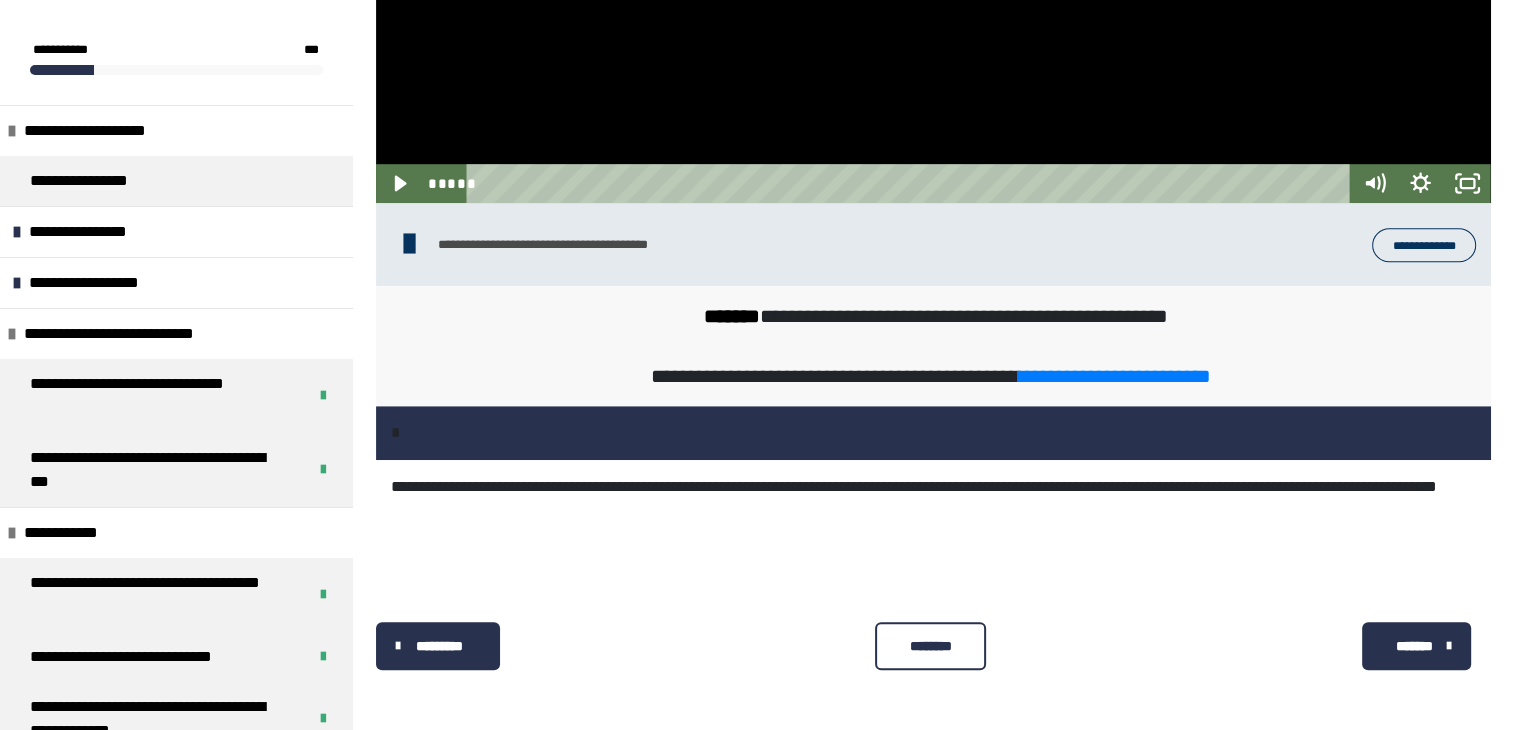 click on "********" at bounding box center [930, 646] 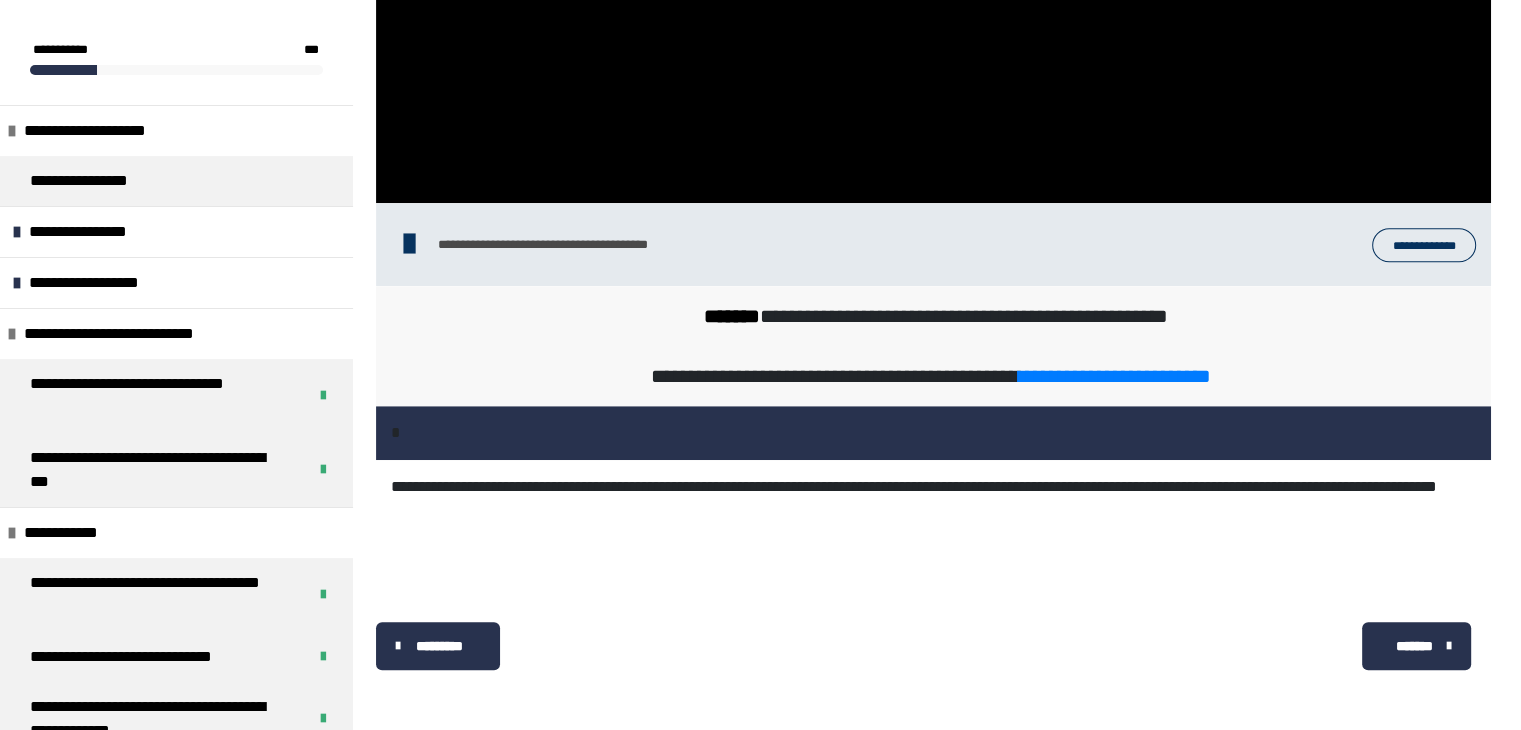click on "*******" at bounding box center (1414, 646) 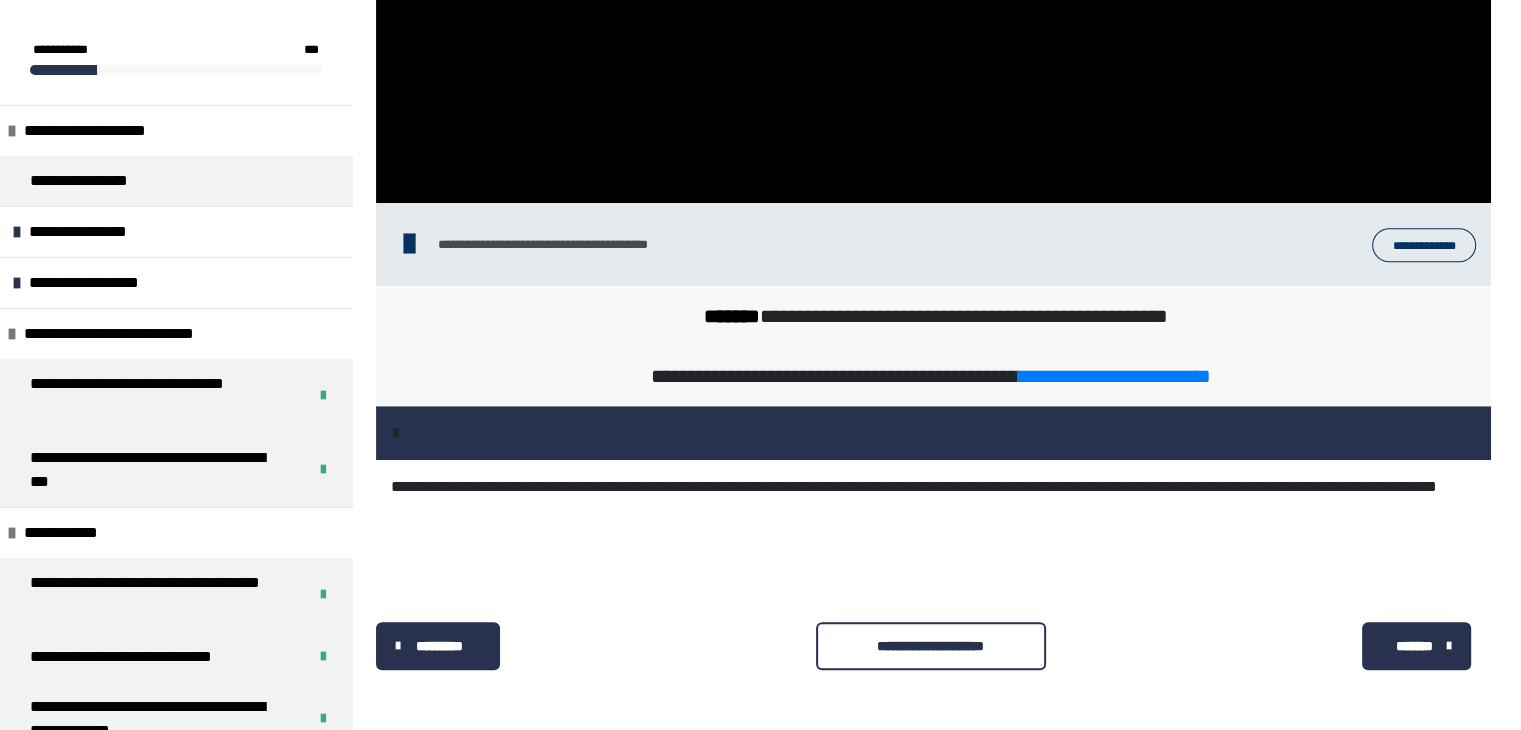 scroll, scrollTop: 340, scrollLeft: 0, axis: vertical 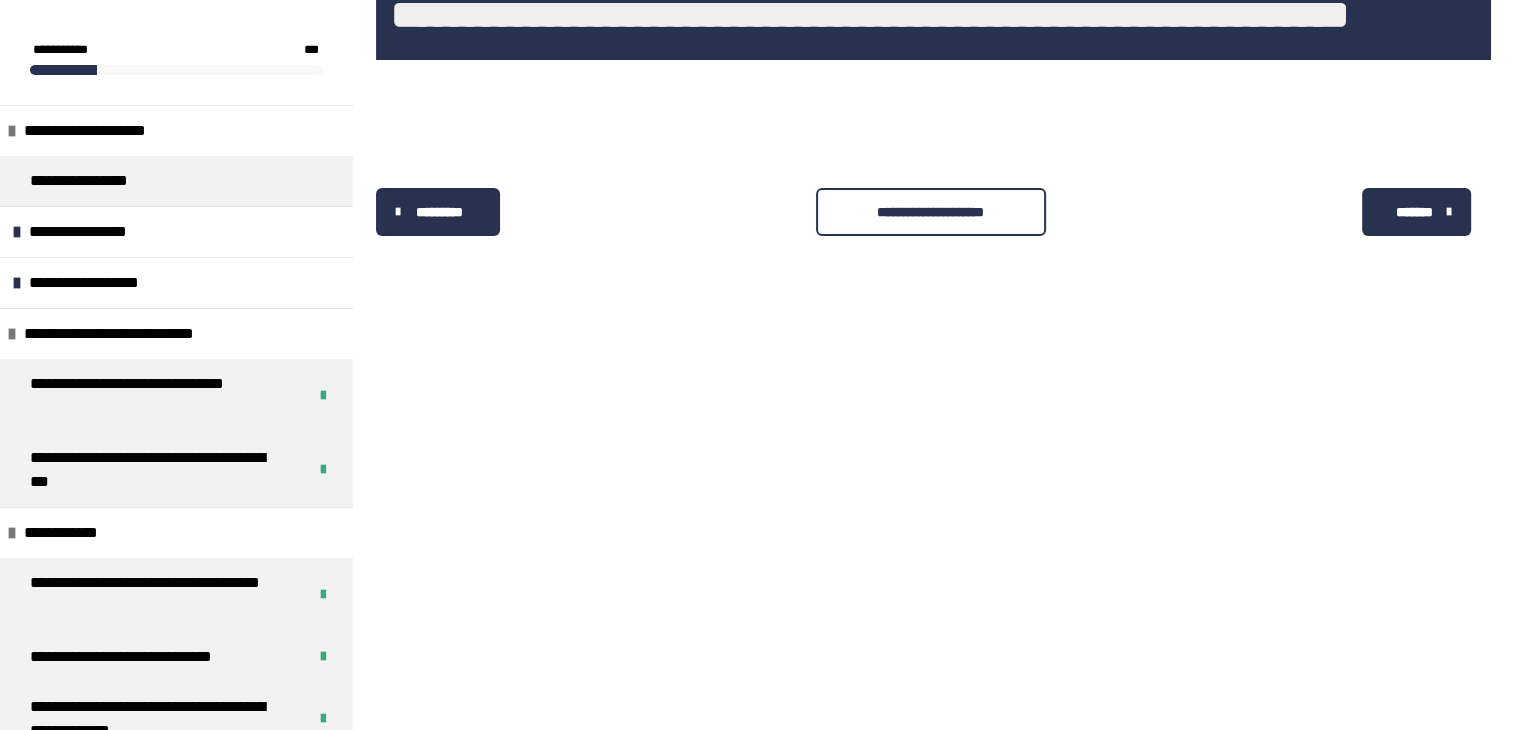 click on "**********" at bounding box center (931, 212) 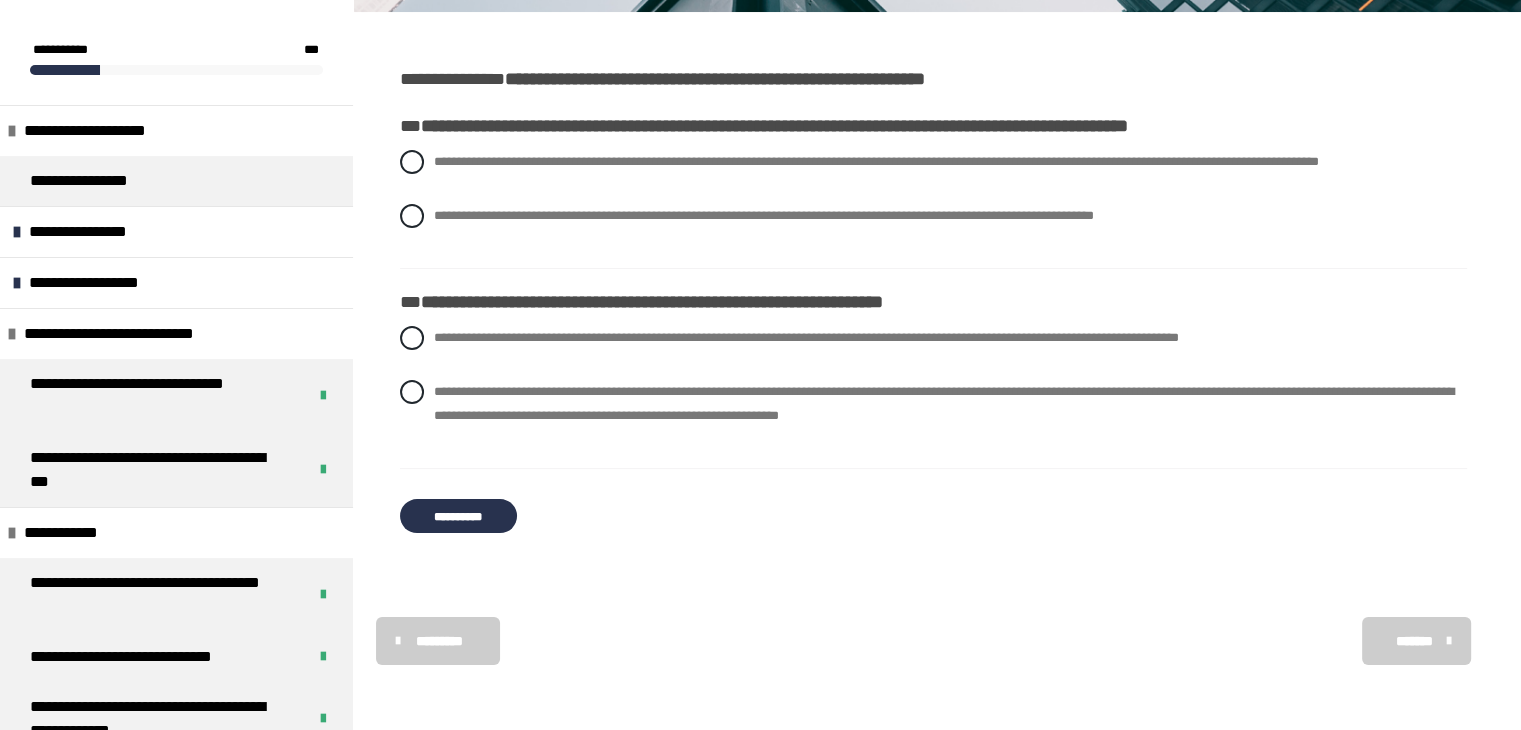 scroll, scrollTop: 280, scrollLeft: 0, axis: vertical 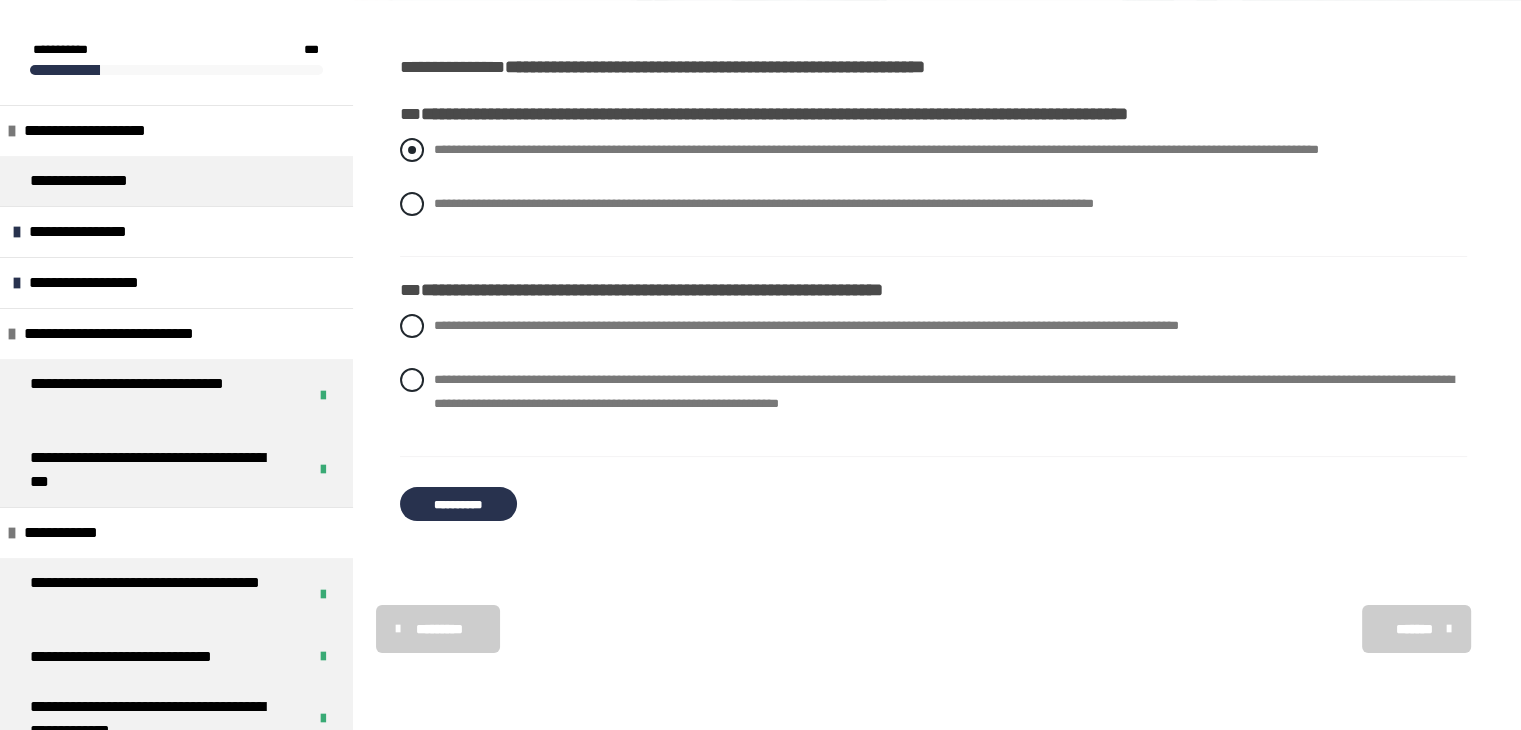 click at bounding box center (412, 150) 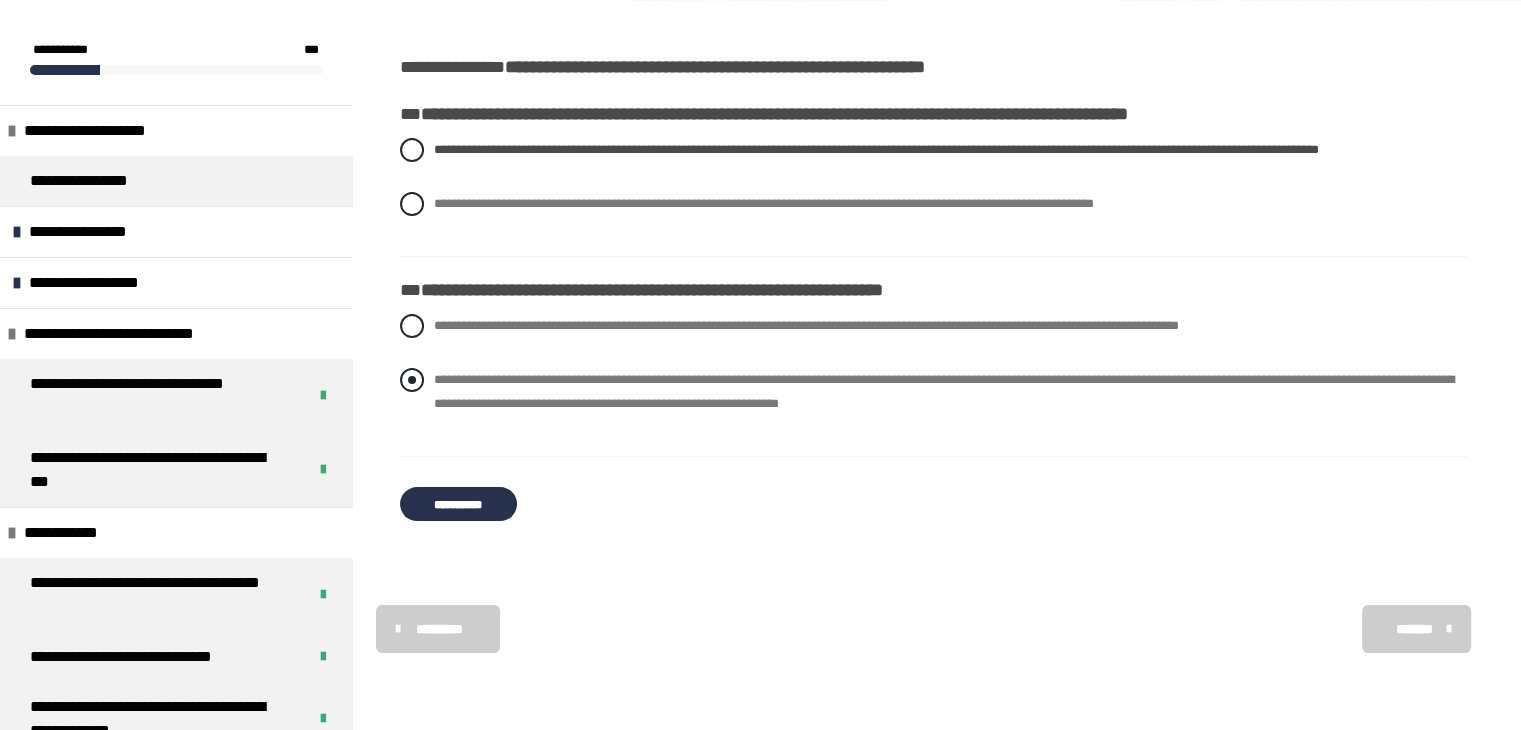 click at bounding box center [412, 380] 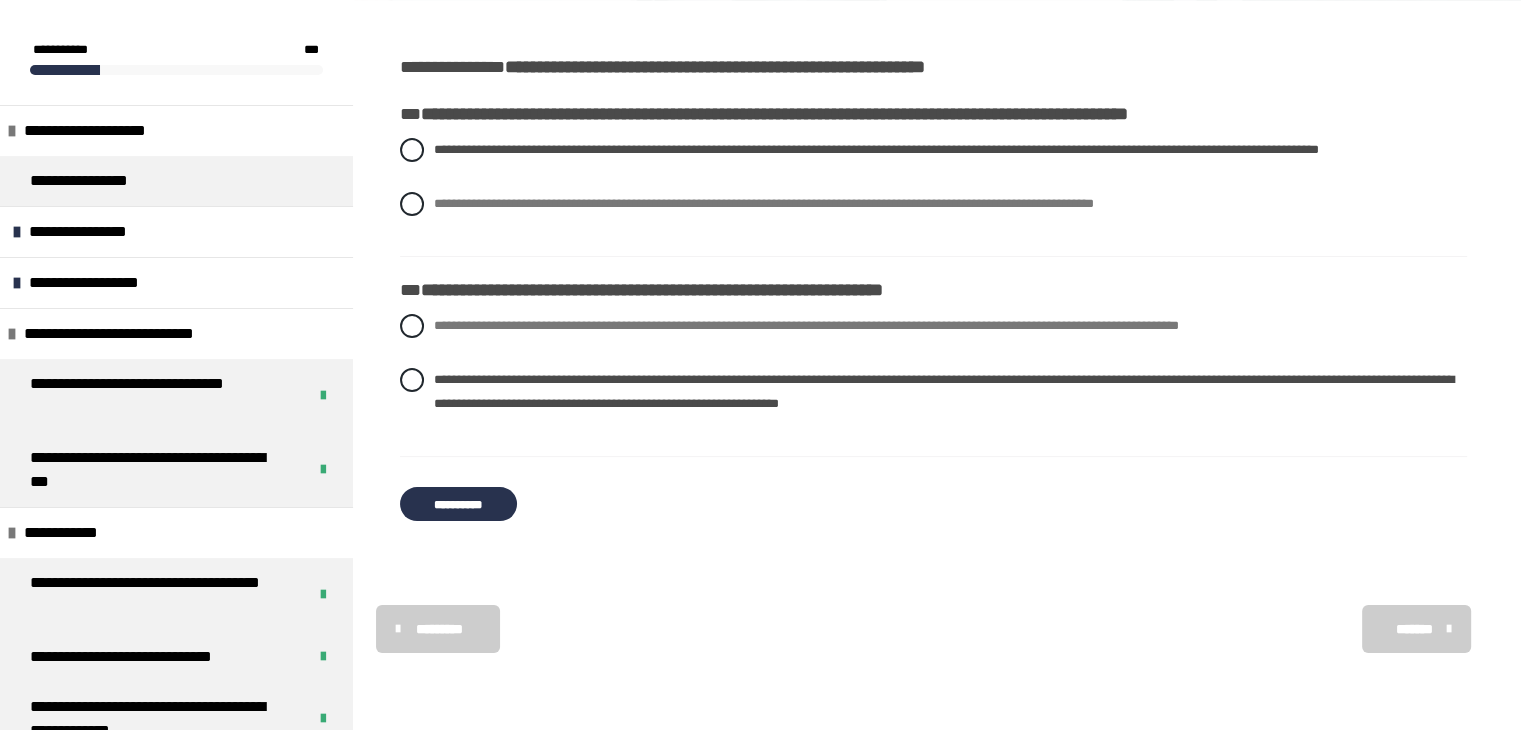 click on "**********" at bounding box center [458, 504] 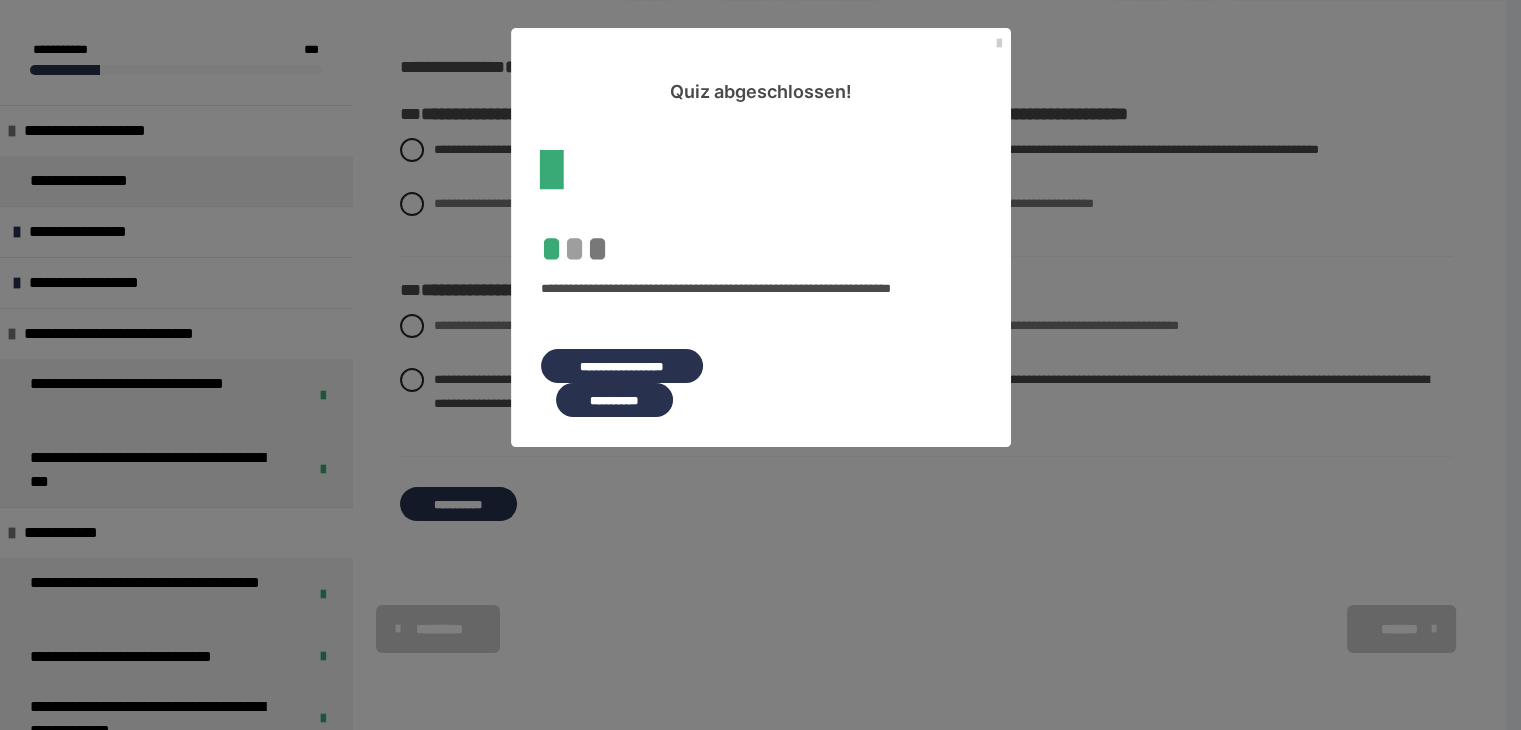 scroll, scrollTop: 0, scrollLeft: 0, axis: both 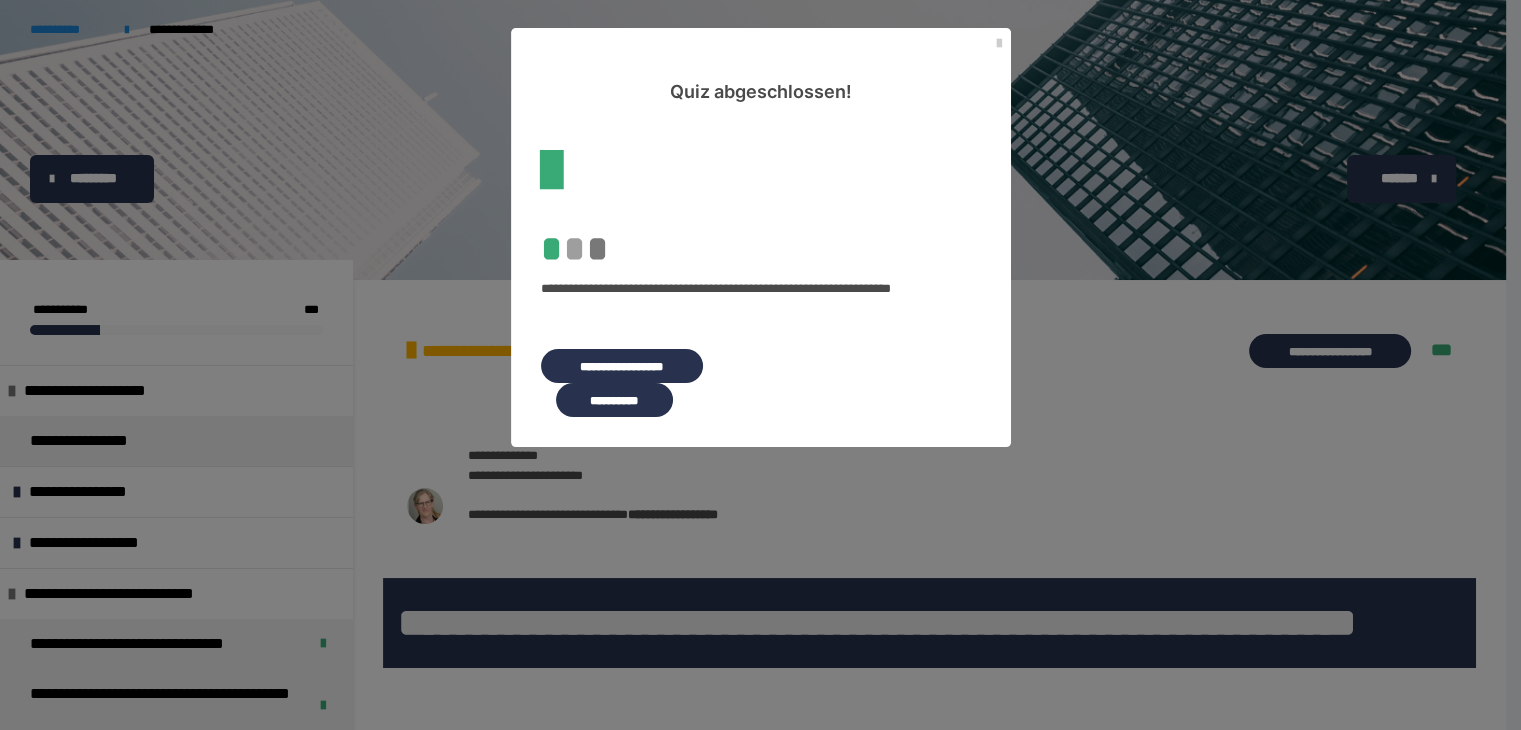 click on "**********" at bounding box center [614, 400] 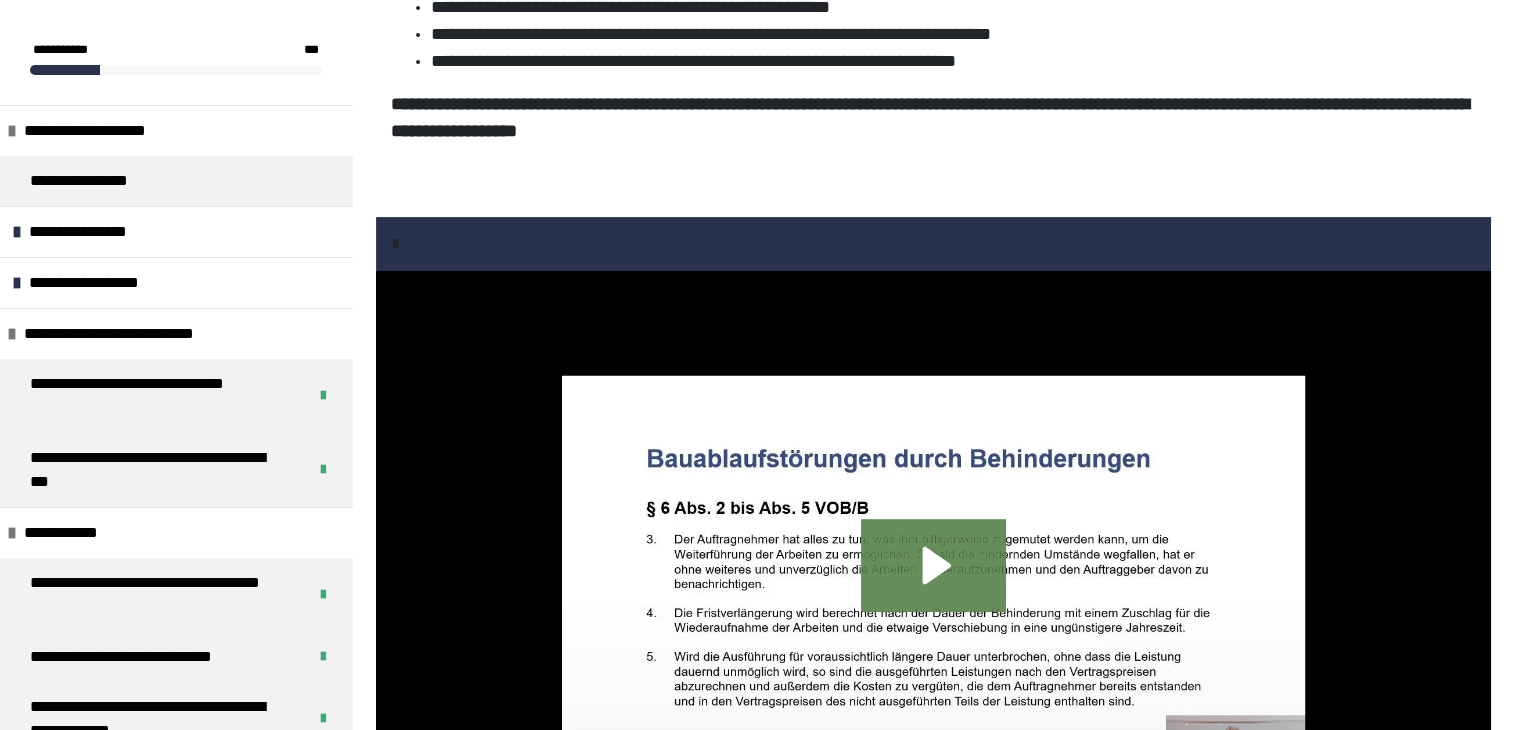 scroll, scrollTop: 626, scrollLeft: 0, axis: vertical 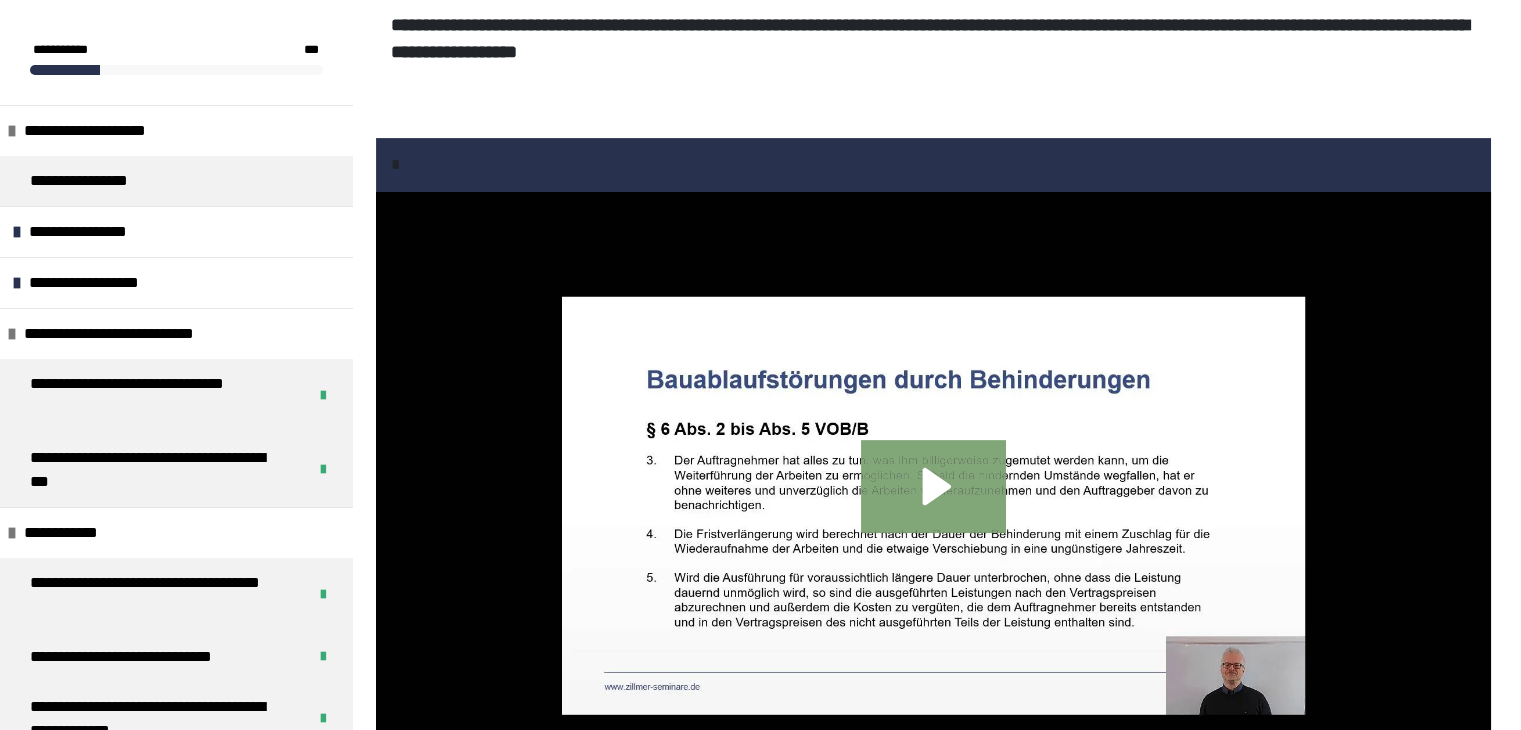 click 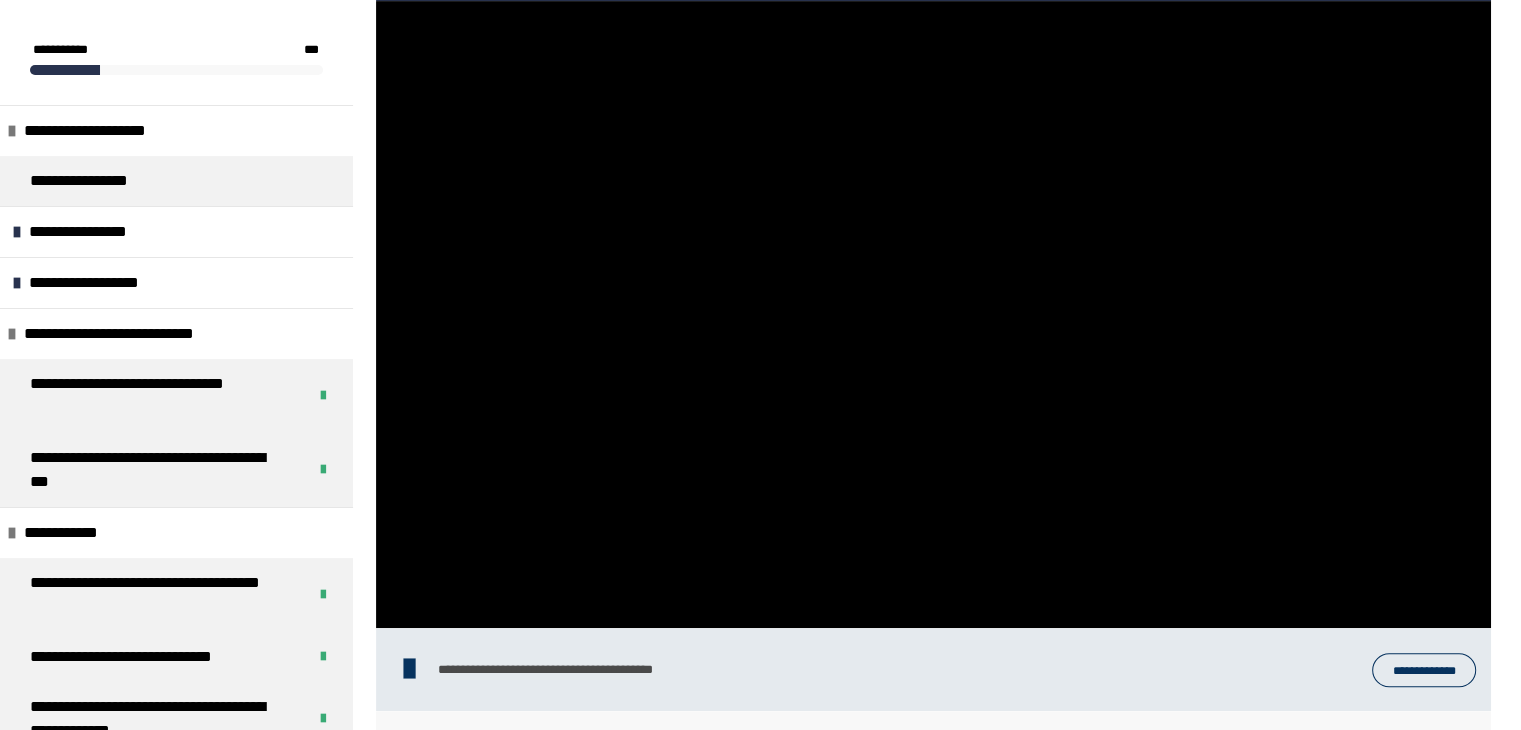 scroll, scrollTop: 826, scrollLeft: 0, axis: vertical 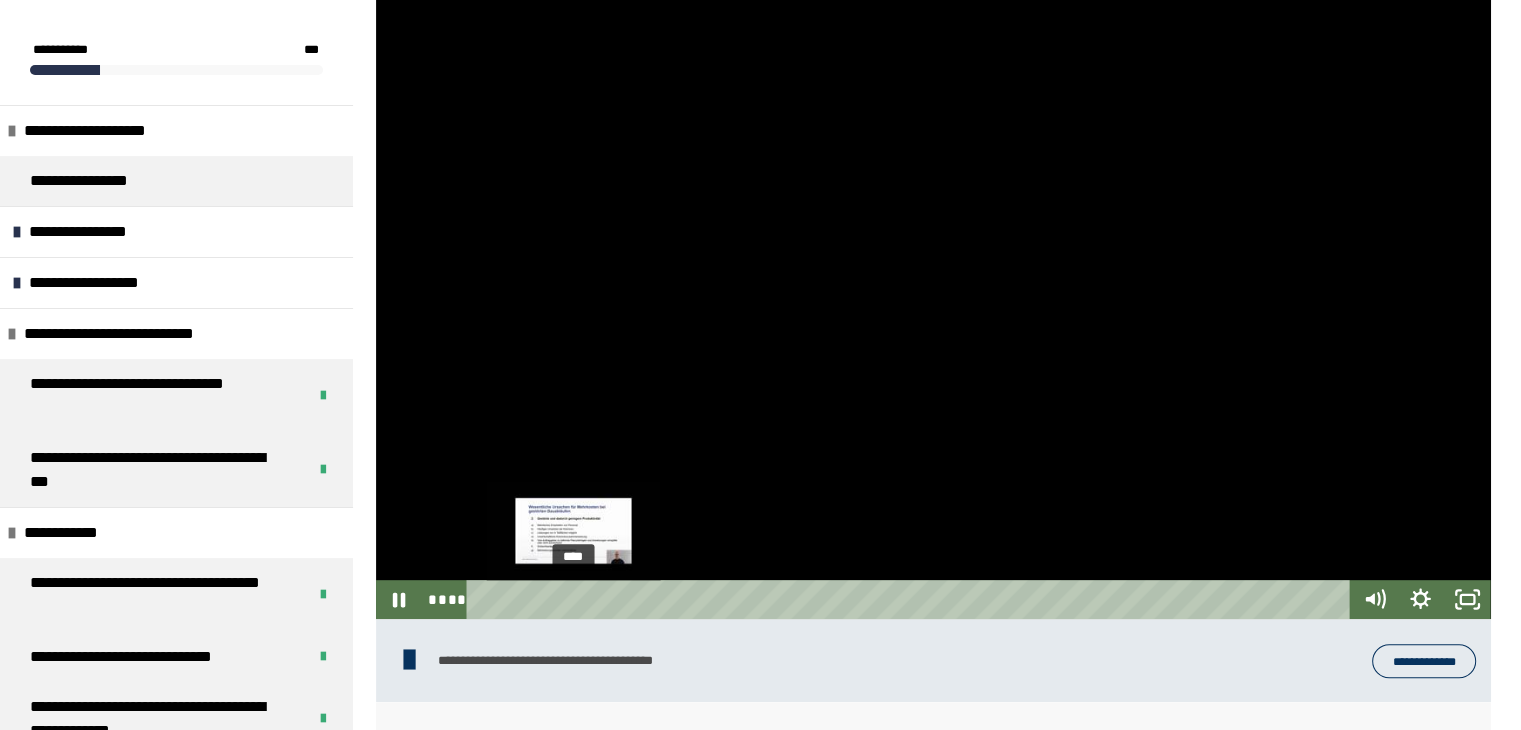 click on "****" at bounding box center [912, 599] 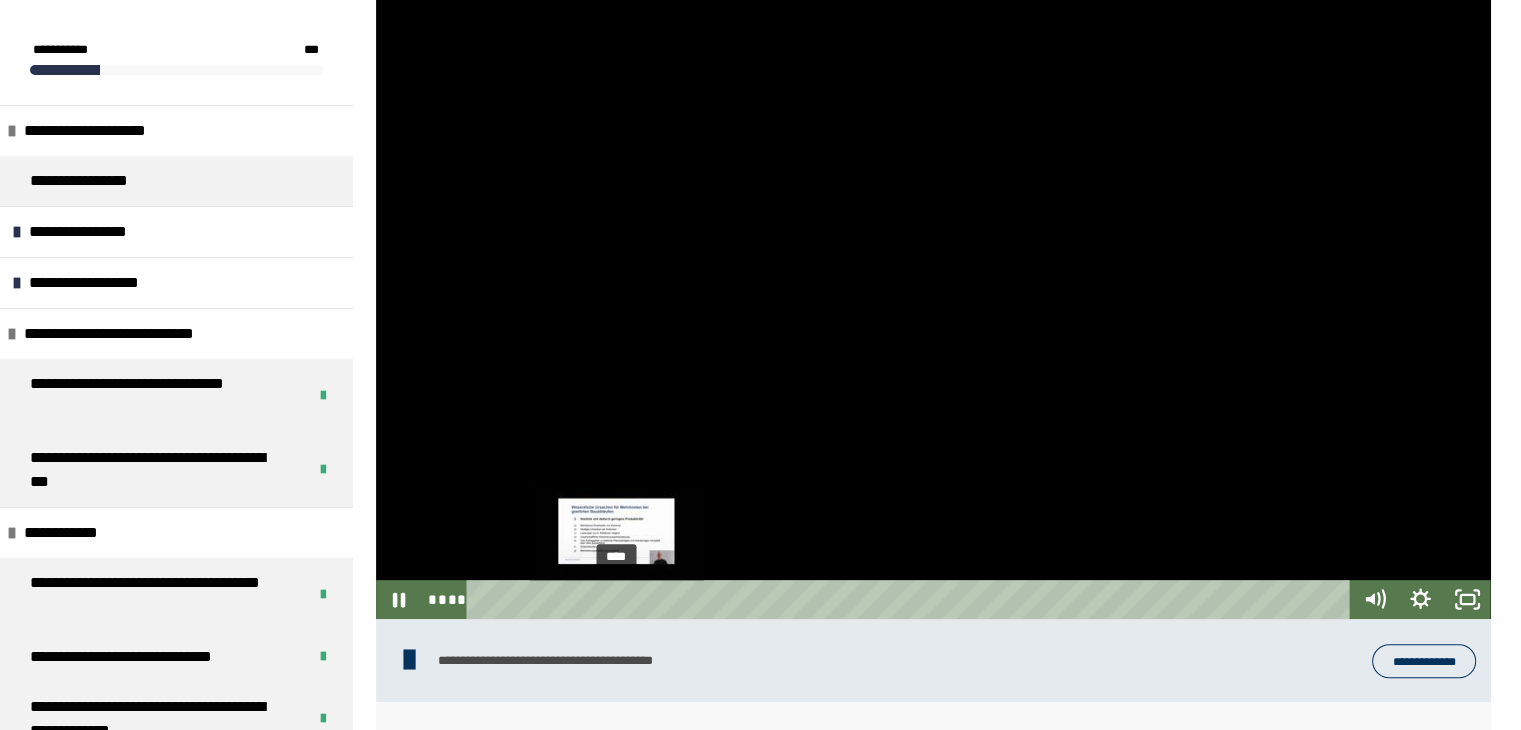 click on "****" at bounding box center (912, 599) 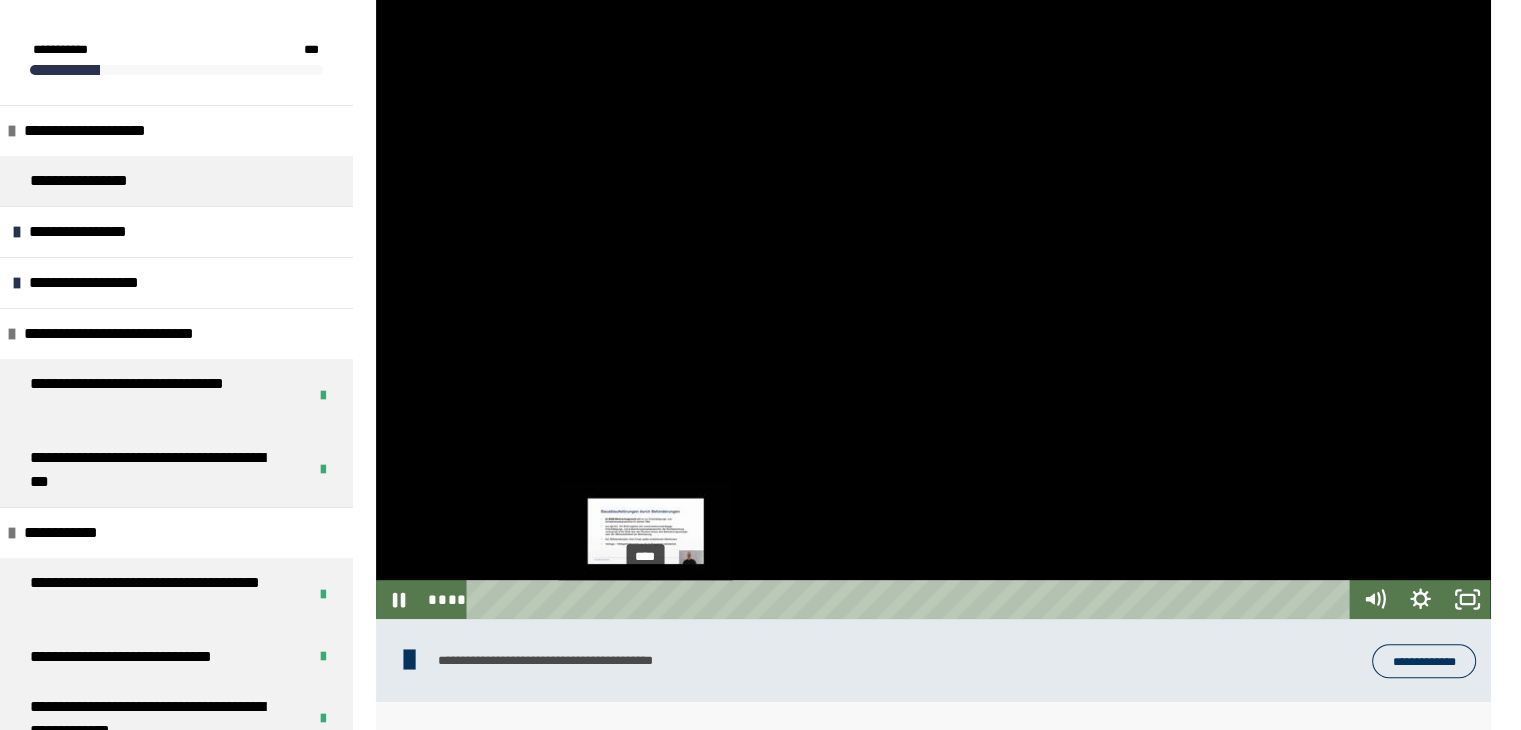 click on "****" at bounding box center [912, 599] 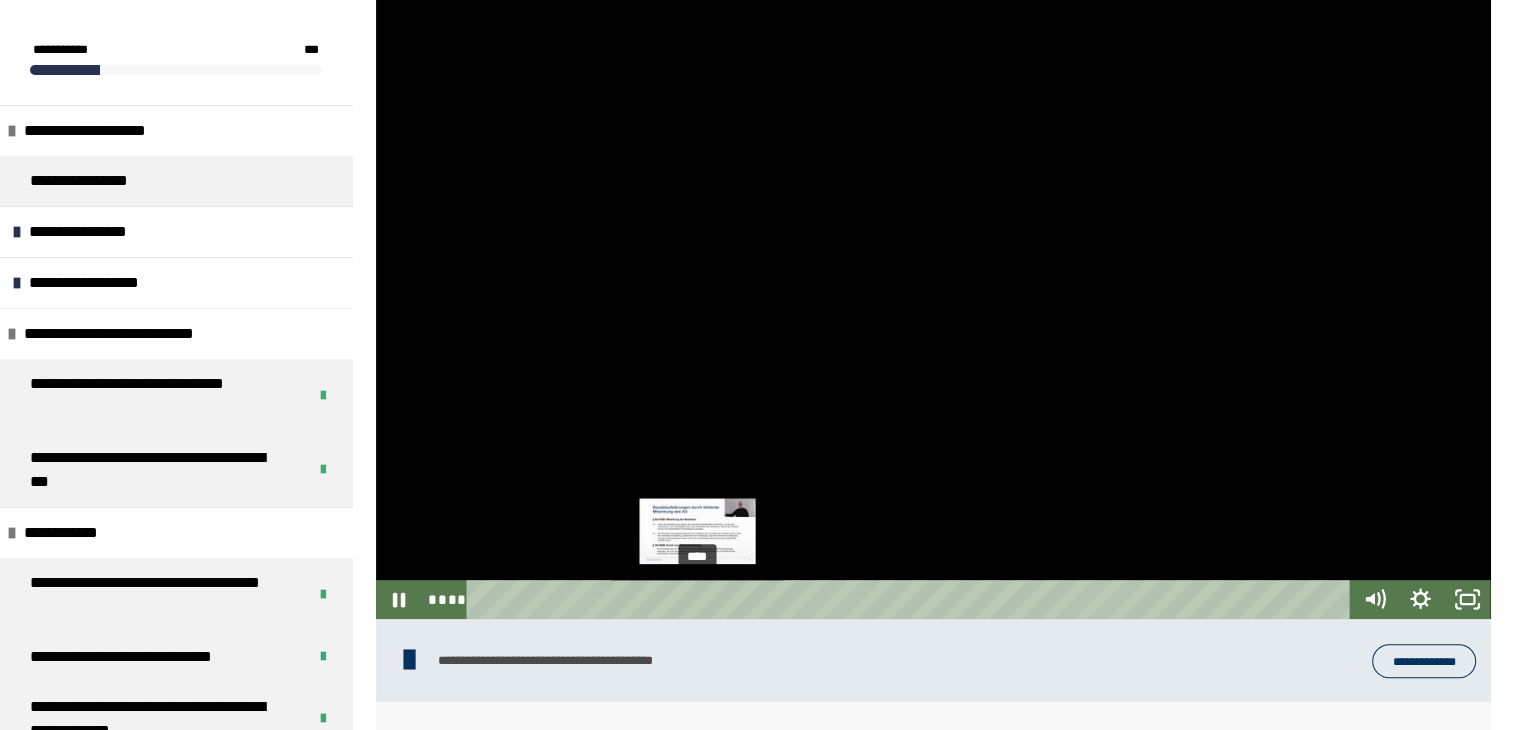 click on "****" at bounding box center (912, 599) 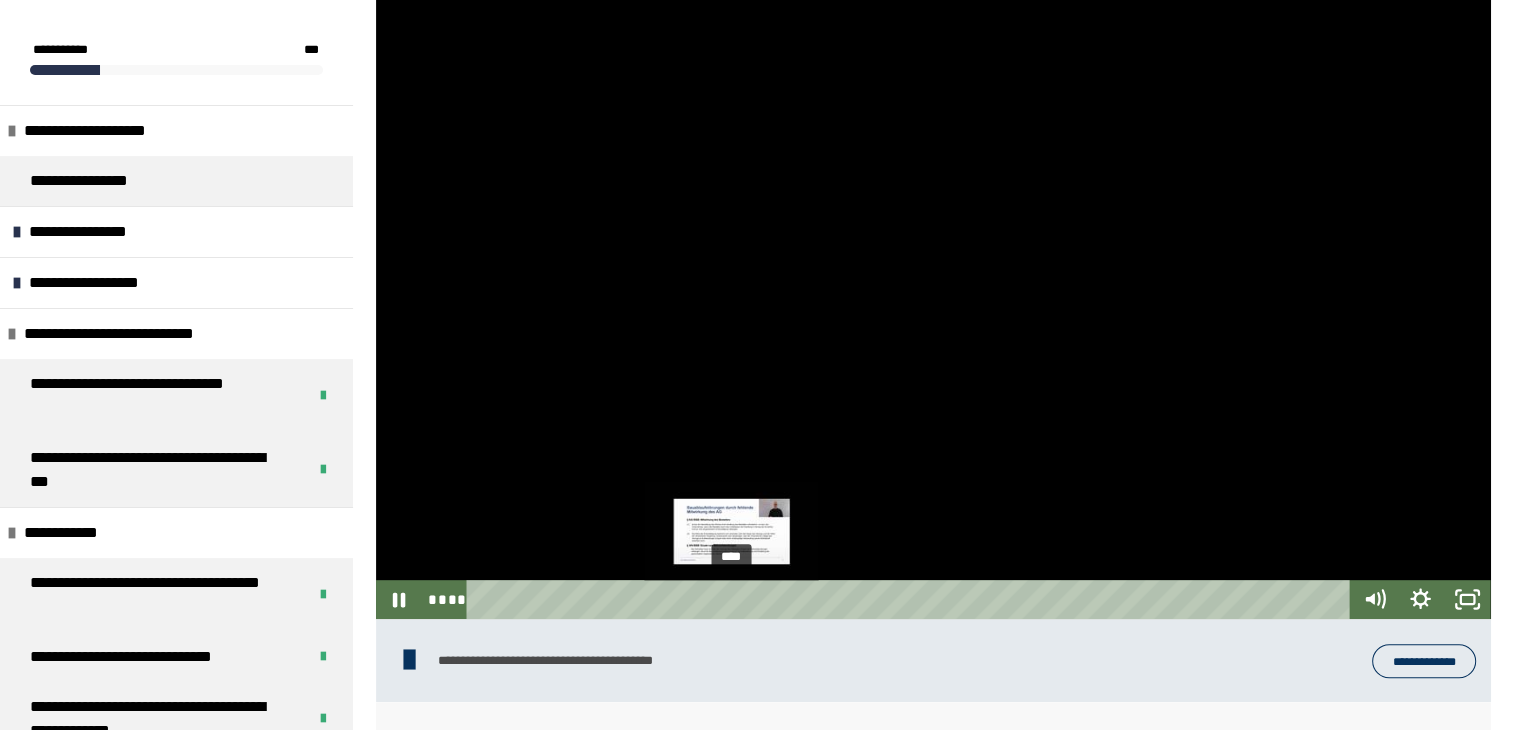 click on "****" at bounding box center (912, 599) 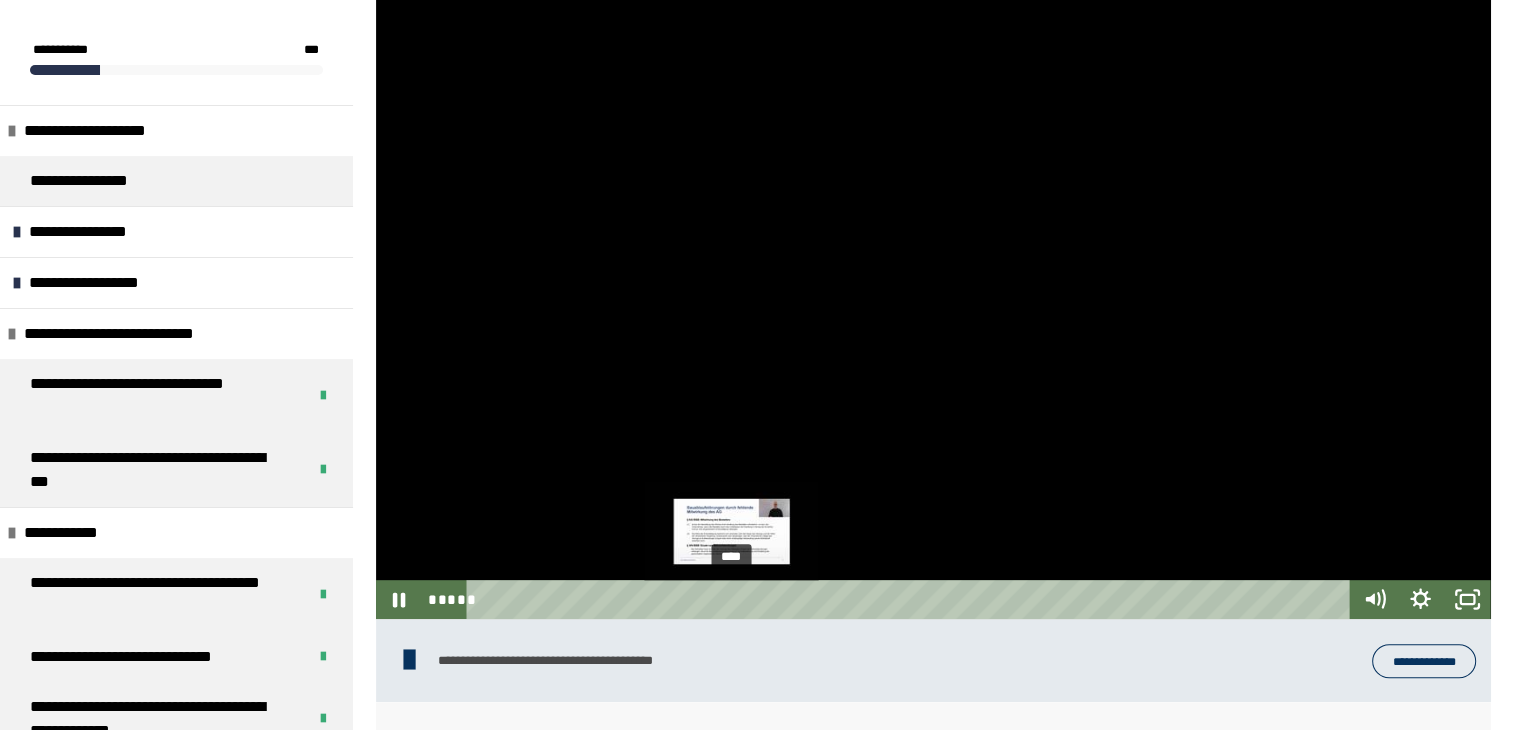 click on "****" at bounding box center (912, 599) 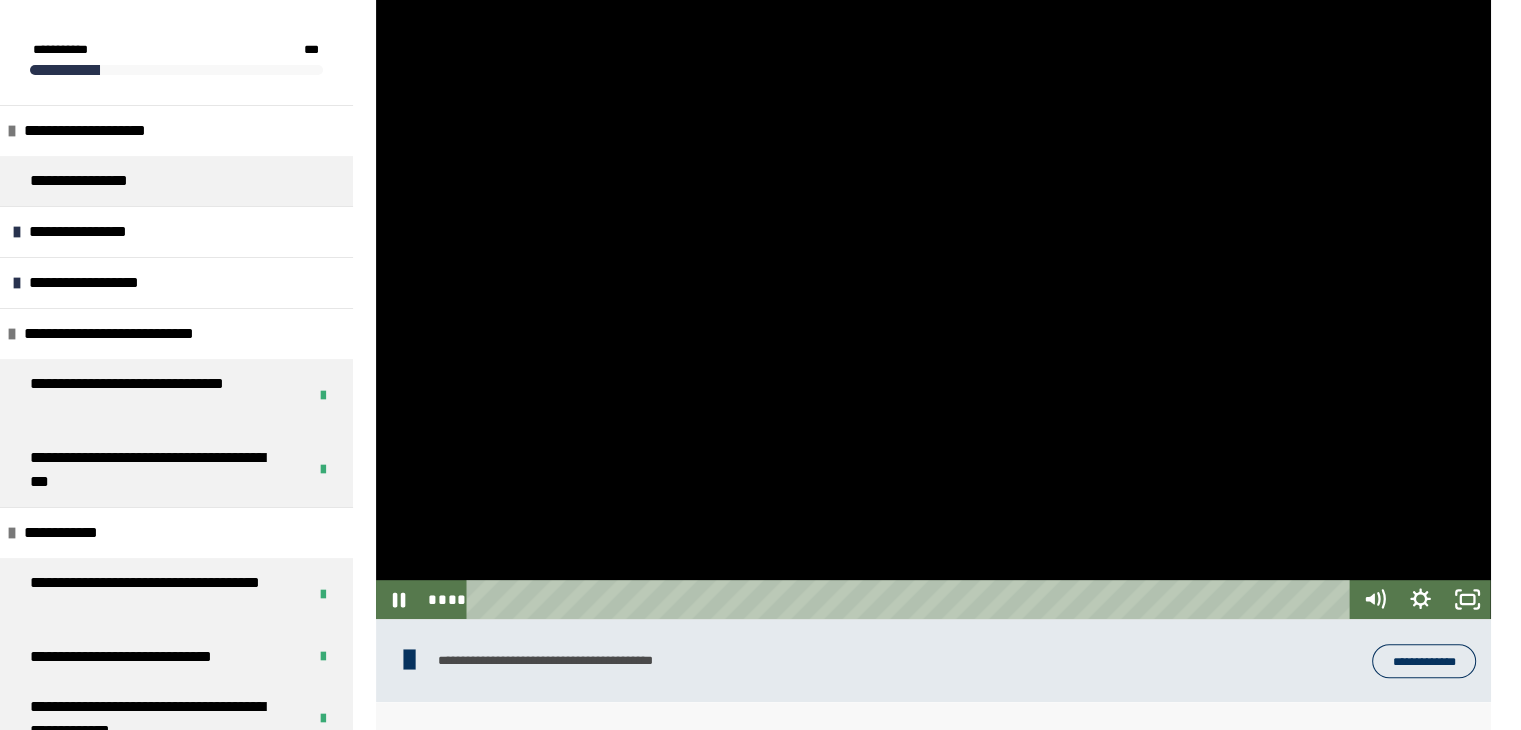 click at bounding box center [933, 305] 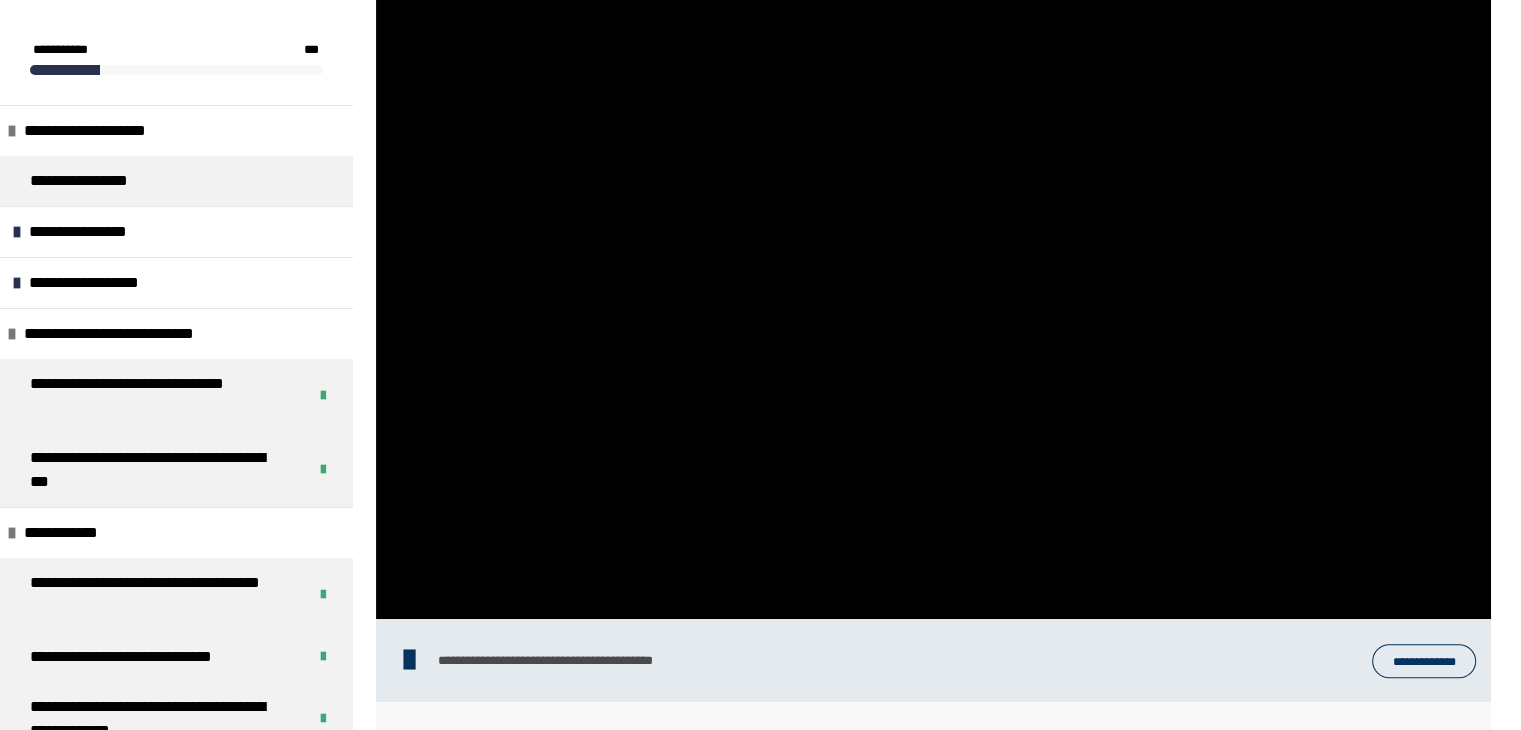drag, startPoint x: 895, startPoint y: 351, endPoint x: 885, endPoint y: 341, distance: 14.142136 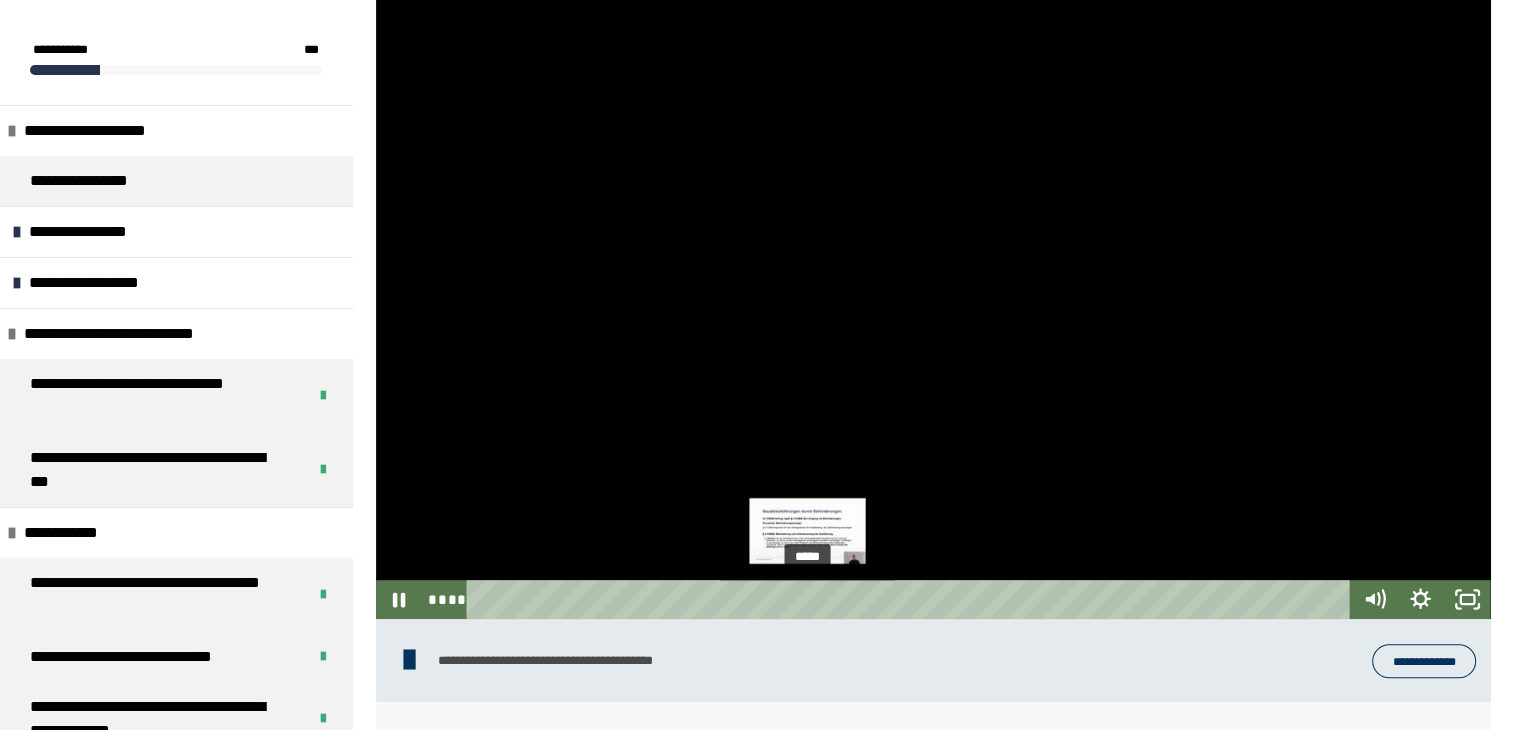 click on "*****" at bounding box center [912, 599] 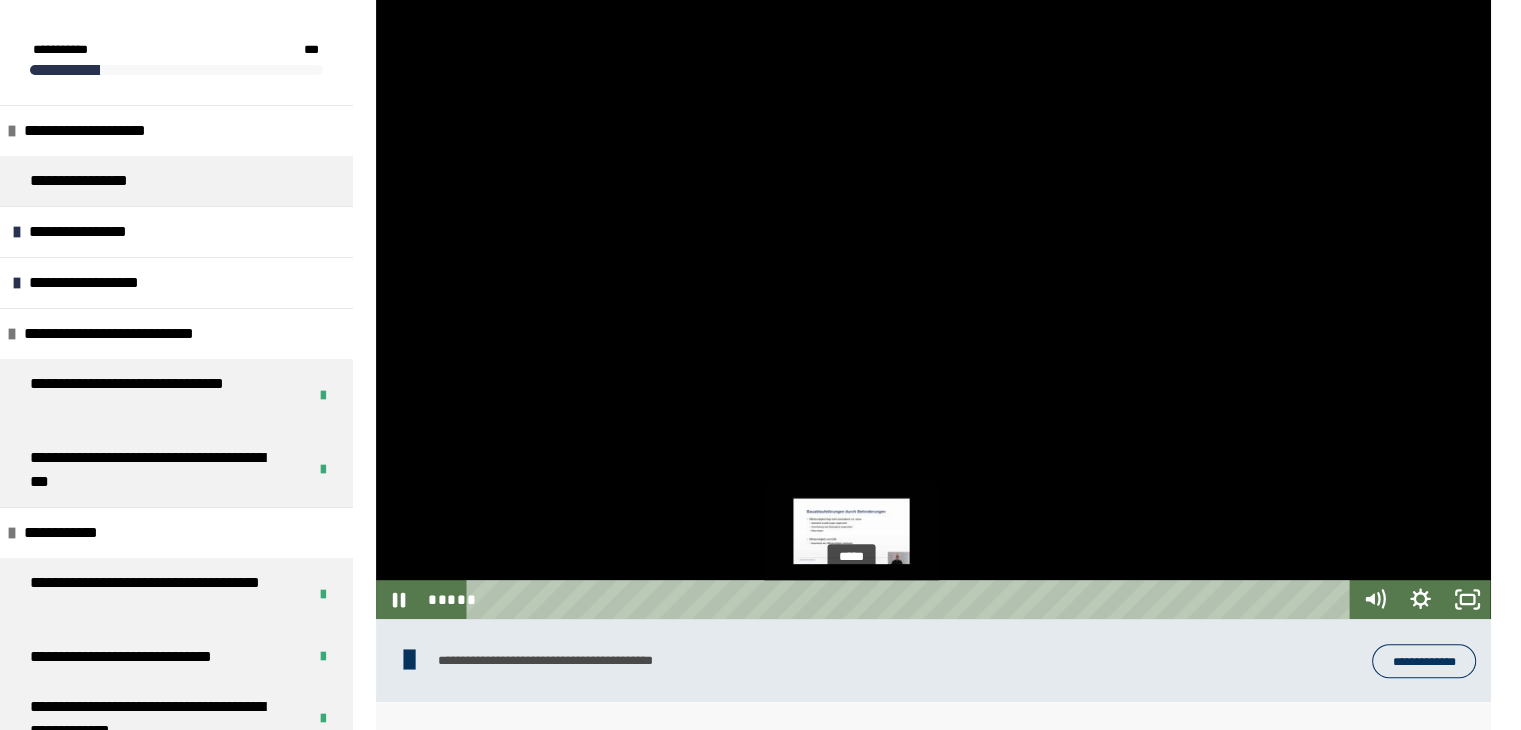 click on "*****" at bounding box center [912, 599] 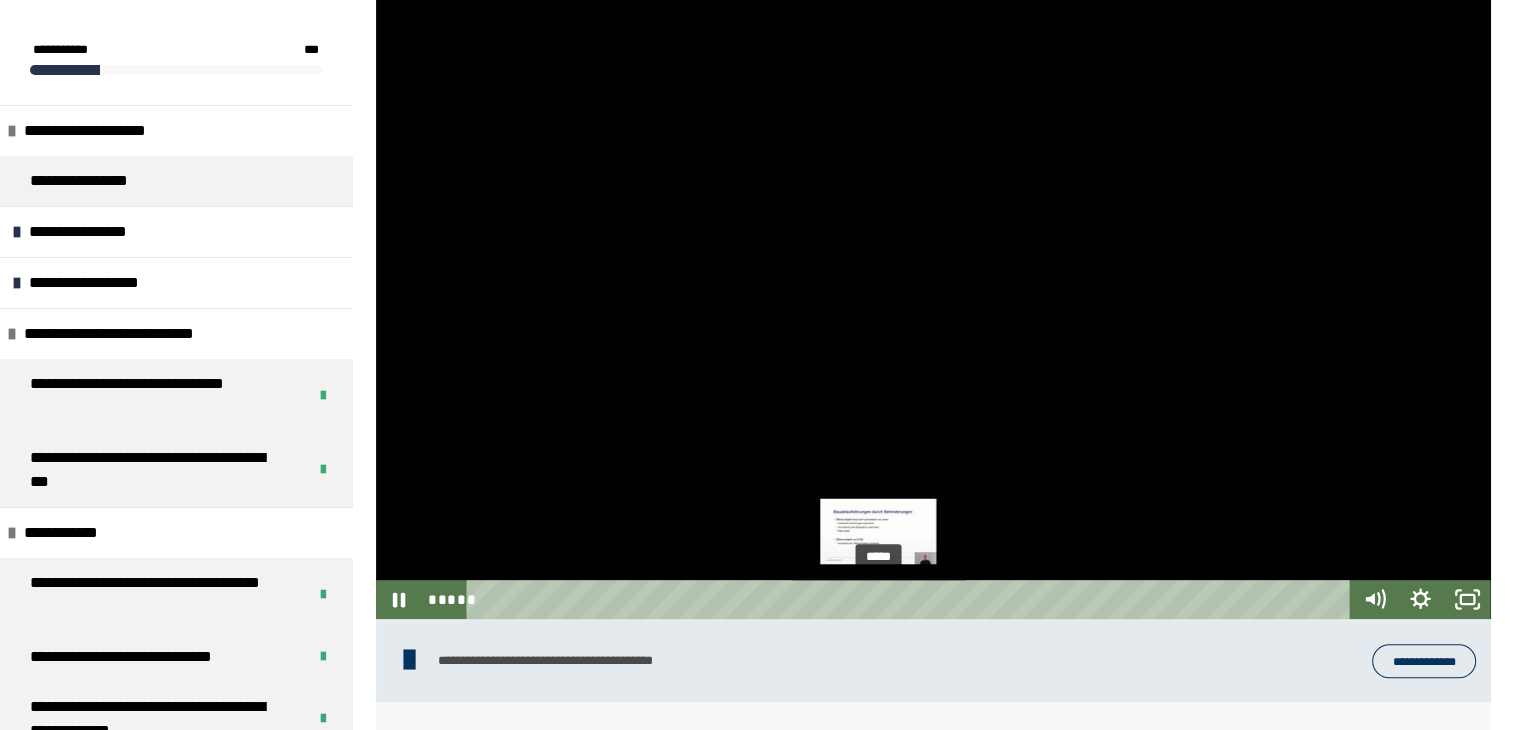 click on "*****" at bounding box center (912, 599) 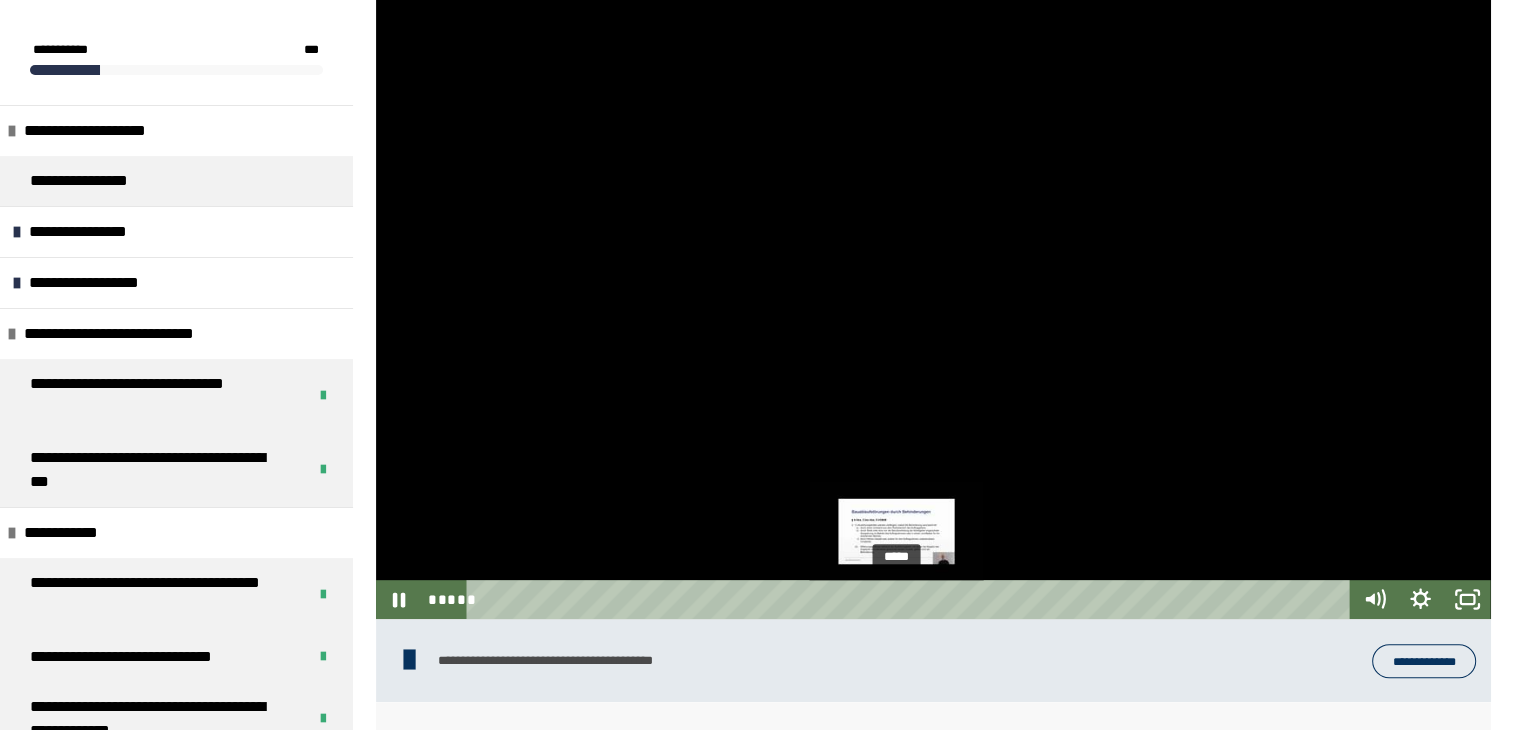 click on "*****" at bounding box center [912, 599] 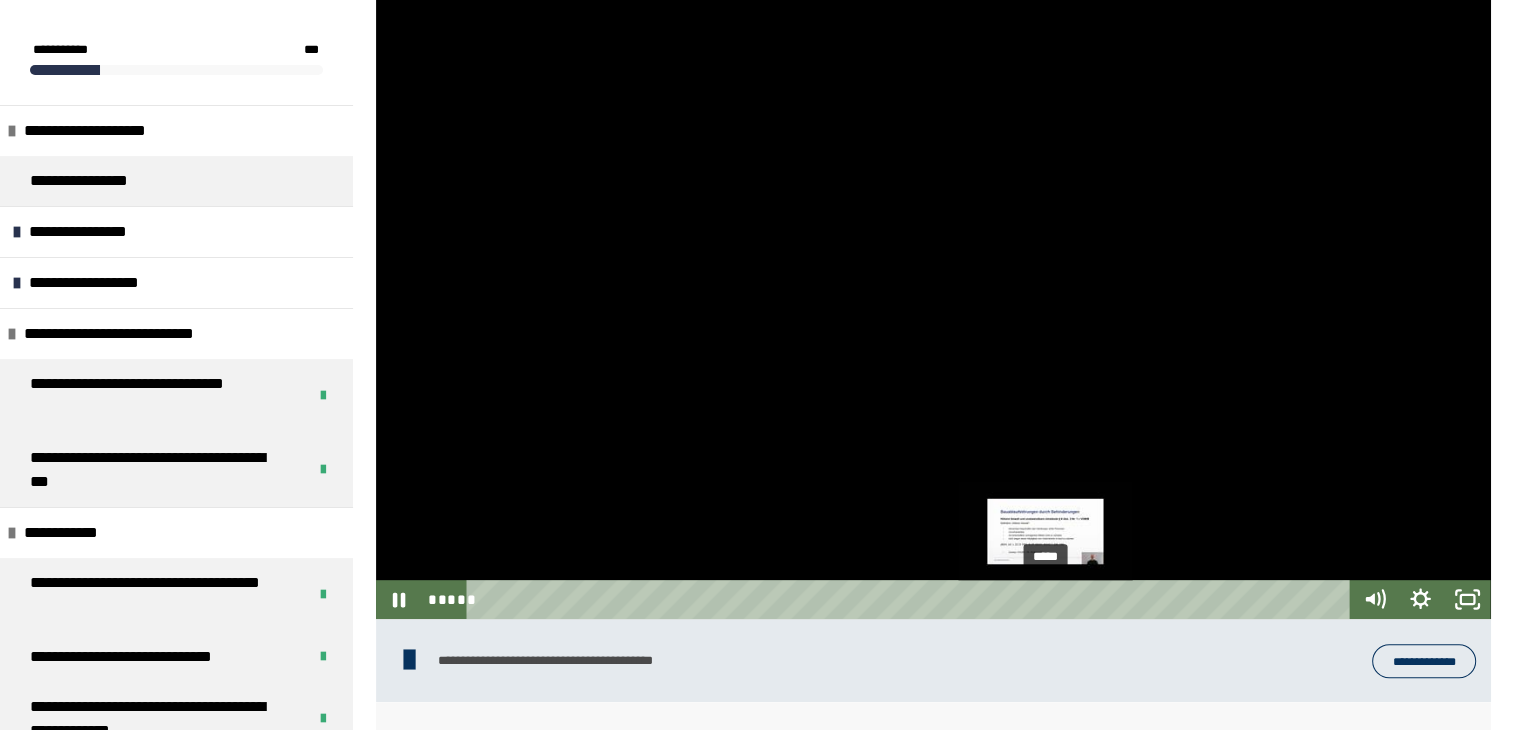 click on "*****" at bounding box center [912, 599] 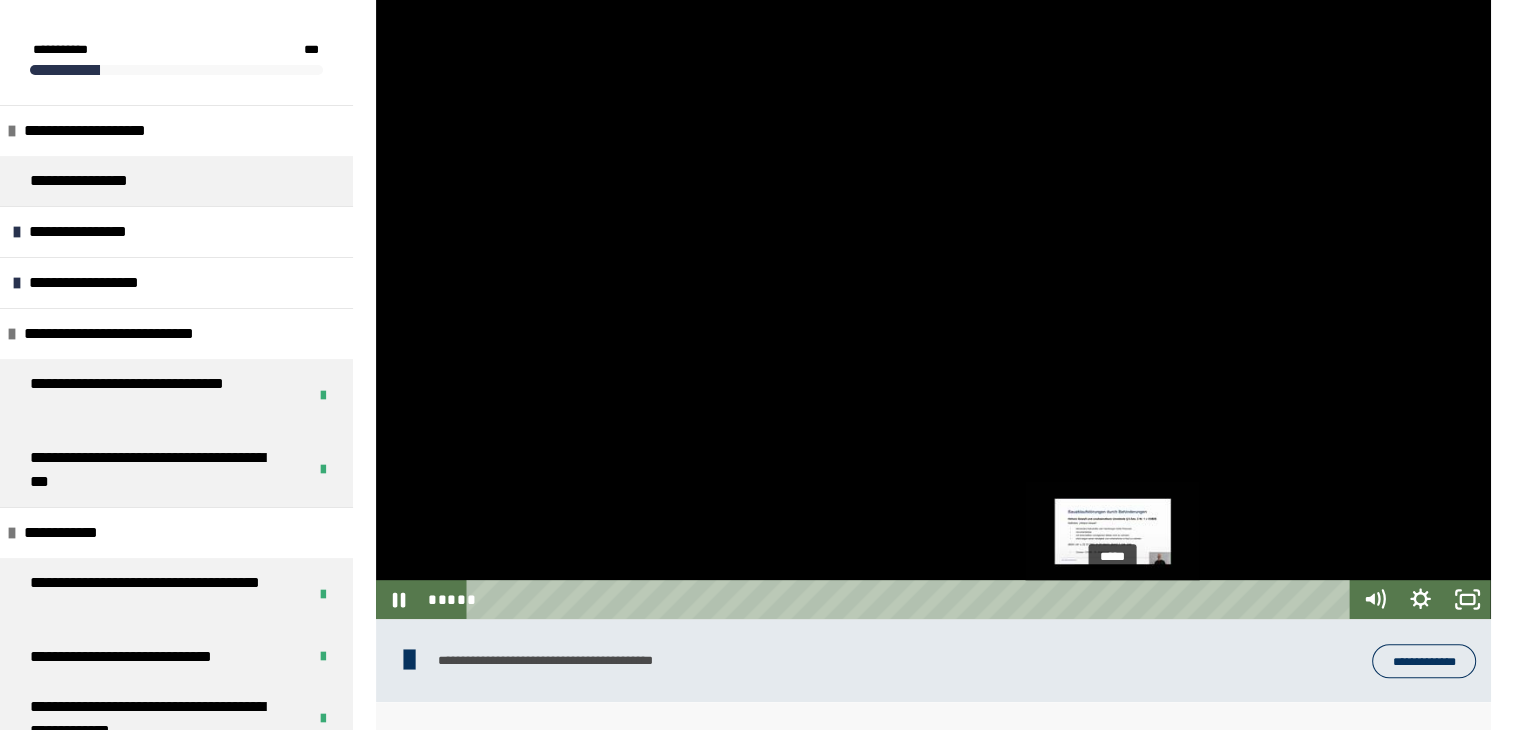 click on "*****" at bounding box center (912, 599) 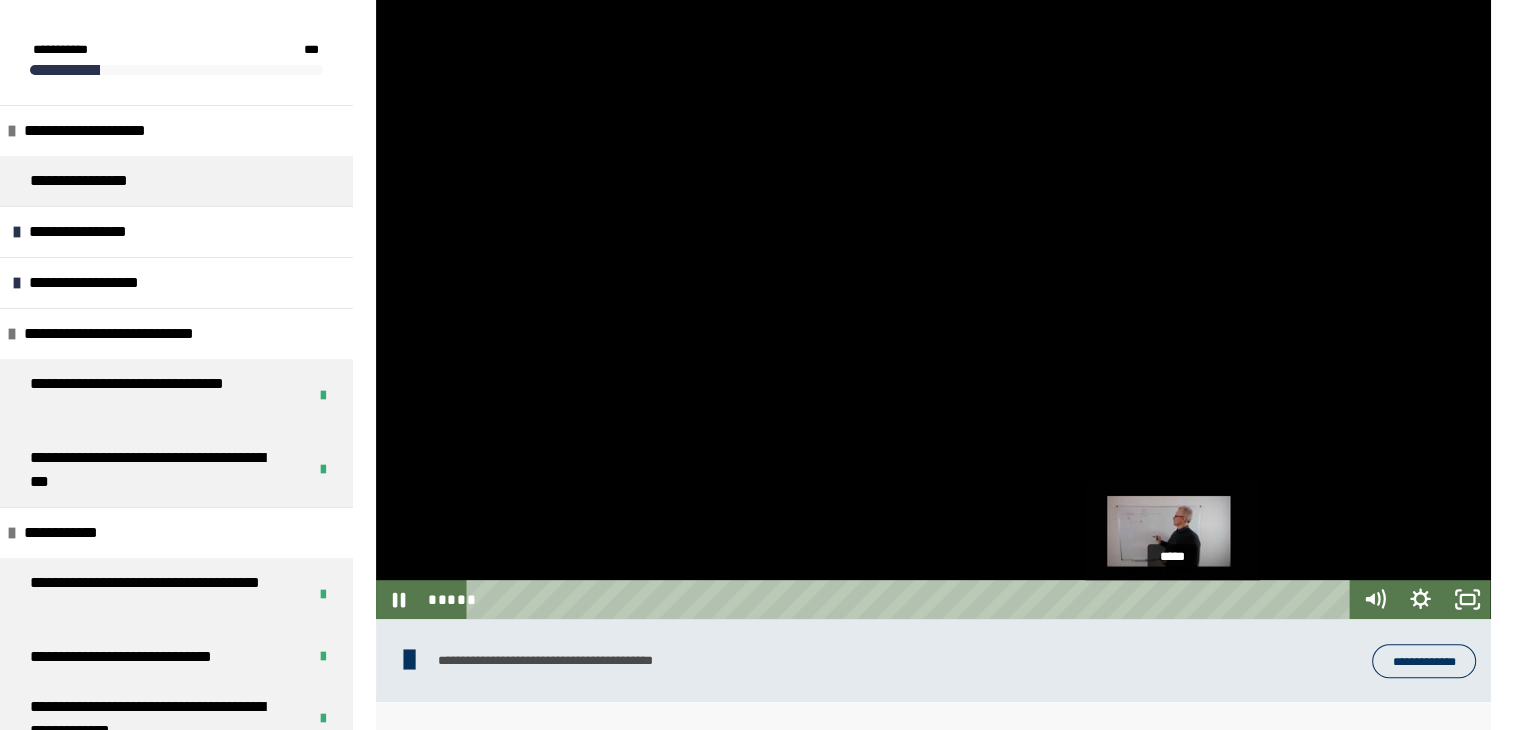click on "*****" at bounding box center (912, 599) 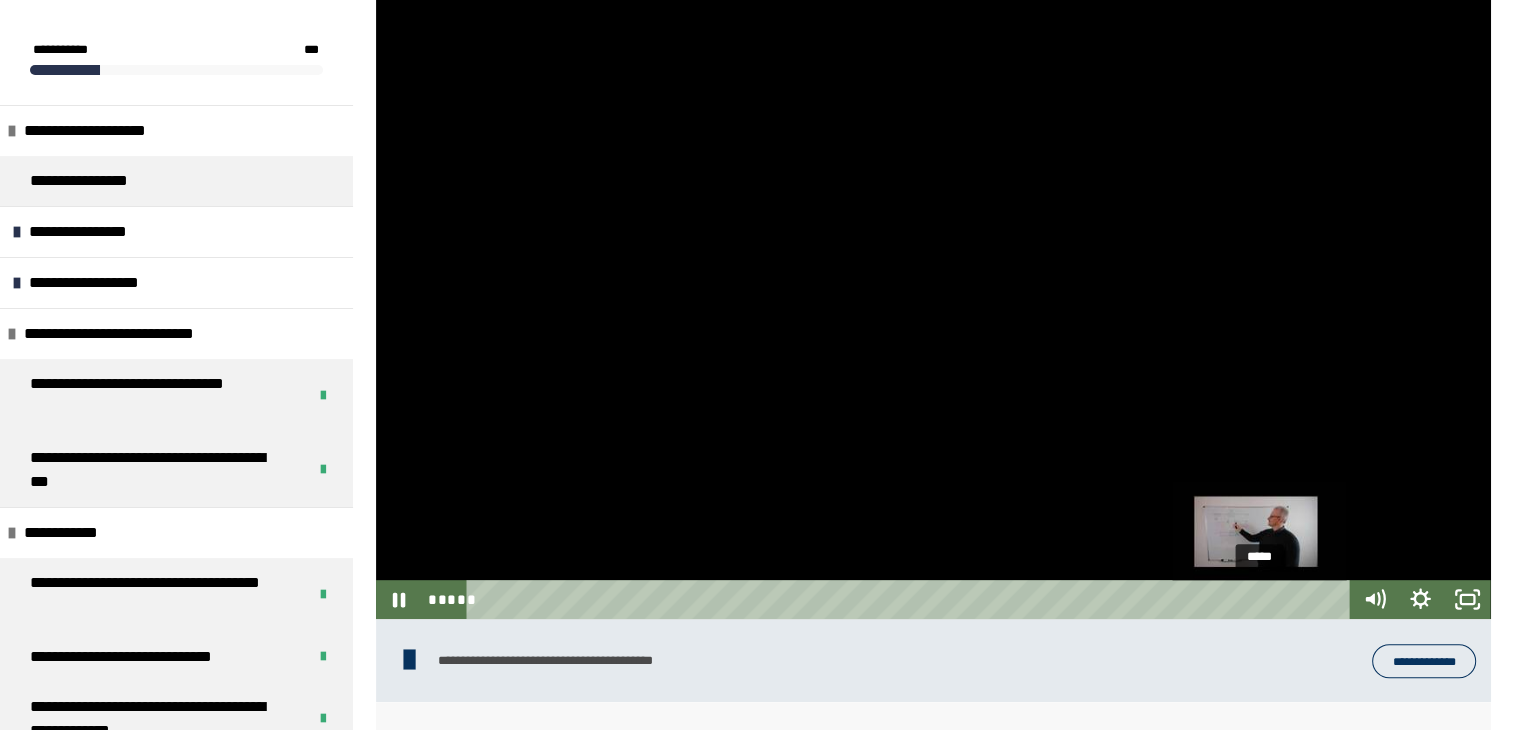 click on "*****" at bounding box center (912, 599) 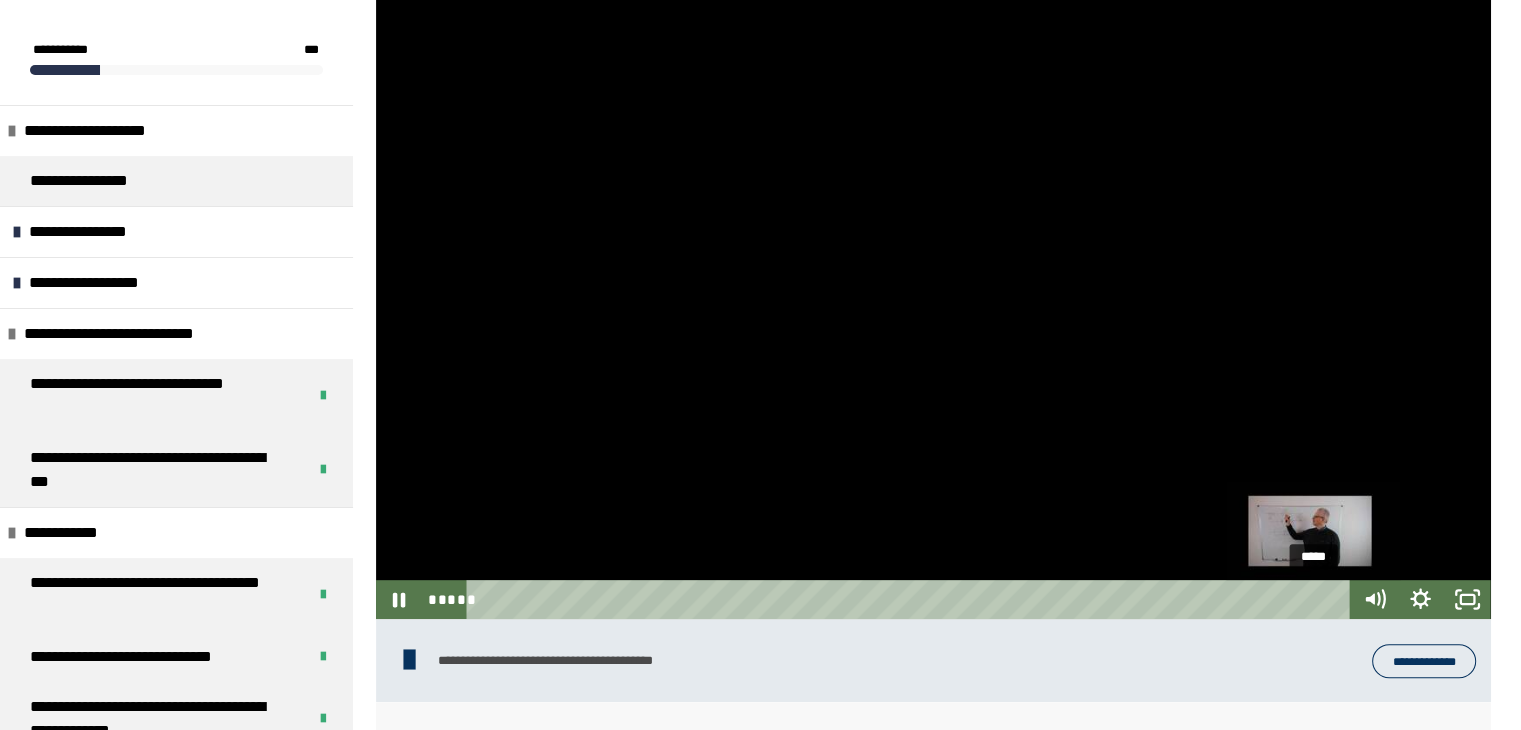 click on "*****" at bounding box center [912, 599] 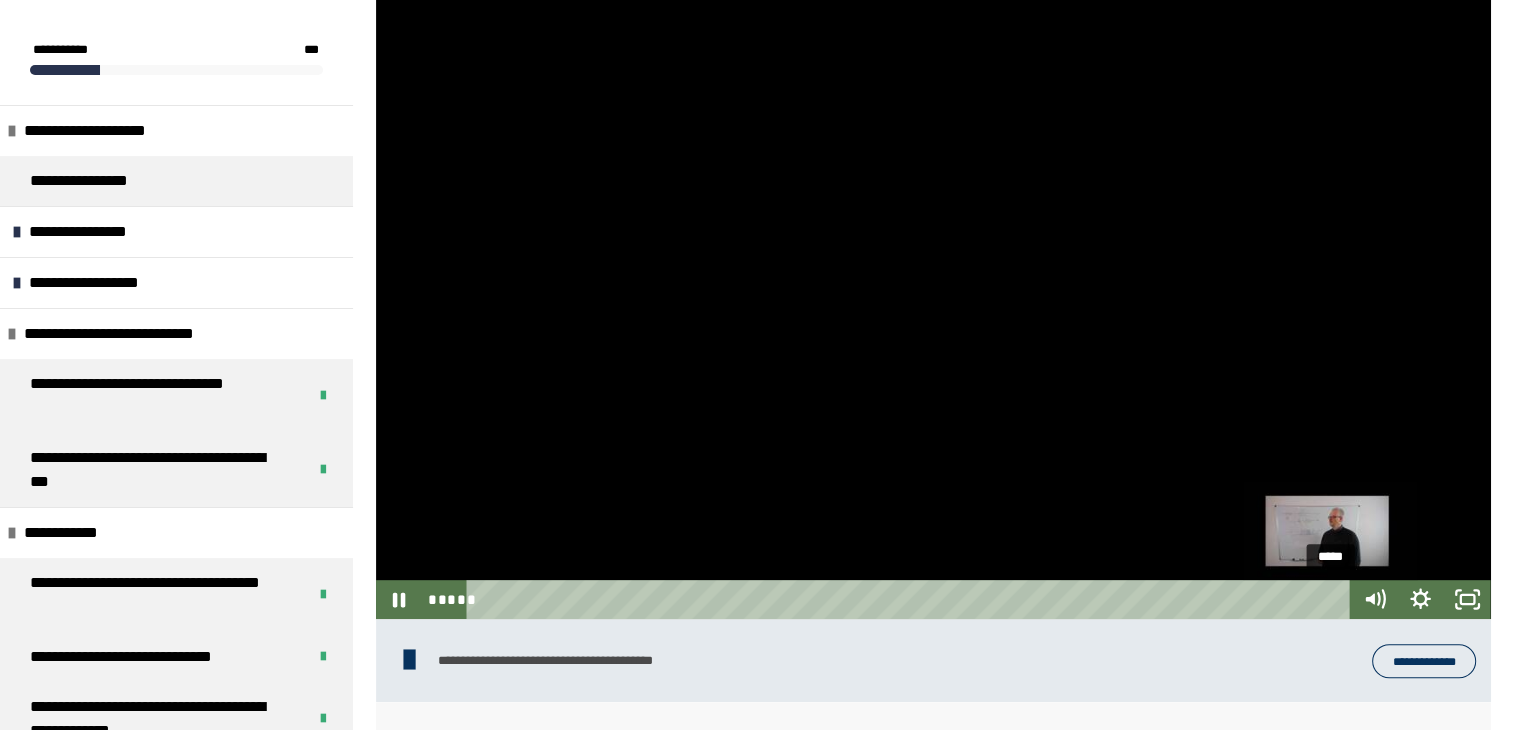 click on "*****" at bounding box center (912, 599) 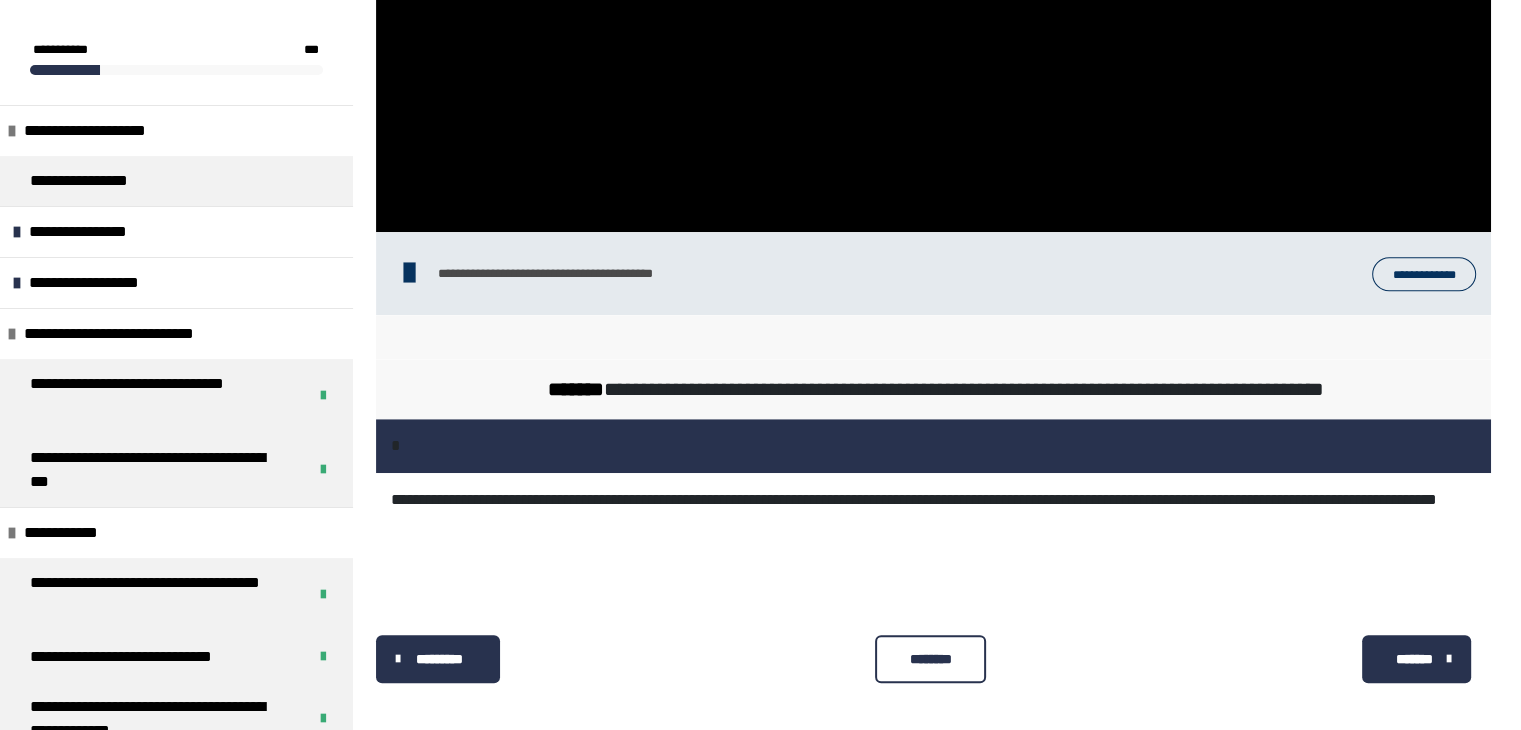 scroll, scrollTop: 1226, scrollLeft: 0, axis: vertical 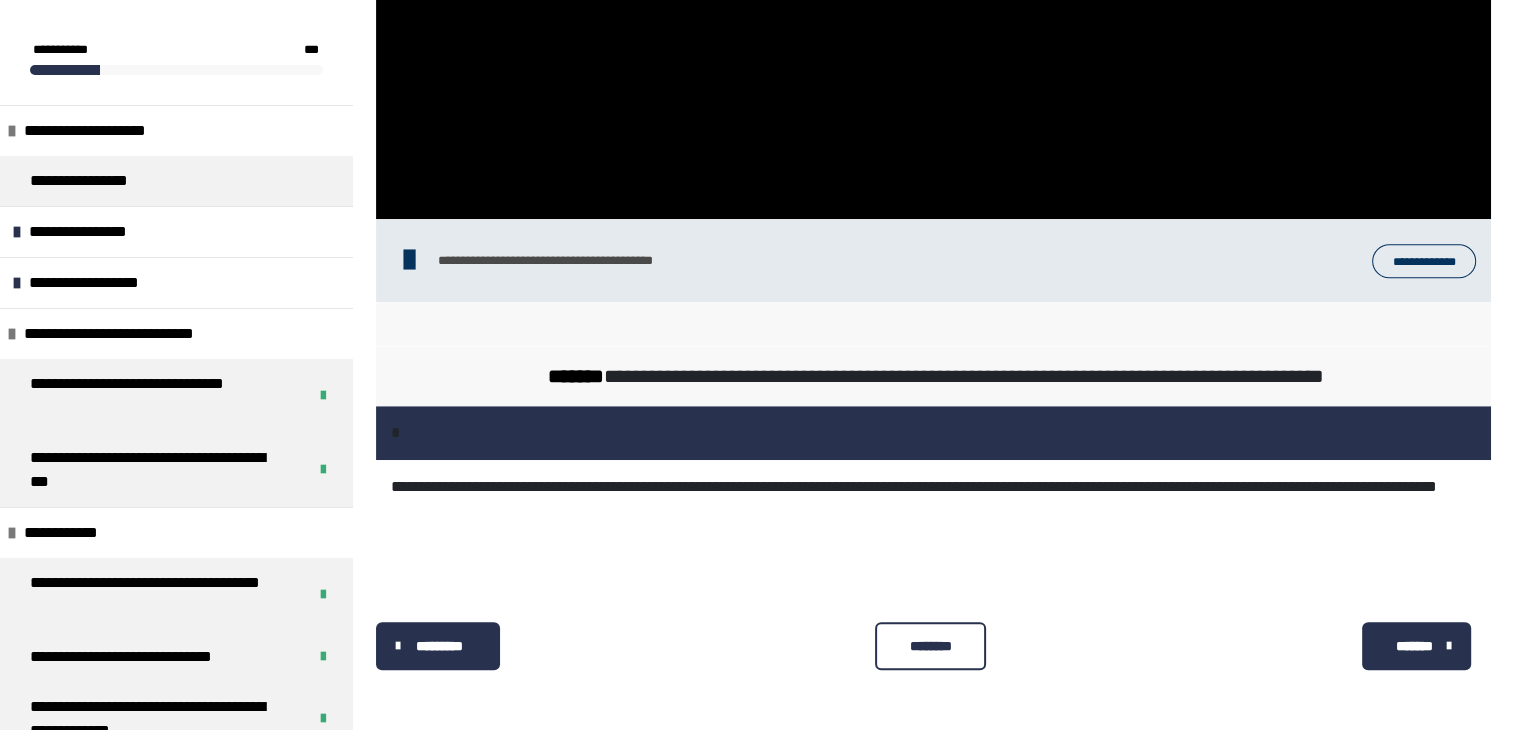 click on "********" at bounding box center (930, 646) 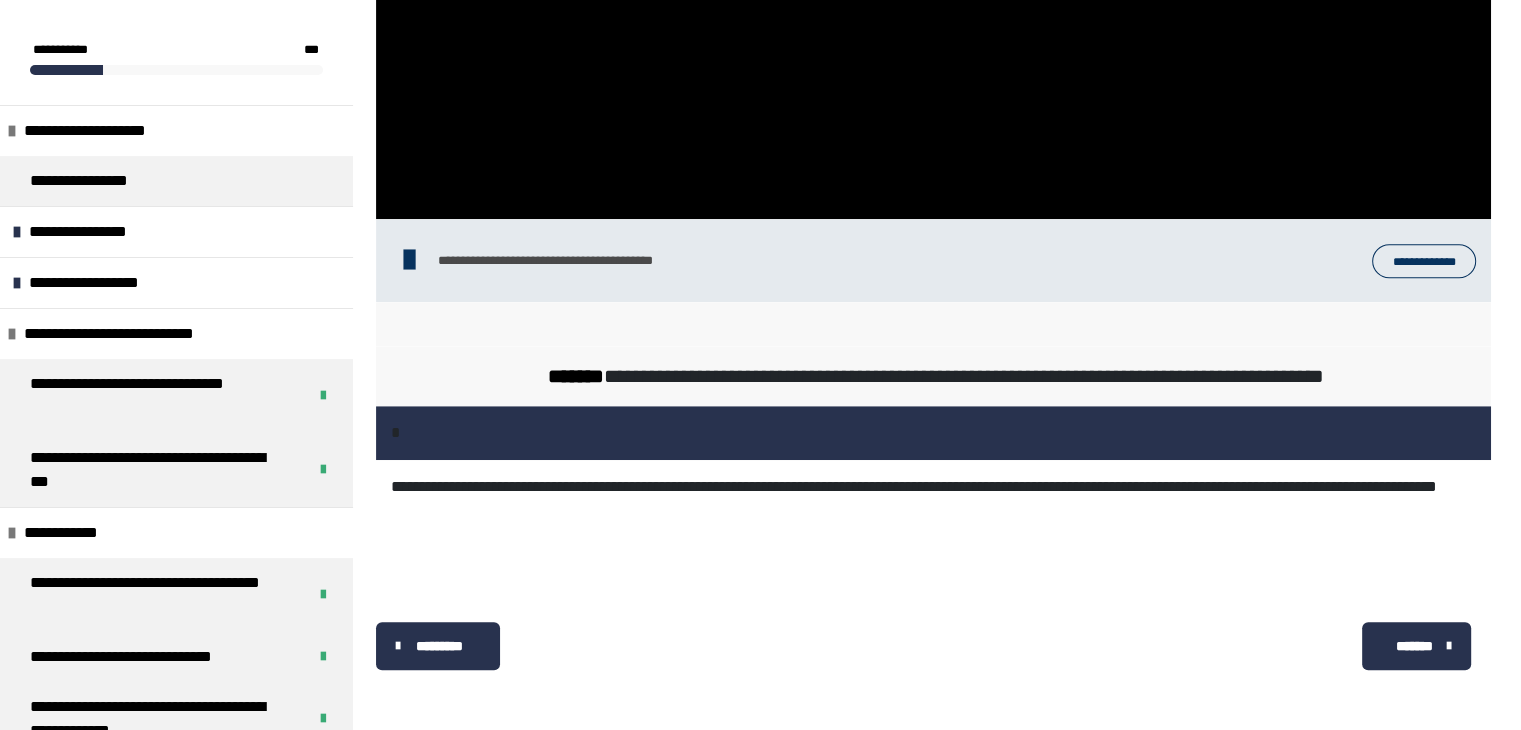 click on "*******" at bounding box center (1414, 646) 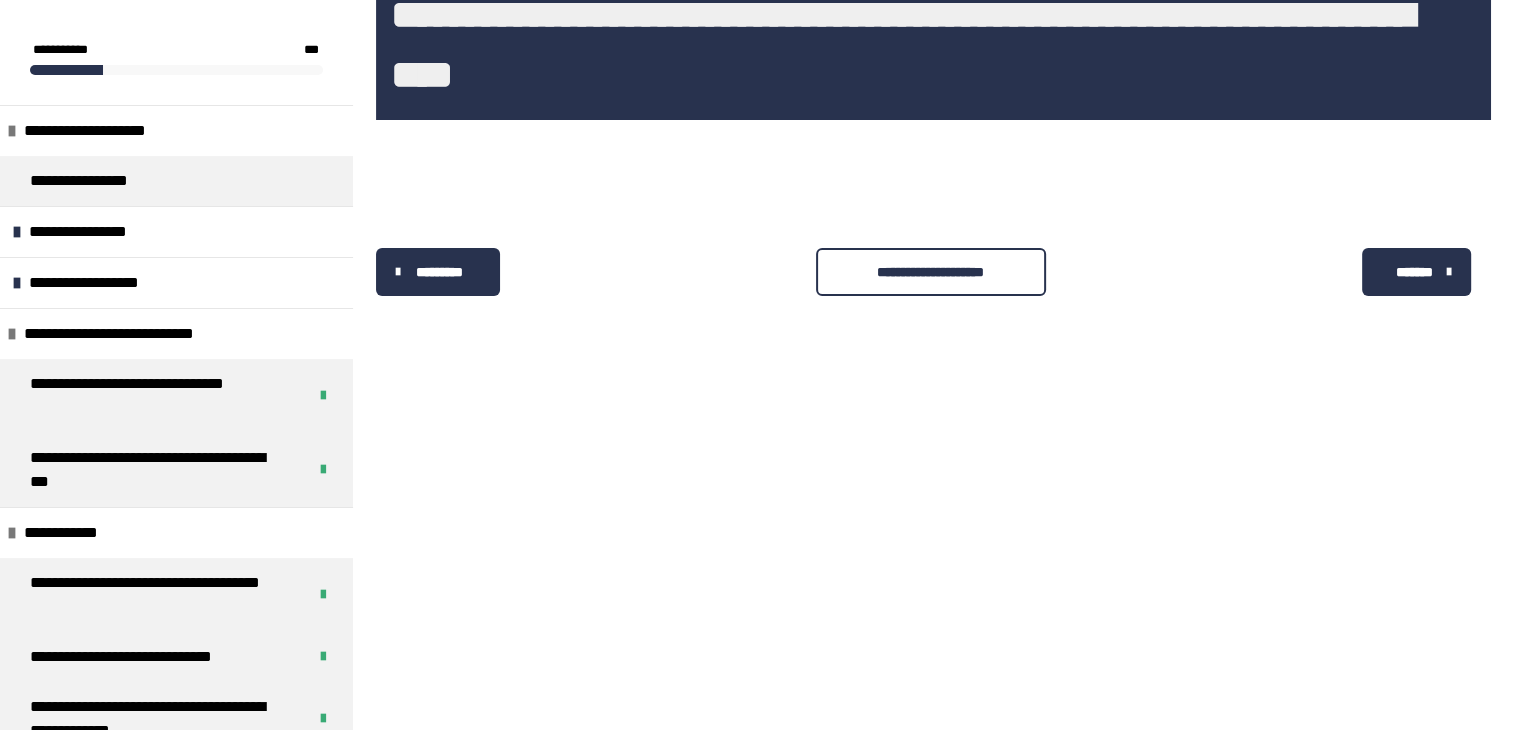 scroll, scrollTop: 340, scrollLeft: 0, axis: vertical 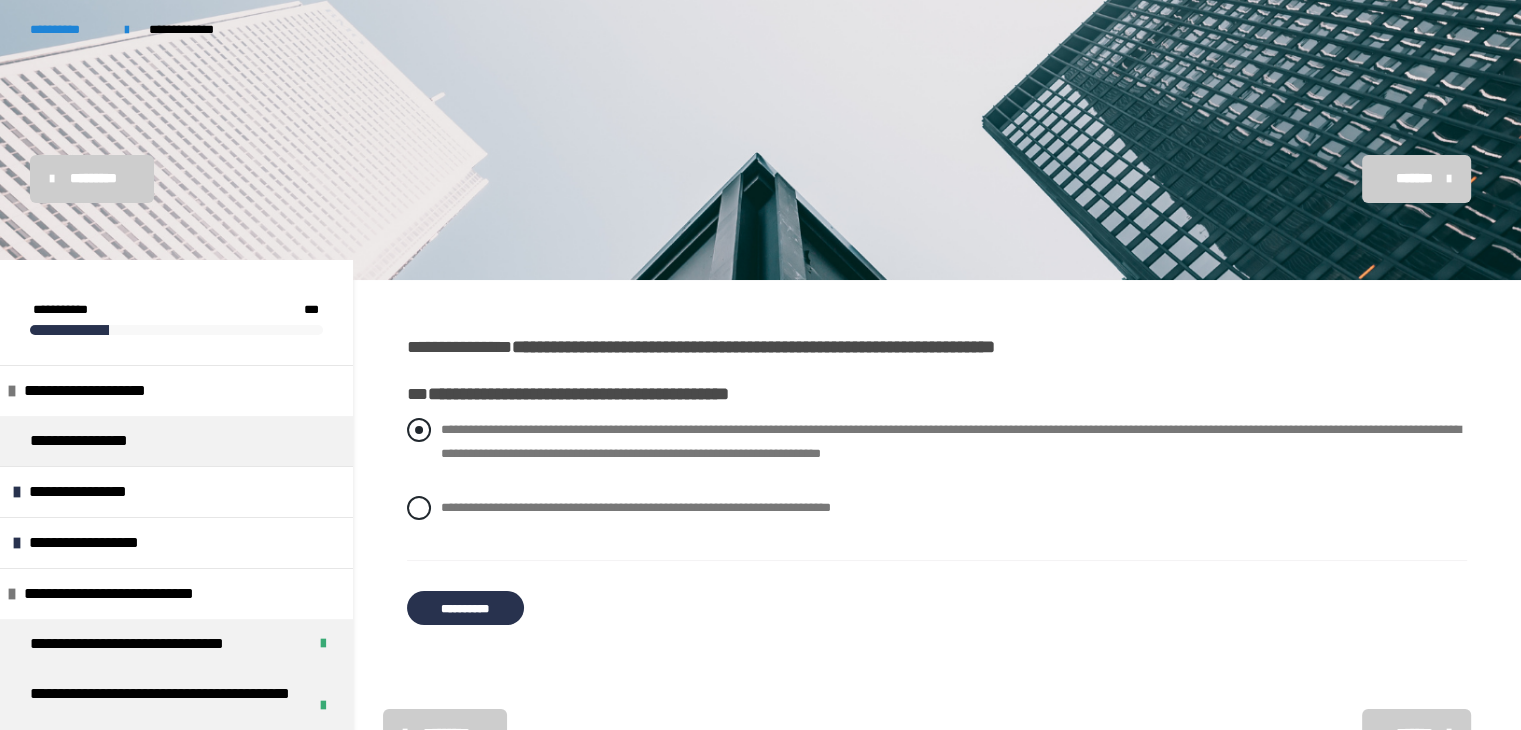 click at bounding box center [419, 430] 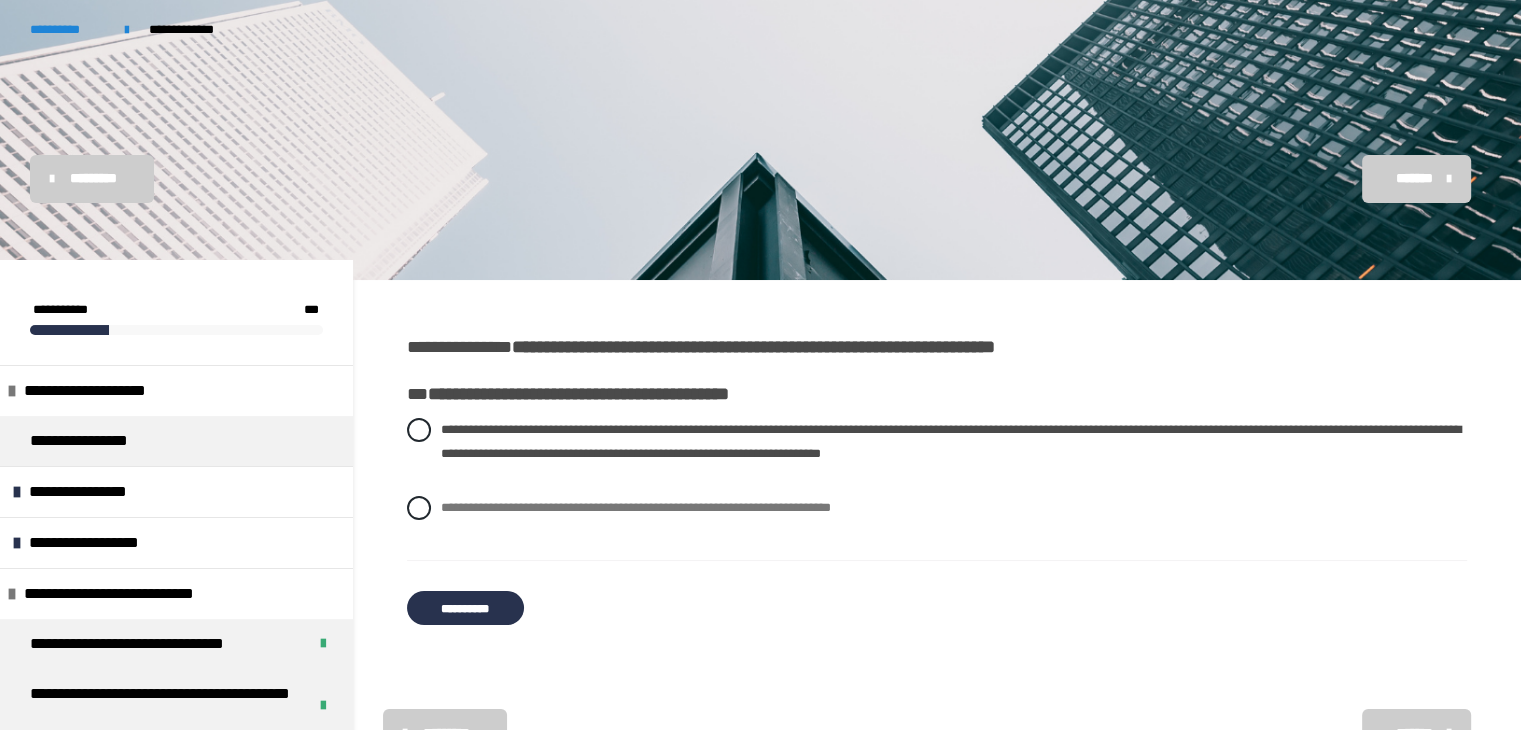 click on "**********" at bounding box center (465, 608) 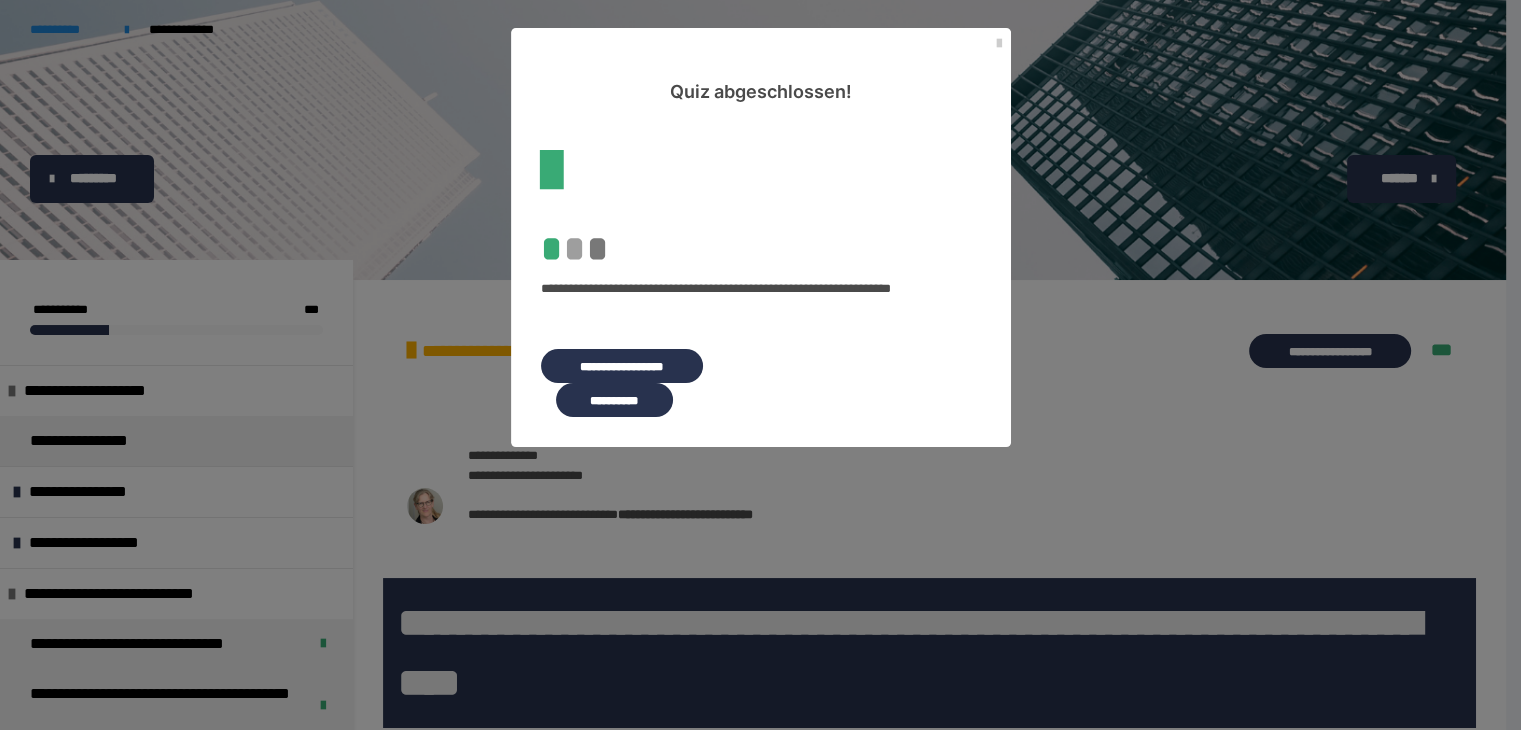 click on "**********" at bounding box center [614, 400] 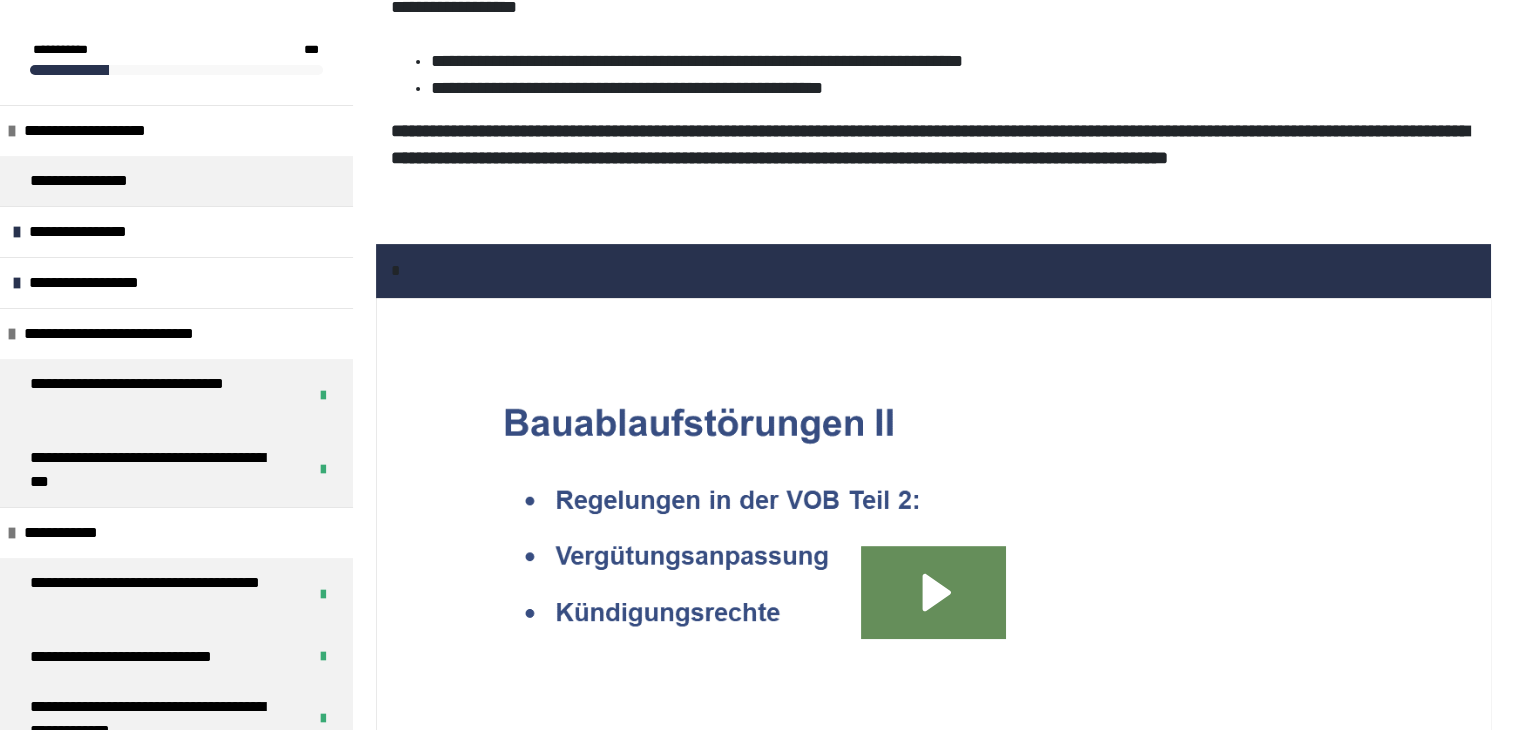 scroll, scrollTop: 492, scrollLeft: 0, axis: vertical 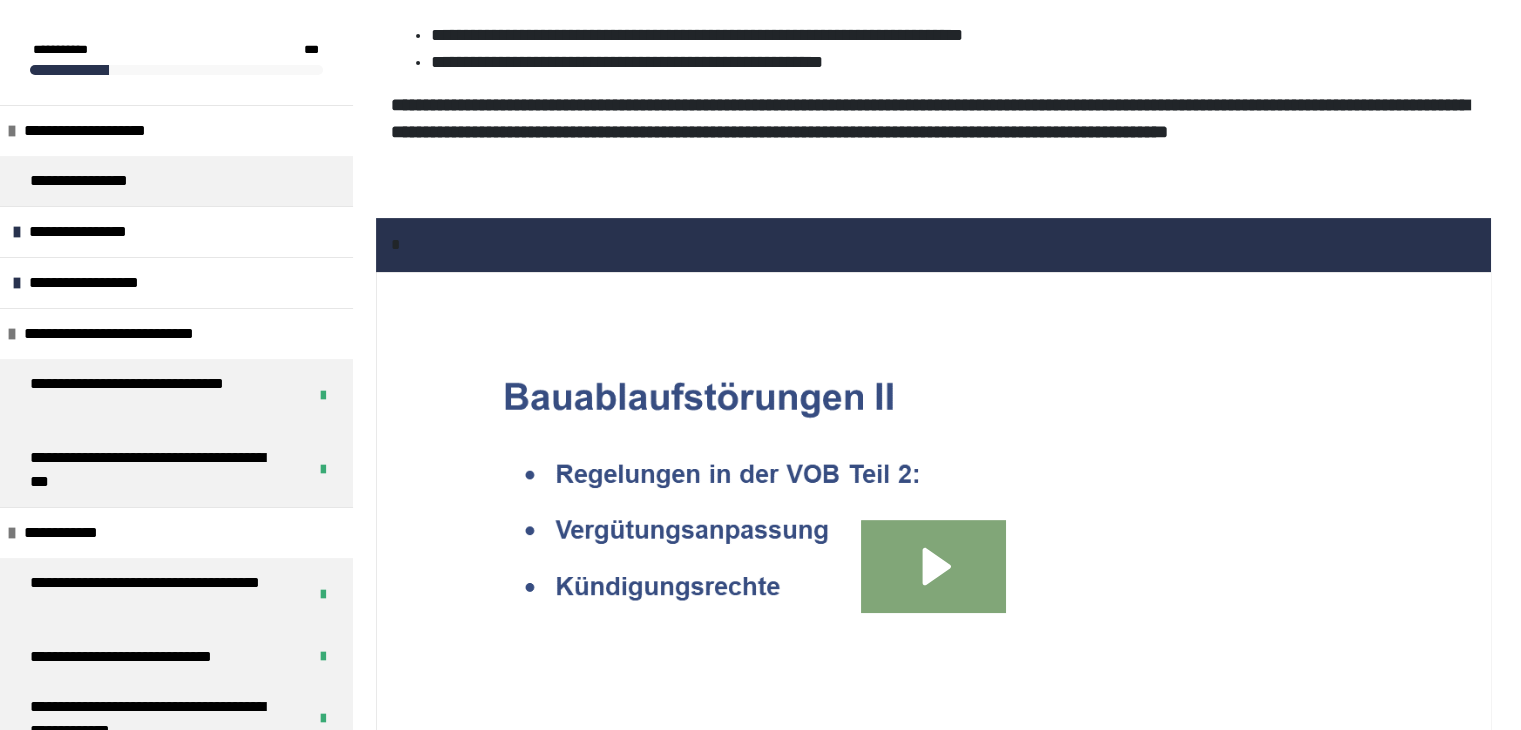 click 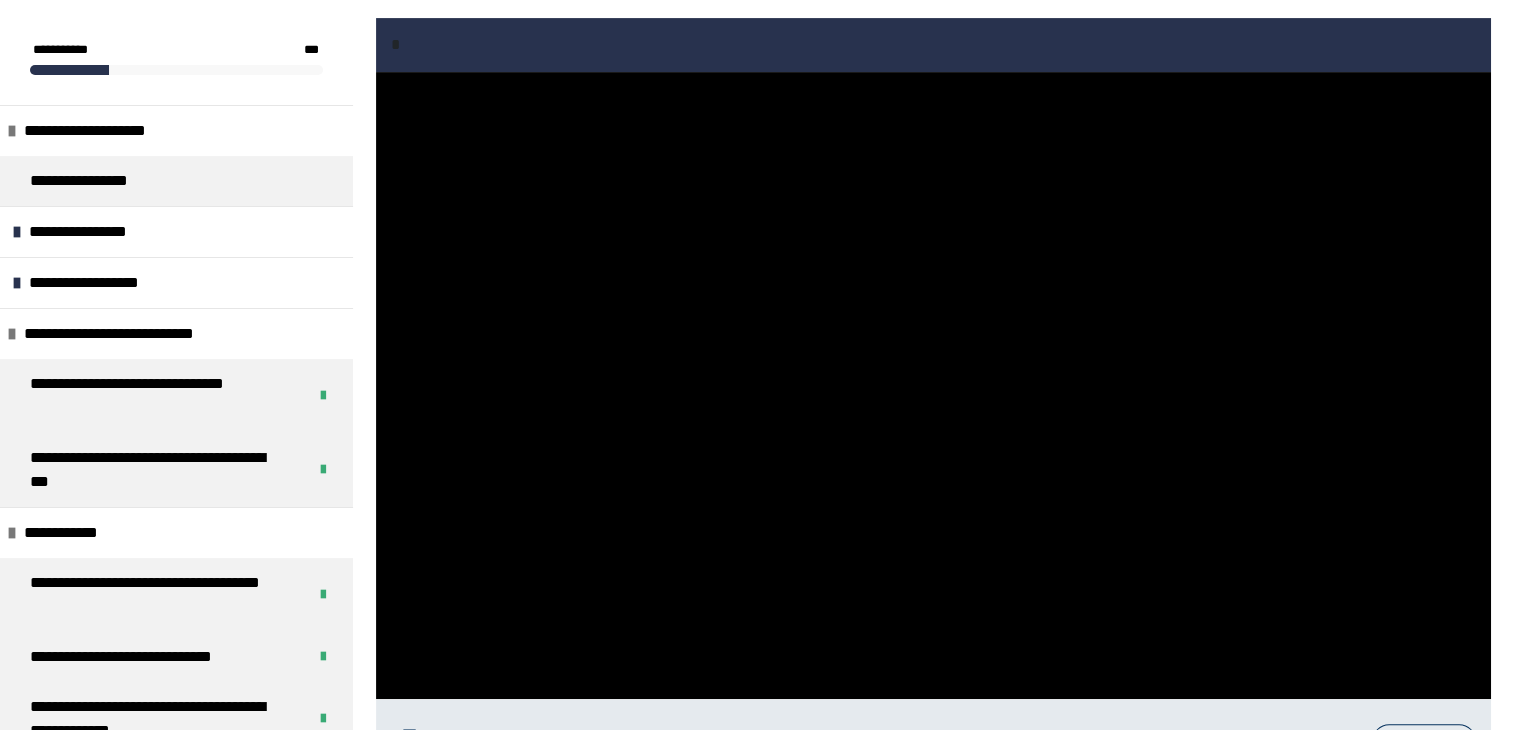 scroll, scrollTop: 732, scrollLeft: 0, axis: vertical 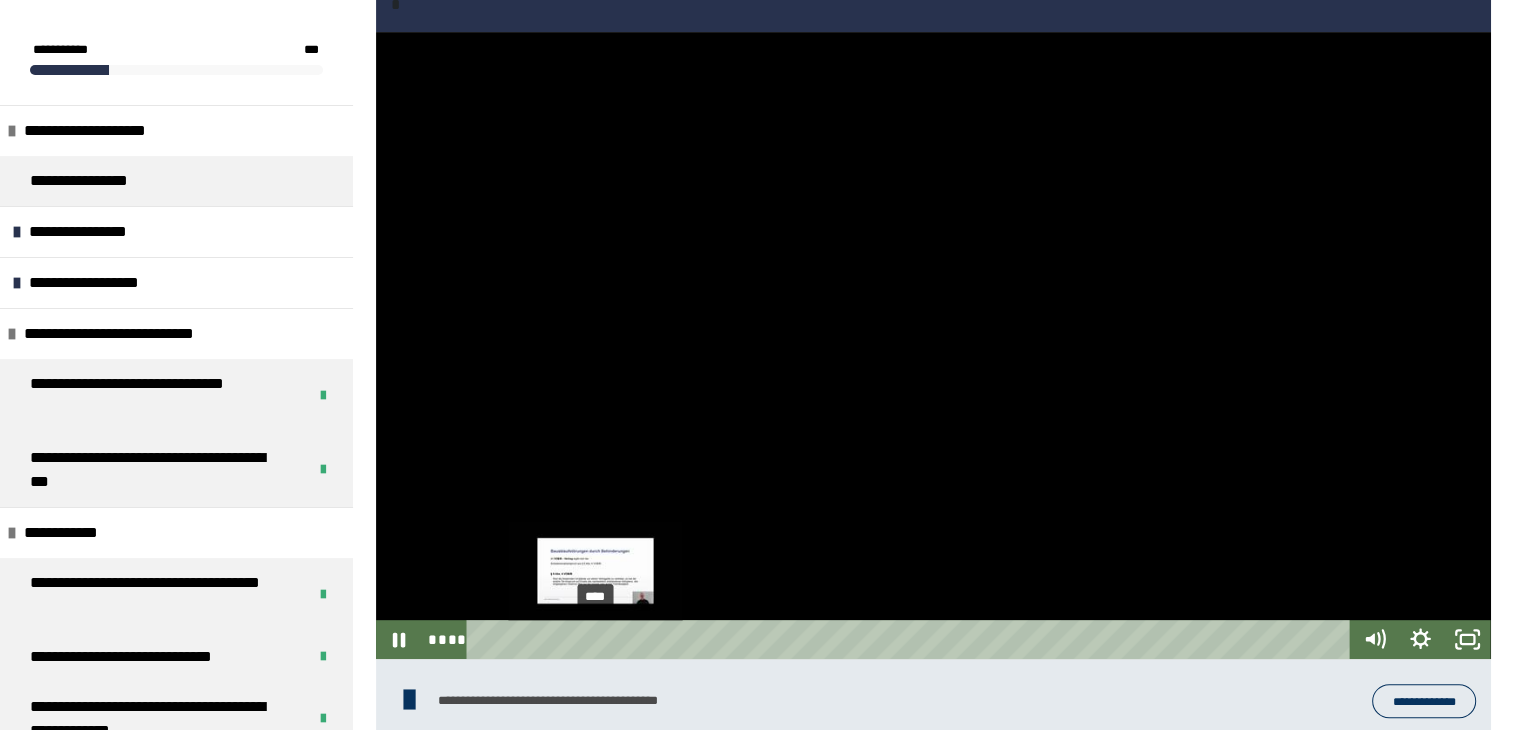 click on "****" at bounding box center (912, 639) 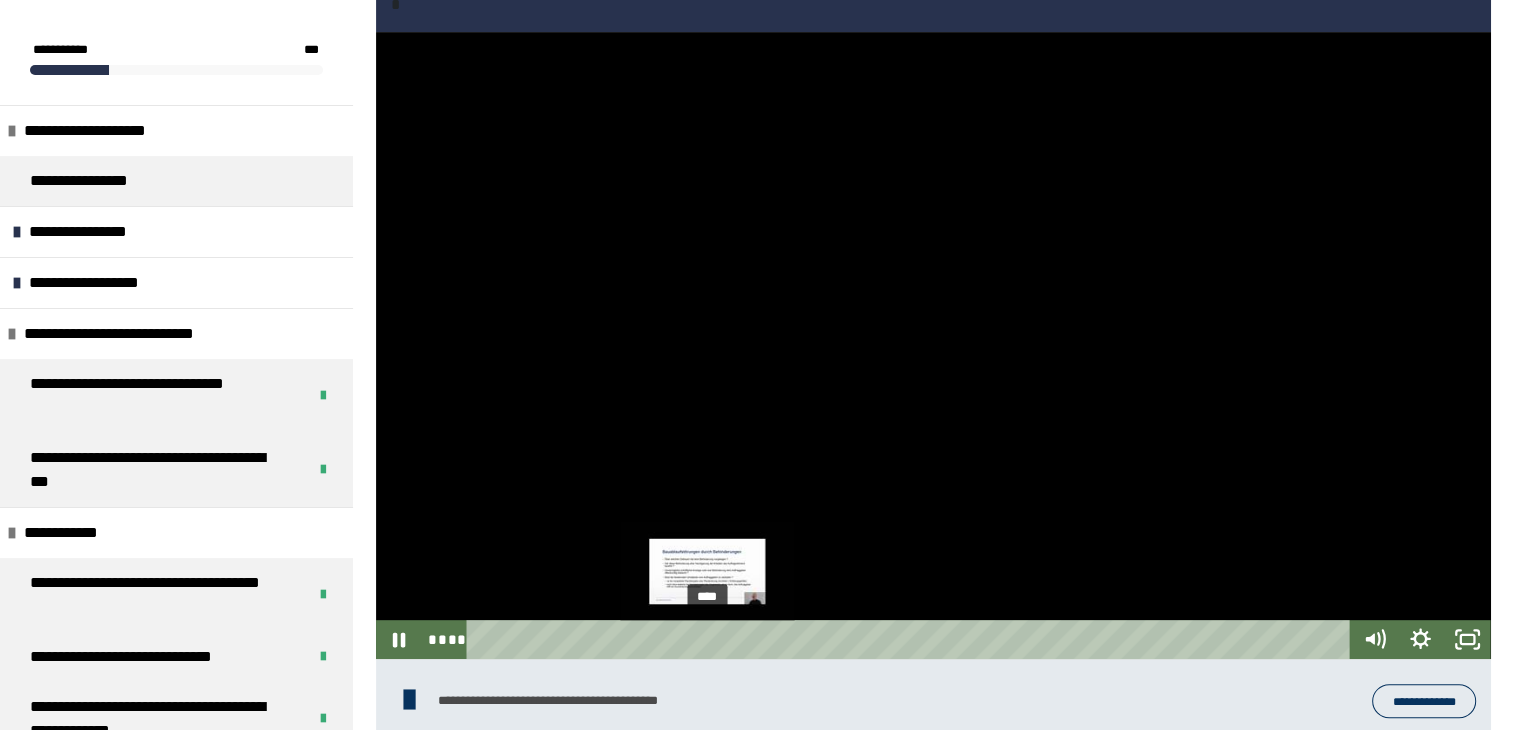 click on "****" at bounding box center (912, 639) 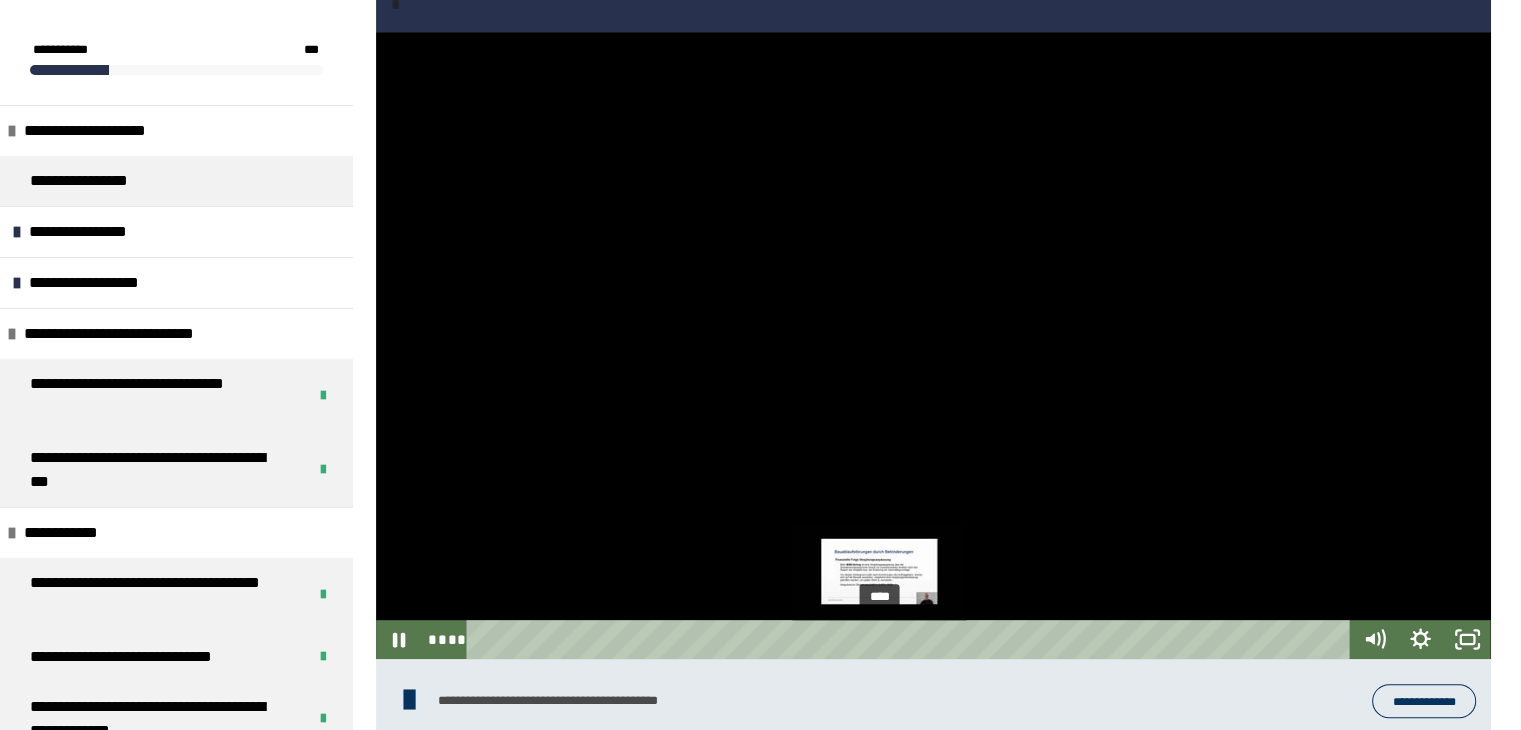 click on "****" at bounding box center (912, 639) 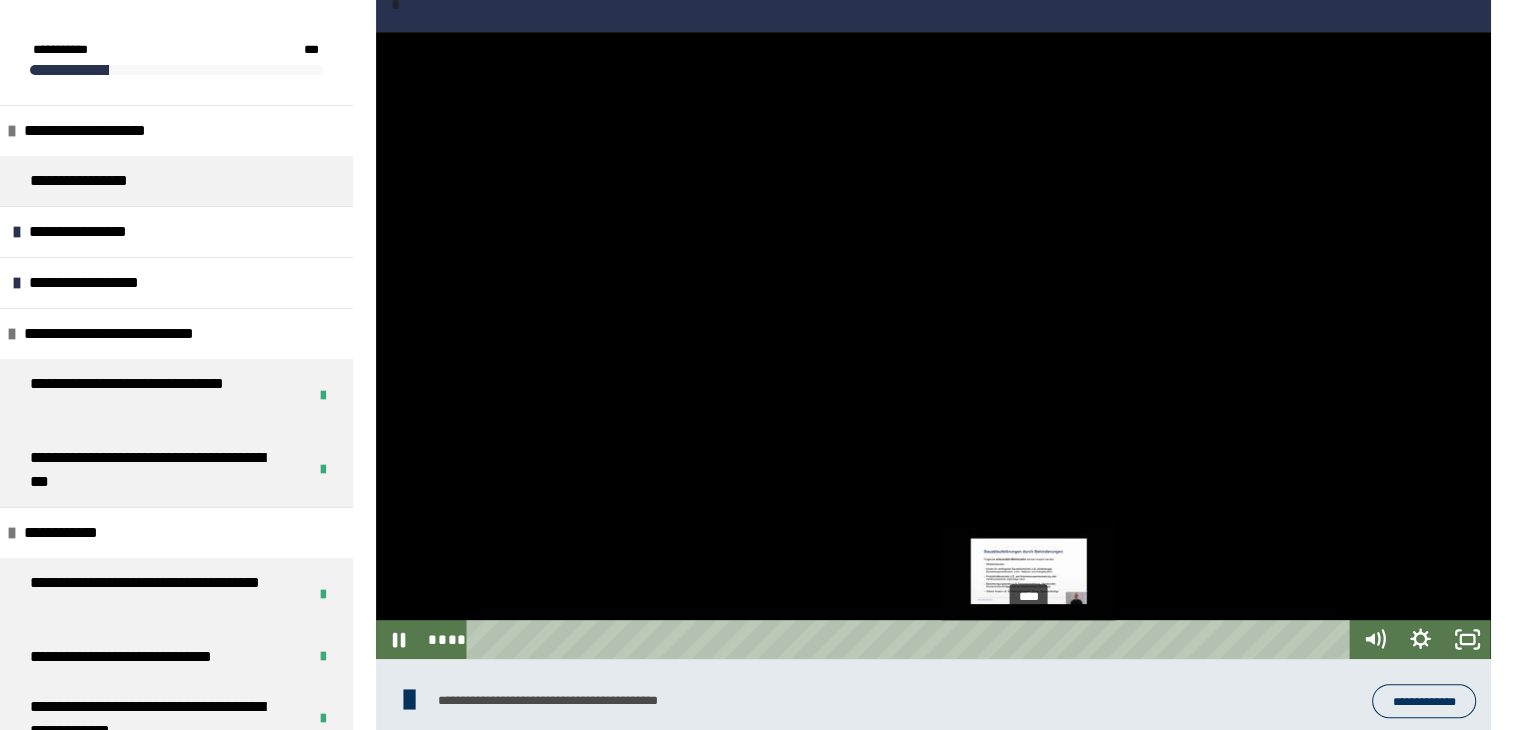 click on "****" at bounding box center (912, 639) 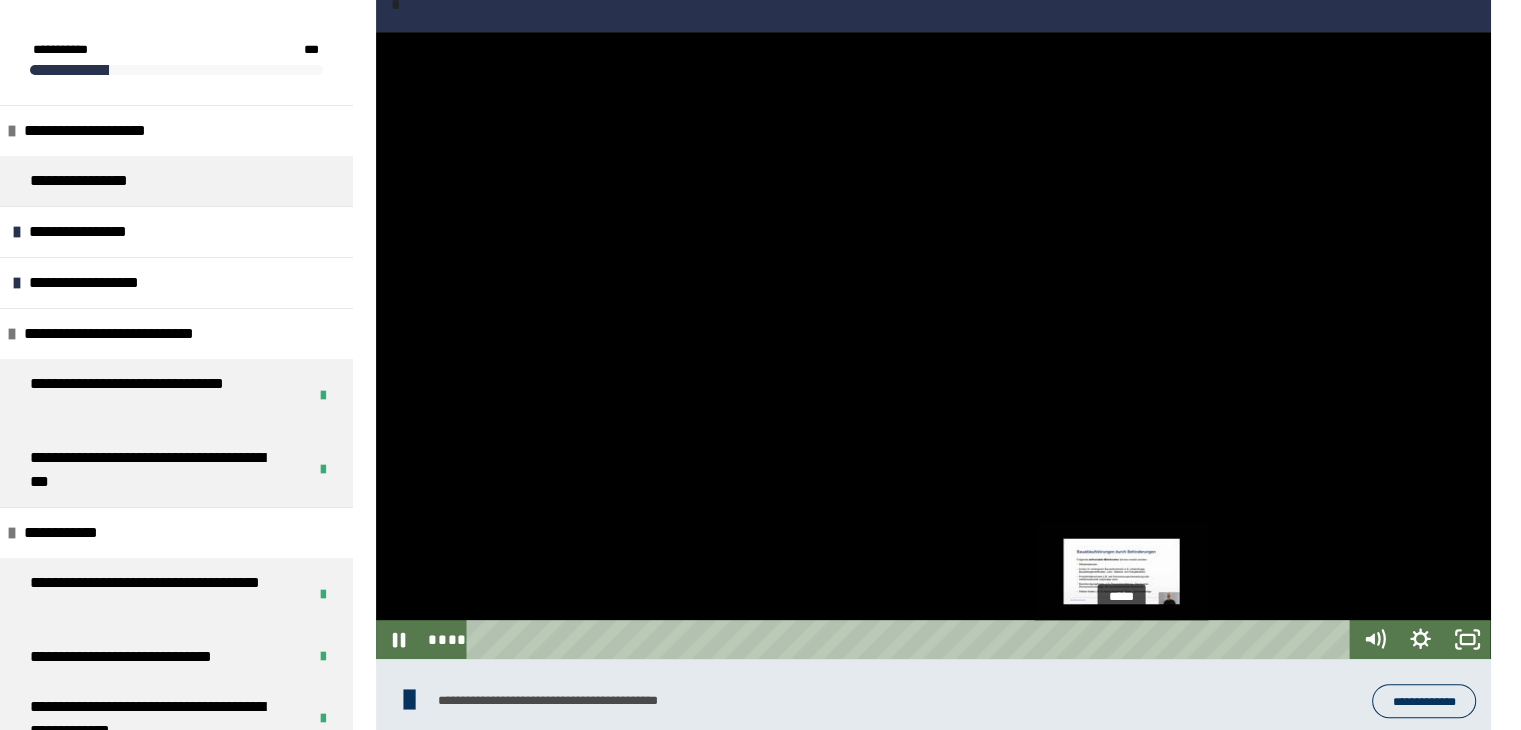 click on "*****" at bounding box center (912, 639) 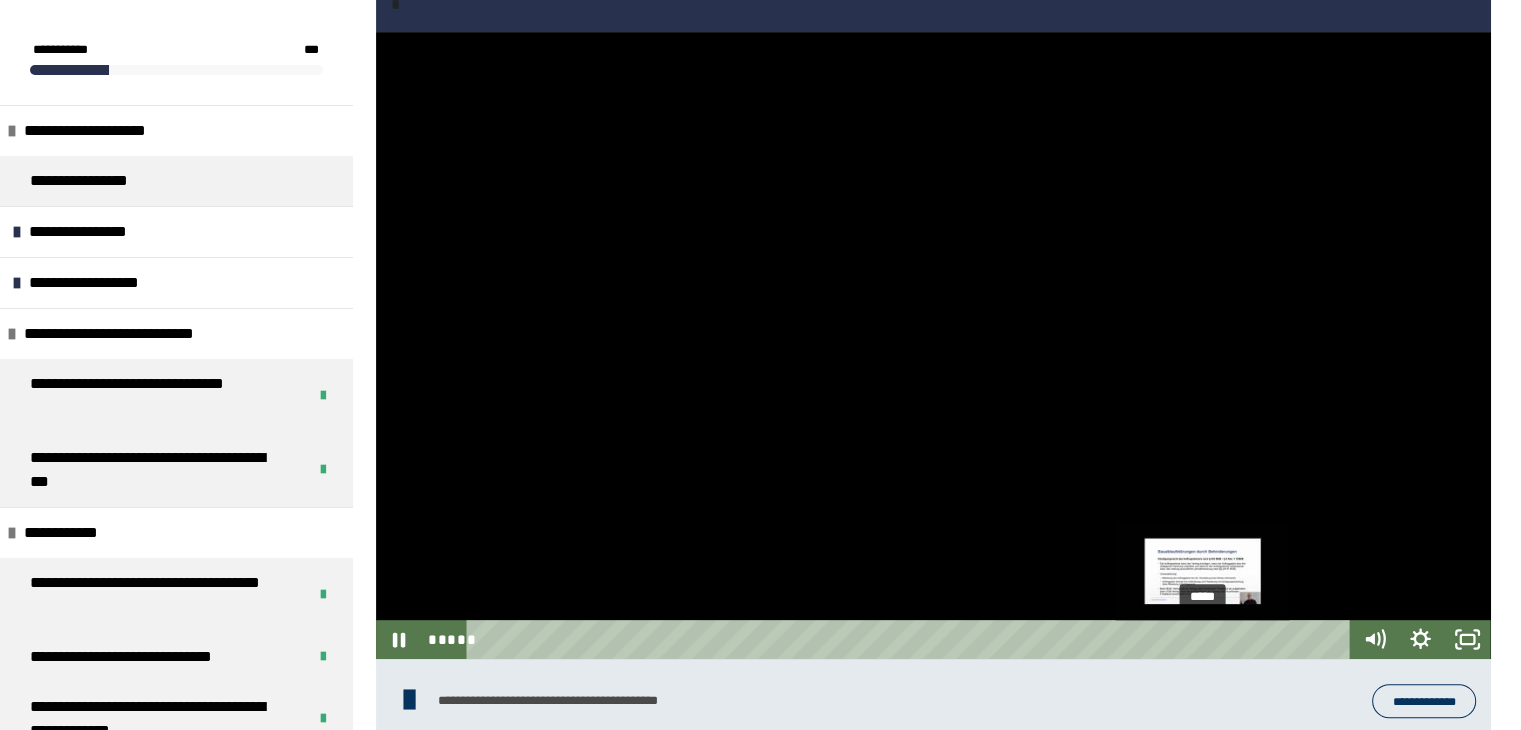 click on "*****" at bounding box center (912, 639) 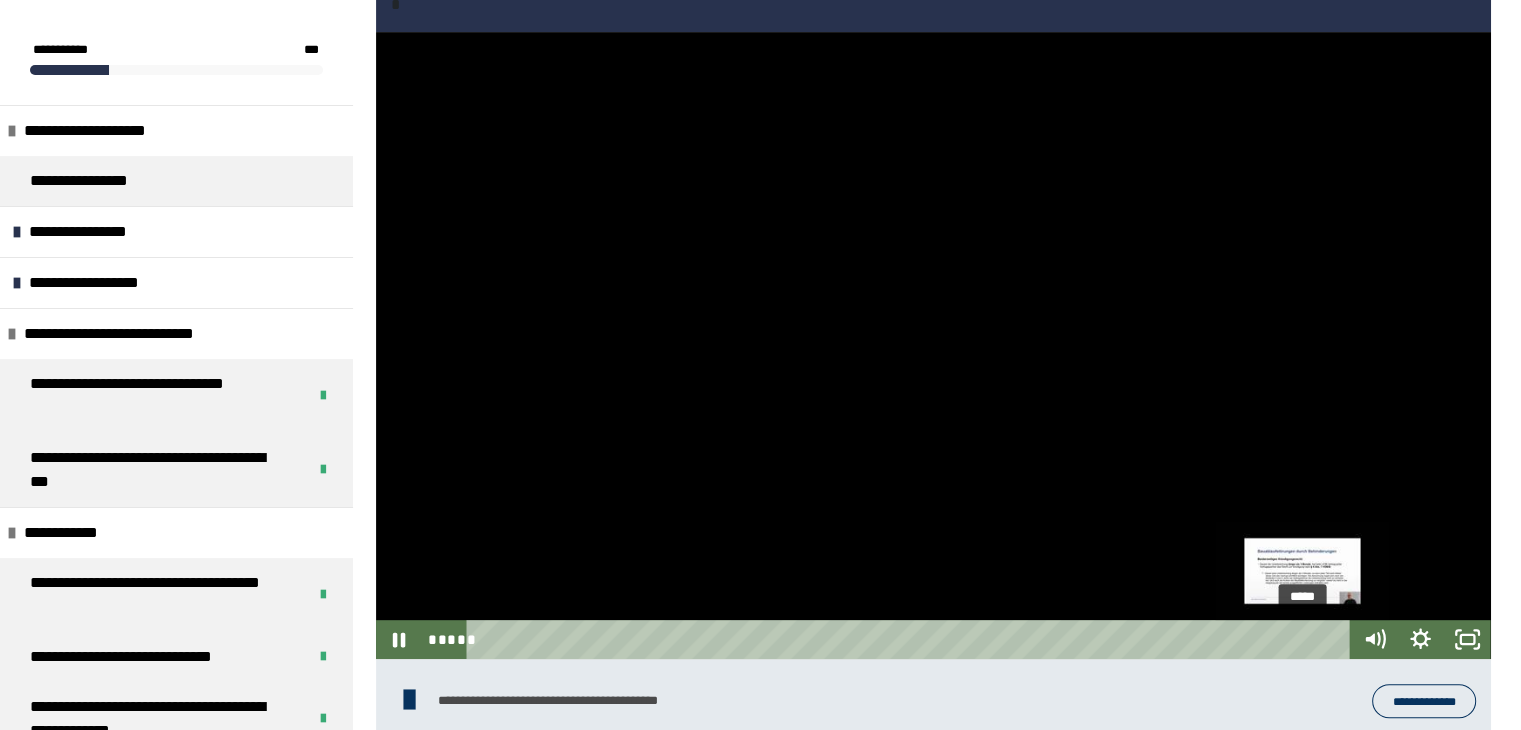 click on "*****" at bounding box center (912, 639) 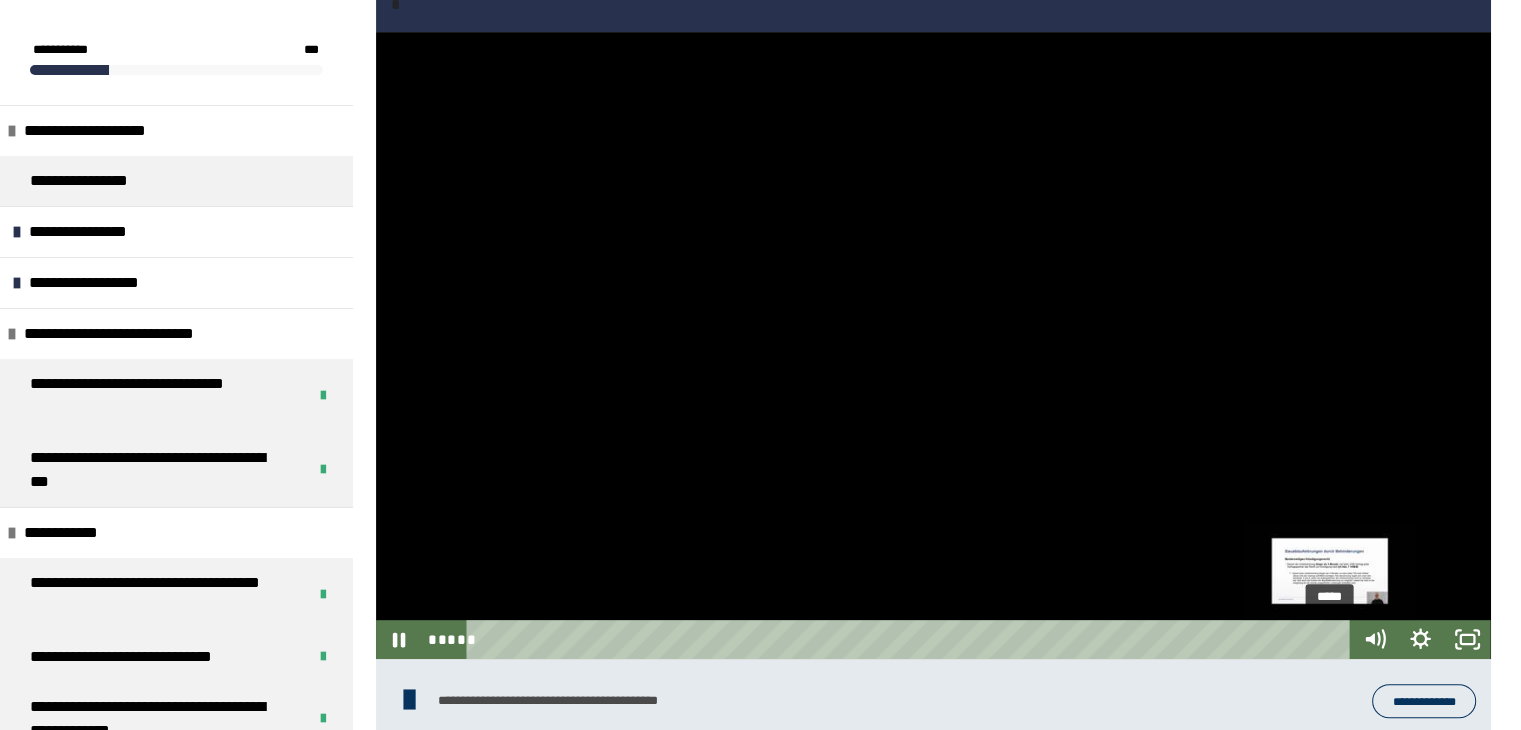 click on "*****" at bounding box center (912, 639) 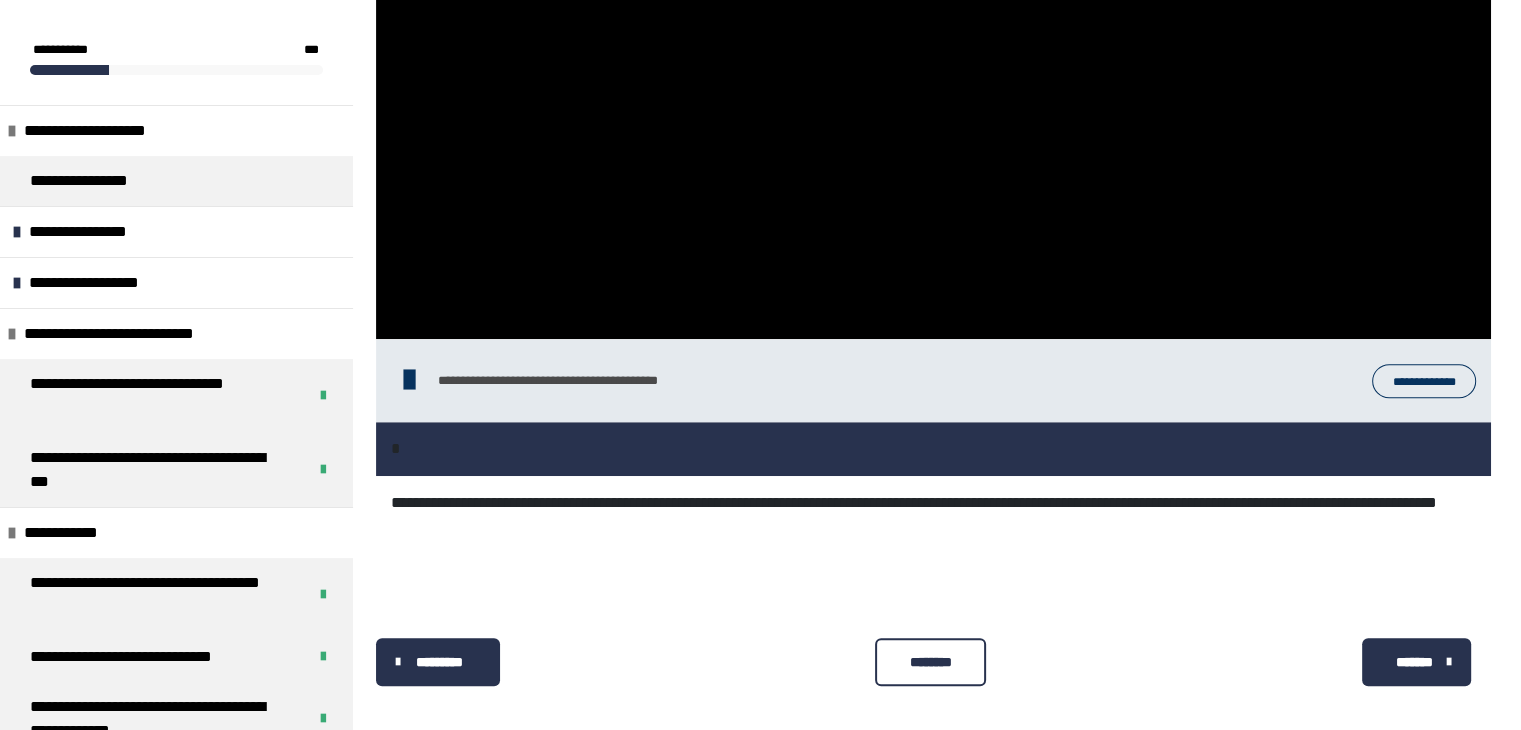scroll, scrollTop: 1095, scrollLeft: 0, axis: vertical 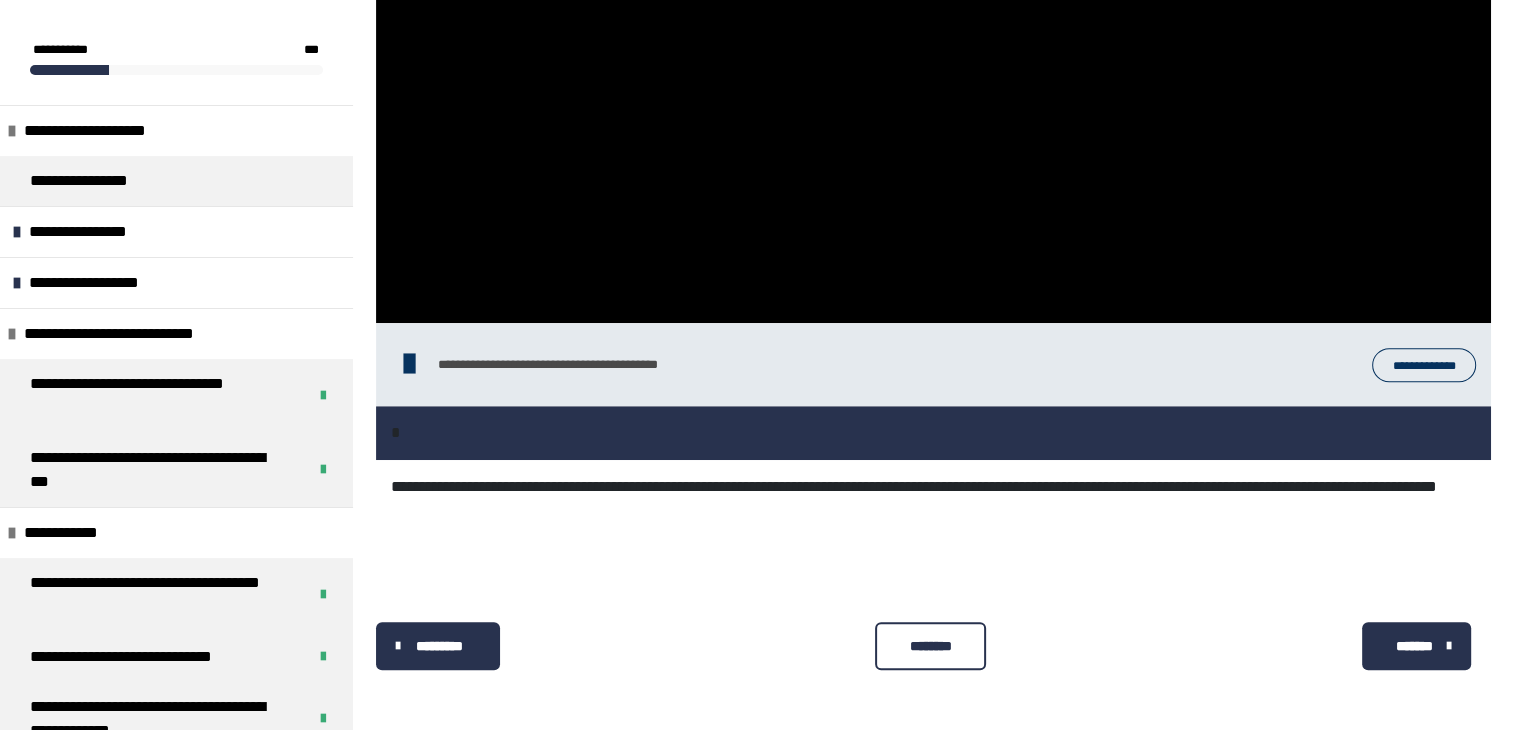 click on "********" at bounding box center (930, 646) 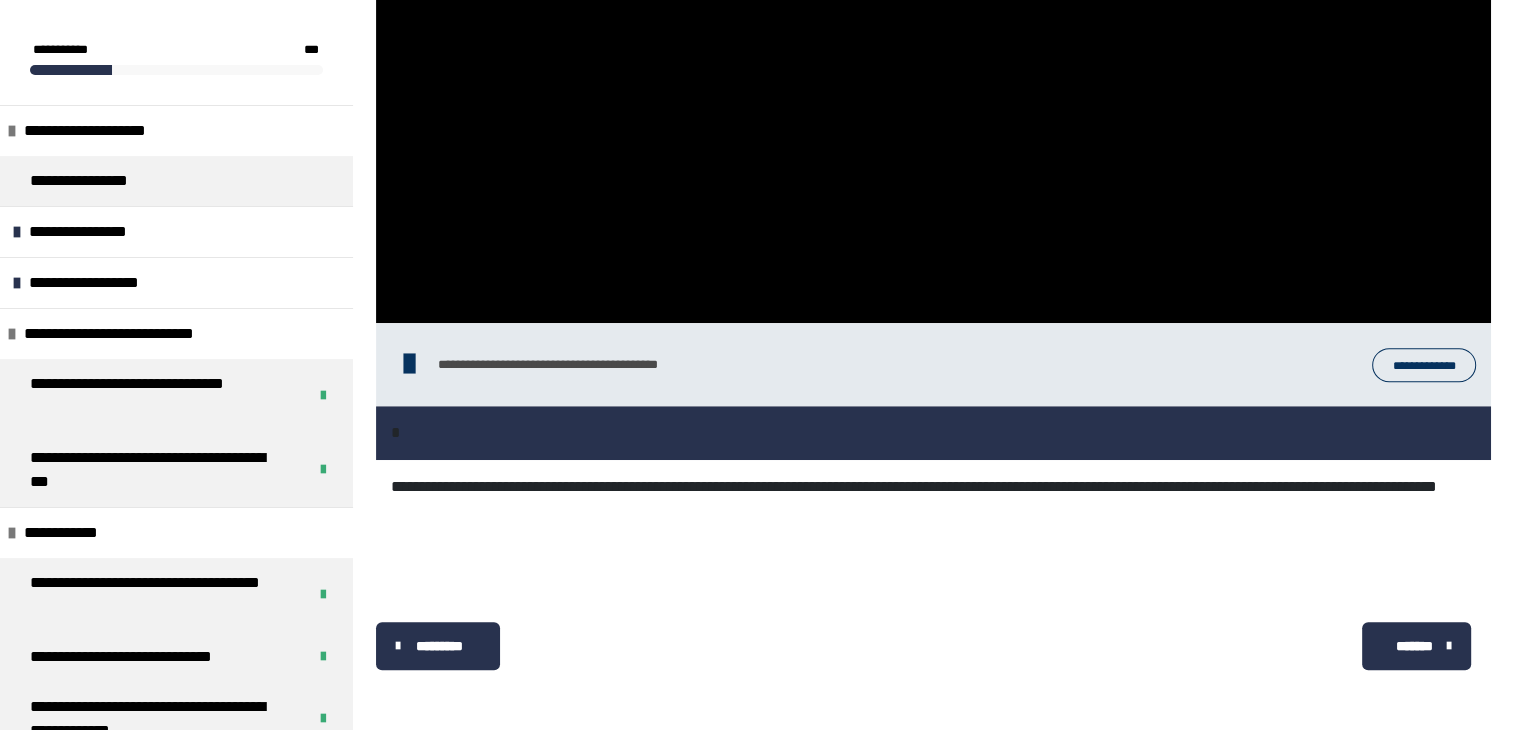 click on "*******" at bounding box center [1414, 646] 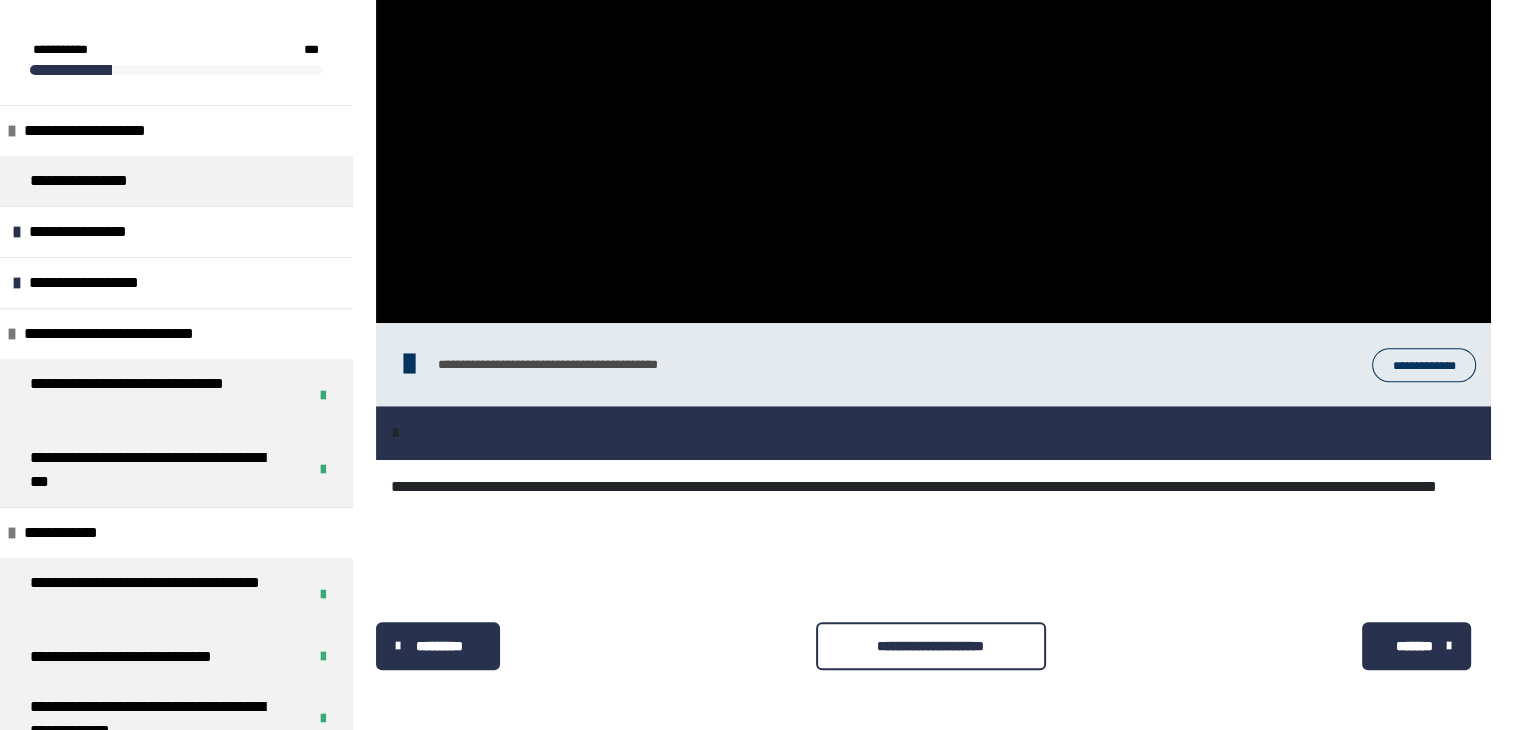 scroll, scrollTop: 340, scrollLeft: 0, axis: vertical 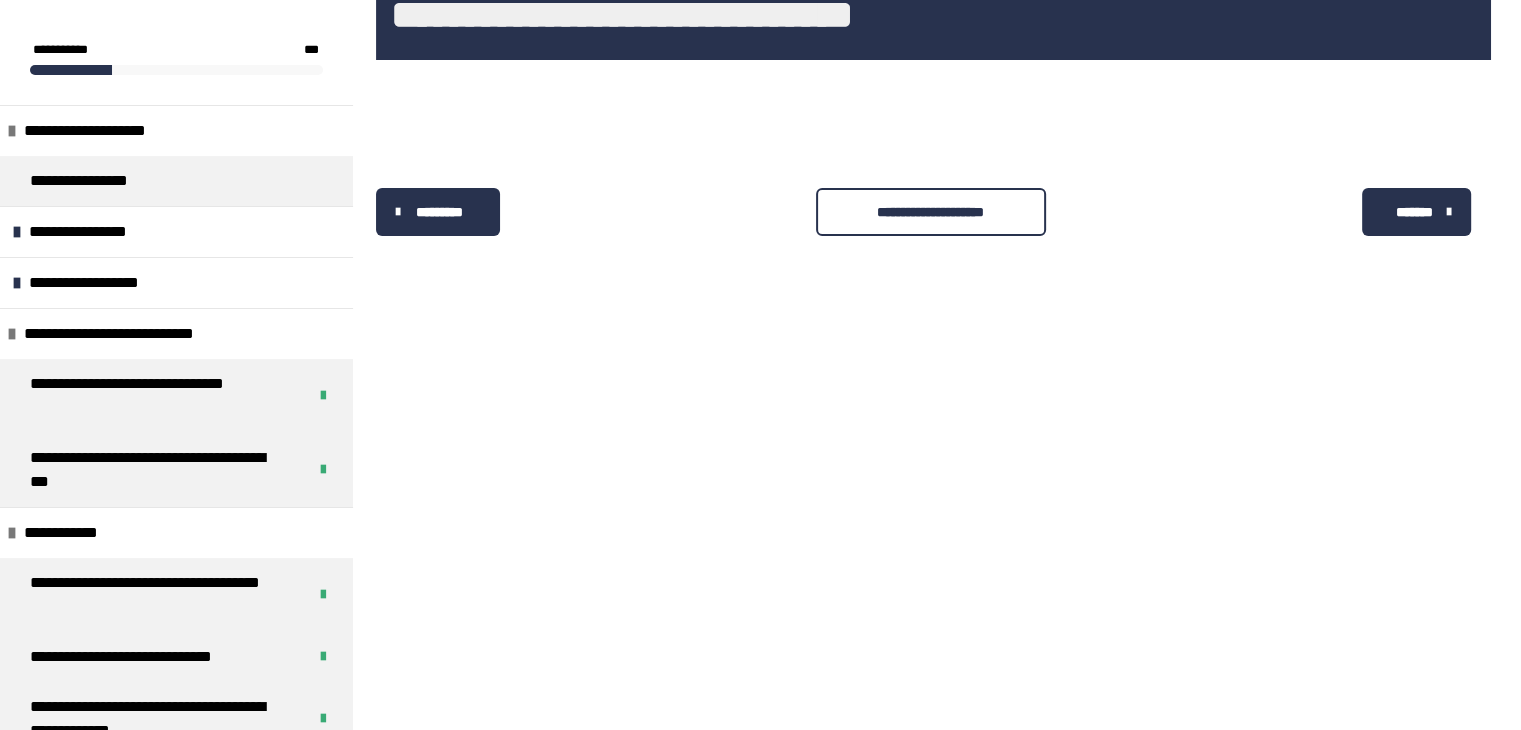 click on "**********" at bounding box center [931, 212] 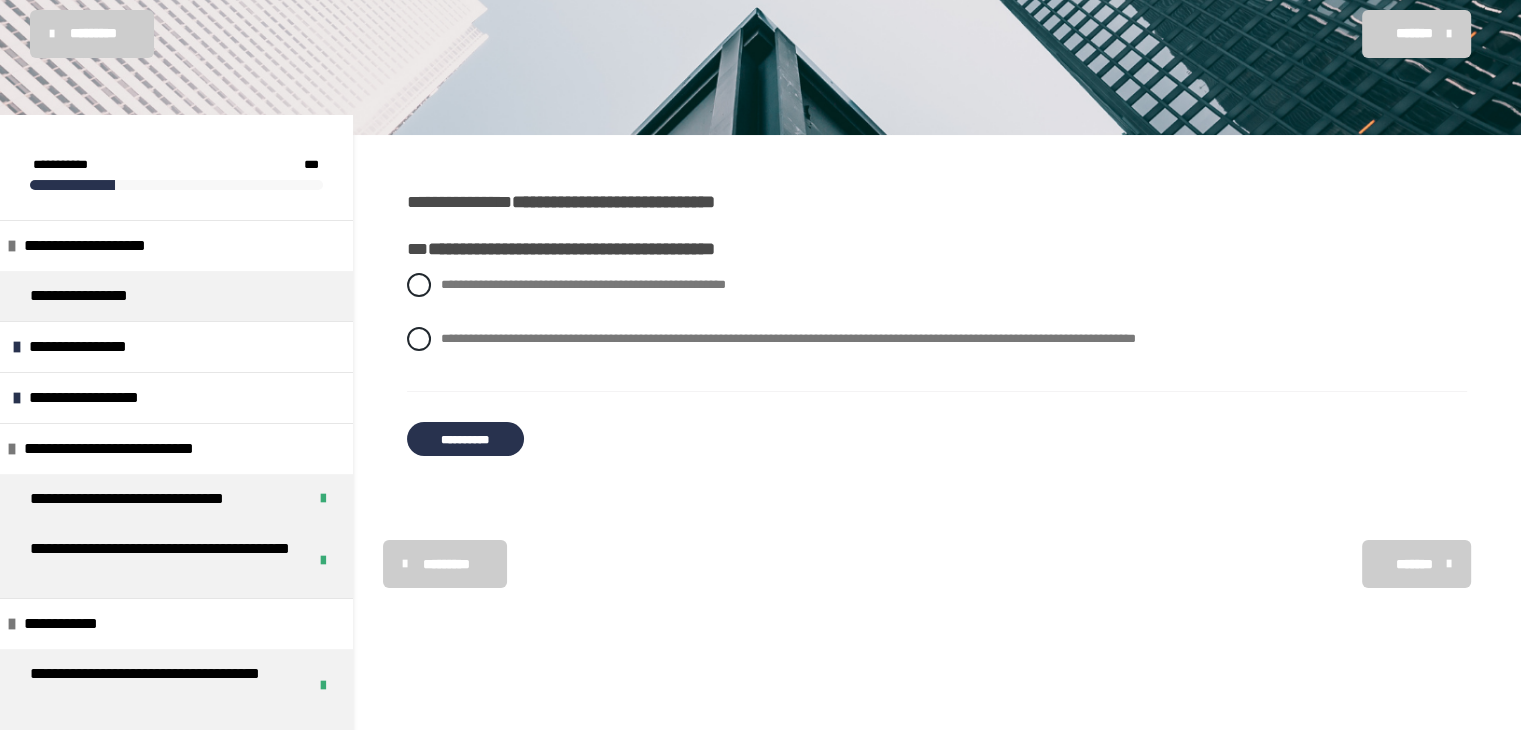 scroll, scrollTop: 160, scrollLeft: 0, axis: vertical 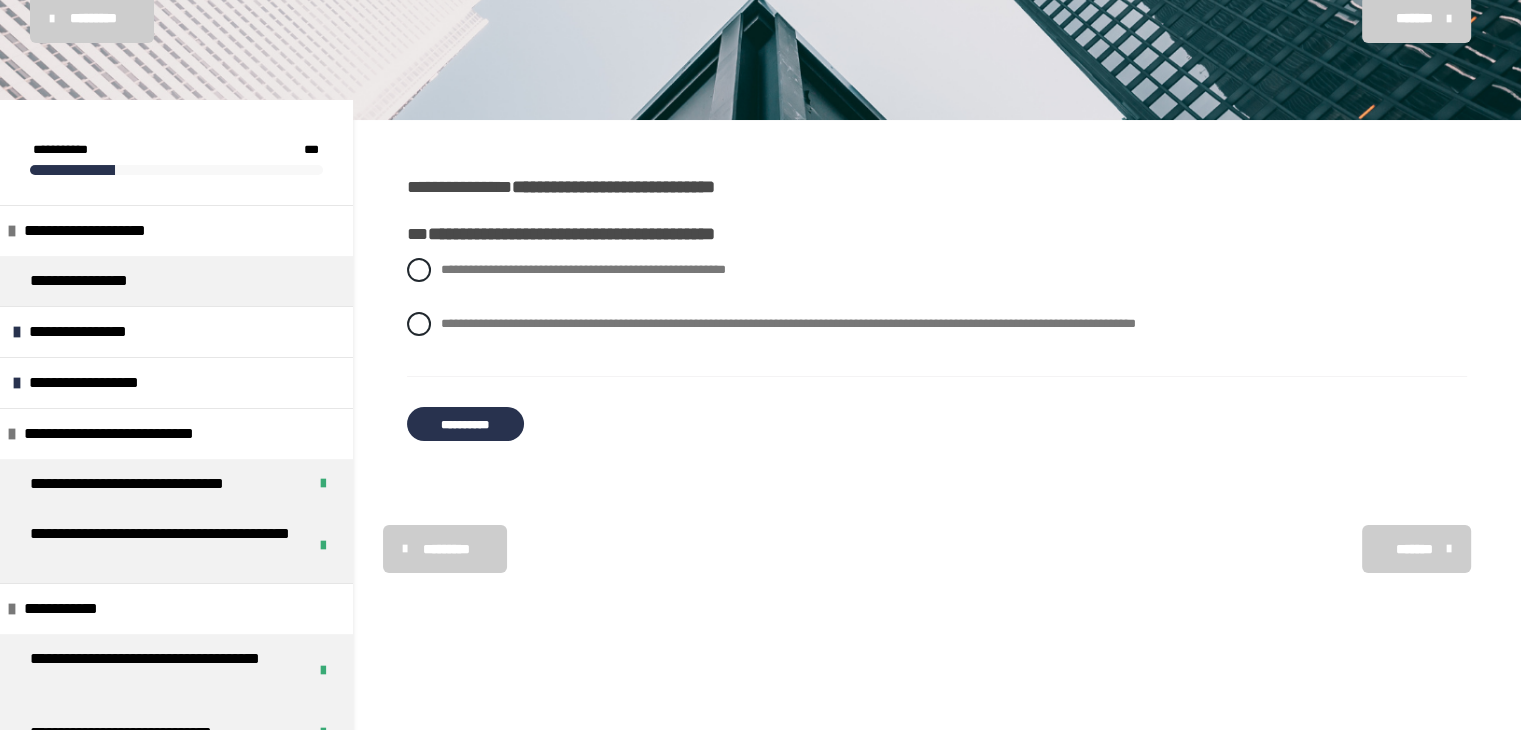 click on "**********" at bounding box center [465, 424] 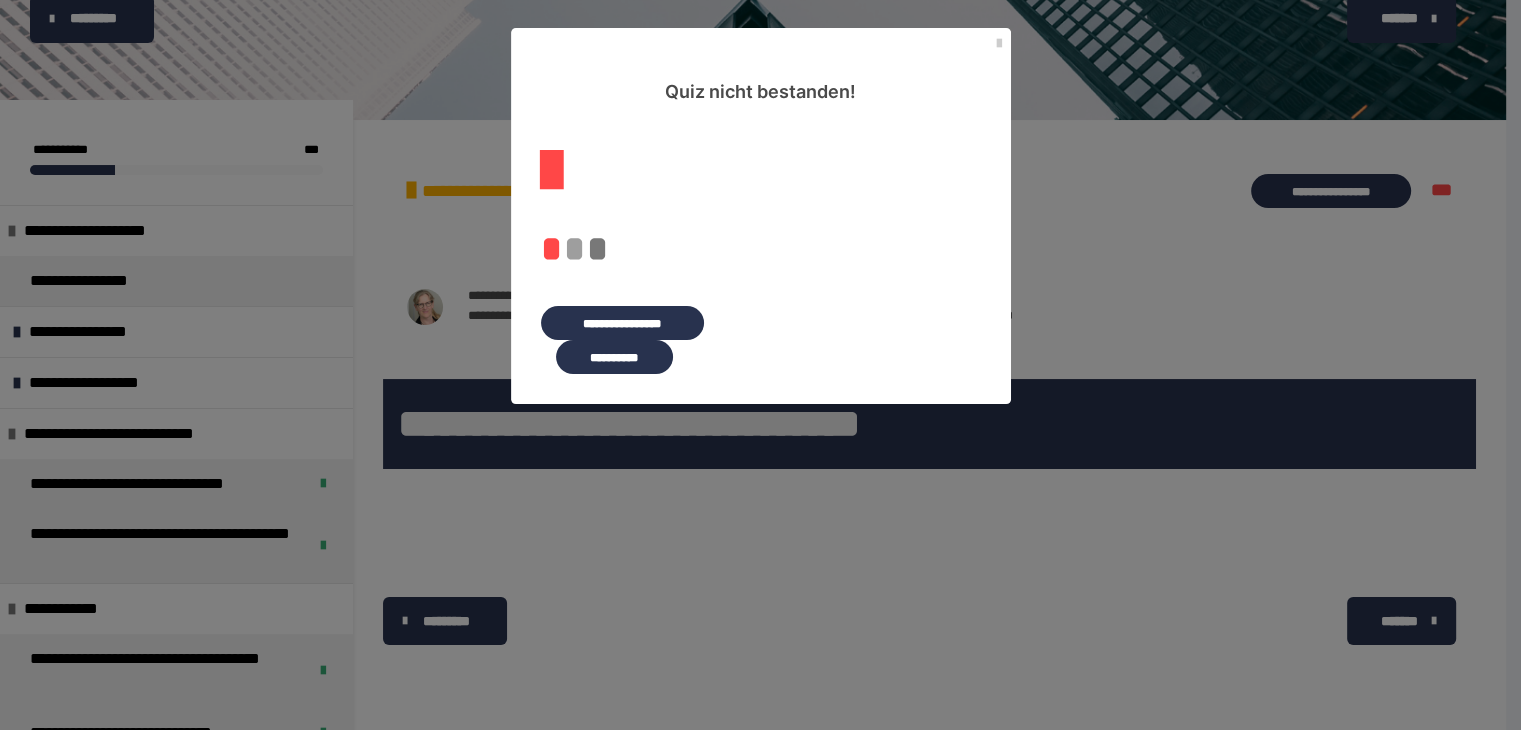click on "**********" at bounding box center (622, 323) 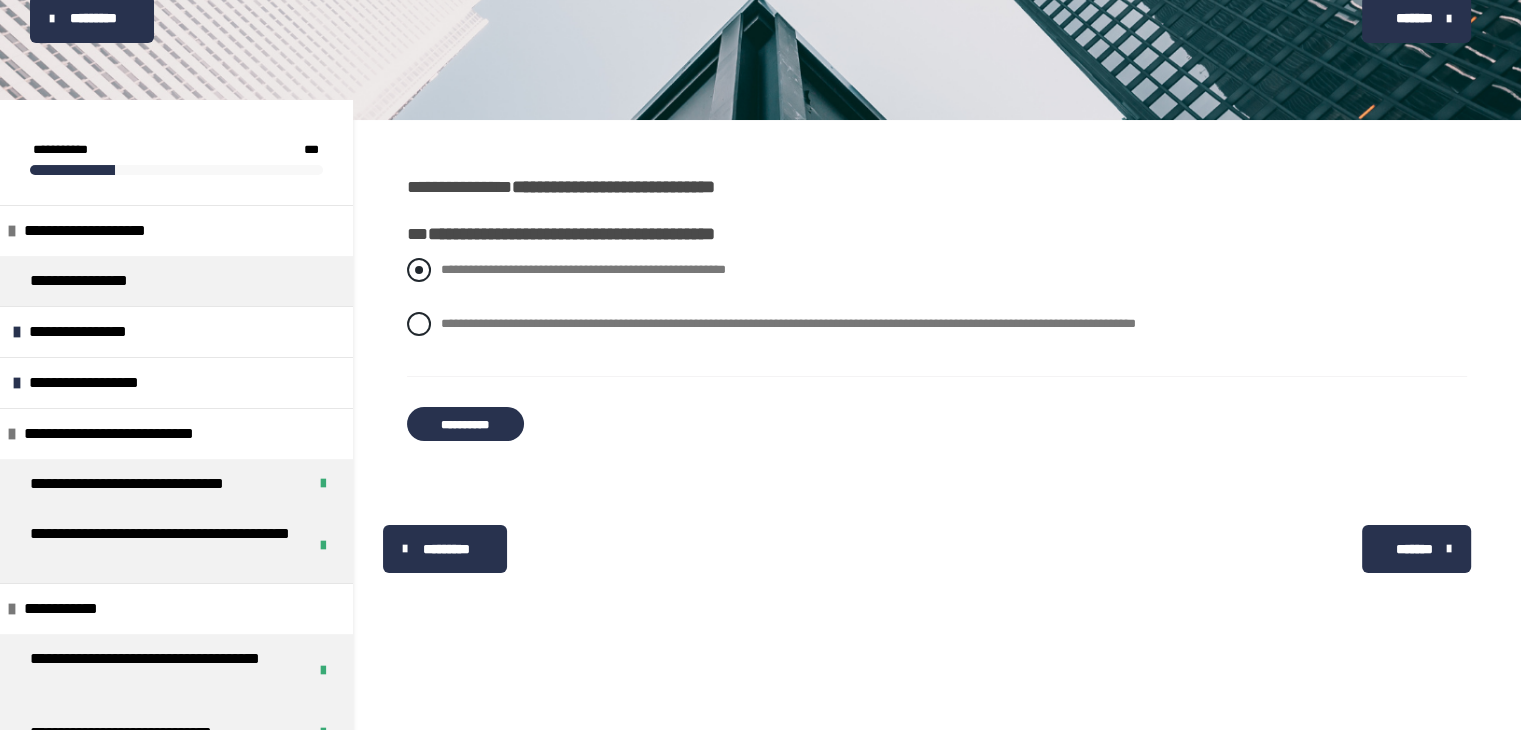 click at bounding box center [419, 270] 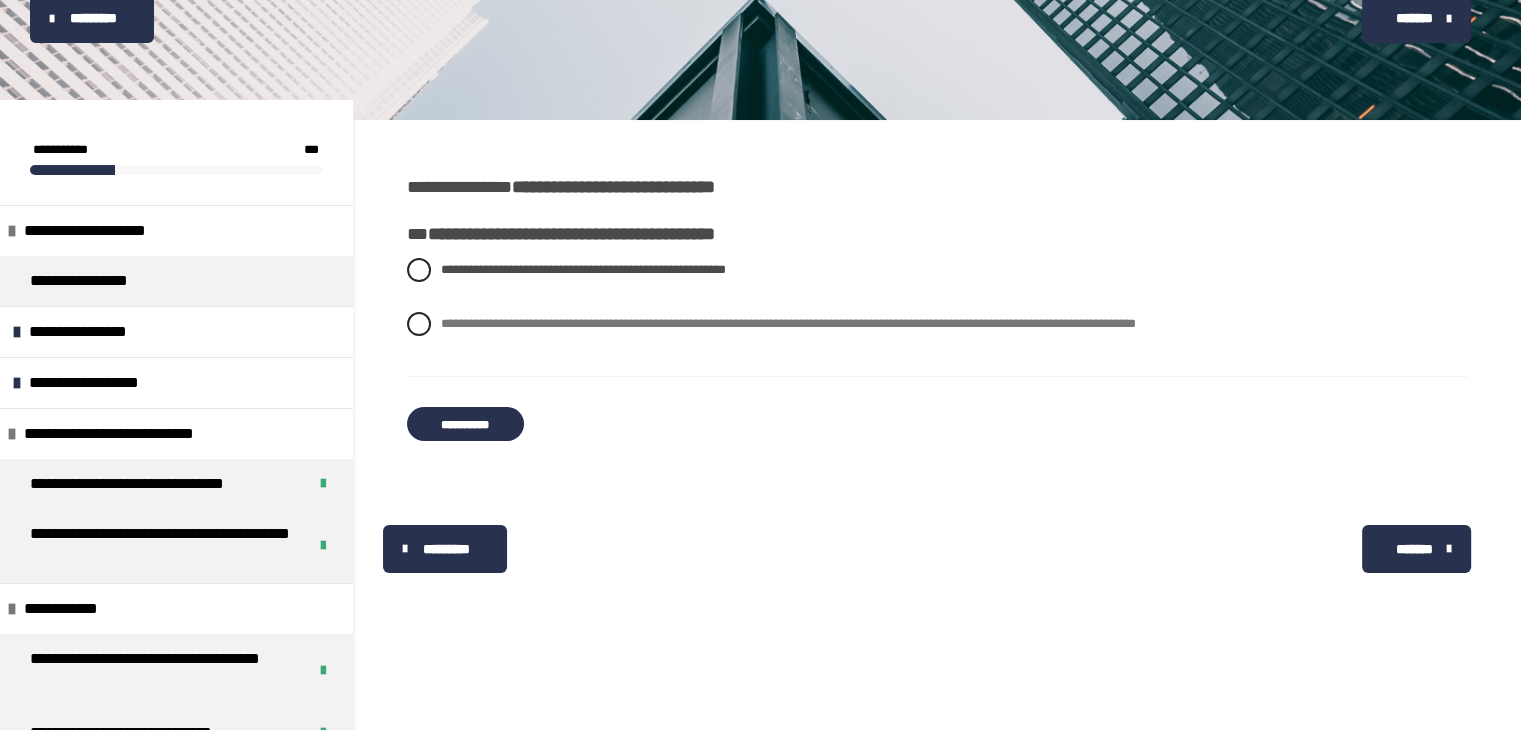 click on "**********" at bounding box center (465, 424) 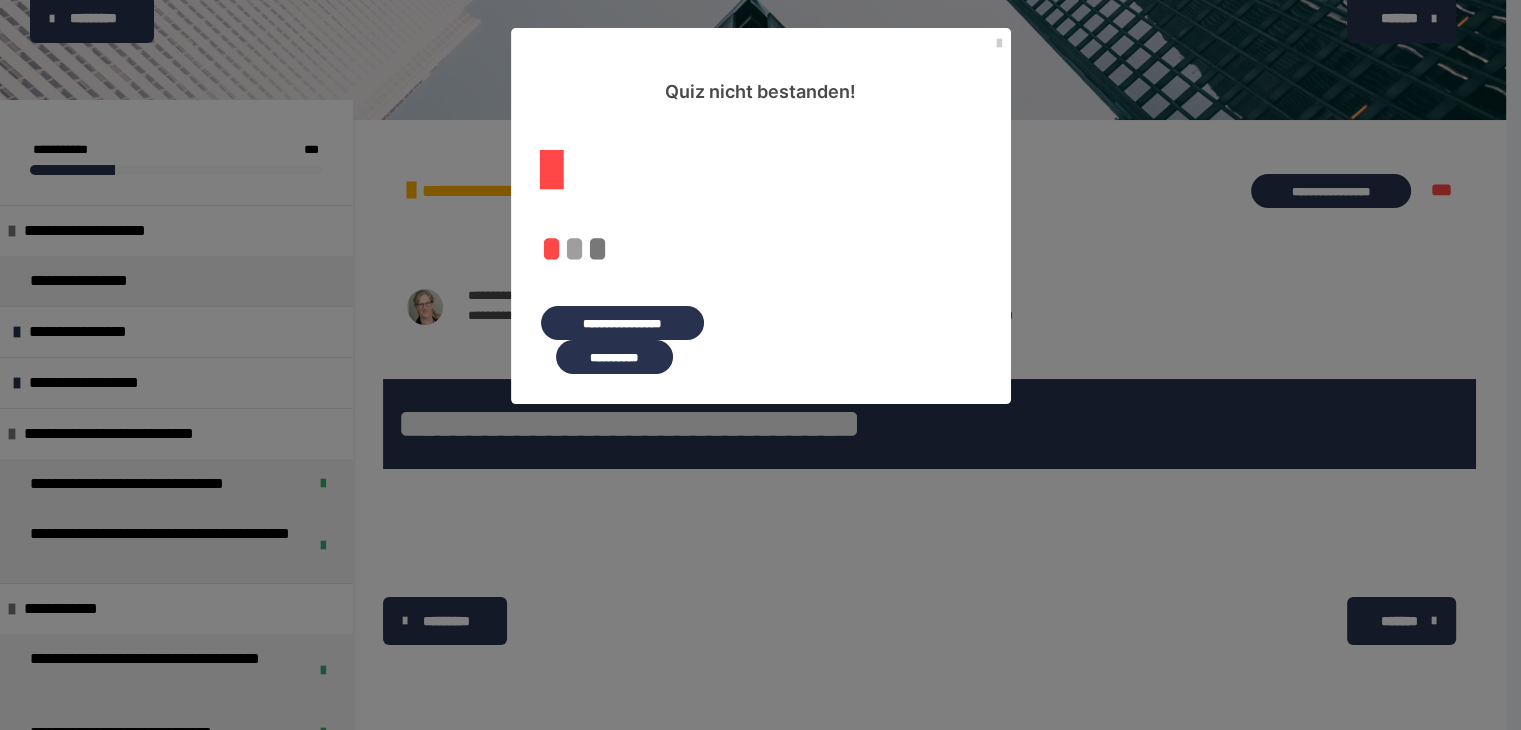 click on "**********" at bounding box center [614, 357] 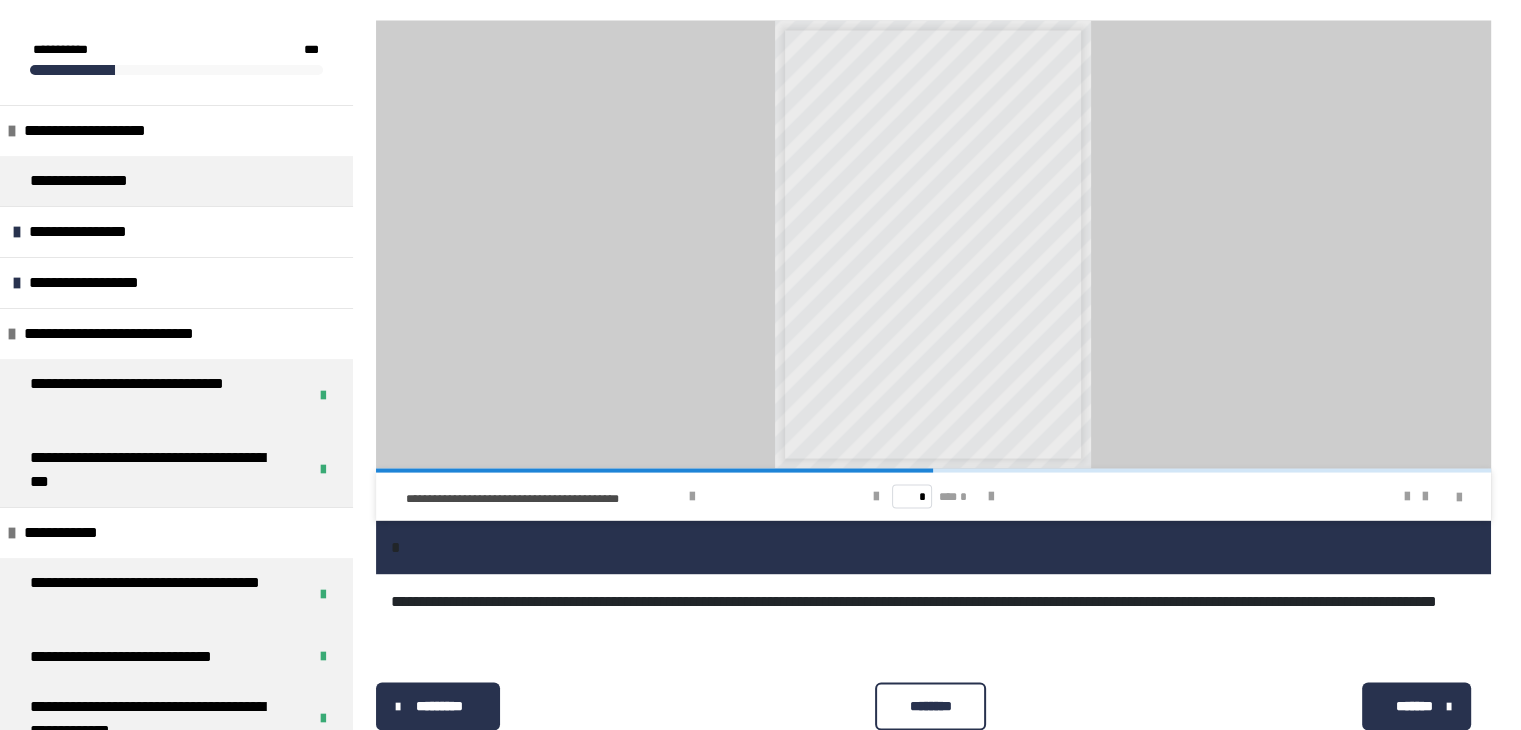 scroll, scrollTop: 3752, scrollLeft: 0, axis: vertical 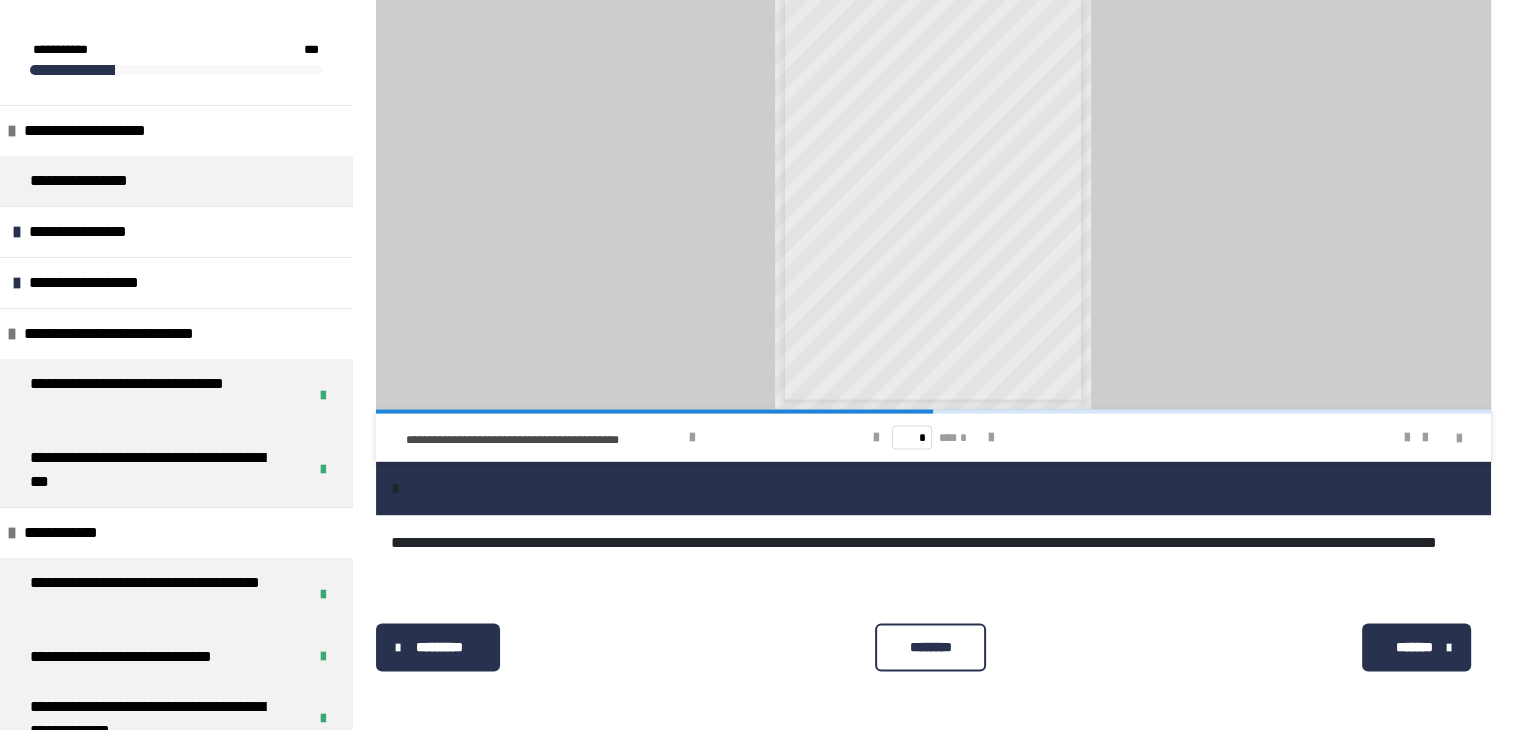 click on "********" at bounding box center [930, 646] 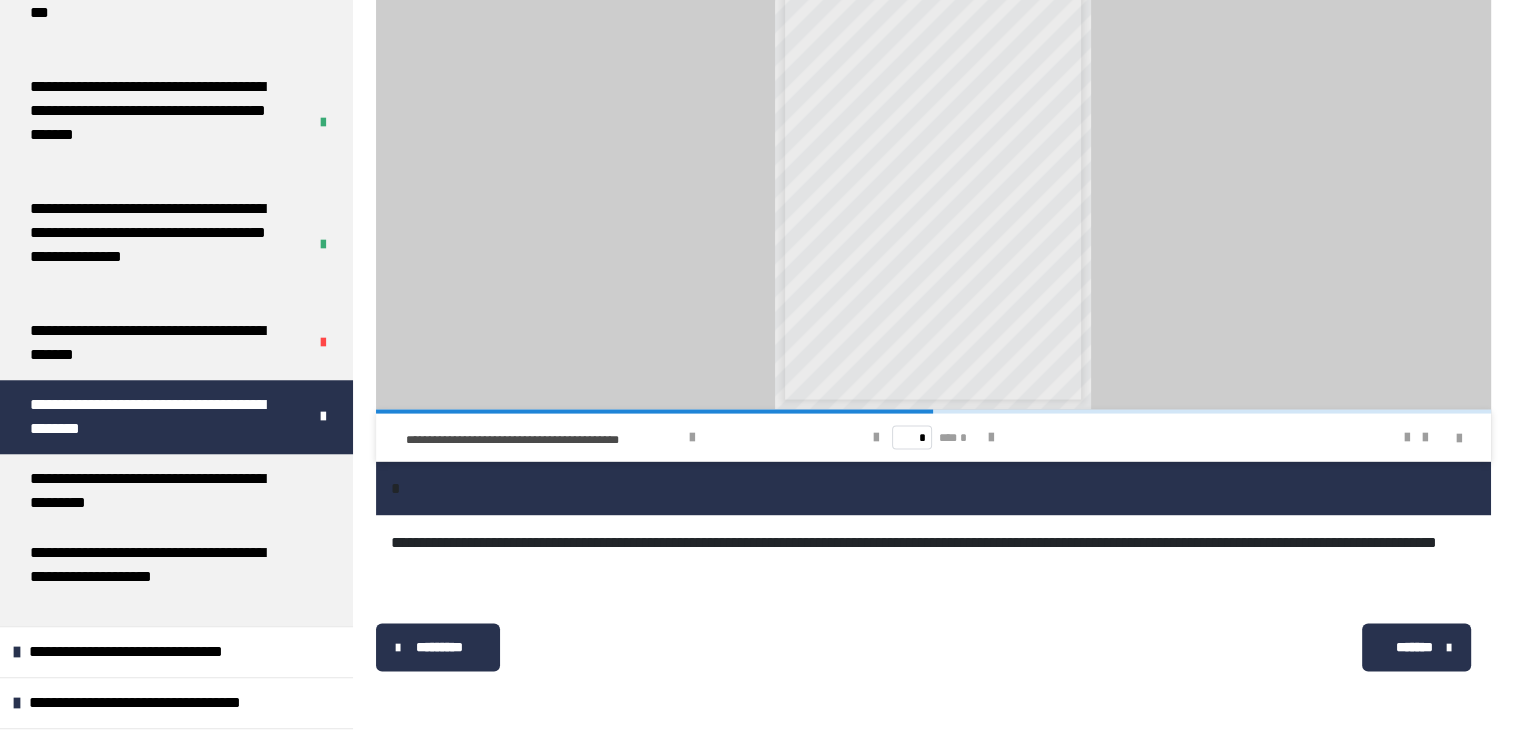 scroll, scrollTop: 1683, scrollLeft: 0, axis: vertical 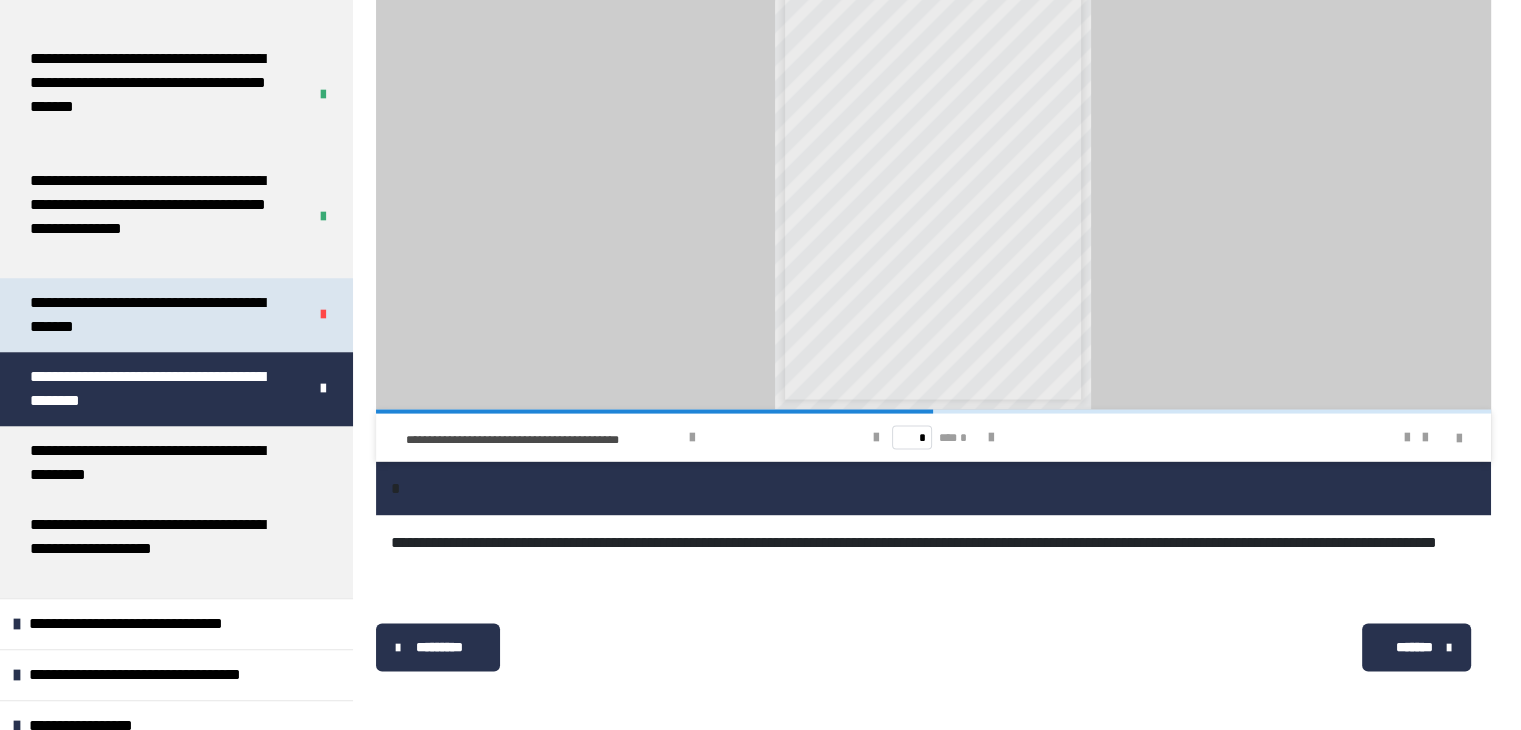 click on "**********" at bounding box center (153, 315) 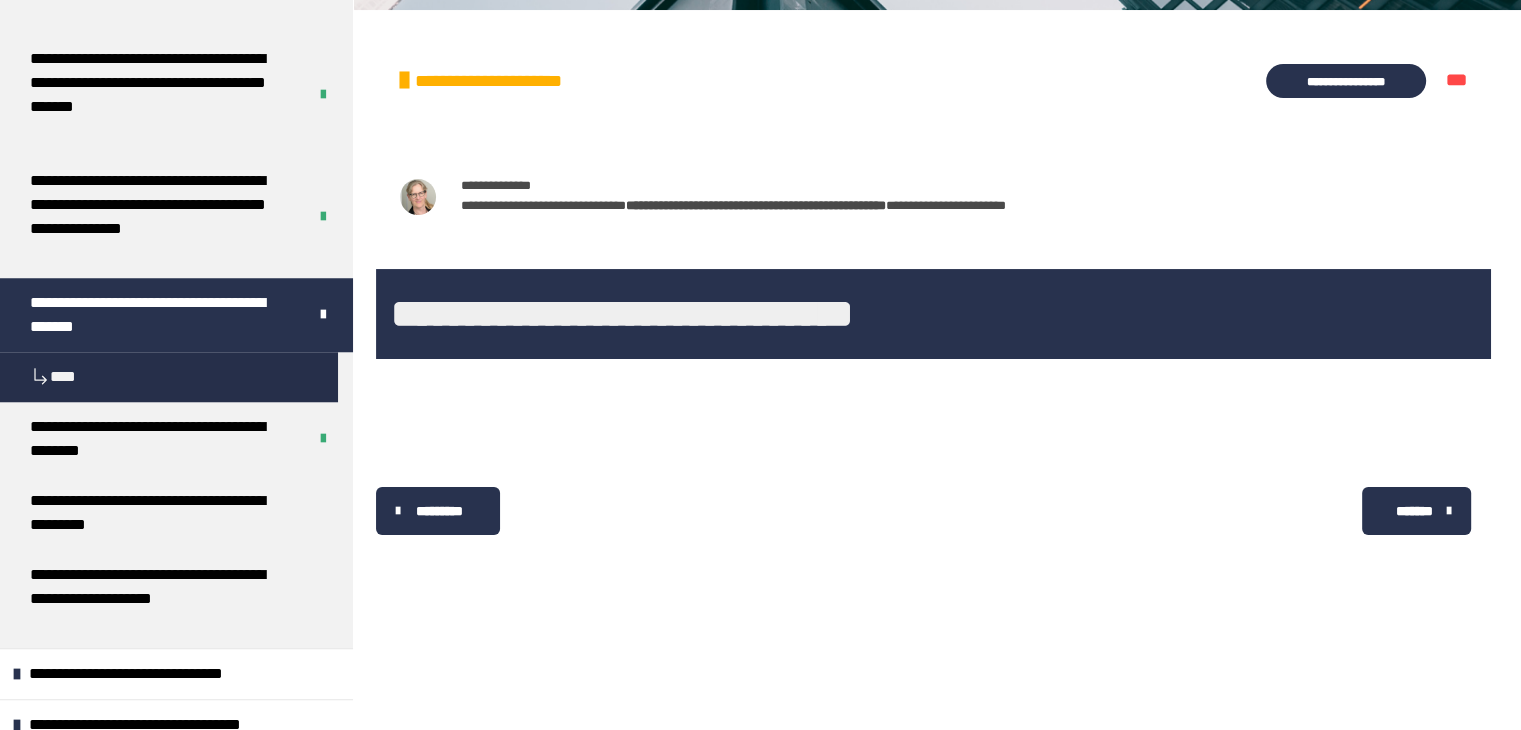click on "**********" at bounding box center [1346, 81] 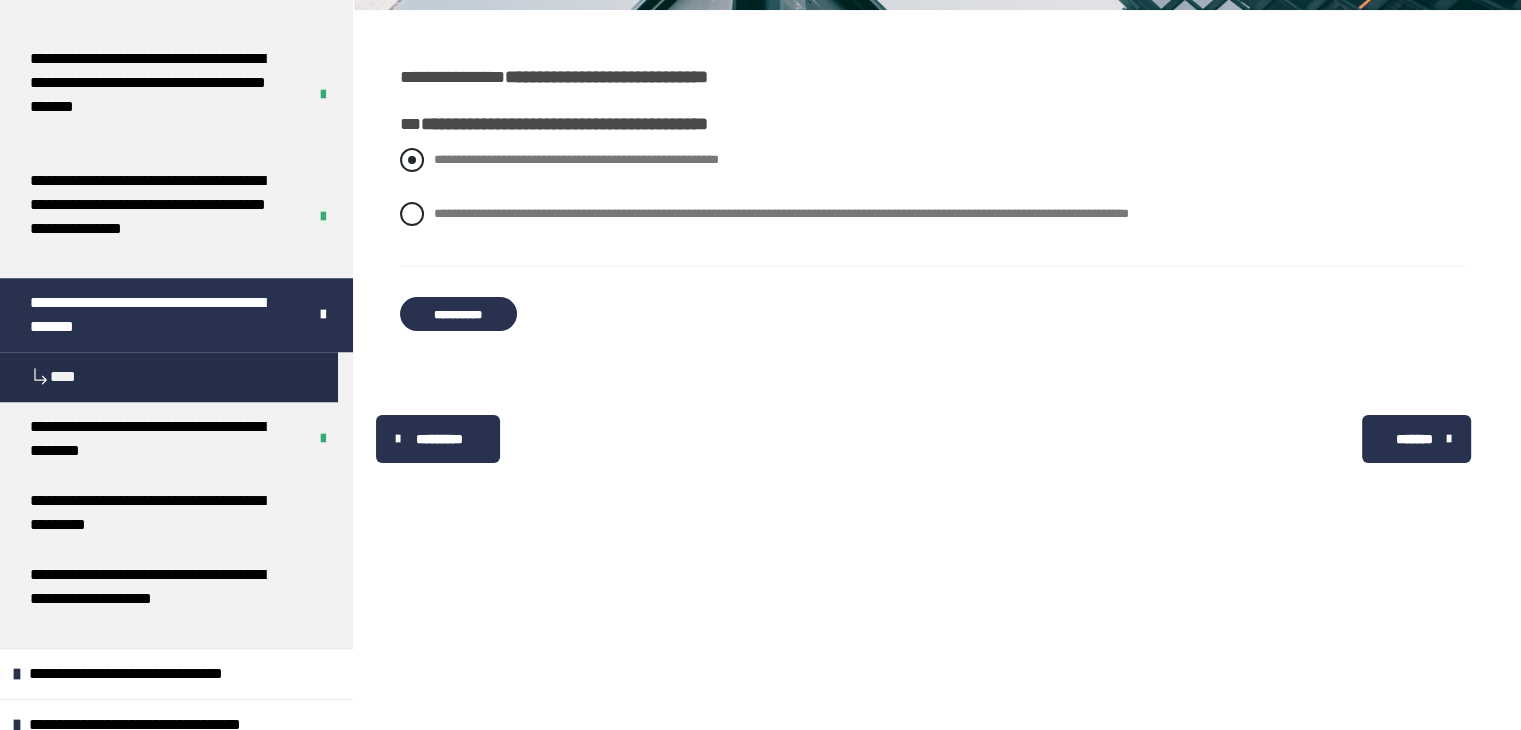 click at bounding box center (412, 160) 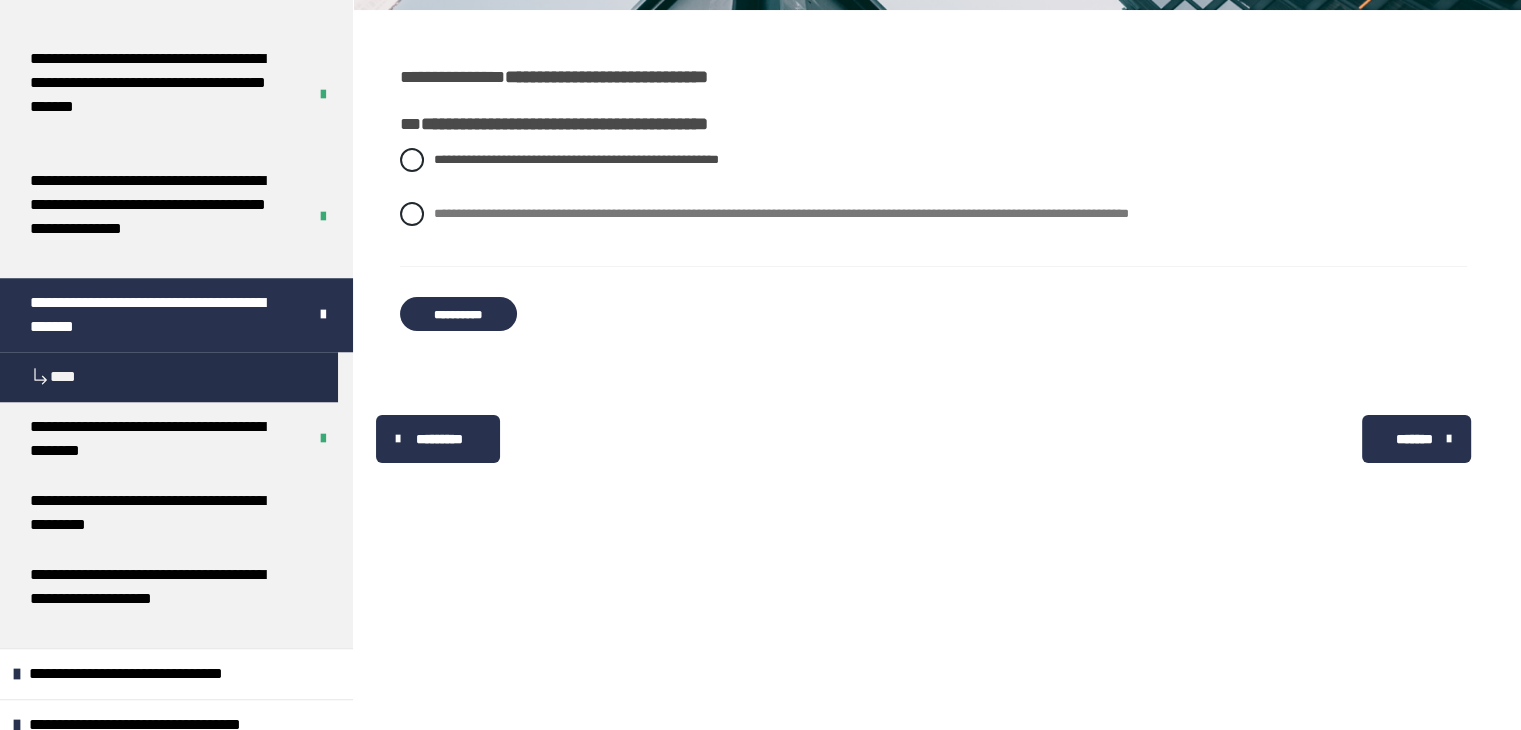 click on "**********" at bounding box center (458, 314) 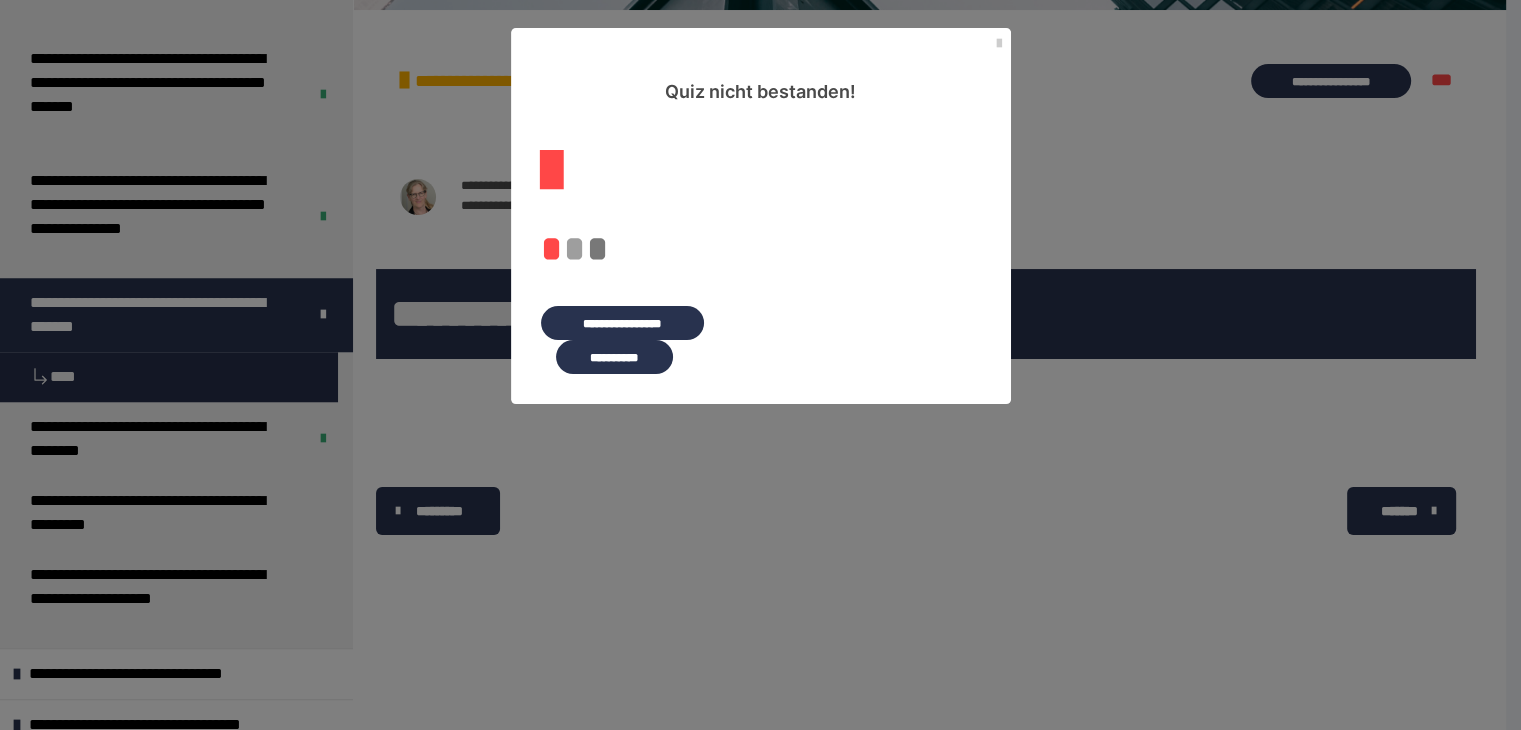 click on "**********" at bounding box center (622, 323) 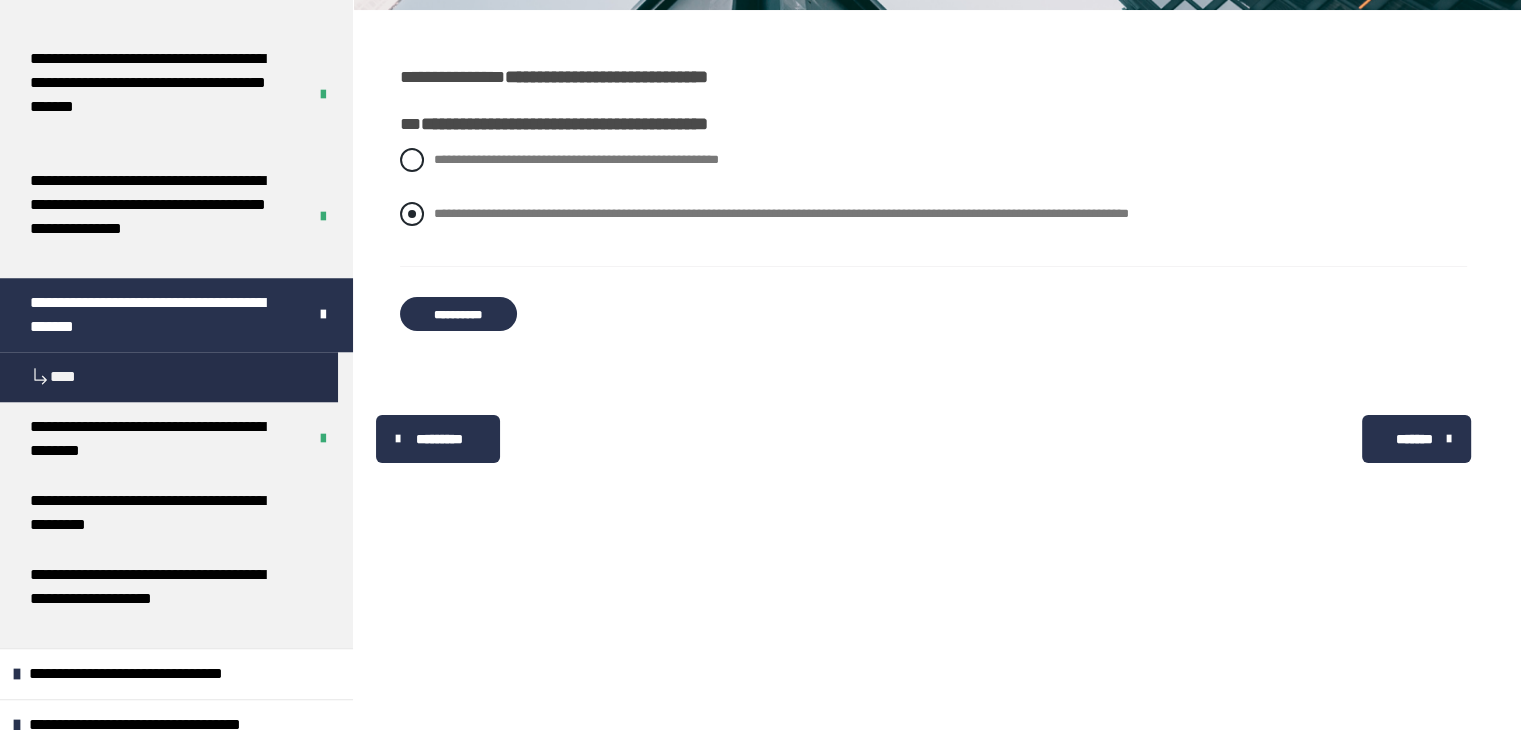 click at bounding box center [412, 214] 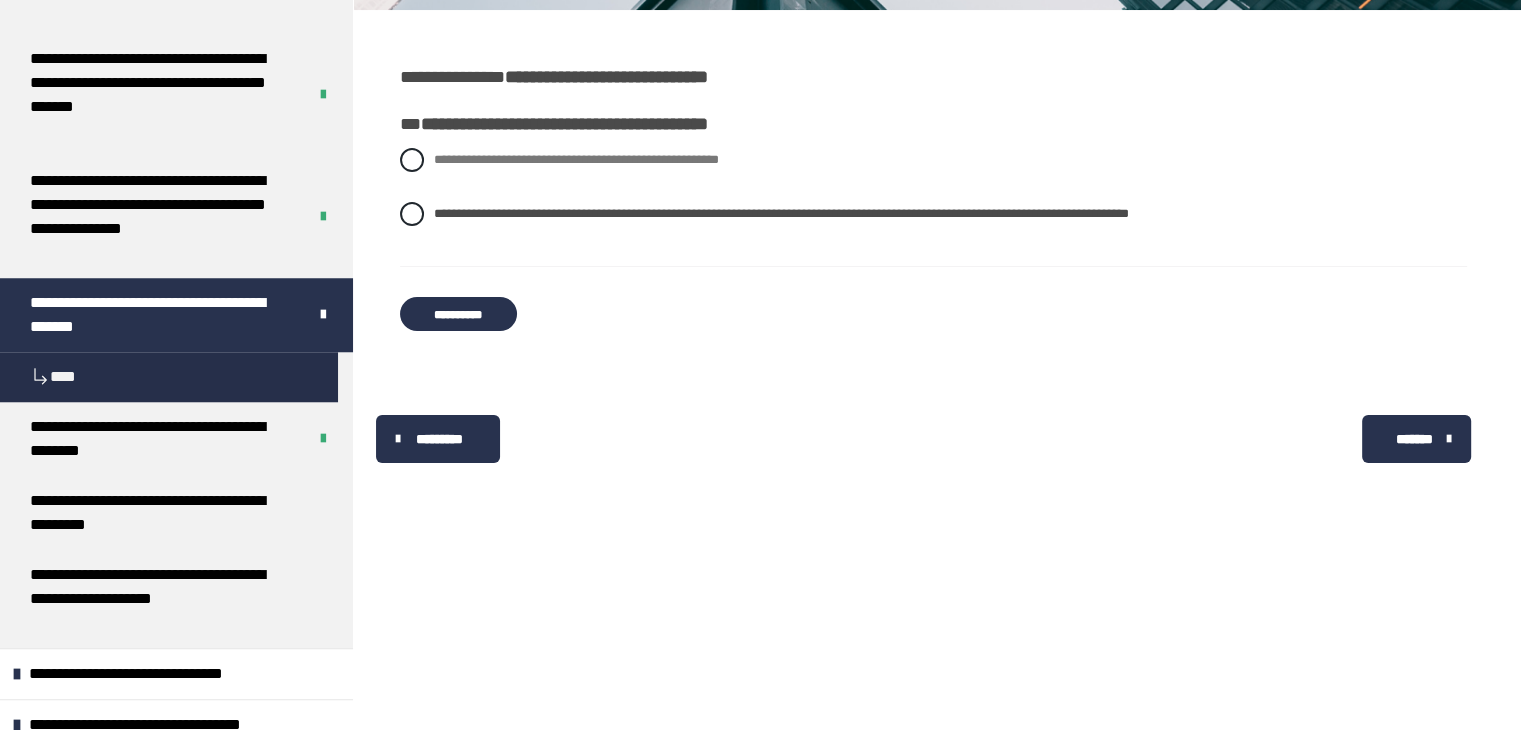 click on "**********" at bounding box center (458, 314) 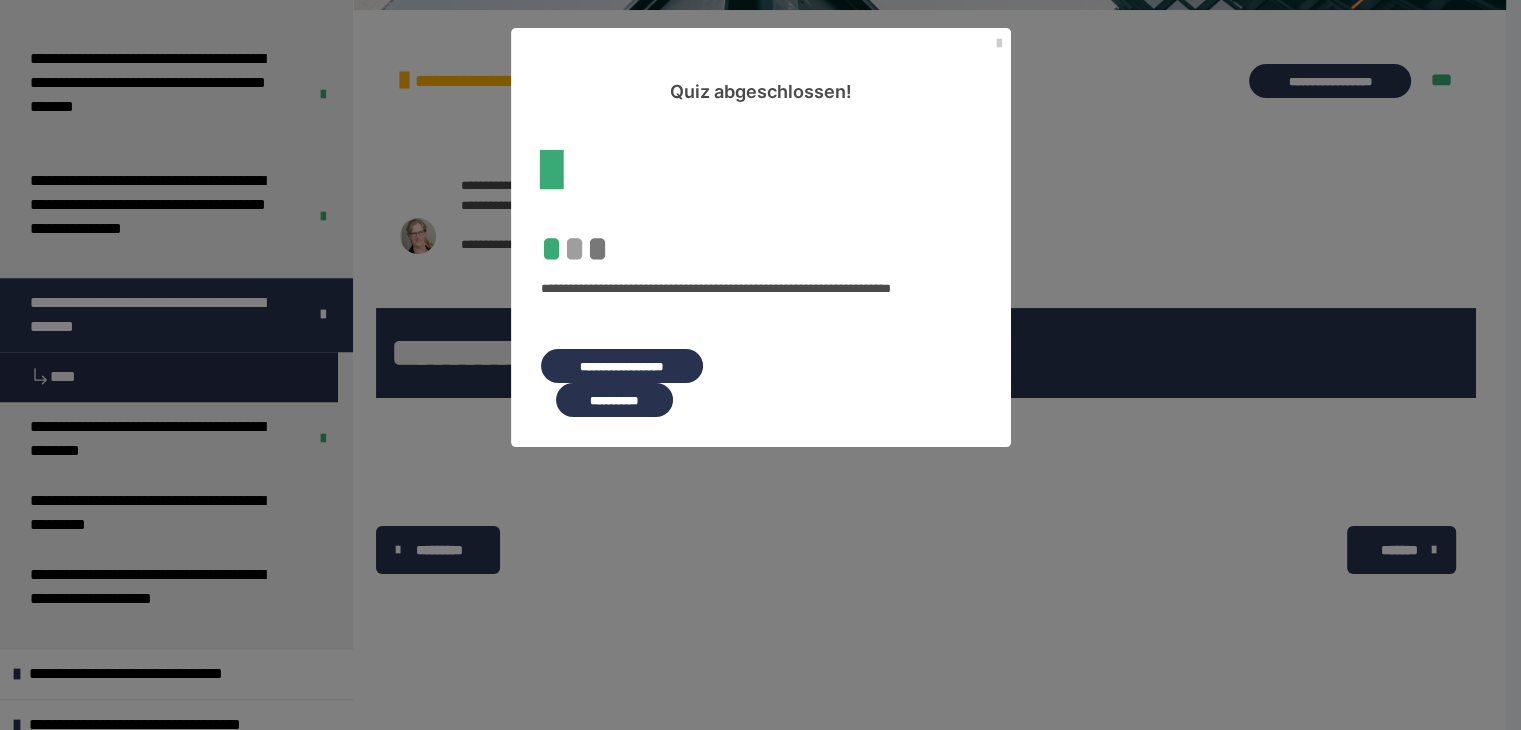 click on "**********" at bounding box center (614, 400) 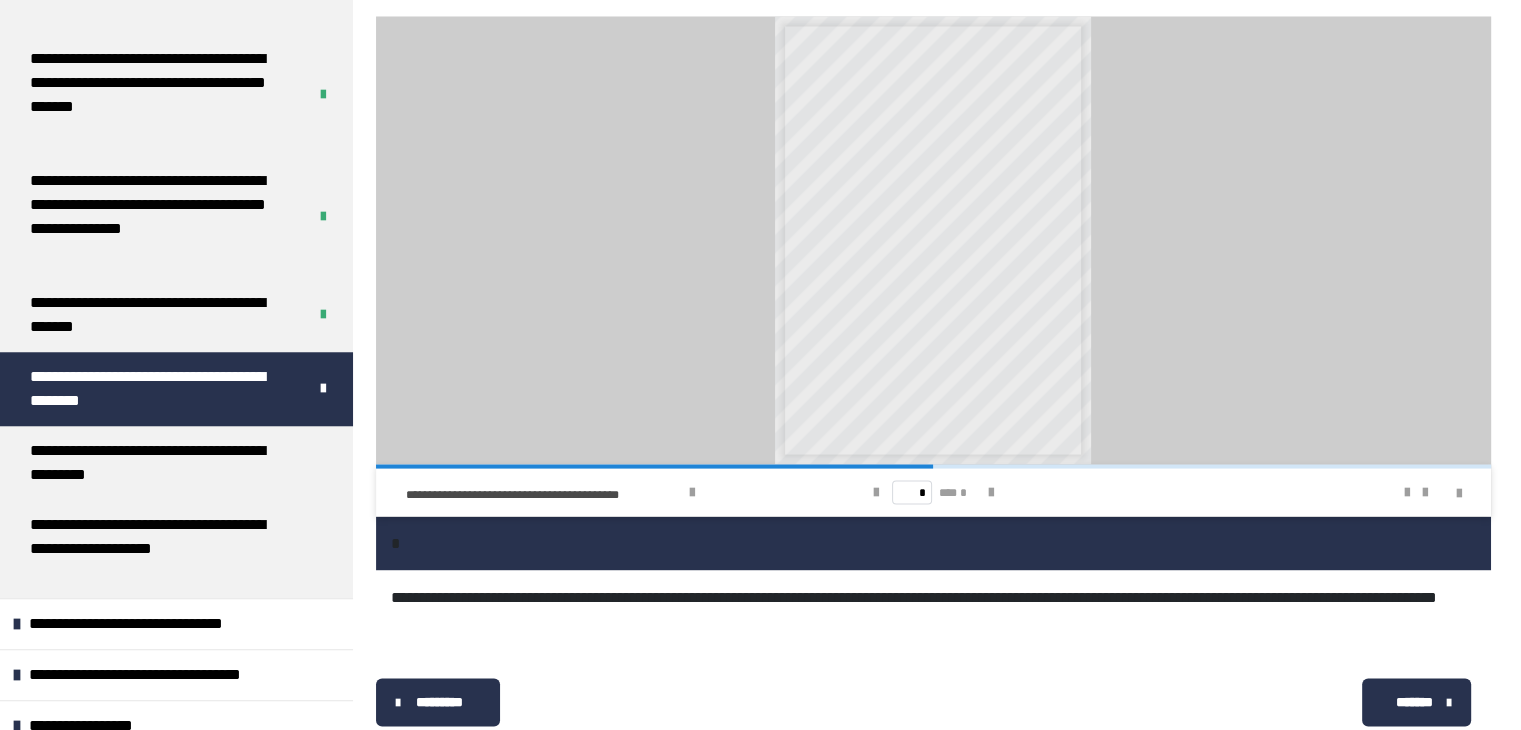 scroll, scrollTop: 3752, scrollLeft: 0, axis: vertical 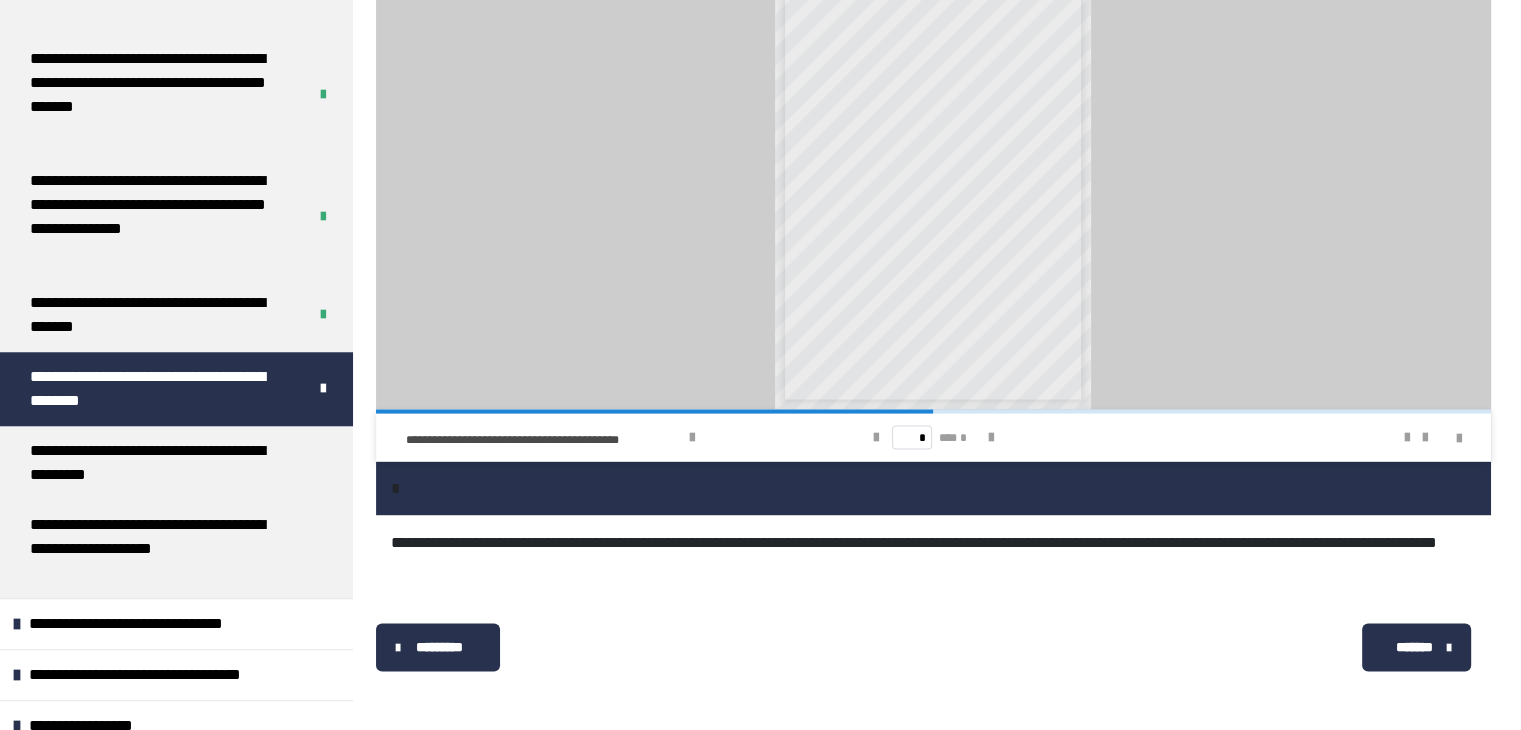 click on "*******" at bounding box center (1414, 646) 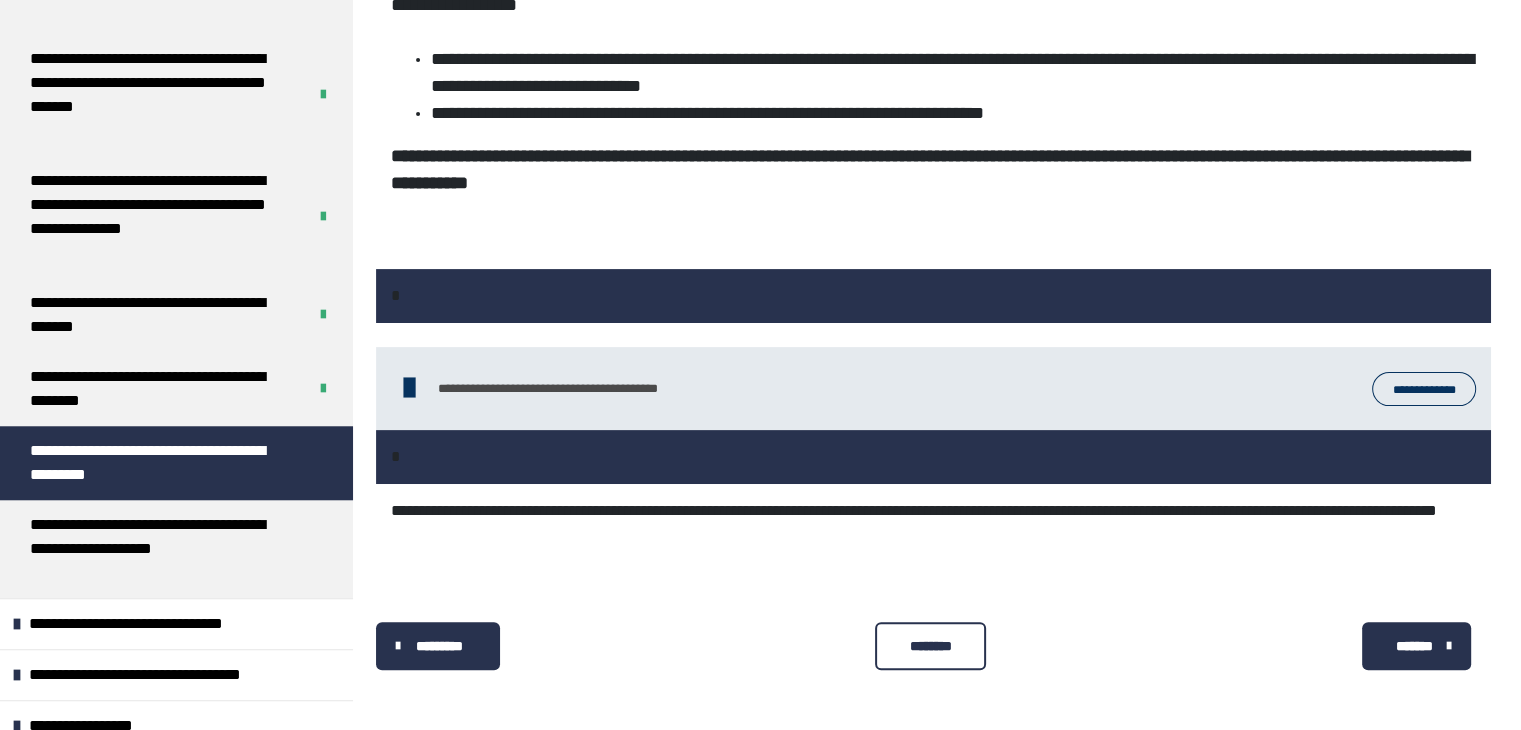 scroll, scrollTop: 492, scrollLeft: 0, axis: vertical 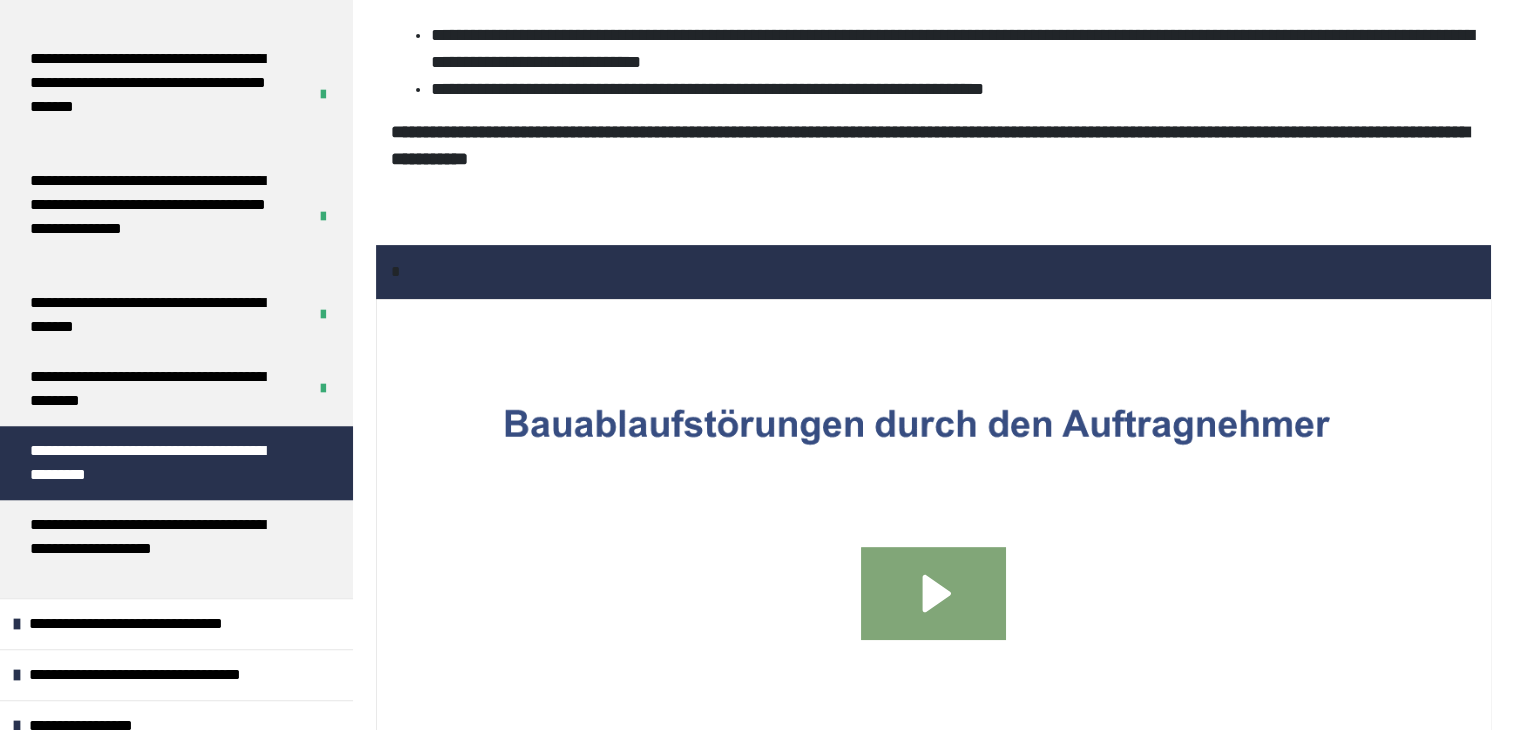 click 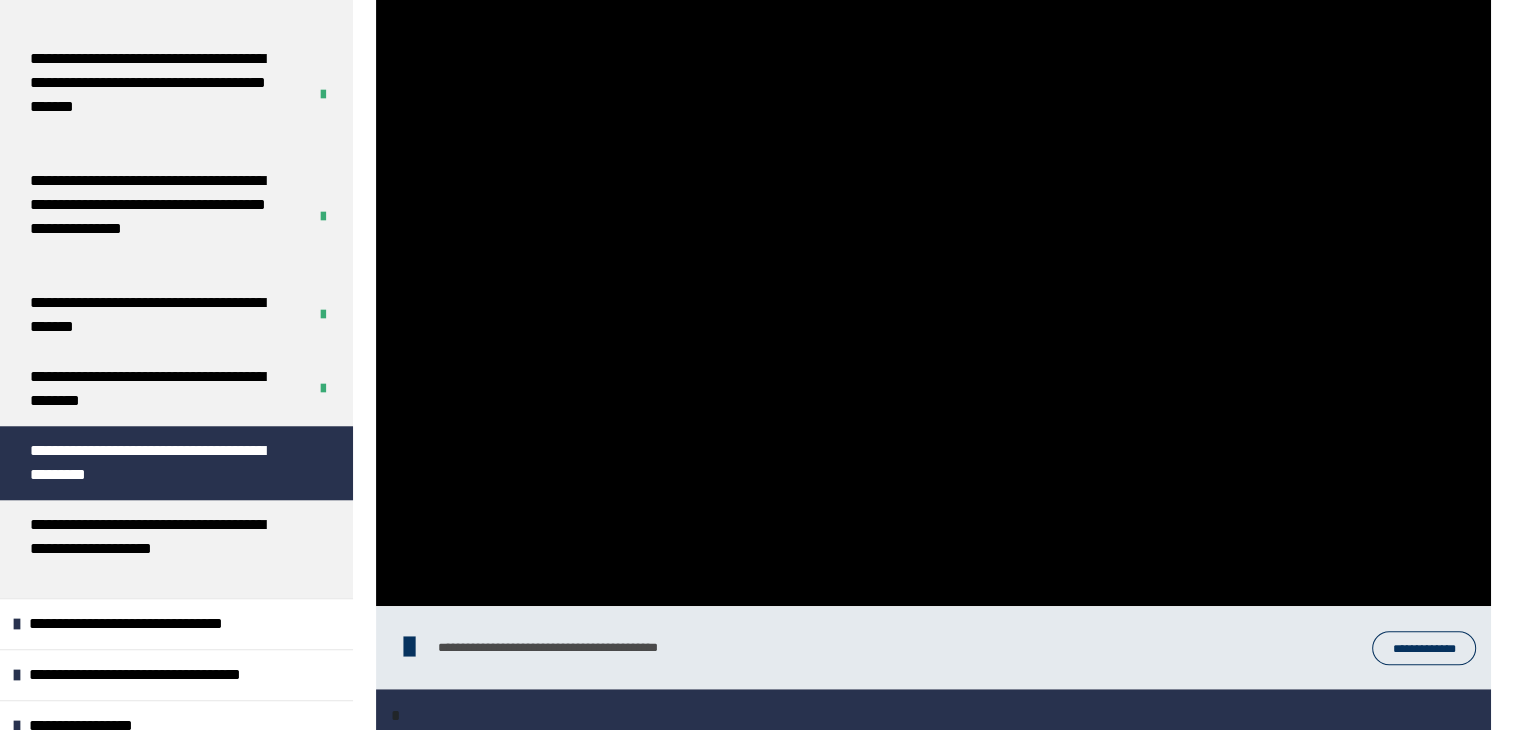 scroll, scrollTop: 812, scrollLeft: 0, axis: vertical 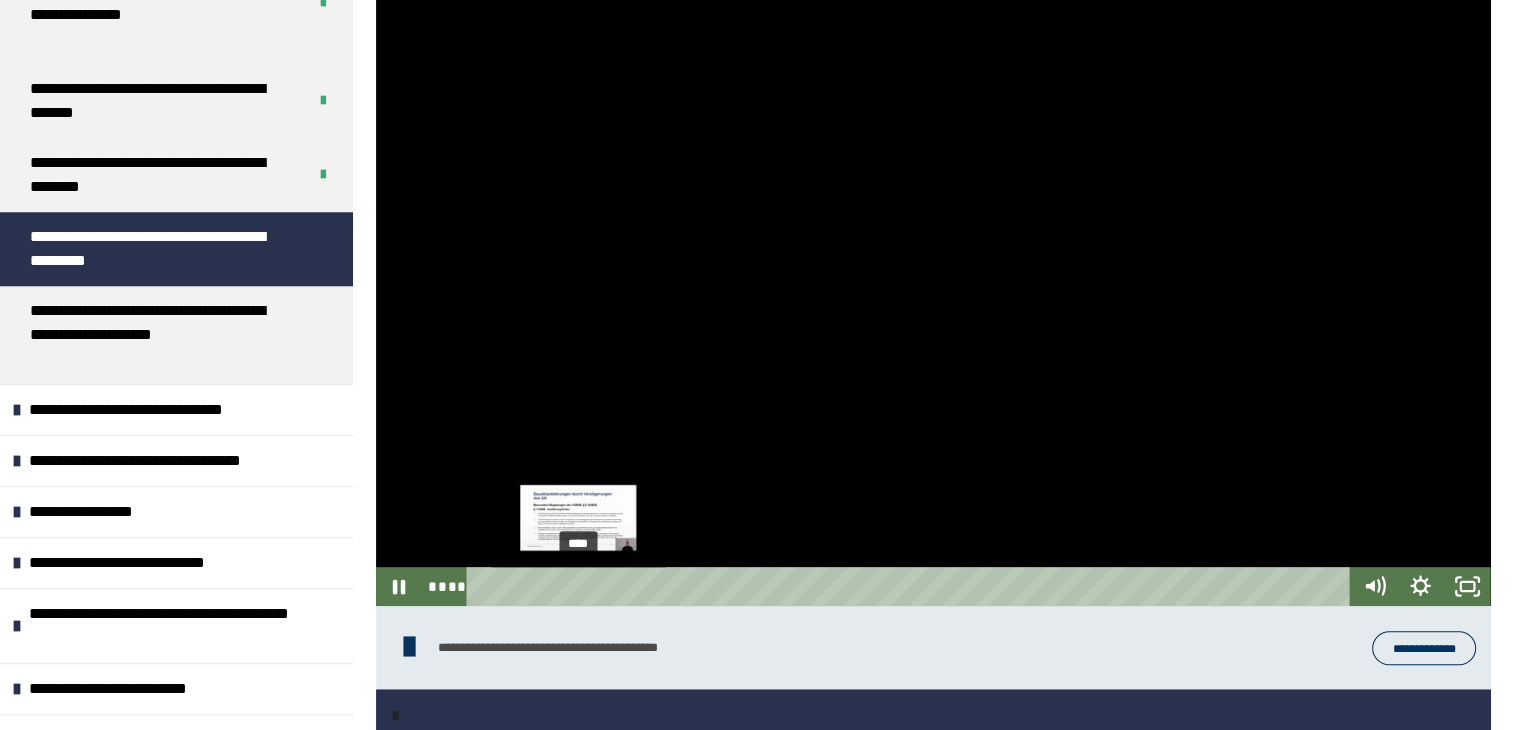 click on "****" at bounding box center [912, 586] 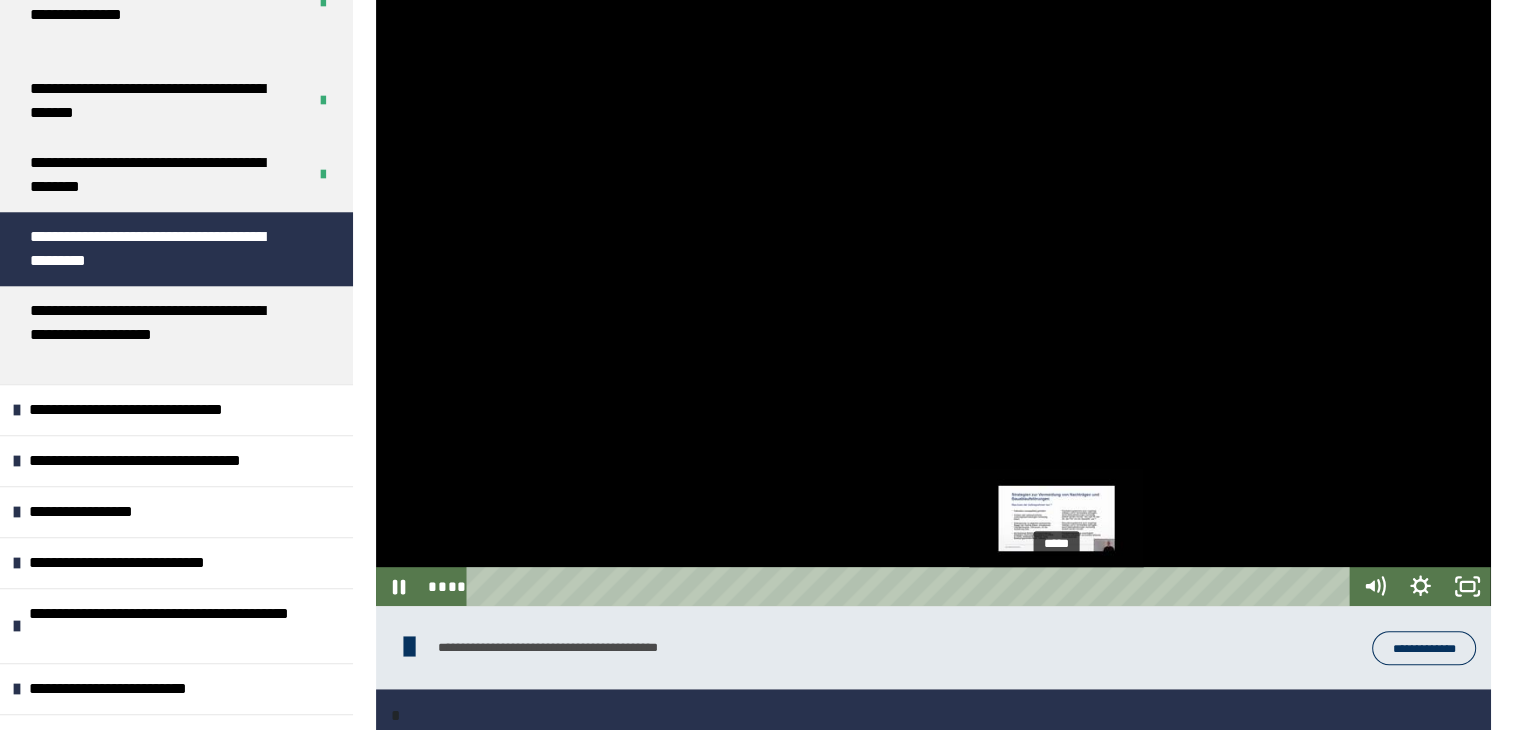 click on "*****" at bounding box center (912, 586) 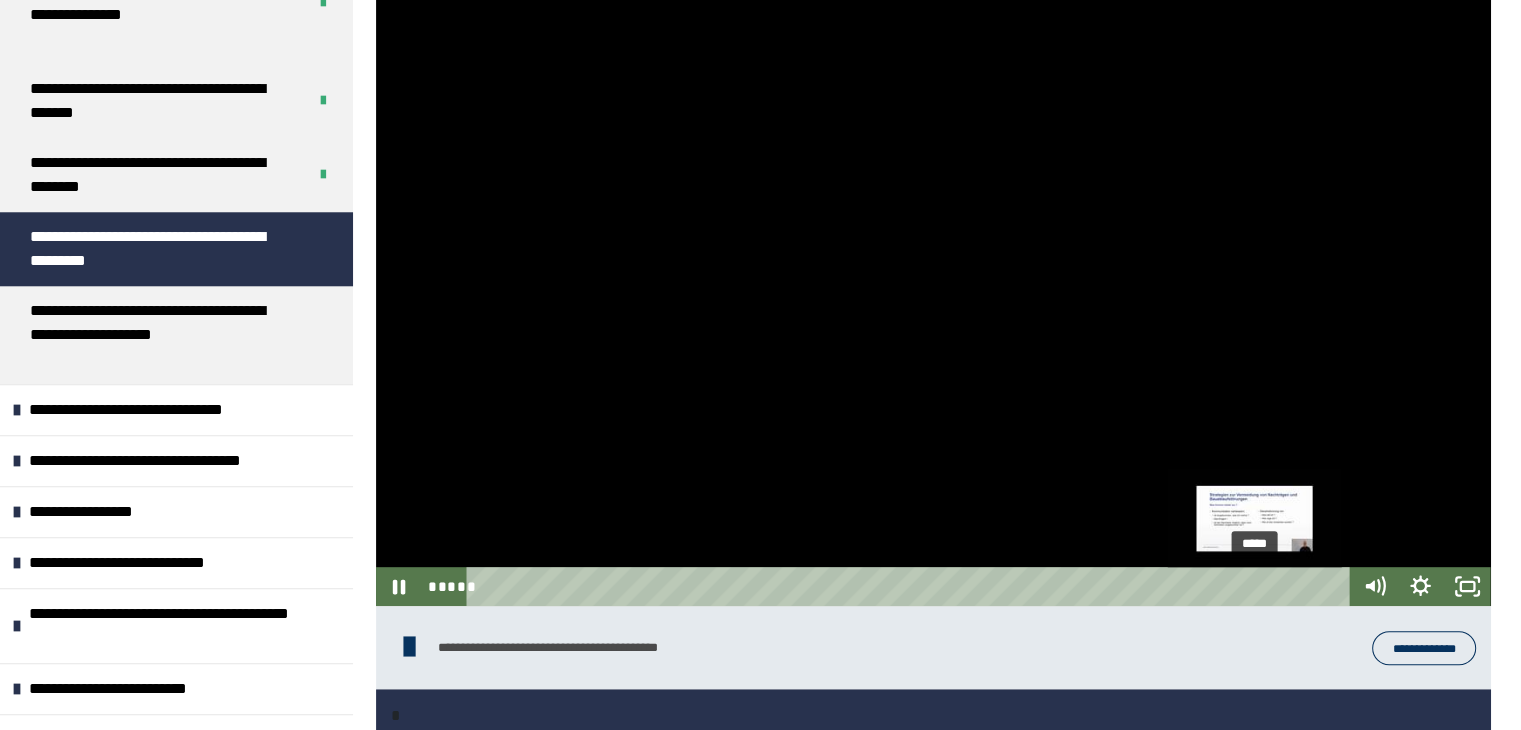 click on "*****" at bounding box center (912, 586) 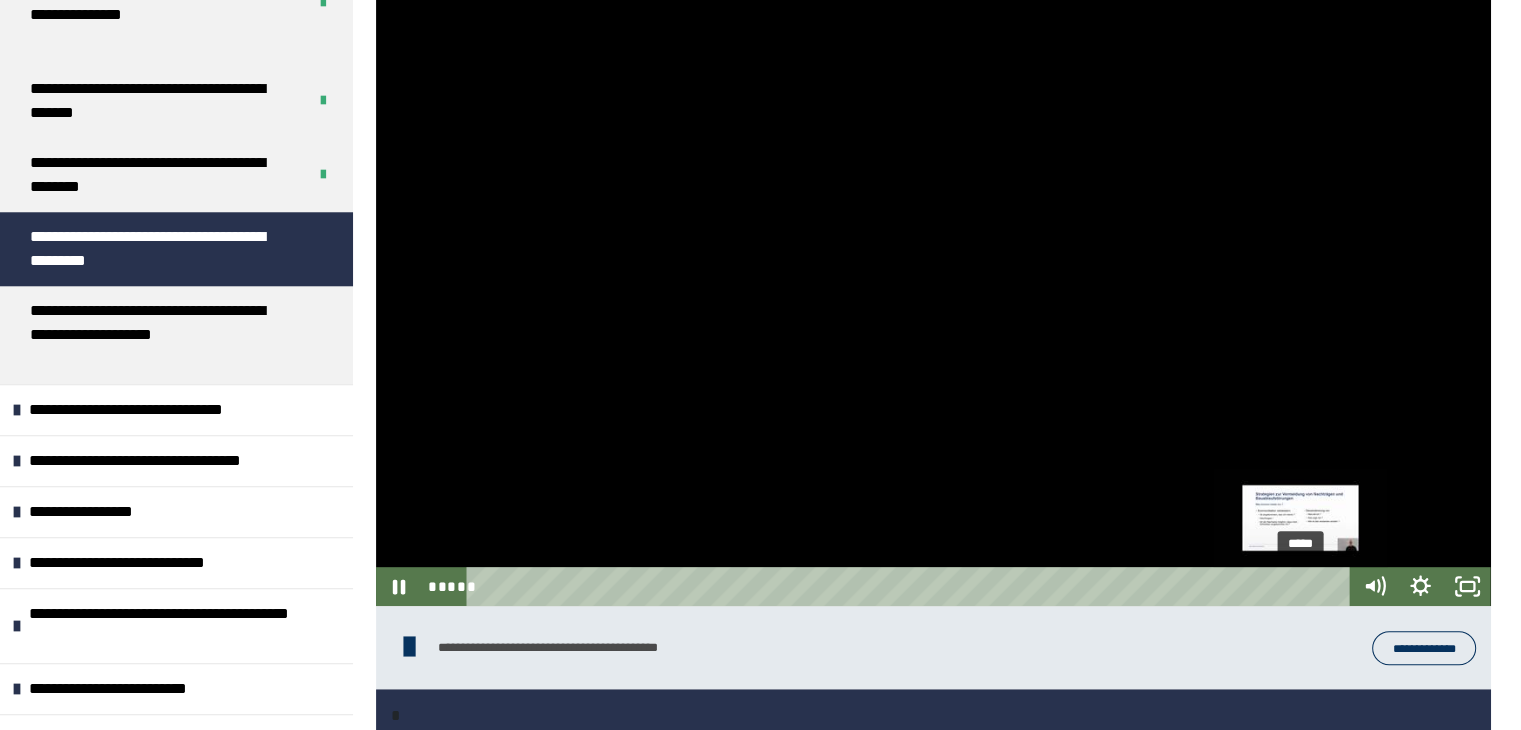 click on "*****" at bounding box center (912, 586) 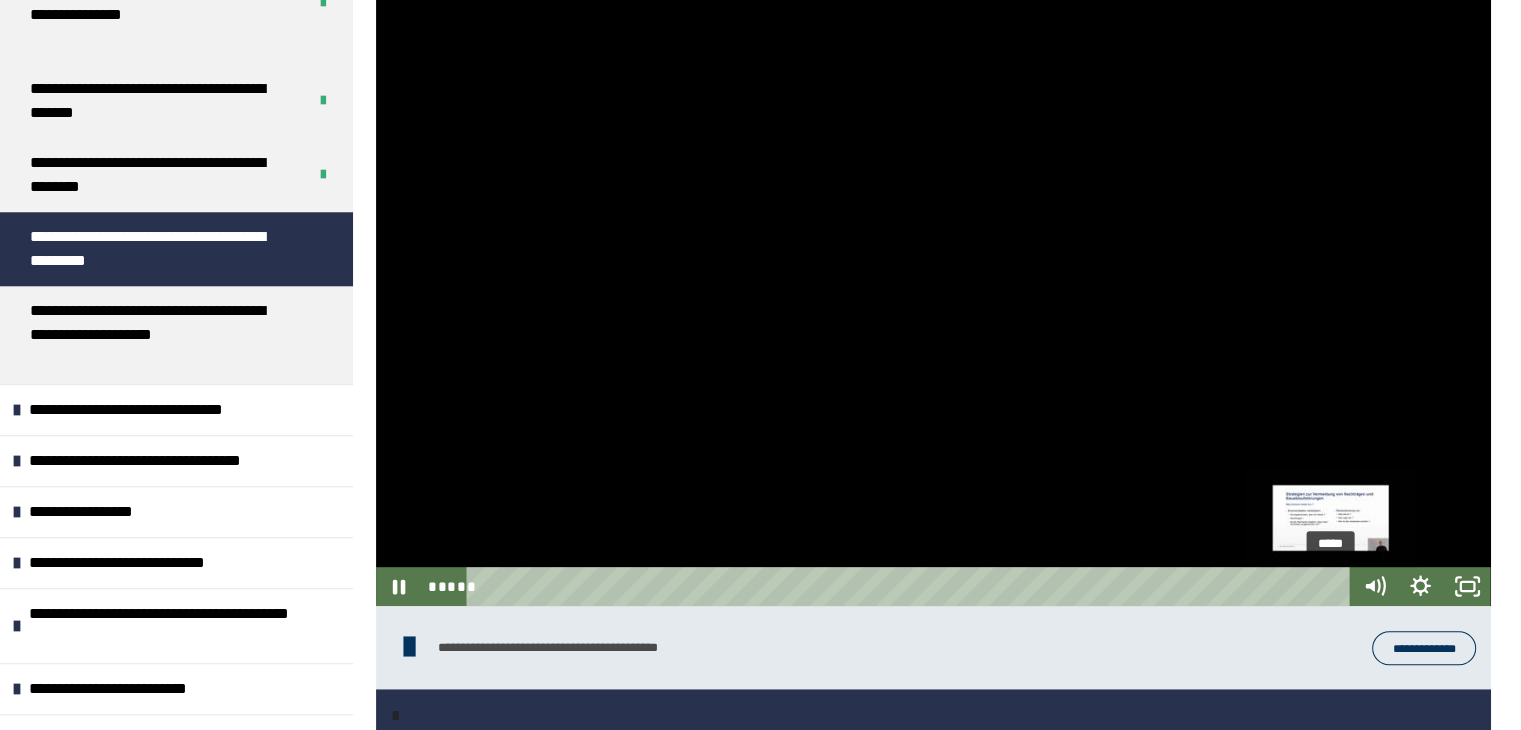 click on "*****" at bounding box center (912, 586) 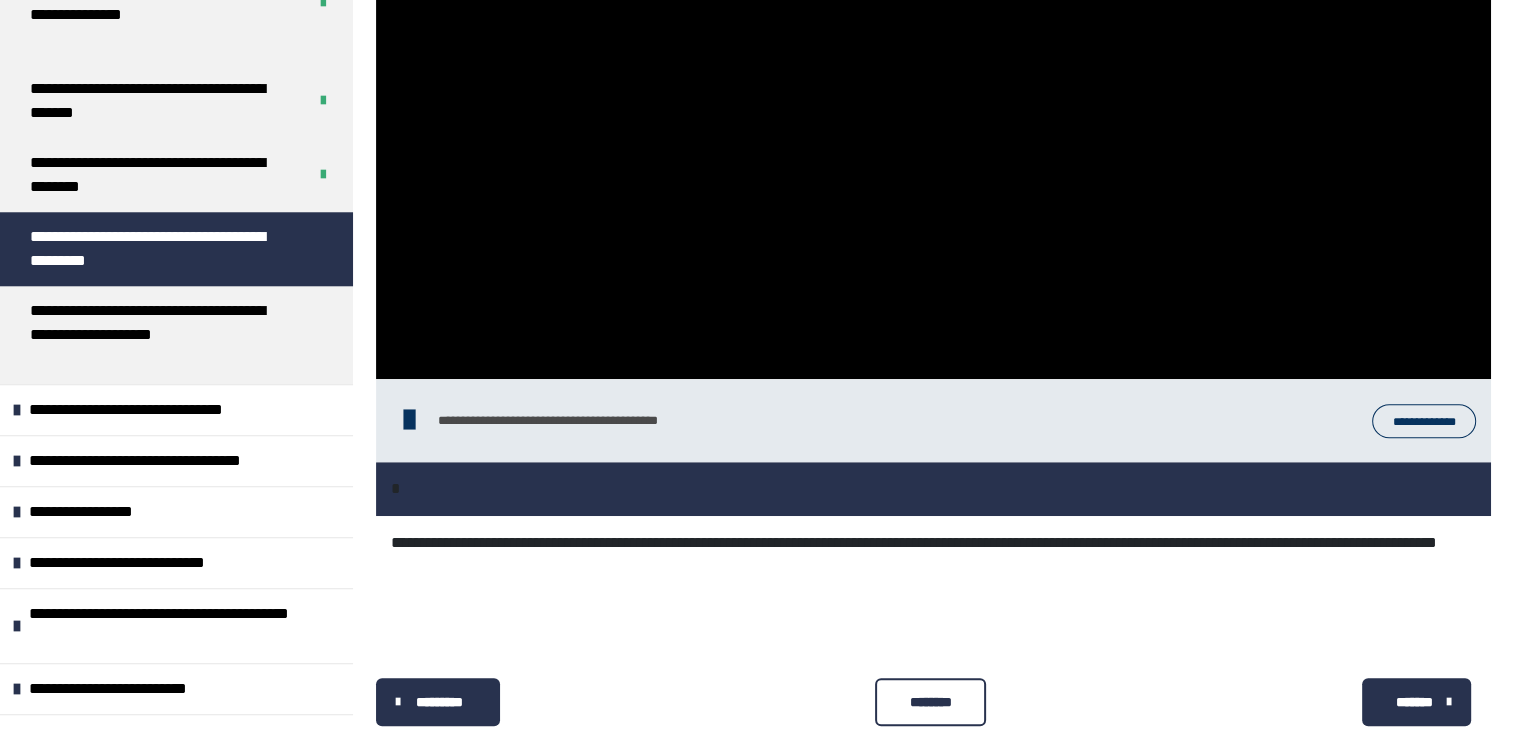 scroll, scrollTop: 1095, scrollLeft: 0, axis: vertical 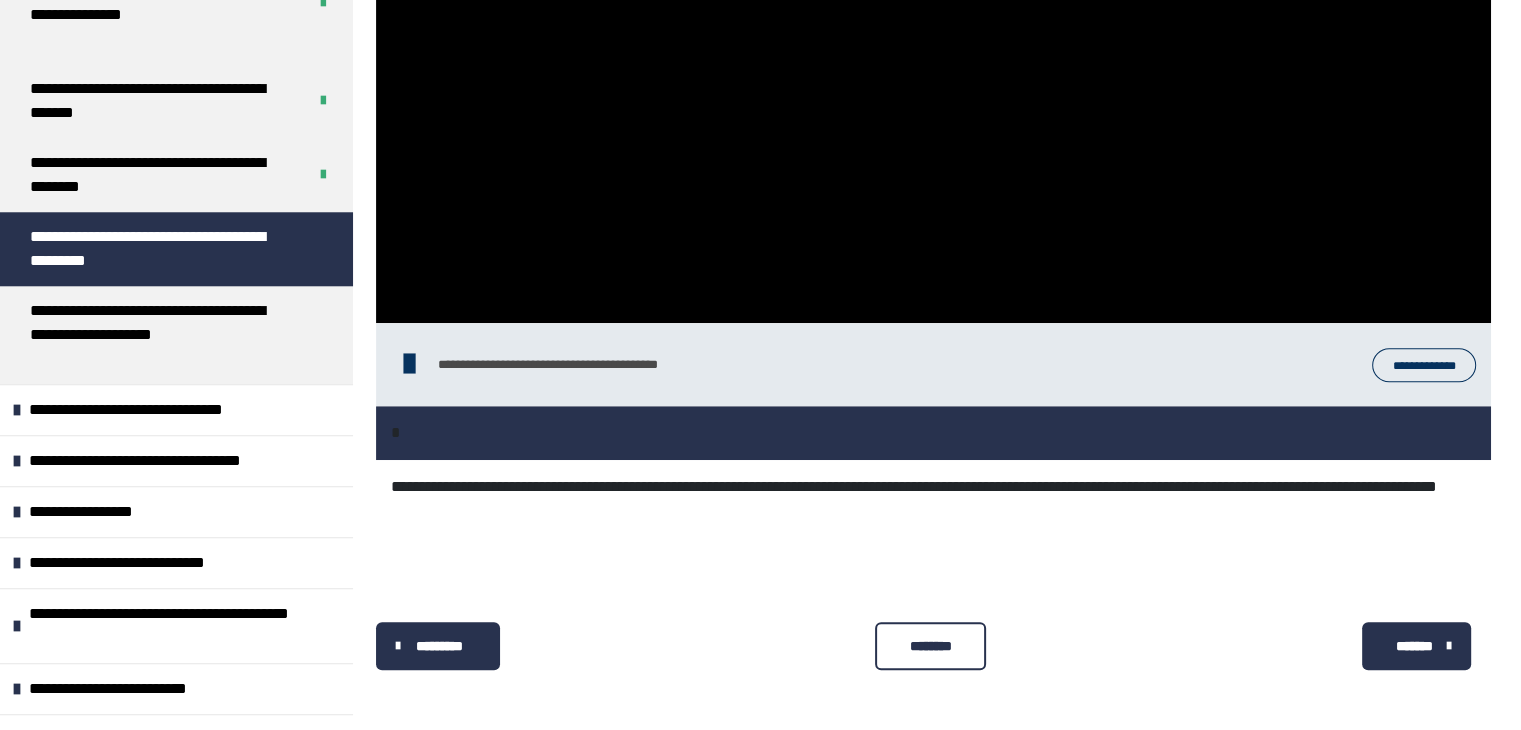 click on "********" at bounding box center (930, 646) 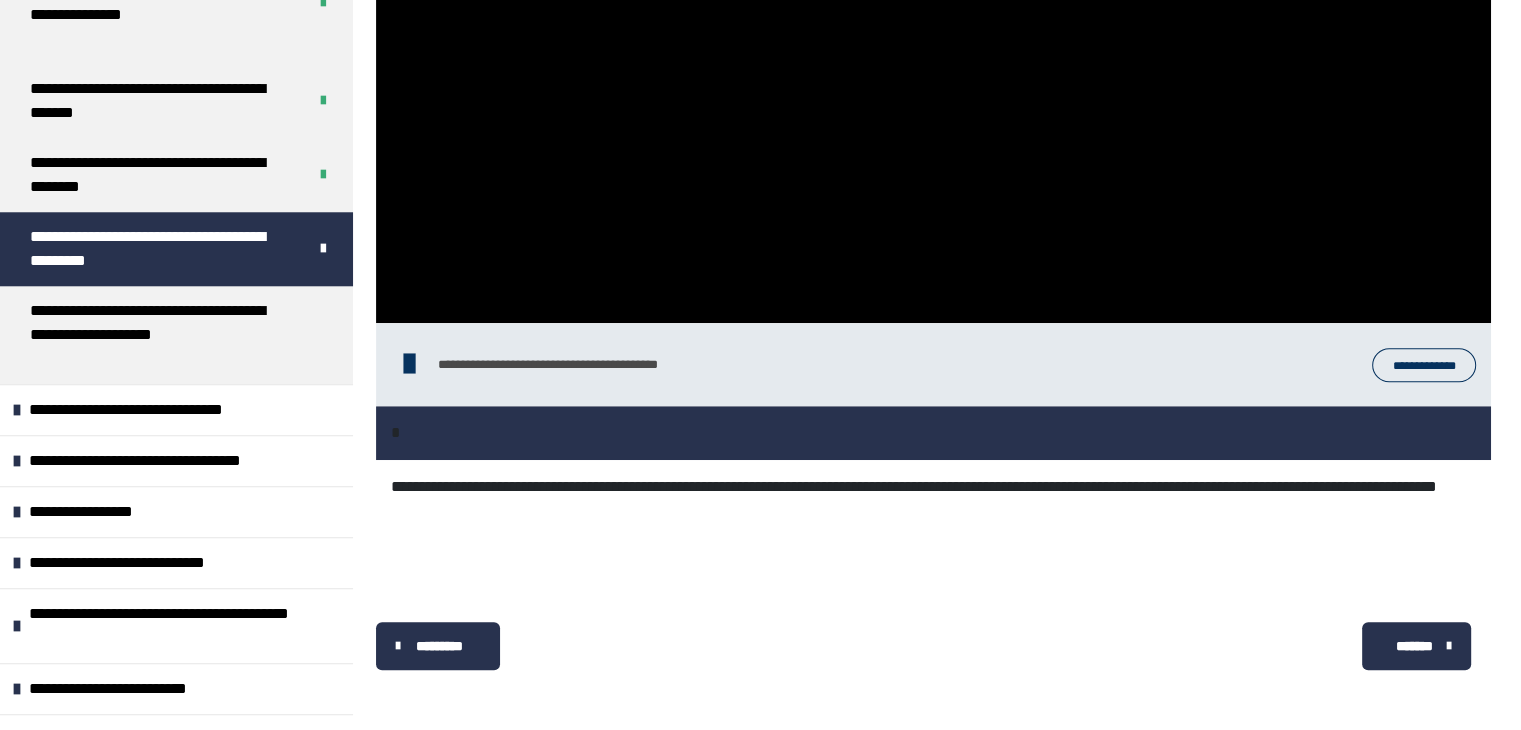 click on "*******" at bounding box center [1414, 646] 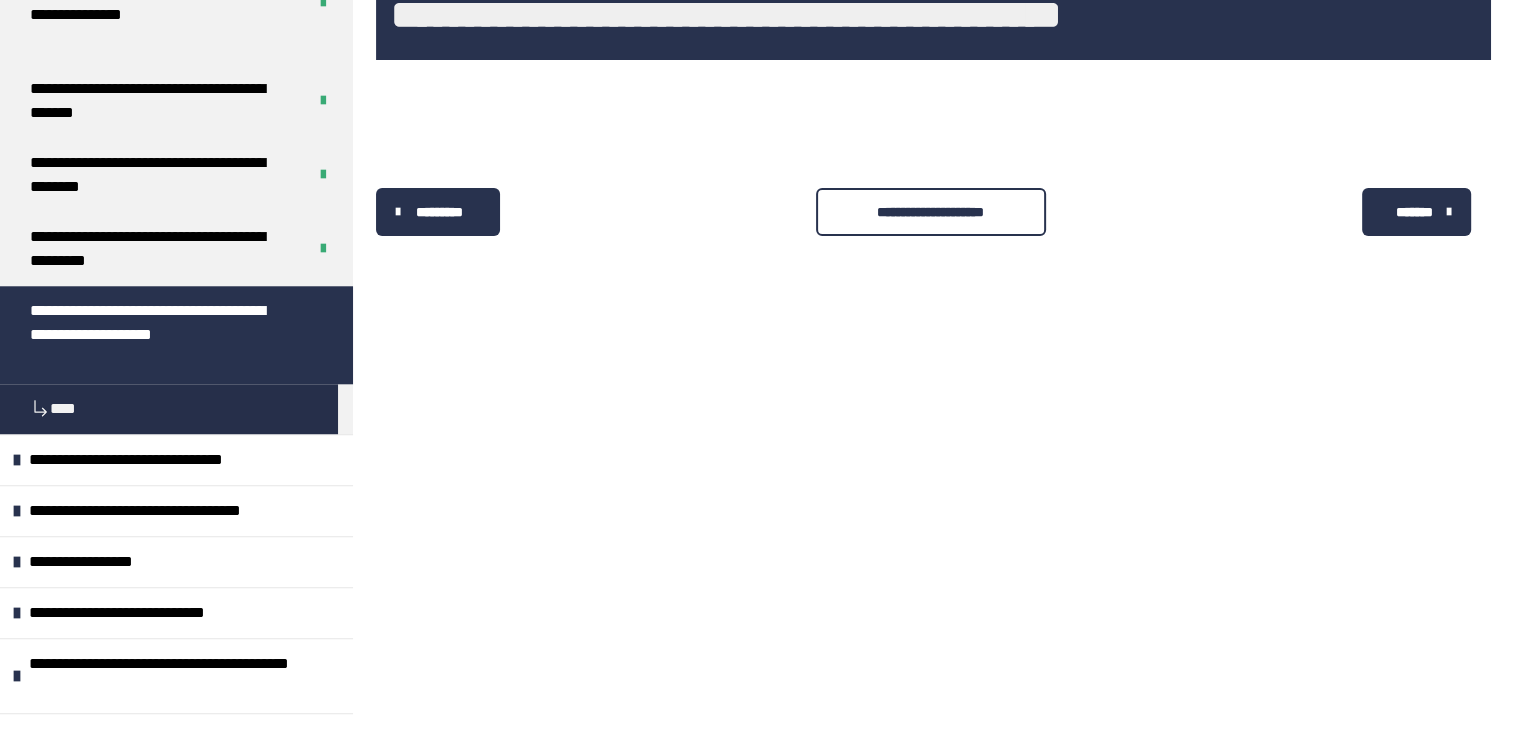scroll, scrollTop: 340, scrollLeft: 0, axis: vertical 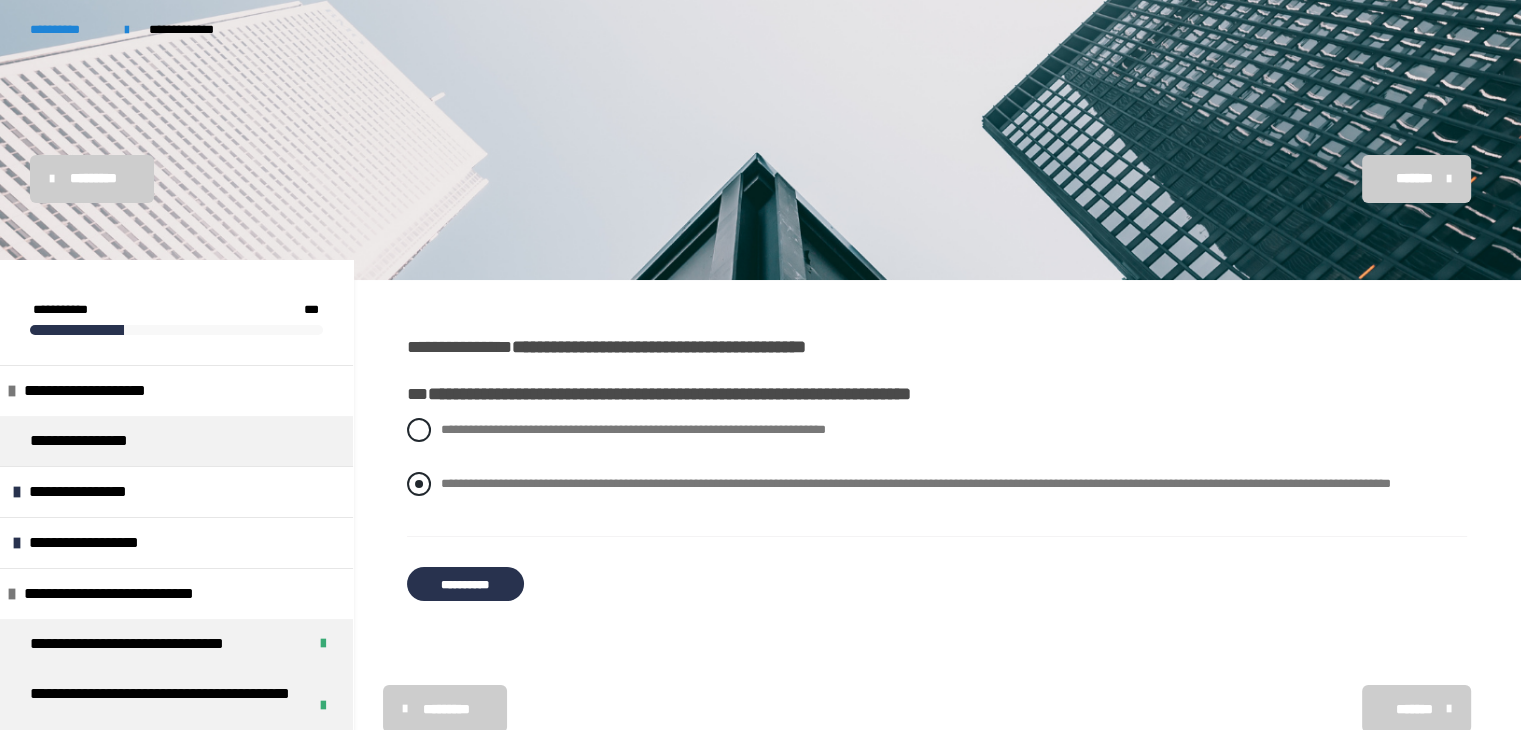 click on "**********" at bounding box center [937, 484] 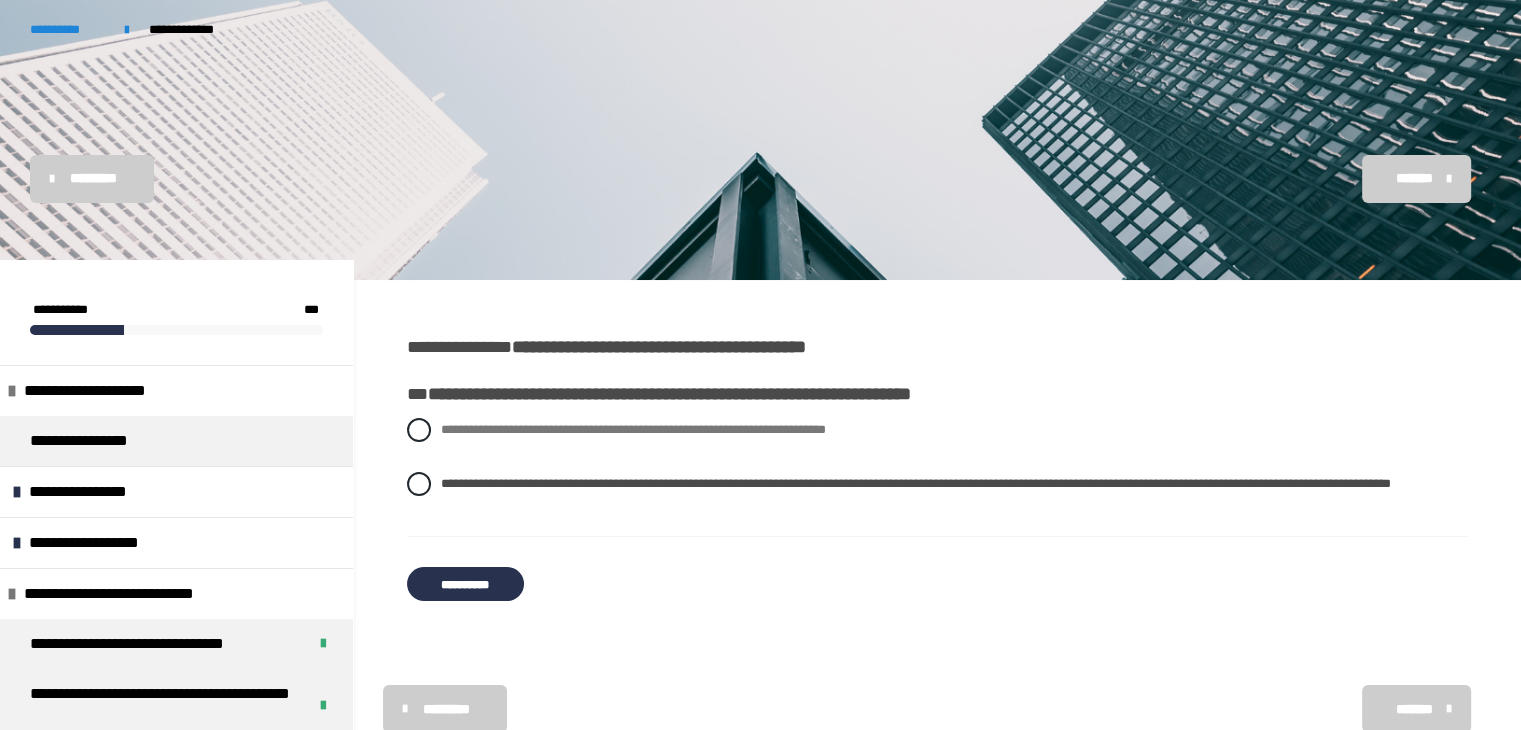 click on "**********" at bounding box center [465, 584] 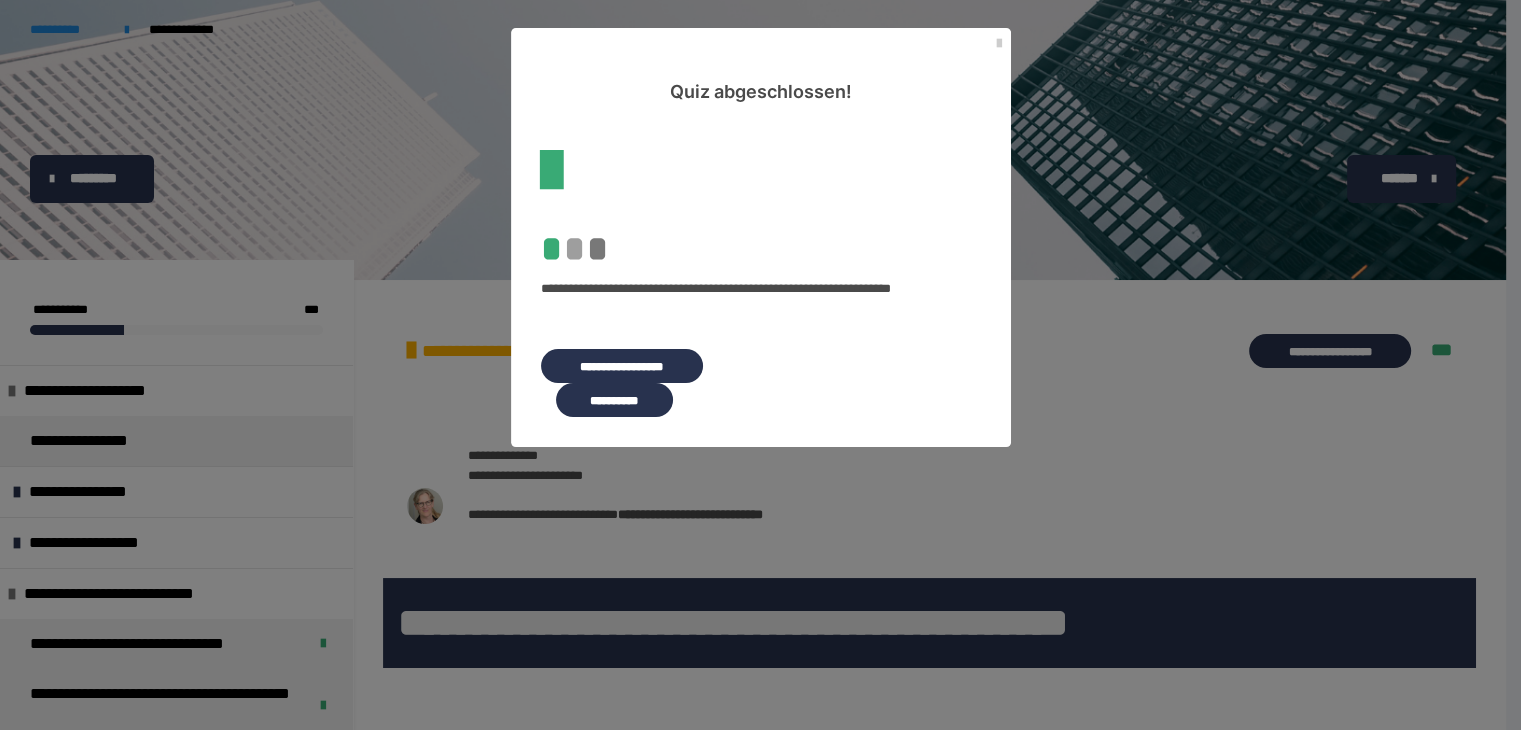 click on "**********" at bounding box center [614, 400] 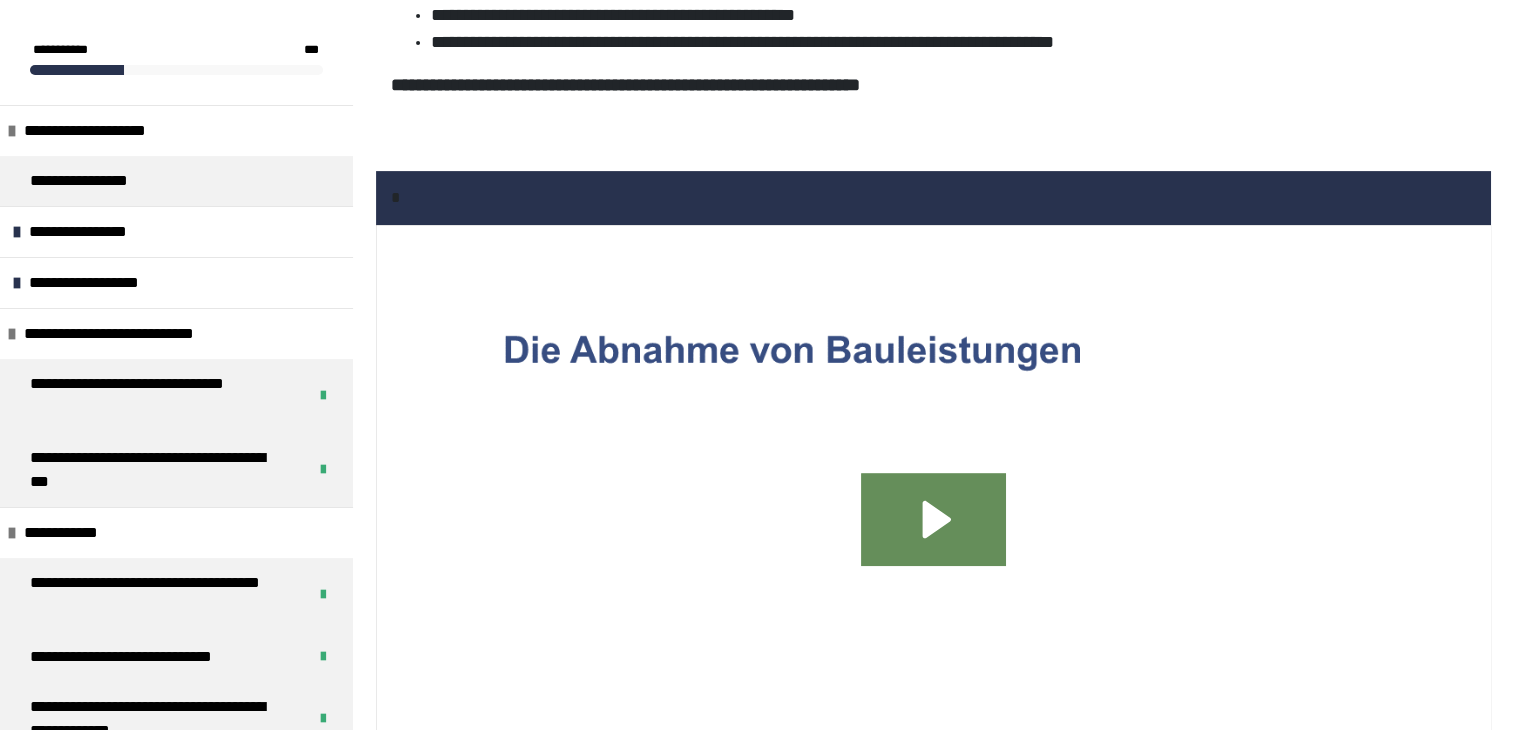 scroll, scrollTop: 693, scrollLeft: 0, axis: vertical 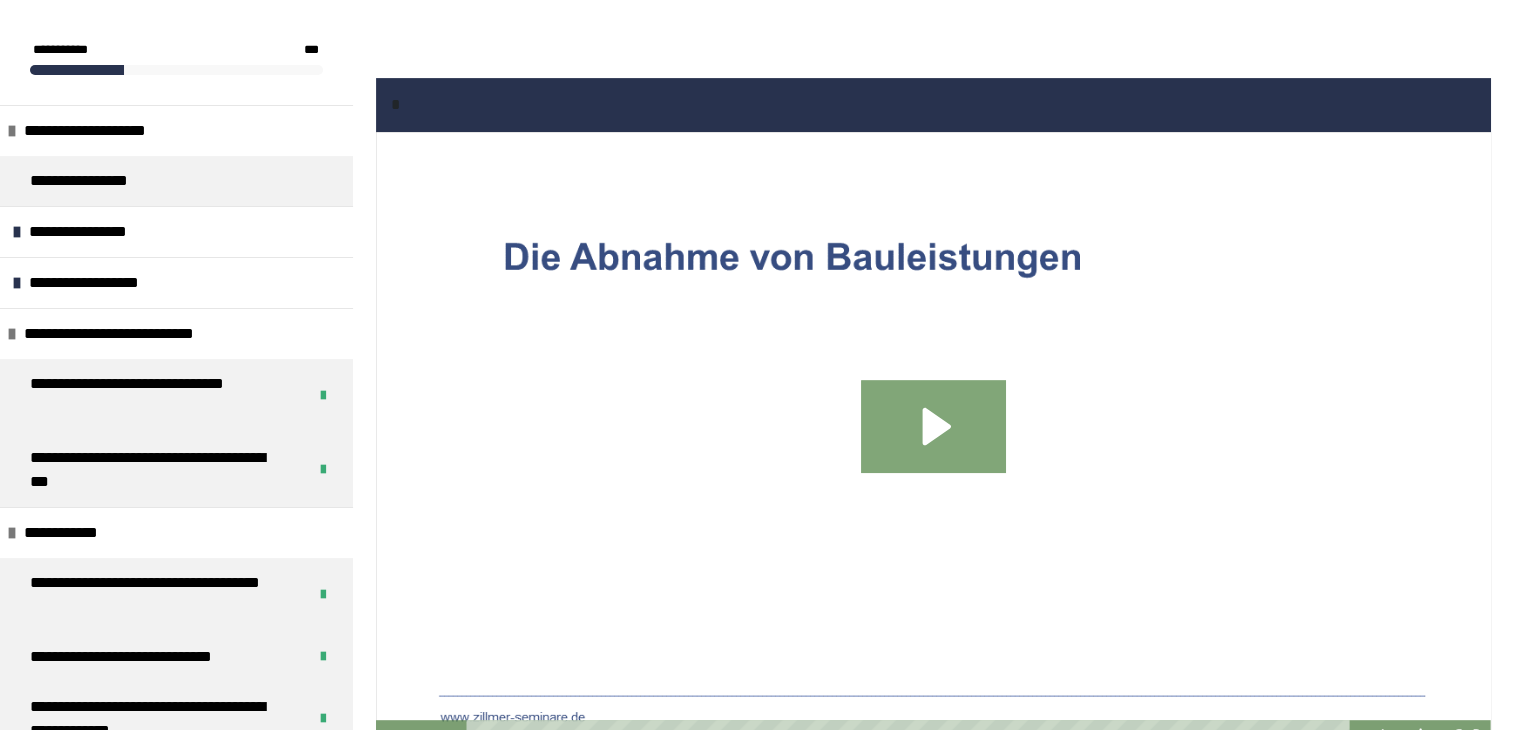click 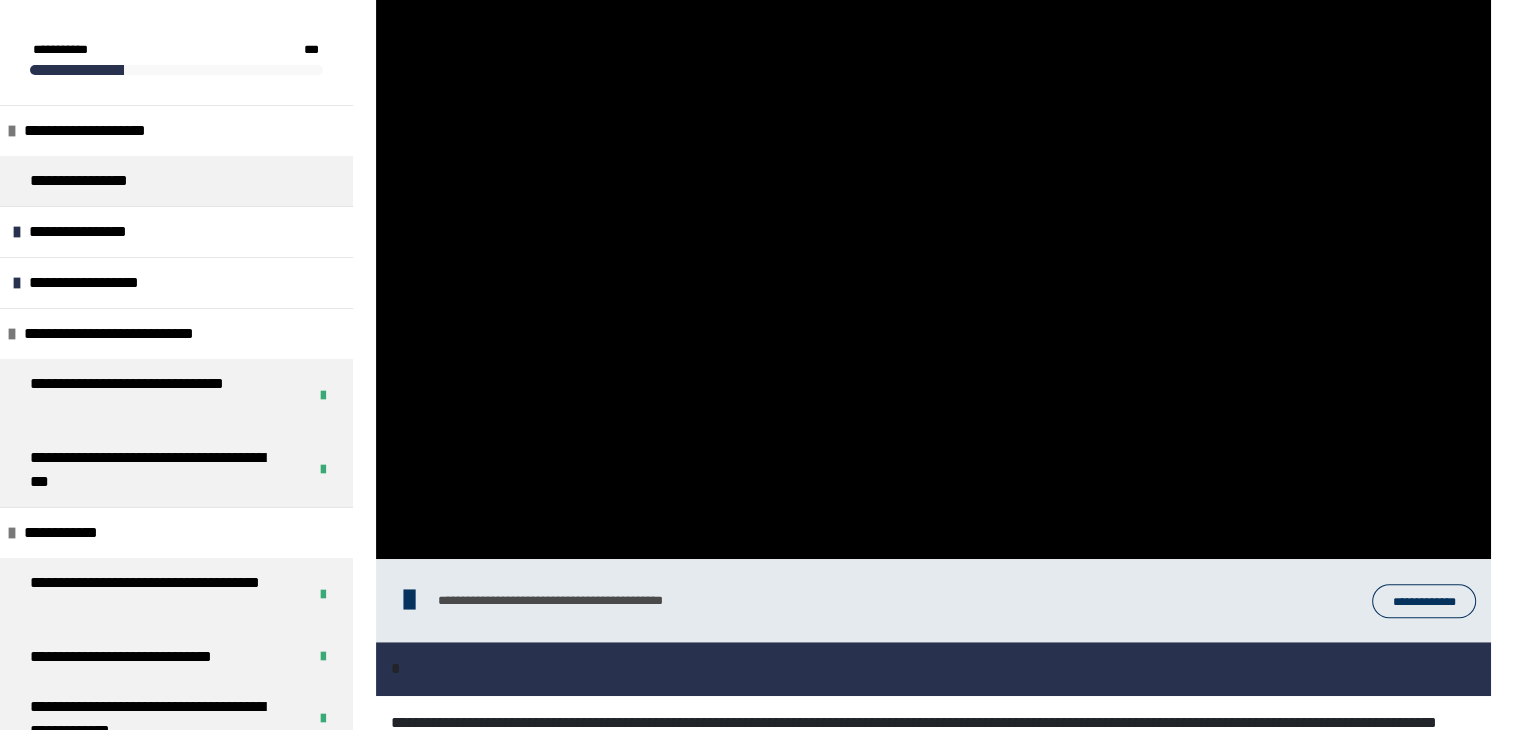 scroll, scrollTop: 973, scrollLeft: 0, axis: vertical 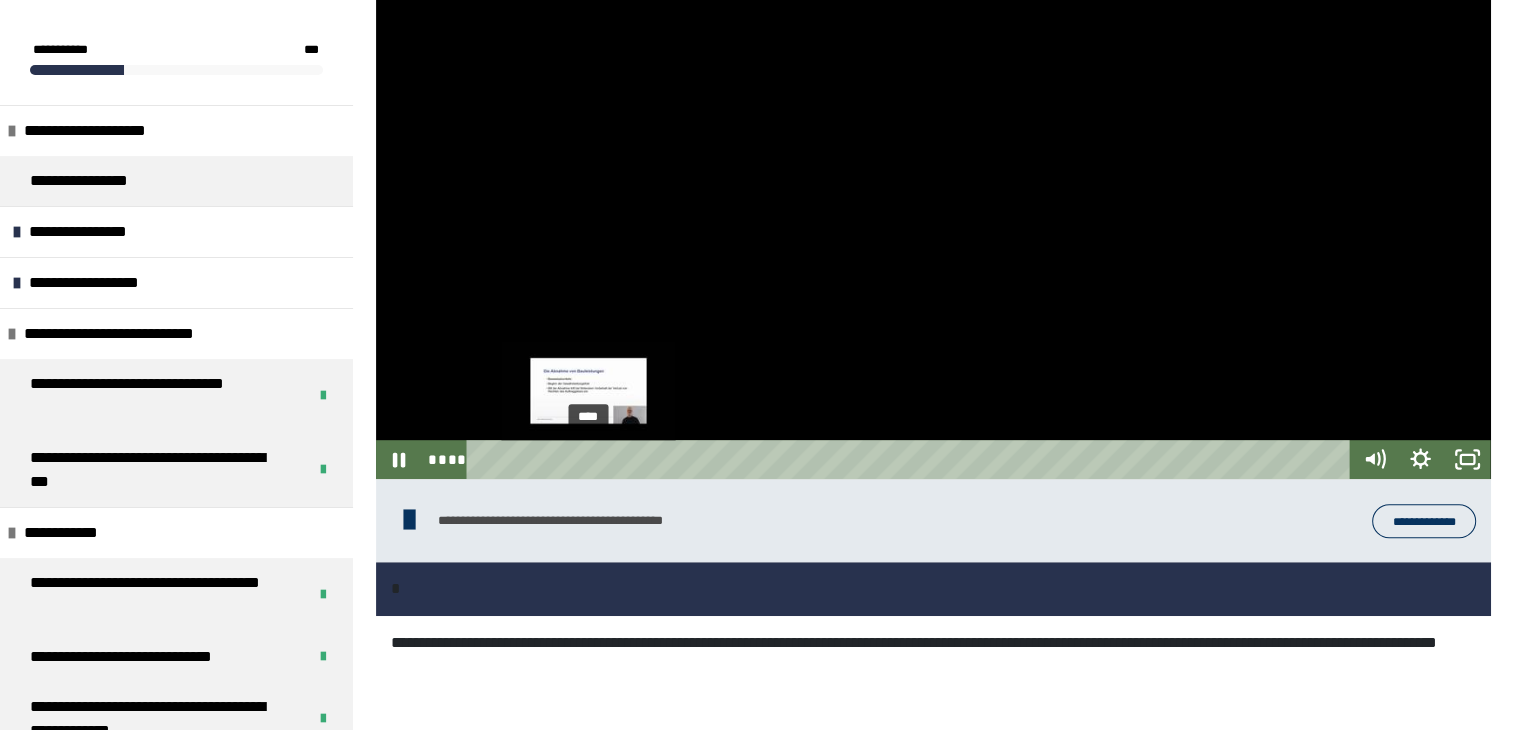 click on "****" at bounding box center [912, 459] 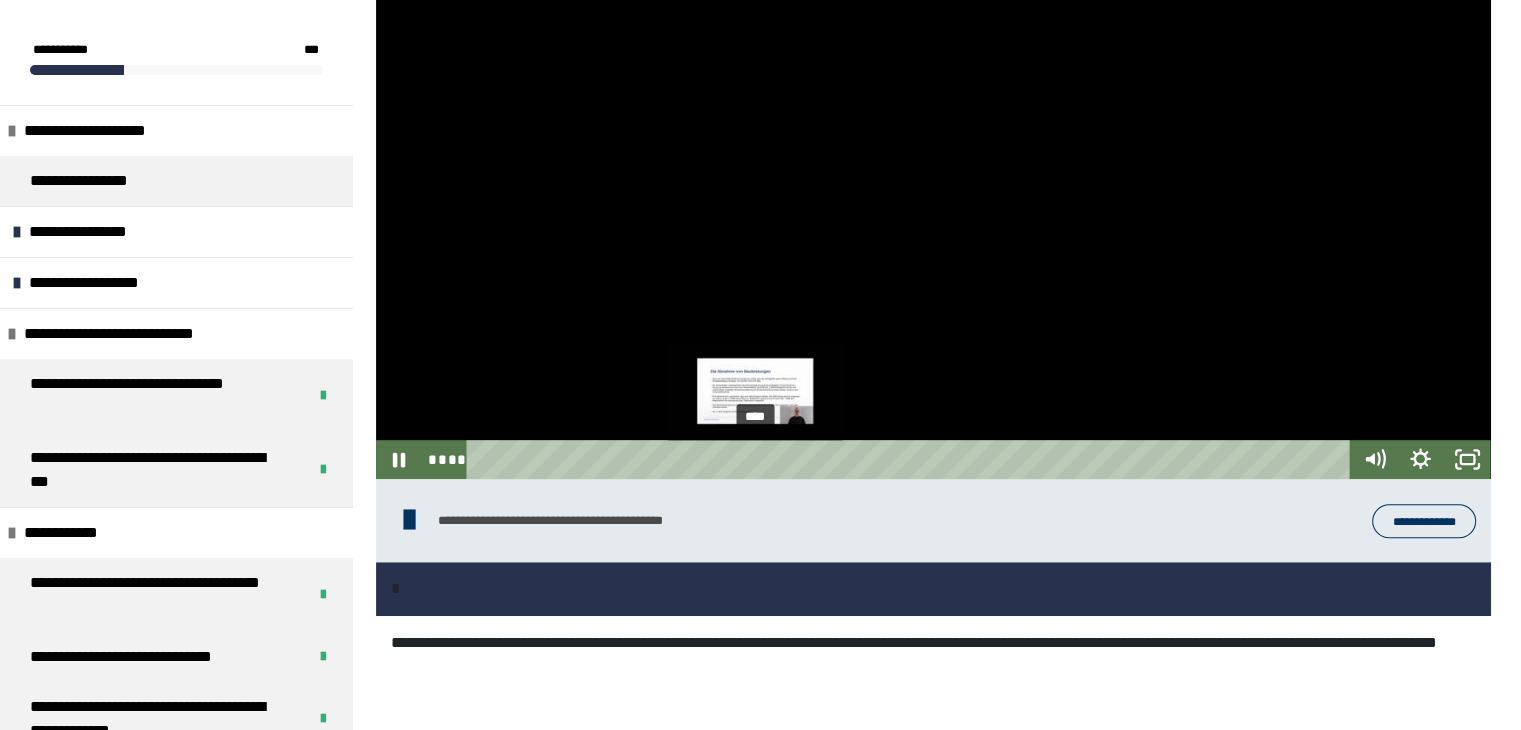 click on "****" at bounding box center (912, 459) 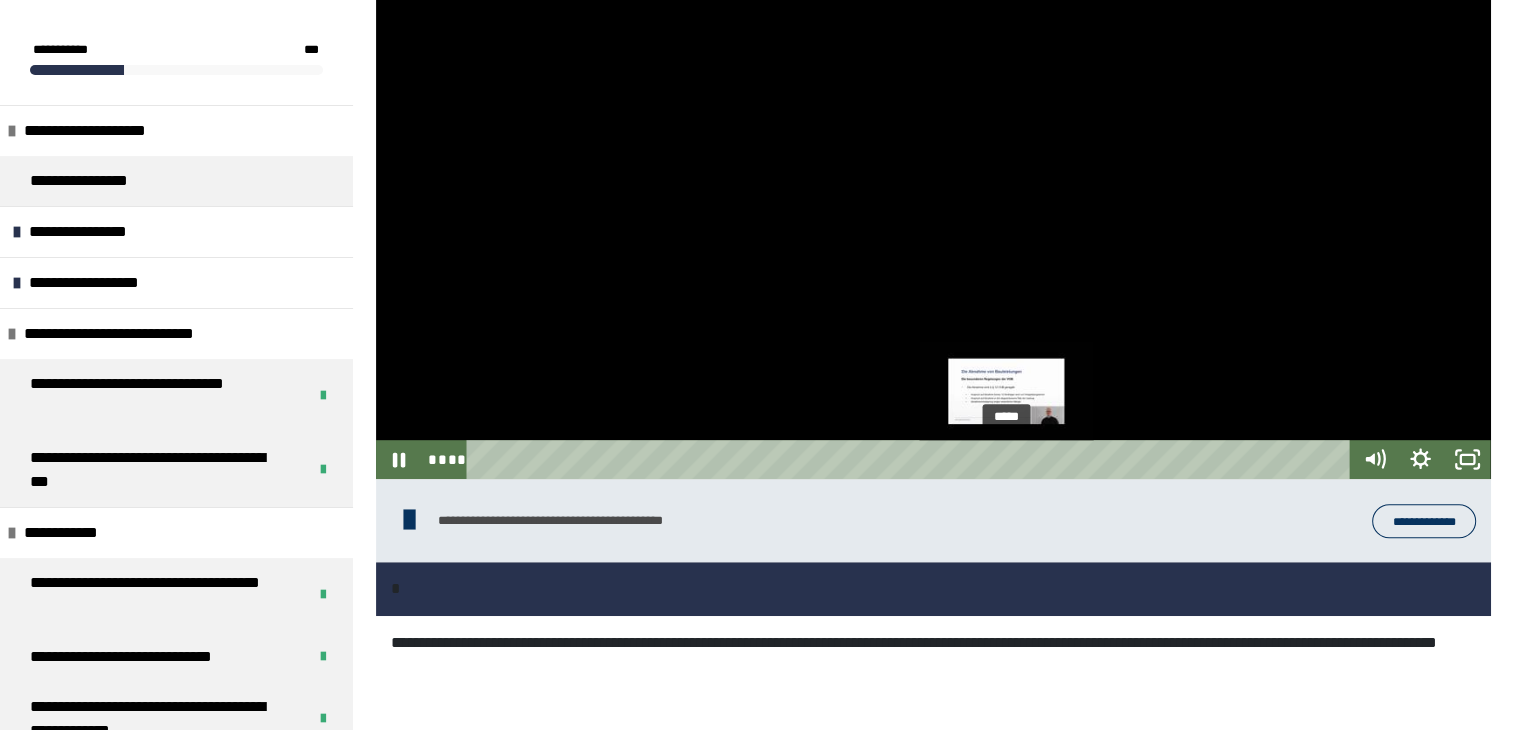 click on "*****" at bounding box center [912, 459] 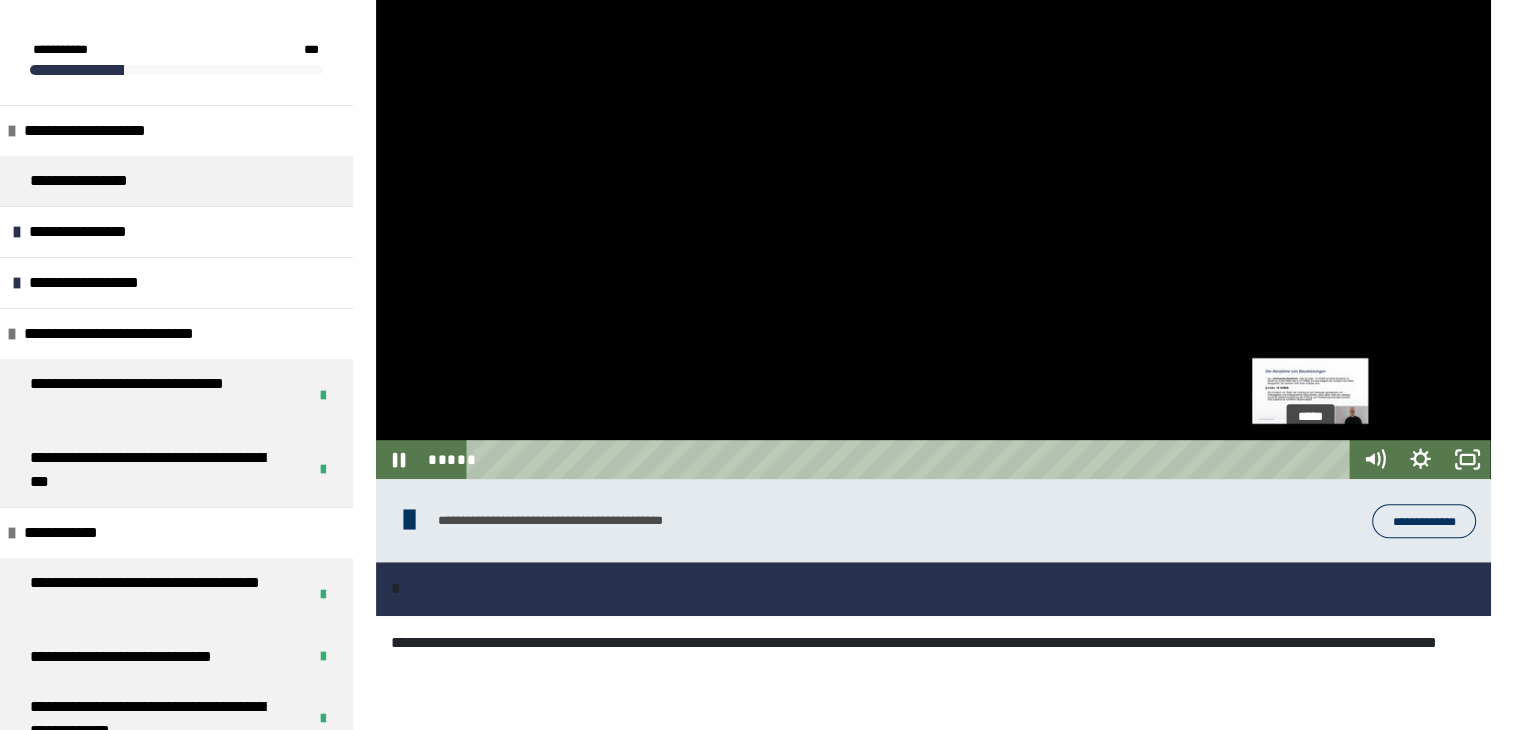 click on "*****" at bounding box center (912, 459) 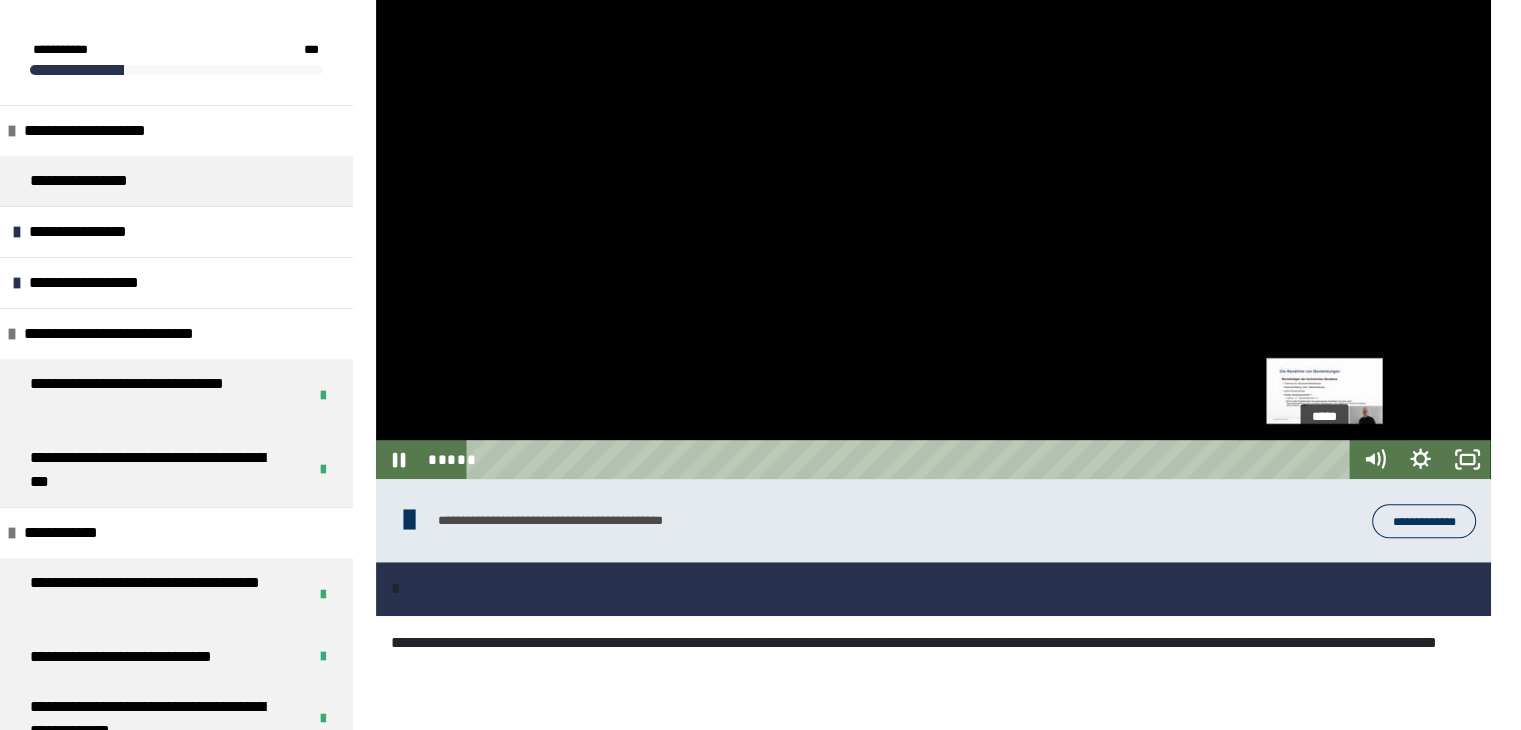 click on "*****" at bounding box center (912, 459) 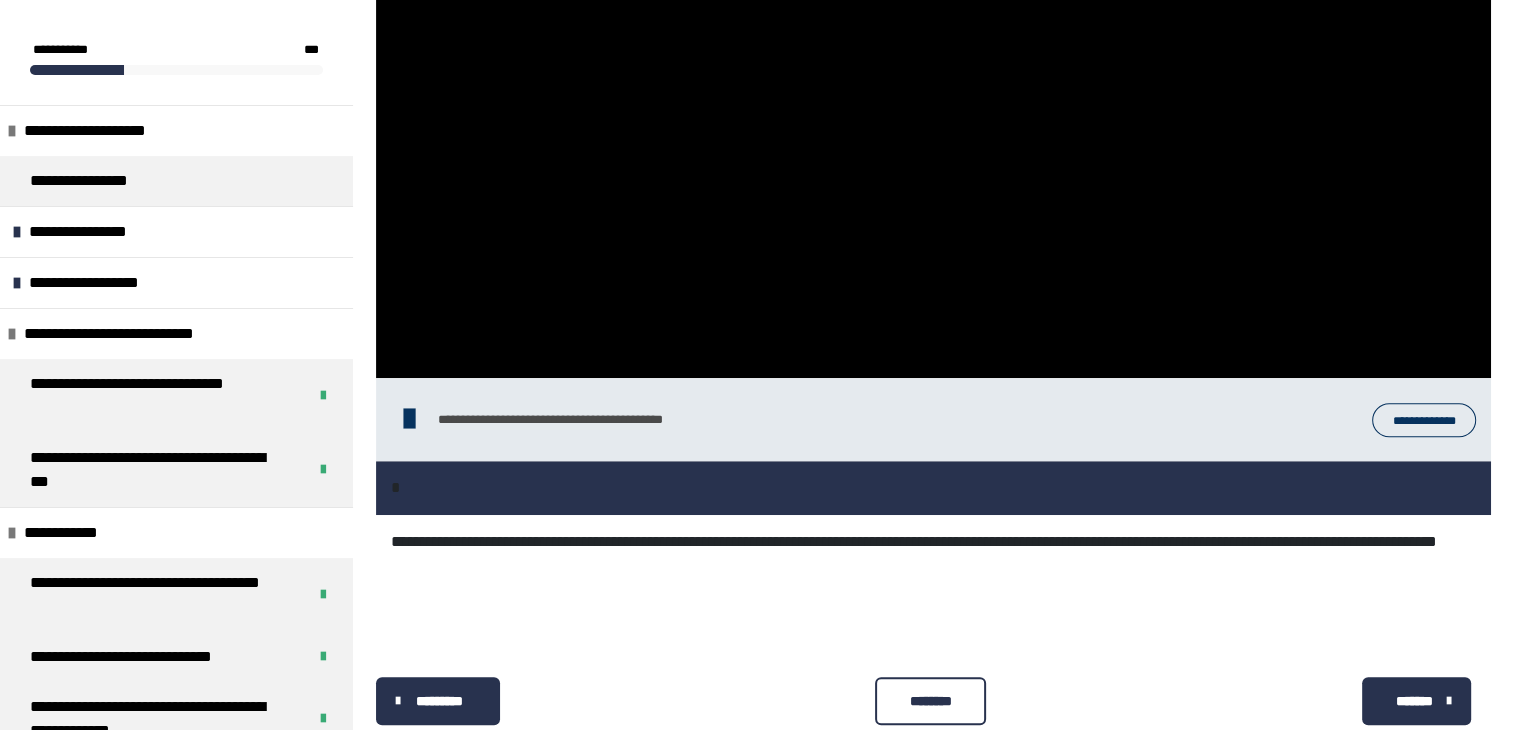 scroll, scrollTop: 1129, scrollLeft: 0, axis: vertical 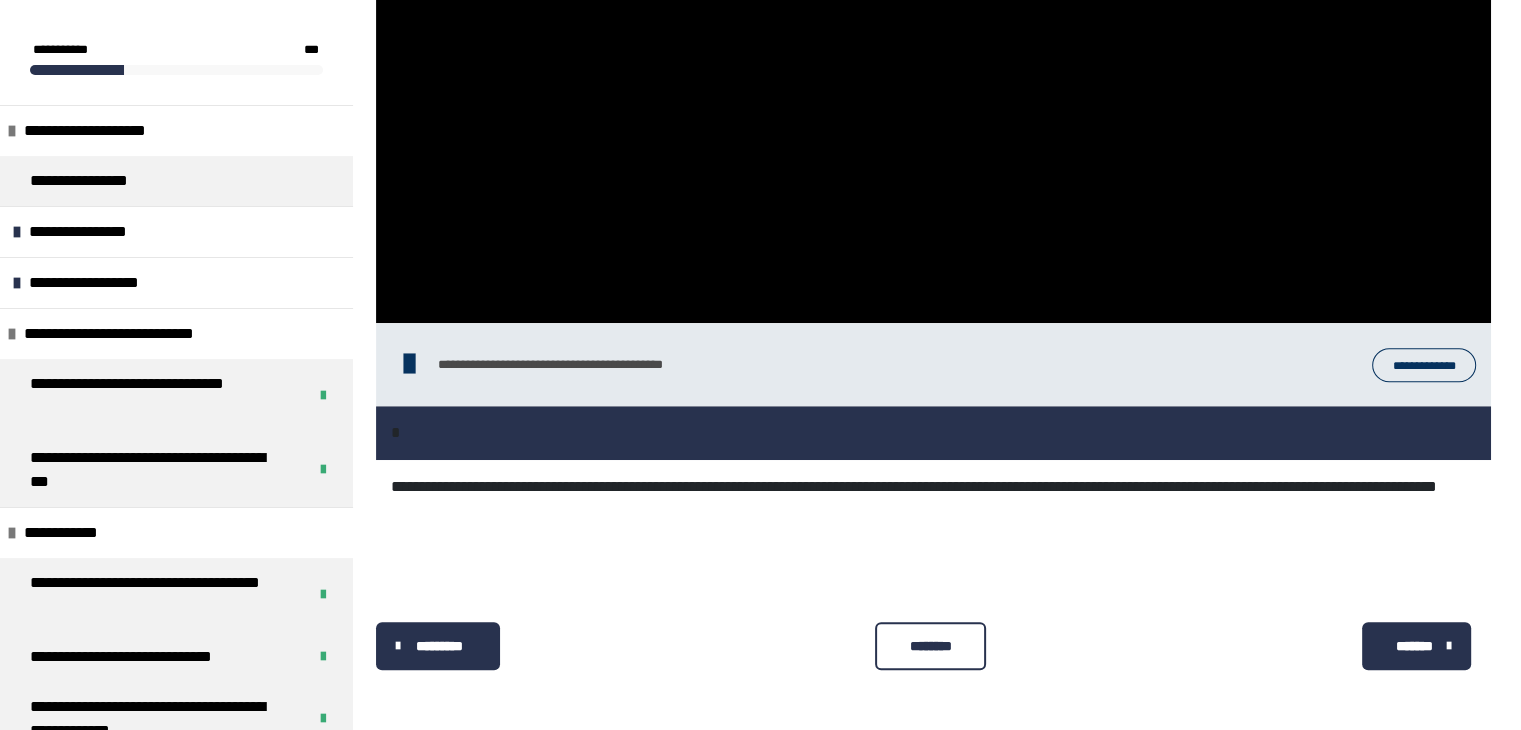 click on "********" at bounding box center [930, 646] 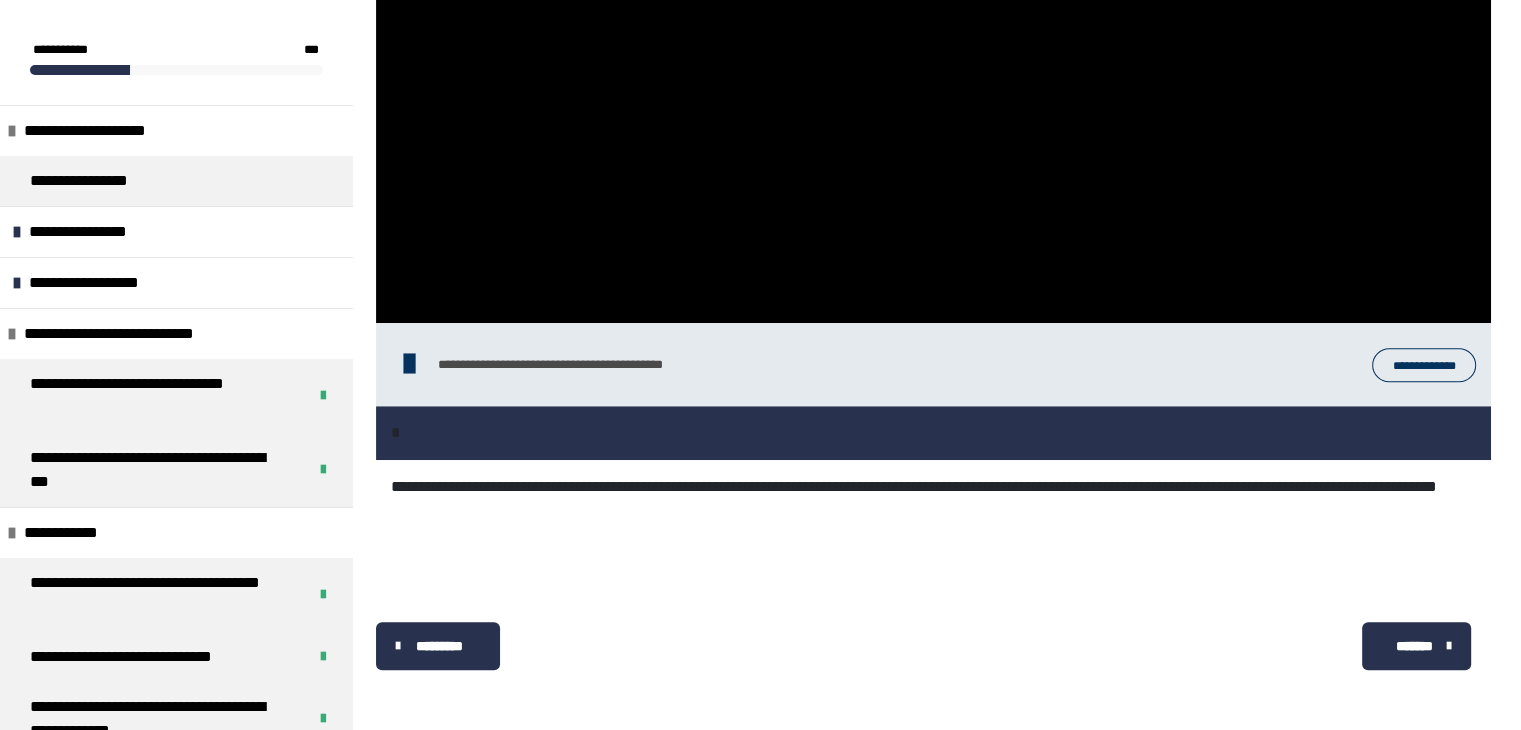 click on "*******" at bounding box center (1414, 646) 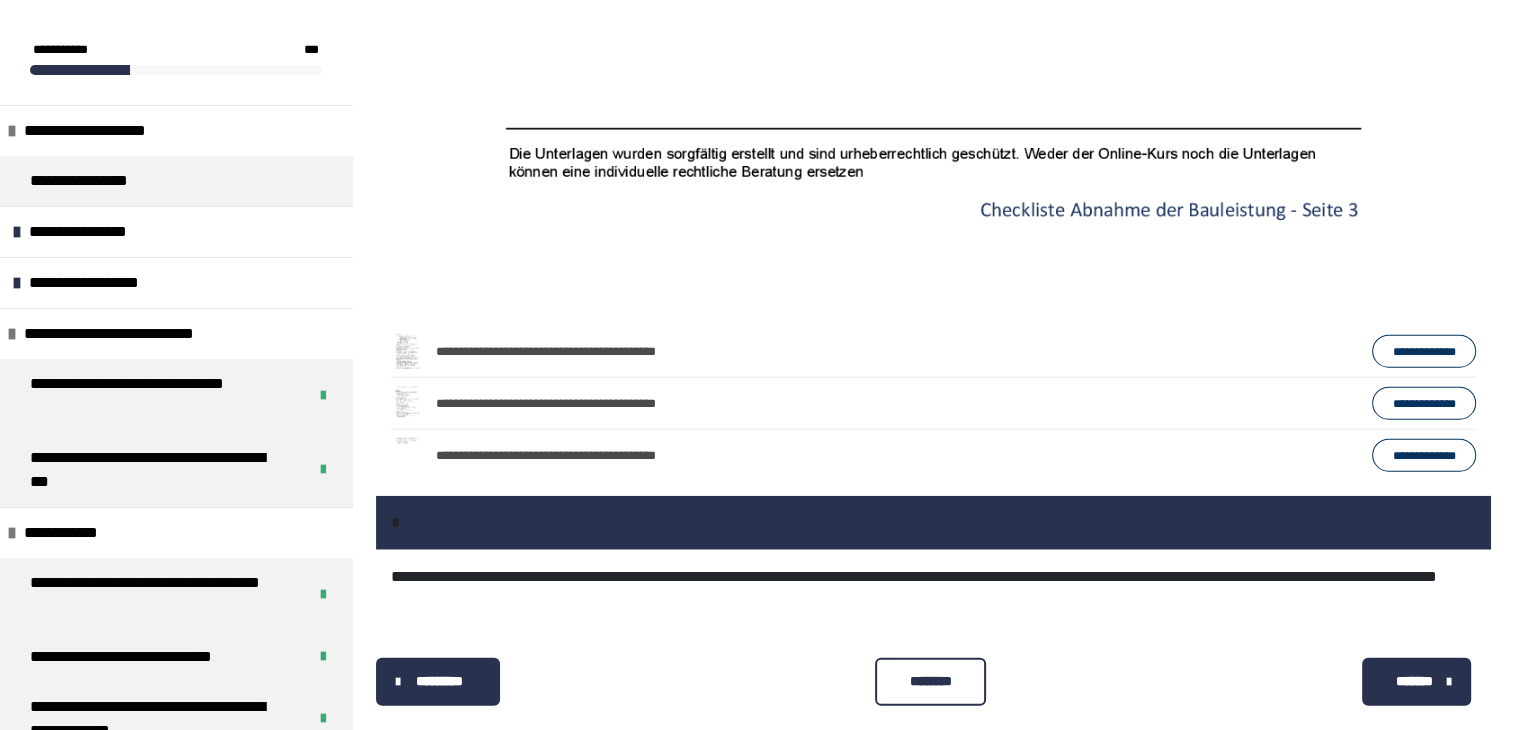 scroll, scrollTop: 4852, scrollLeft: 0, axis: vertical 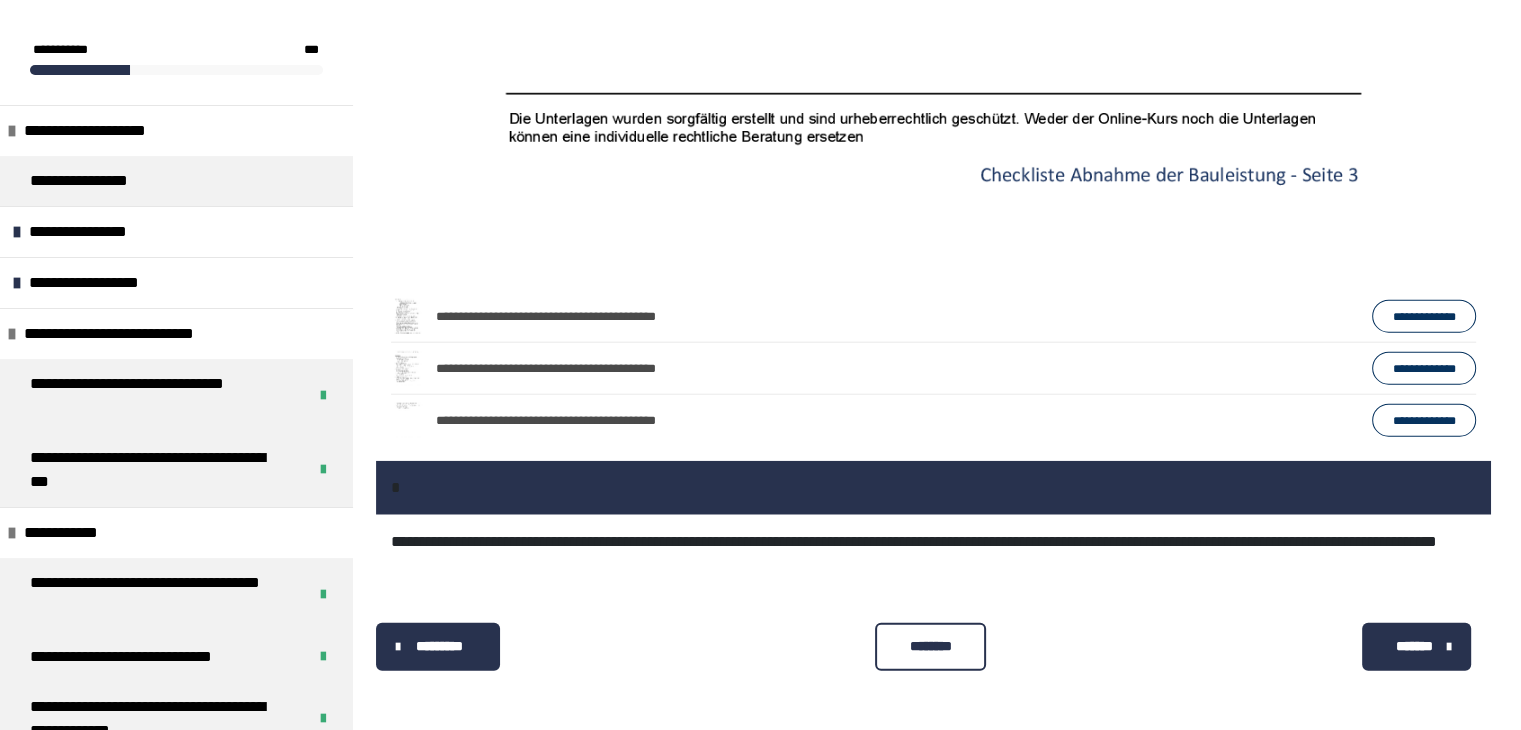click on "********" at bounding box center [930, 646] 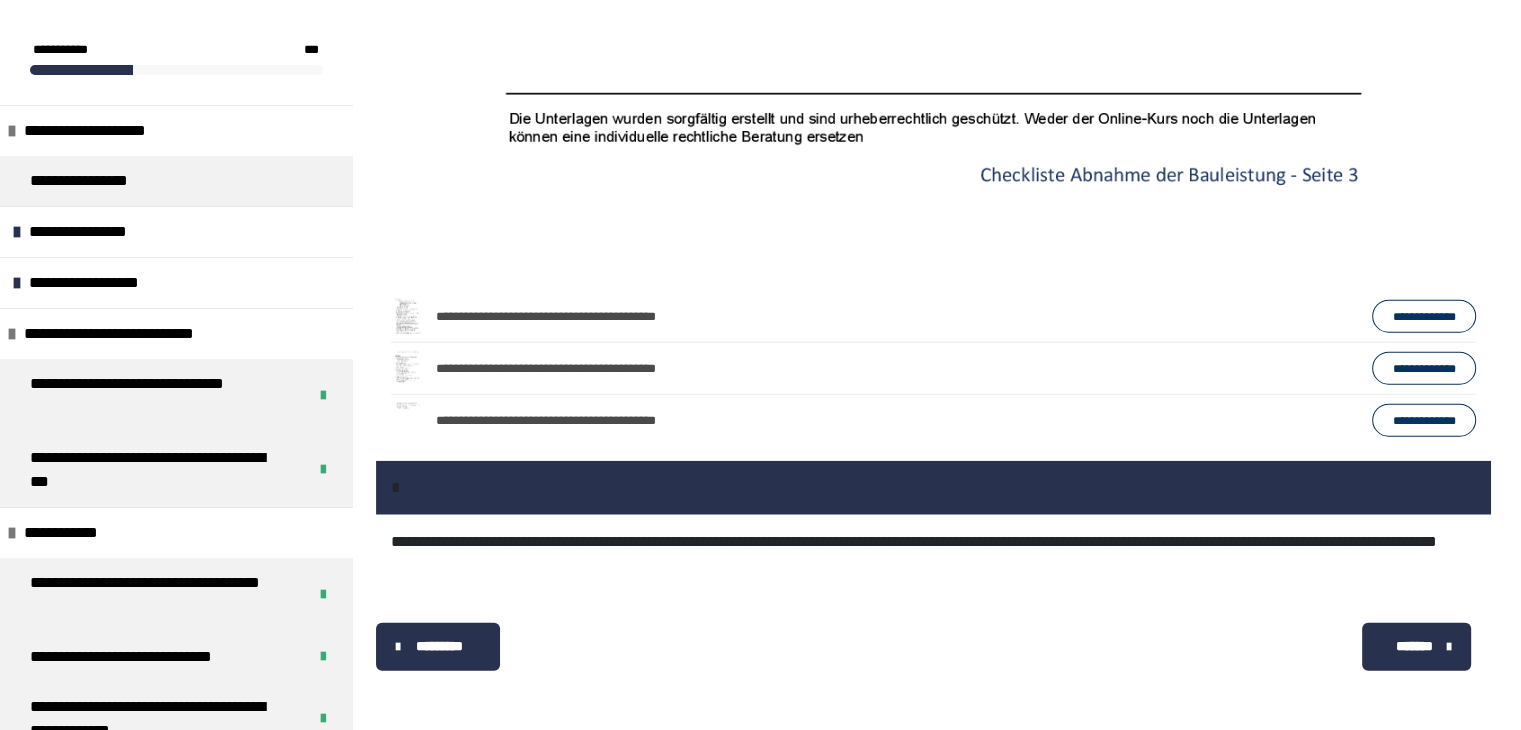 click on "*******" at bounding box center [1414, 646] 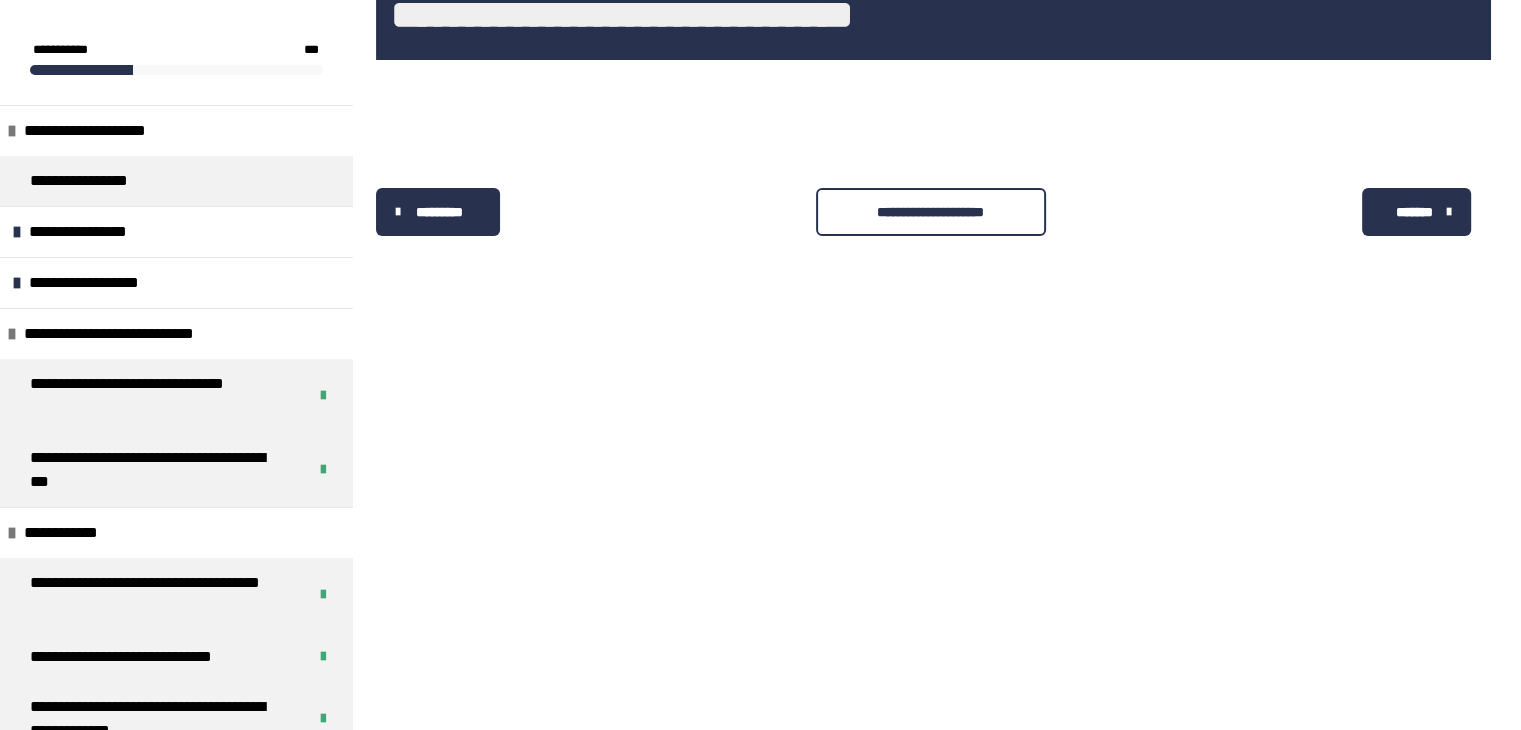 scroll, scrollTop: 340, scrollLeft: 0, axis: vertical 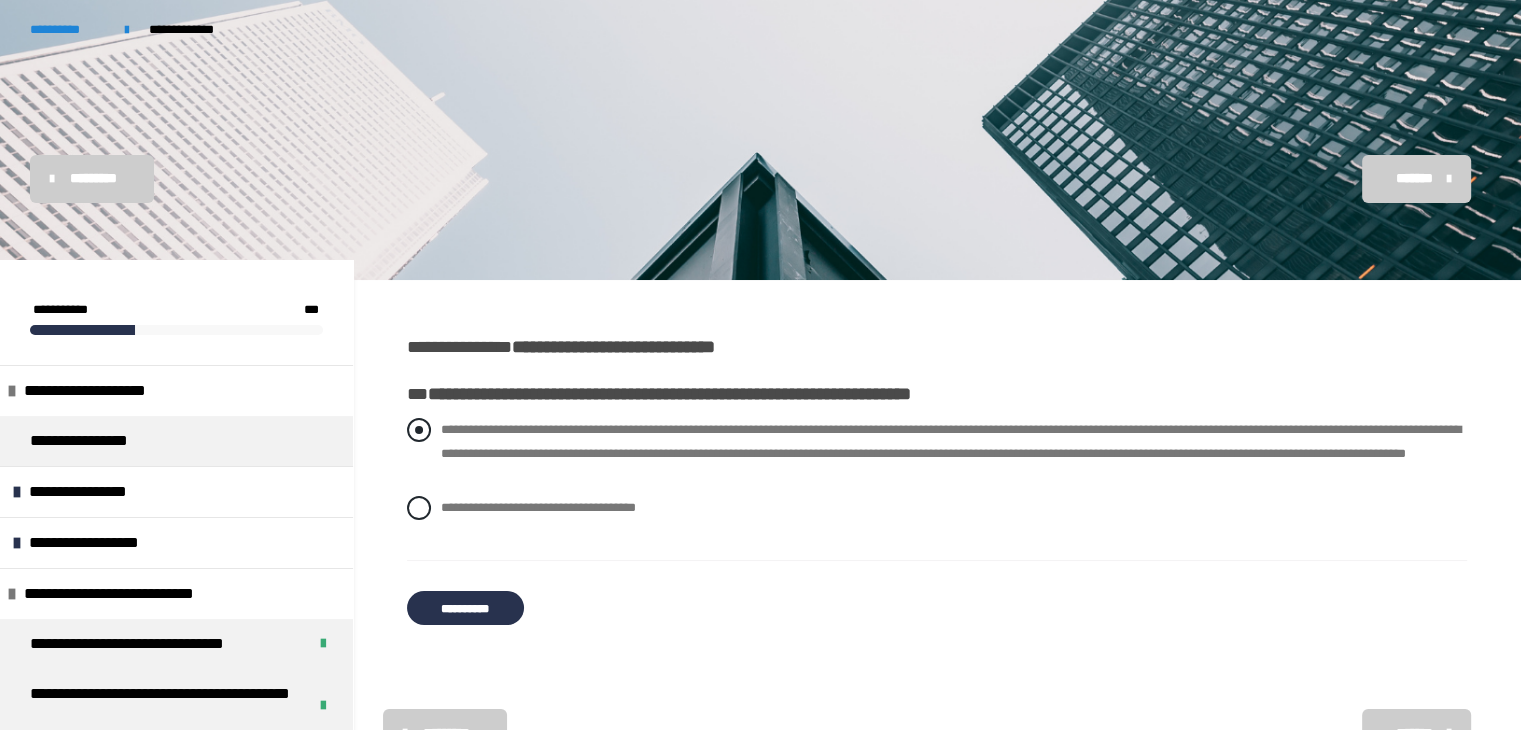 click at bounding box center [419, 430] 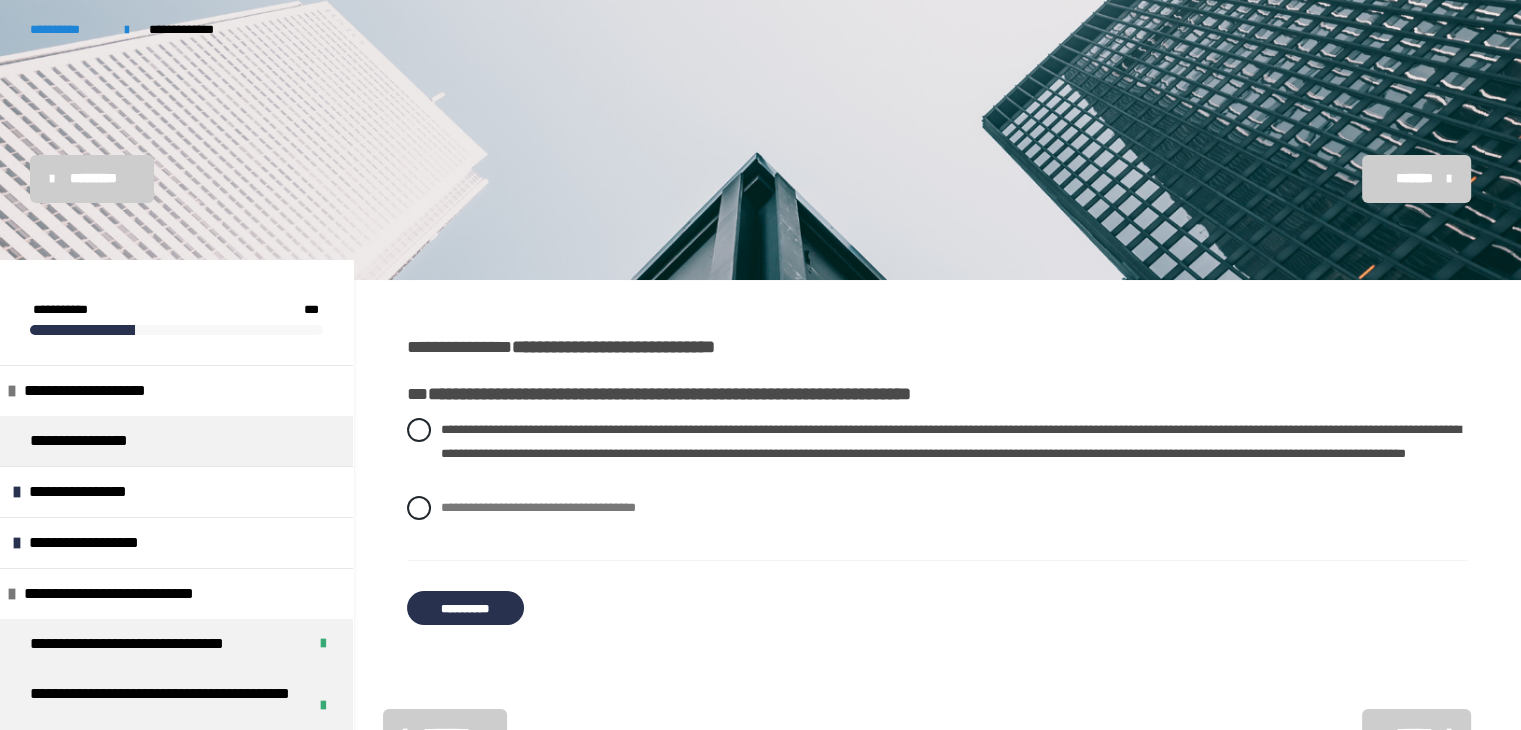 click on "**********" at bounding box center [465, 608] 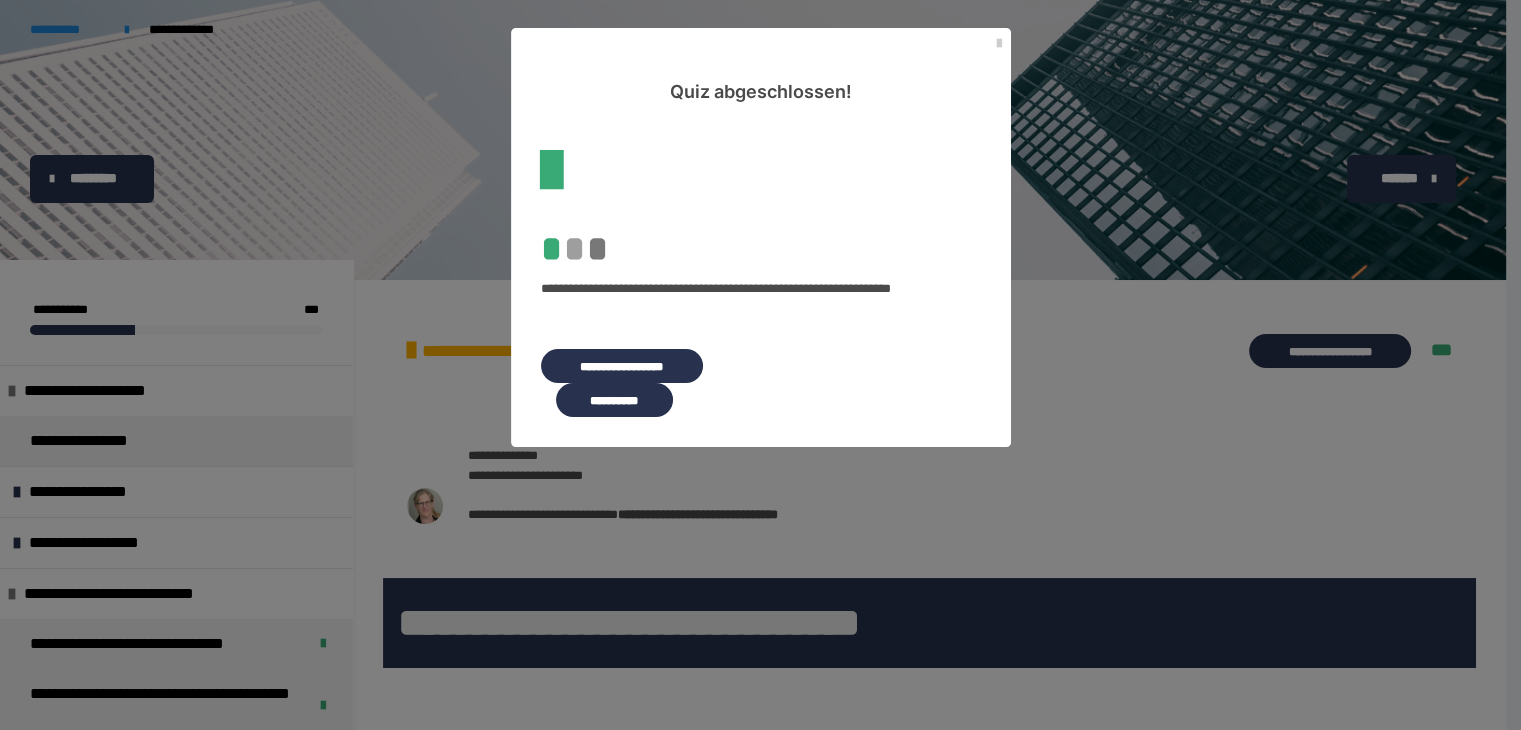 click on "**********" at bounding box center [614, 400] 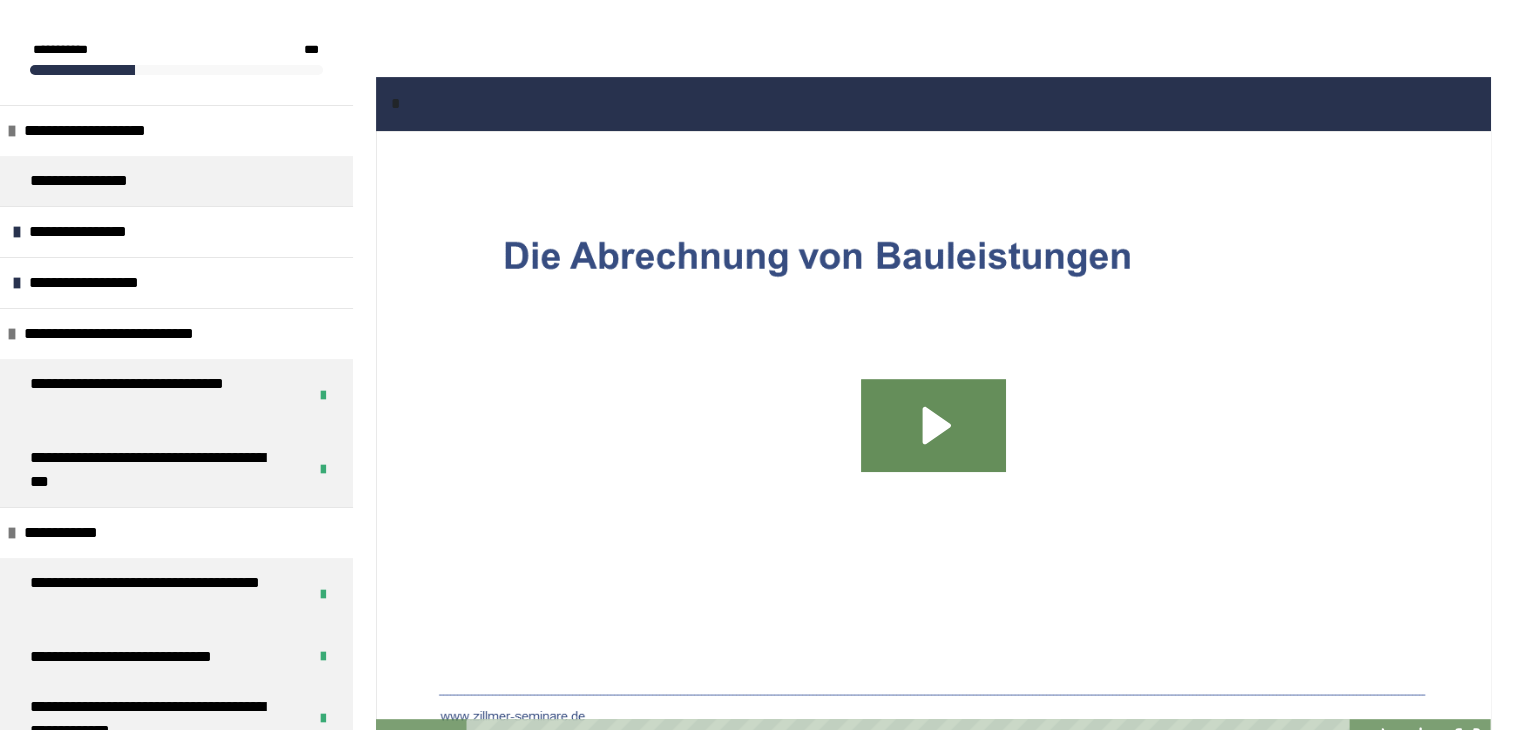 scroll, scrollTop: 627, scrollLeft: 0, axis: vertical 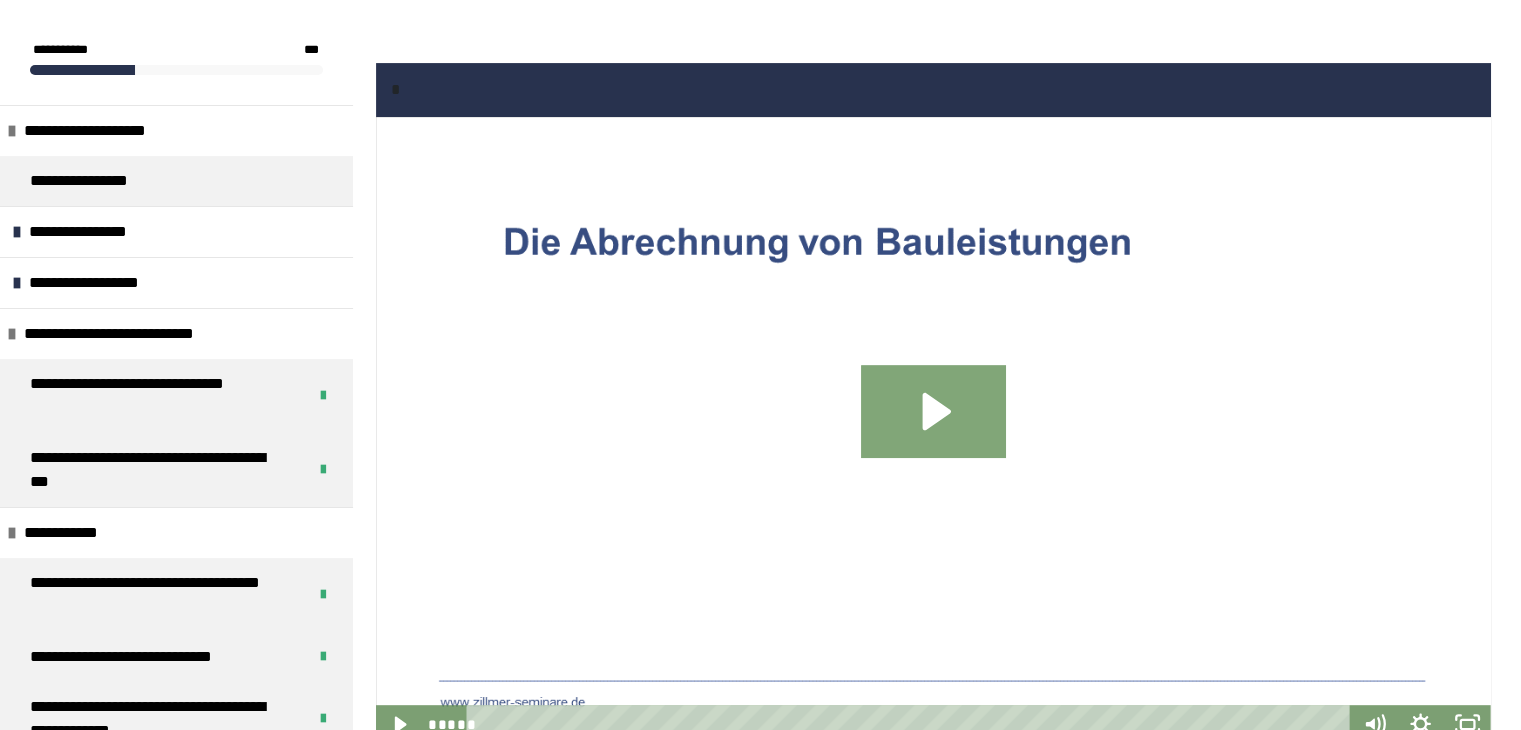 click 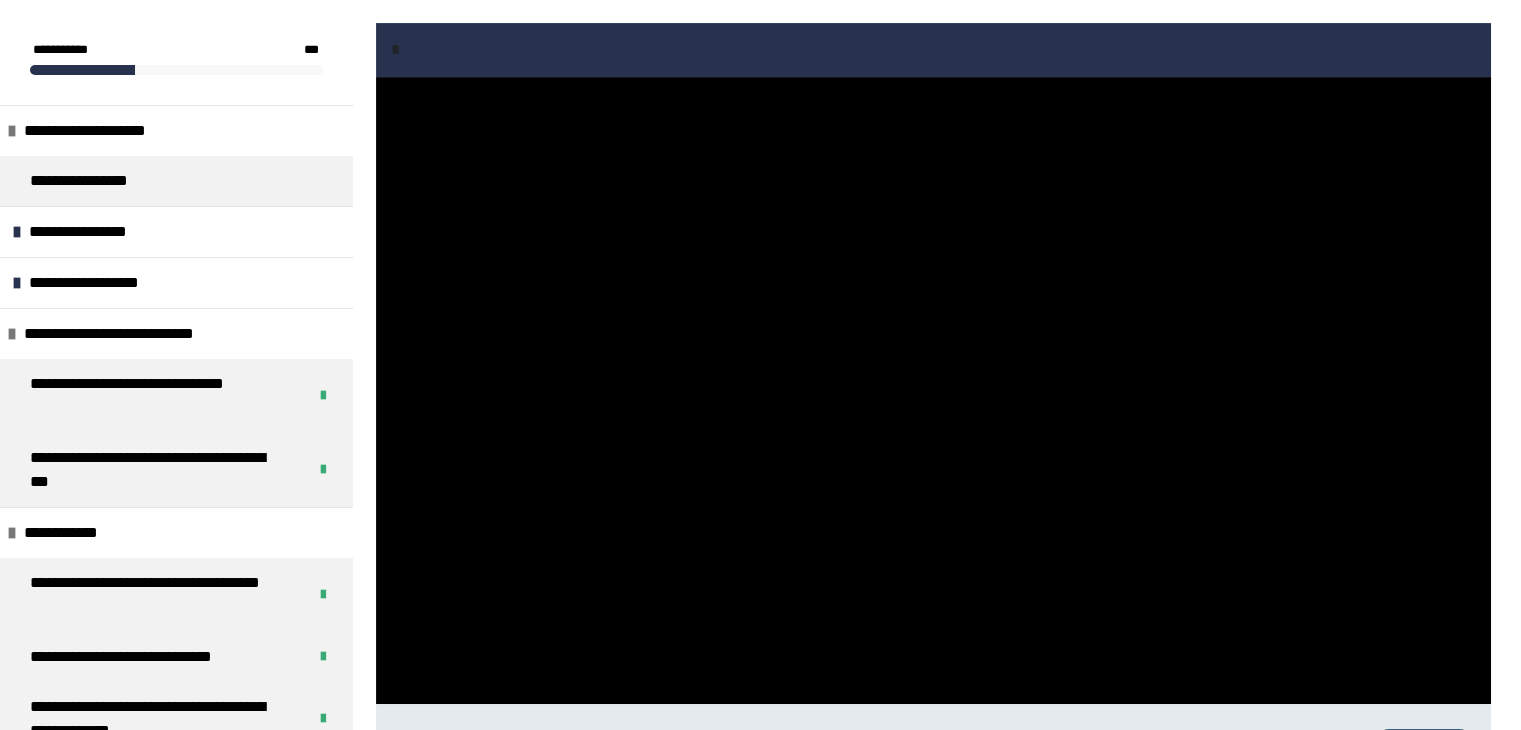 scroll, scrollTop: 800, scrollLeft: 0, axis: vertical 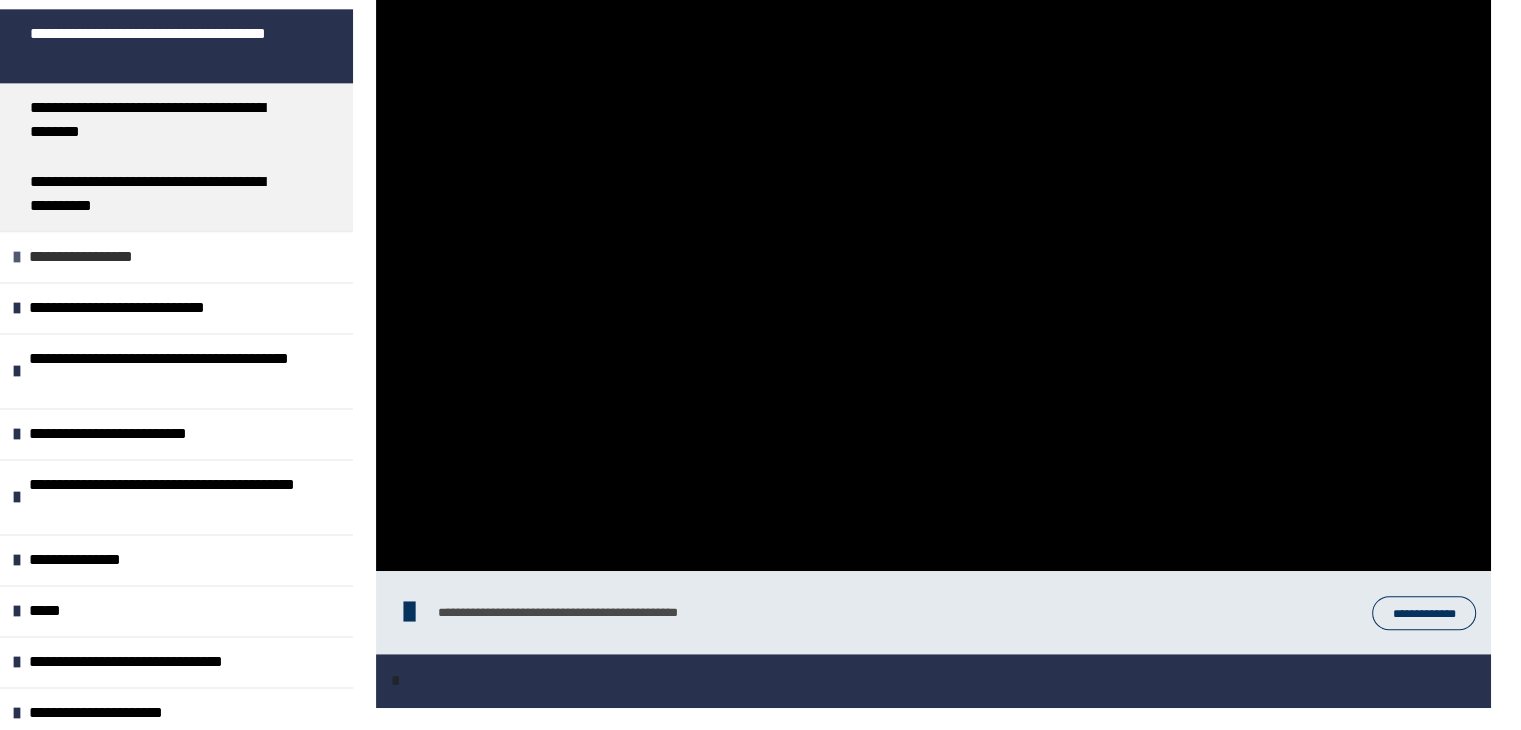 click at bounding box center [17, 257] 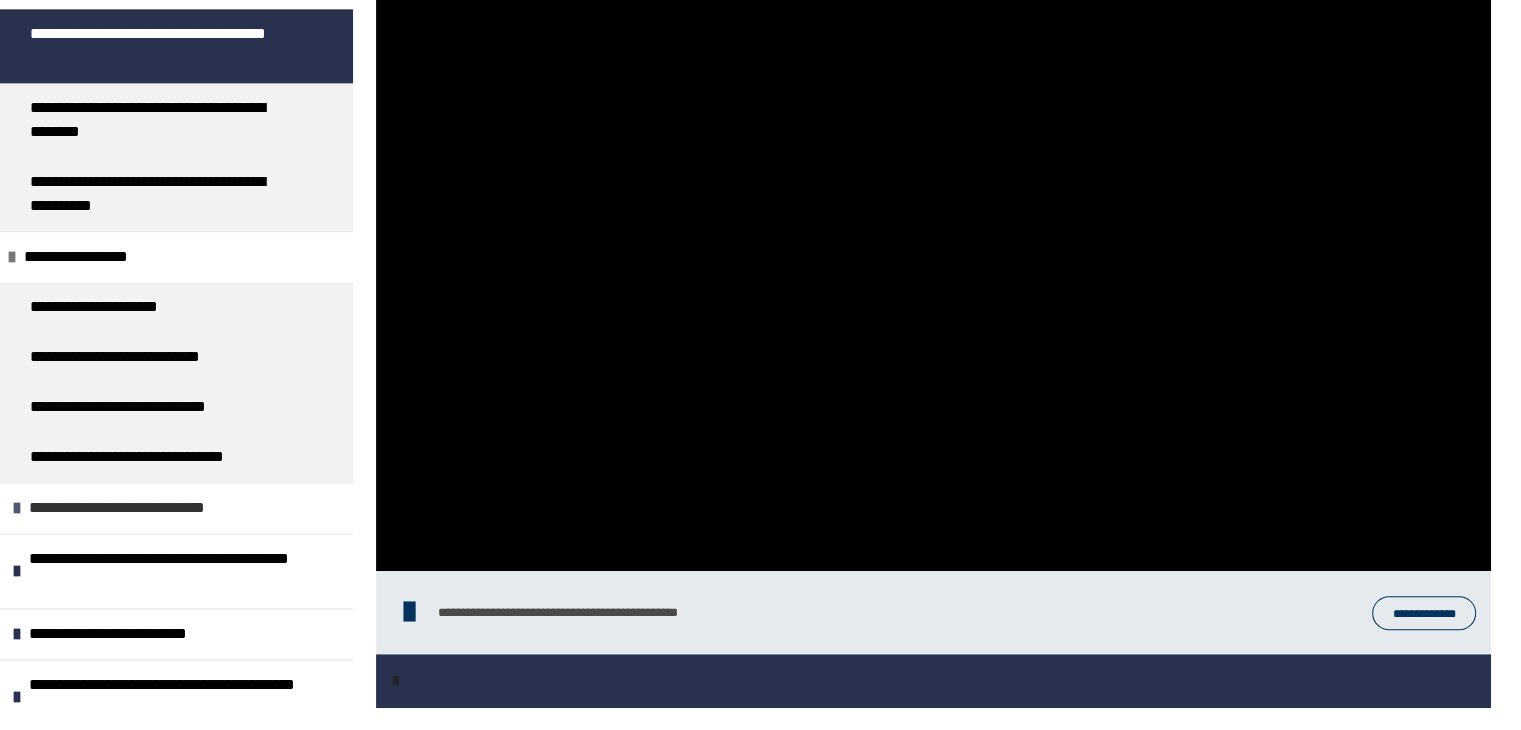 click at bounding box center [17, 508] 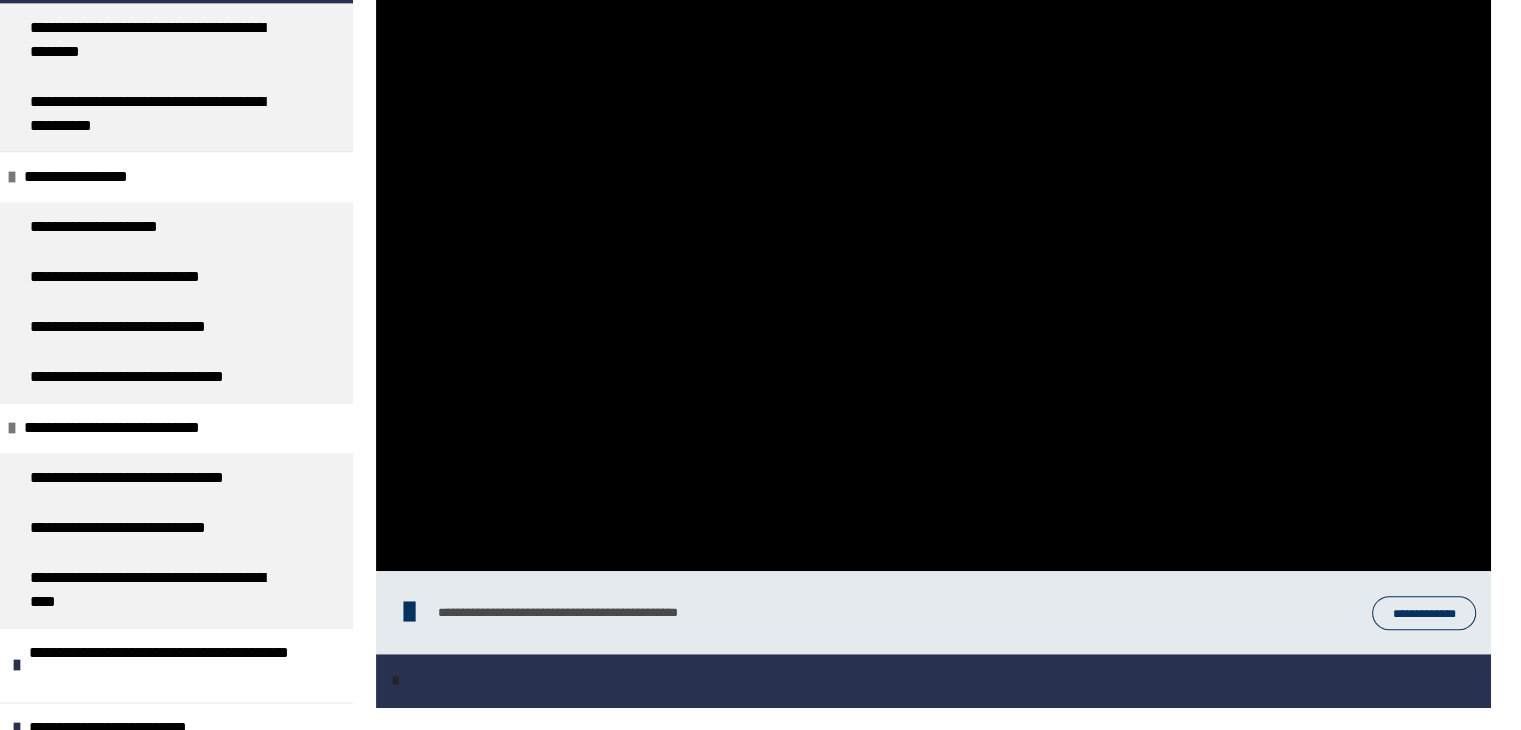 scroll, scrollTop: 2862, scrollLeft: 0, axis: vertical 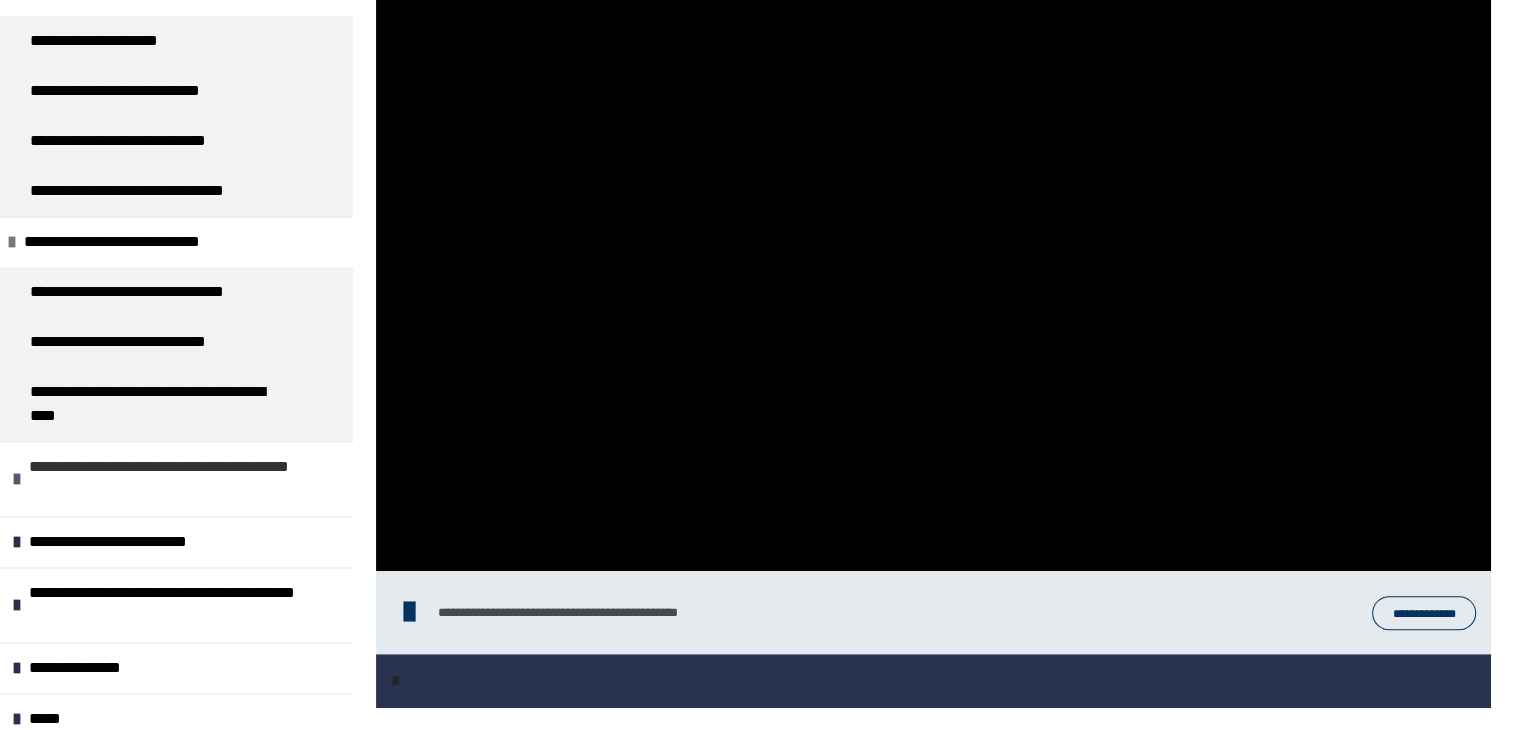 click at bounding box center (17, 479) 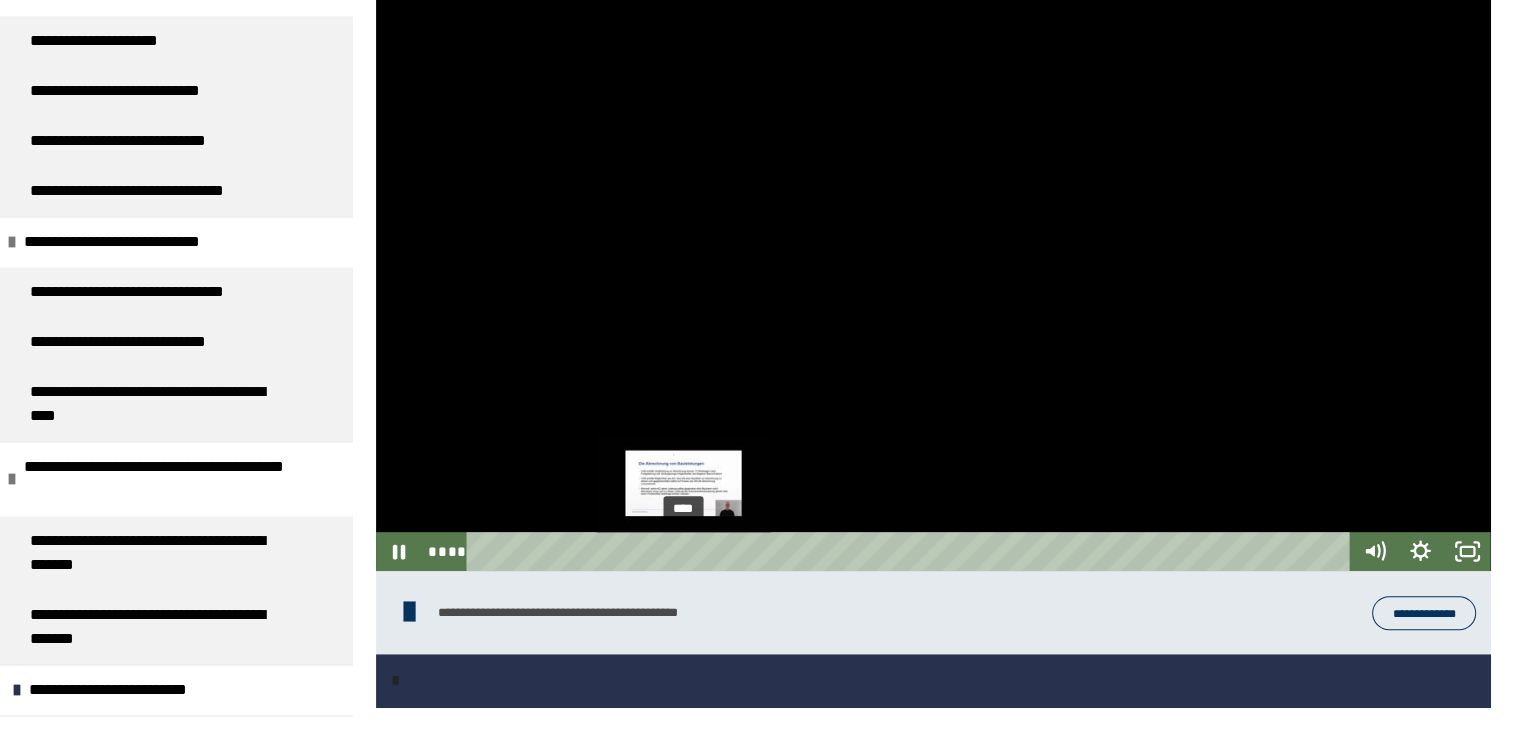 click on "****" at bounding box center (912, 551) 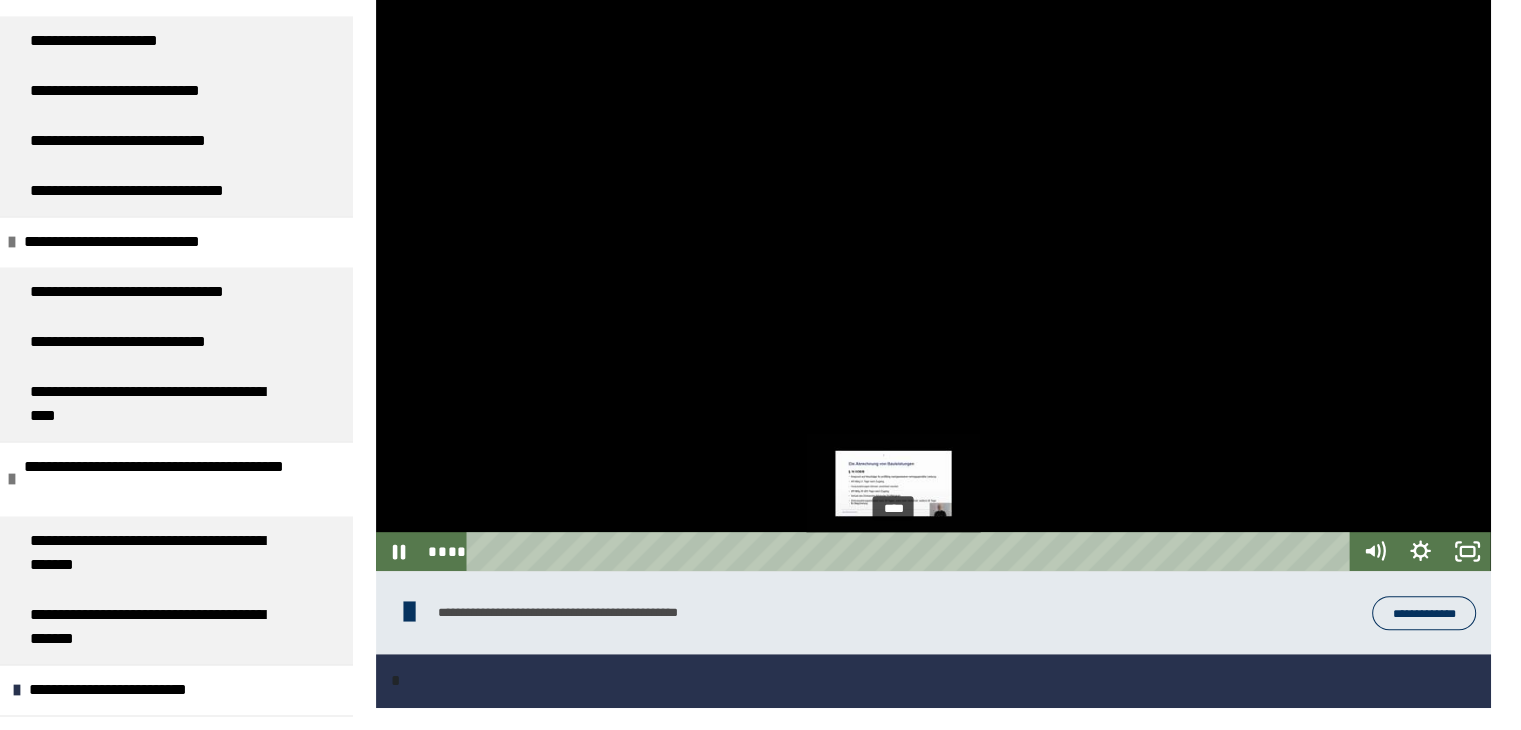 click on "****" at bounding box center [912, 551] 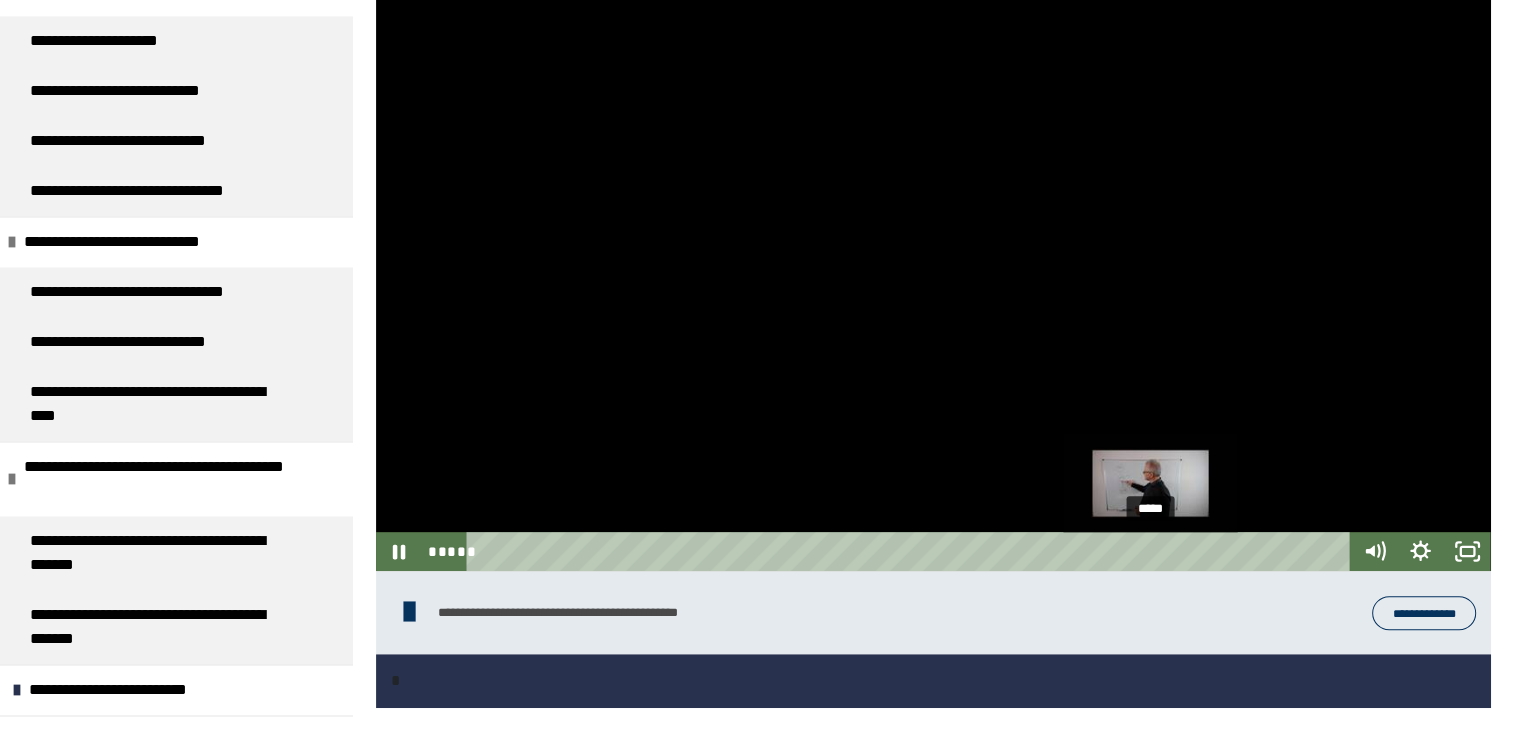 click on "*****" at bounding box center [912, 551] 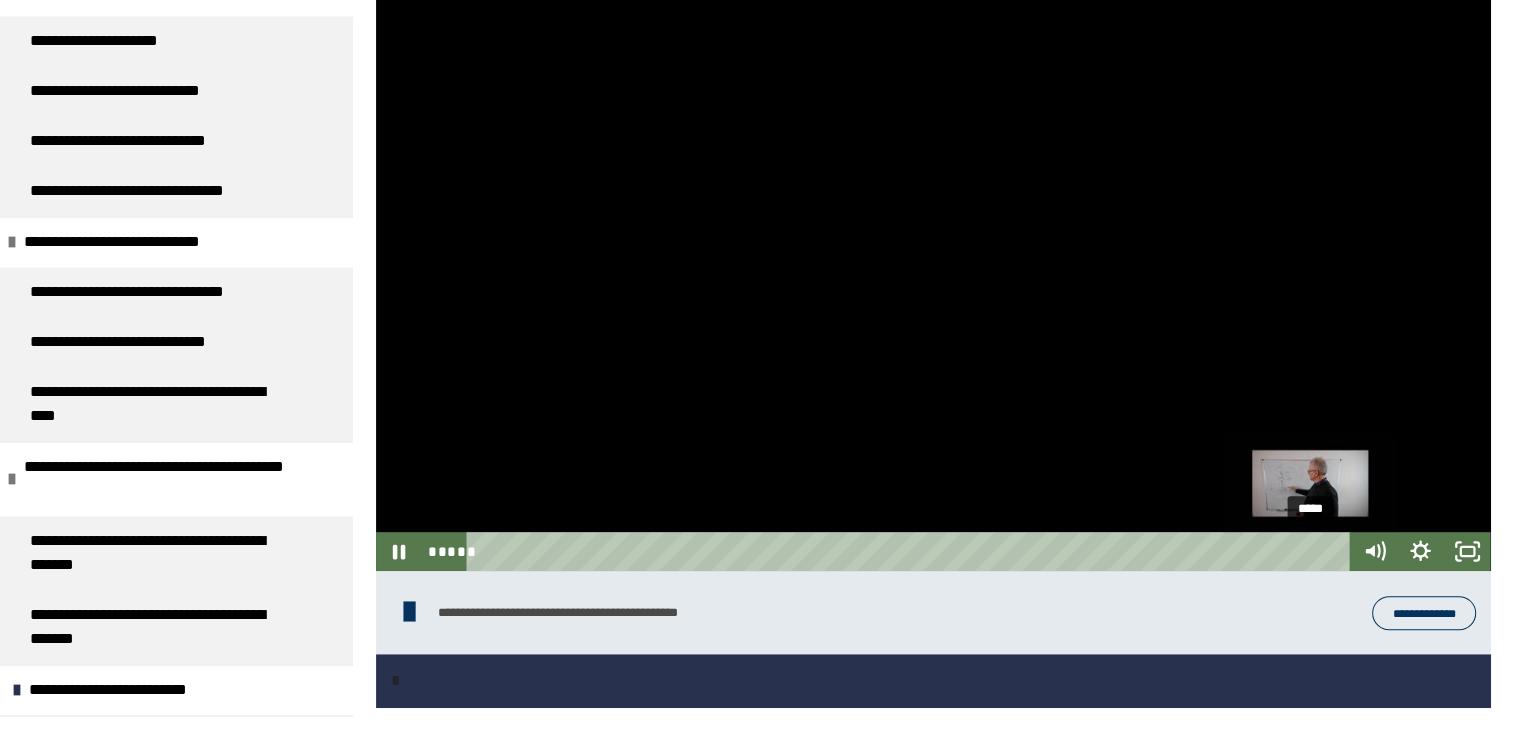 click on "*****" at bounding box center [912, 551] 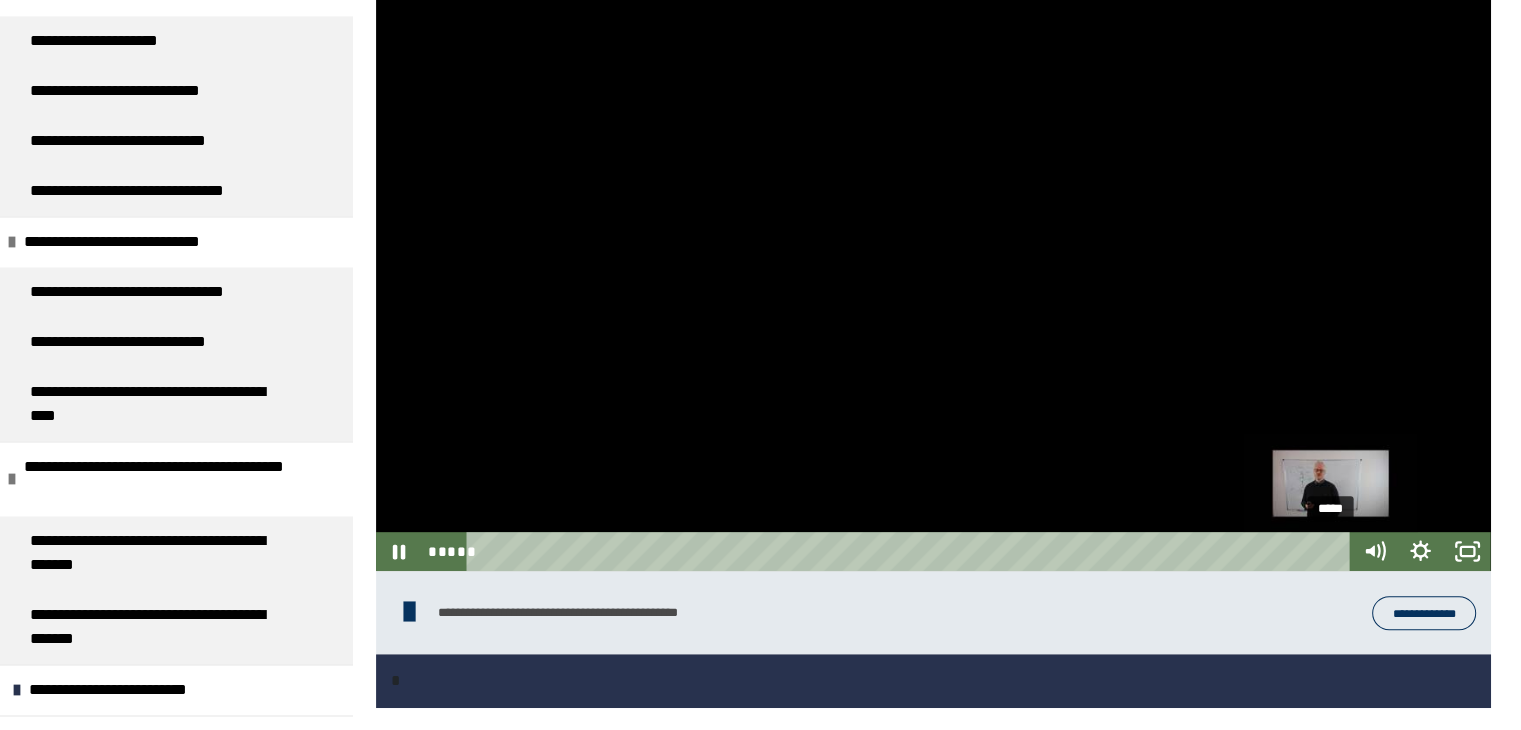 click on "*****" at bounding box center [912, 551] 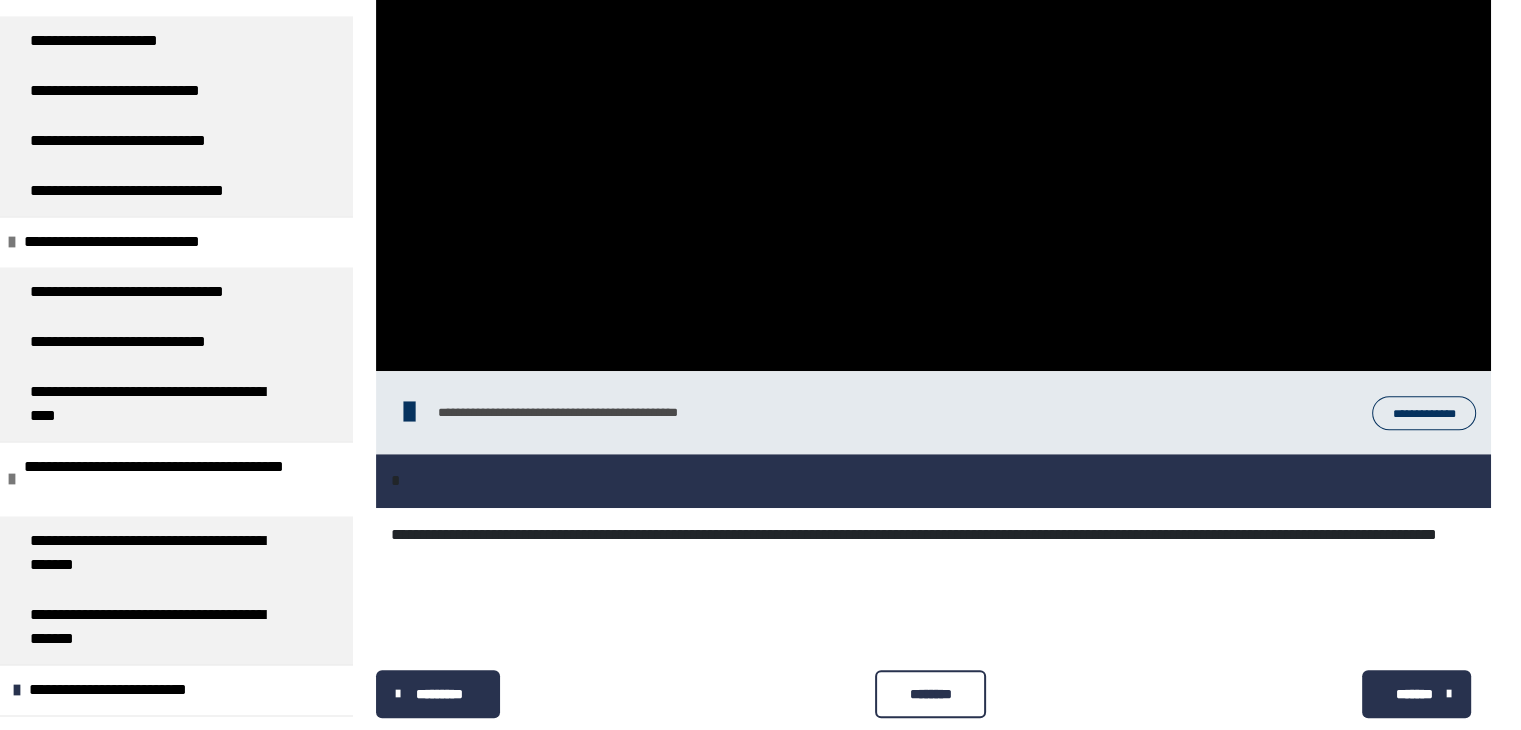 scroll, scrollTop: 1048, scrollLeft: 0, axis: vertical 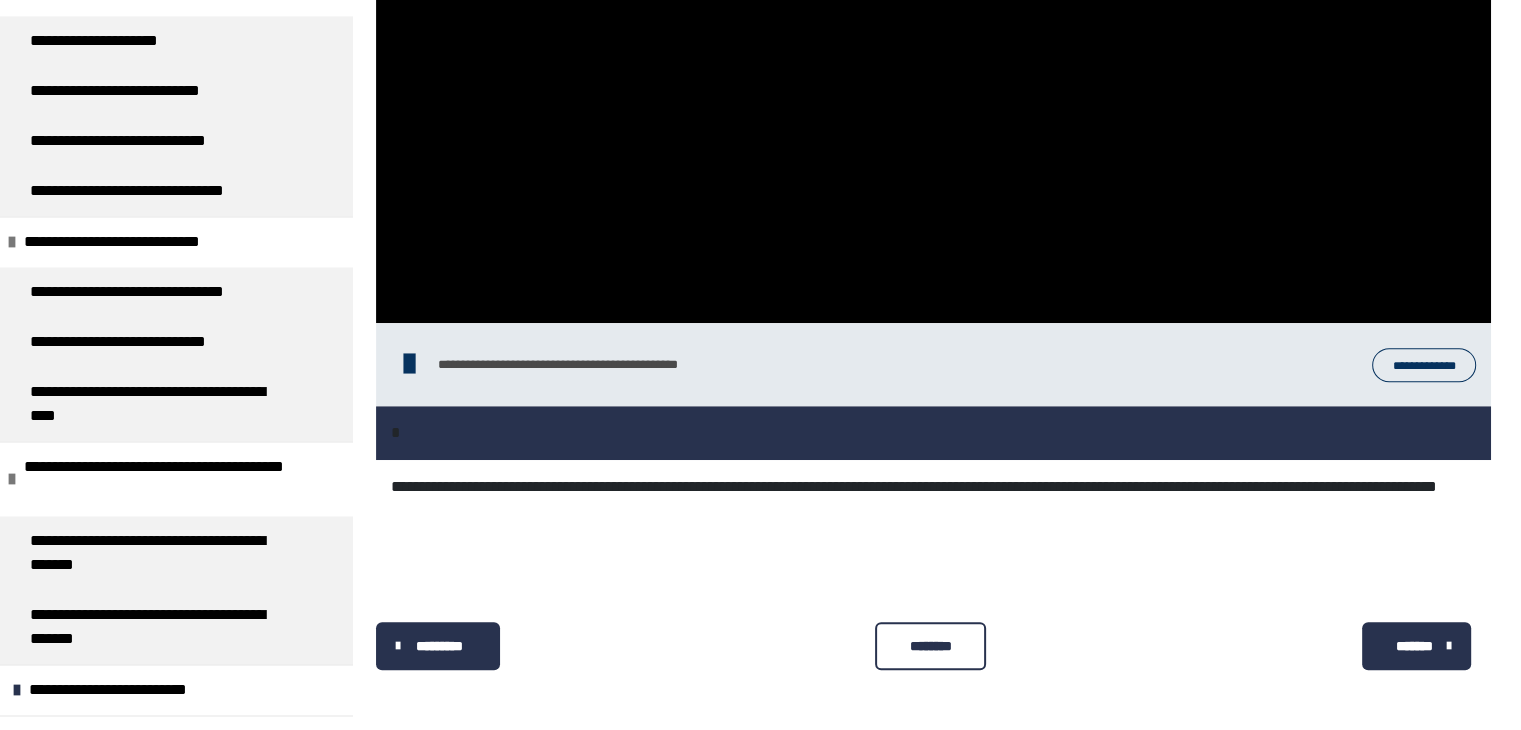 click on "********" at bounding box center (930, 646) 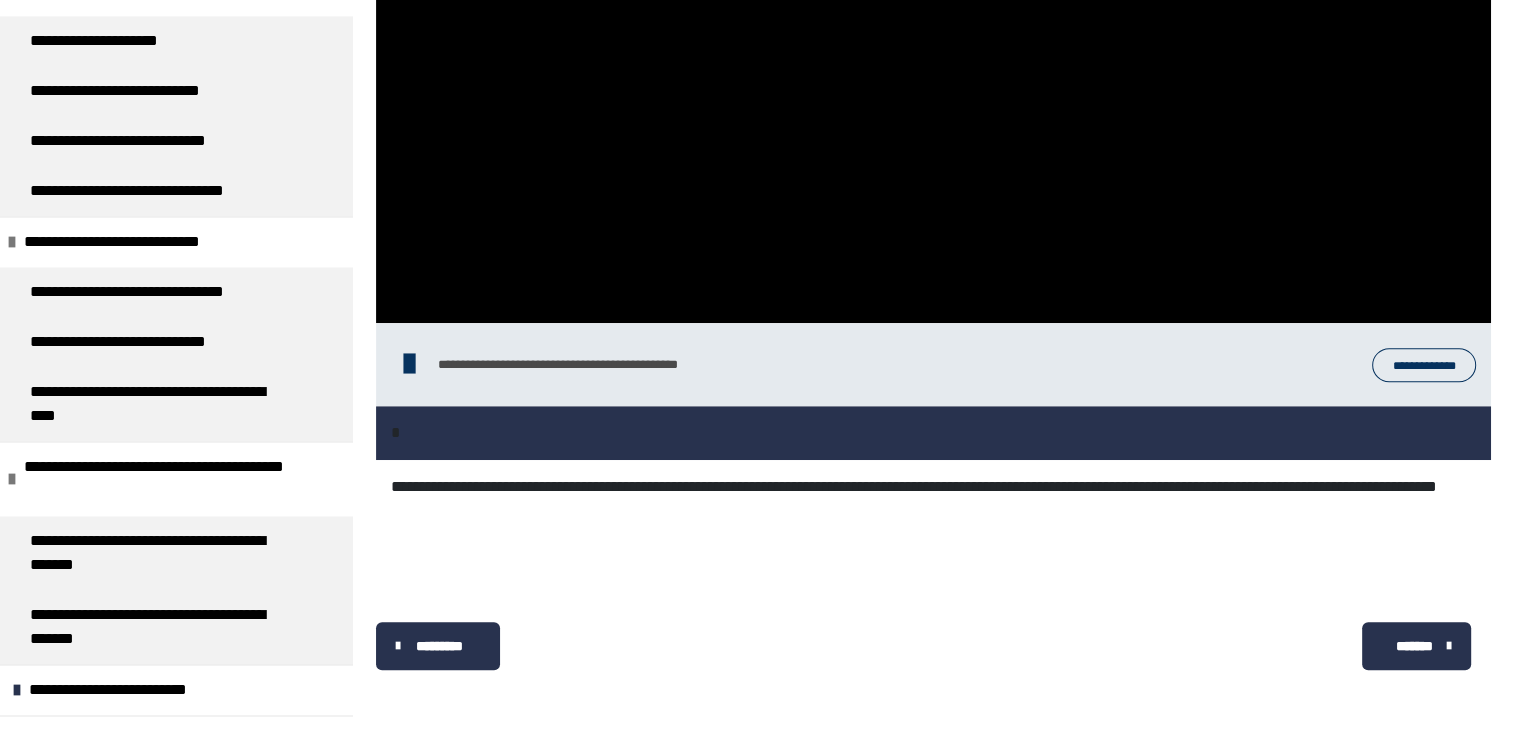 click on "*******" at bounding box center (1414, 646) 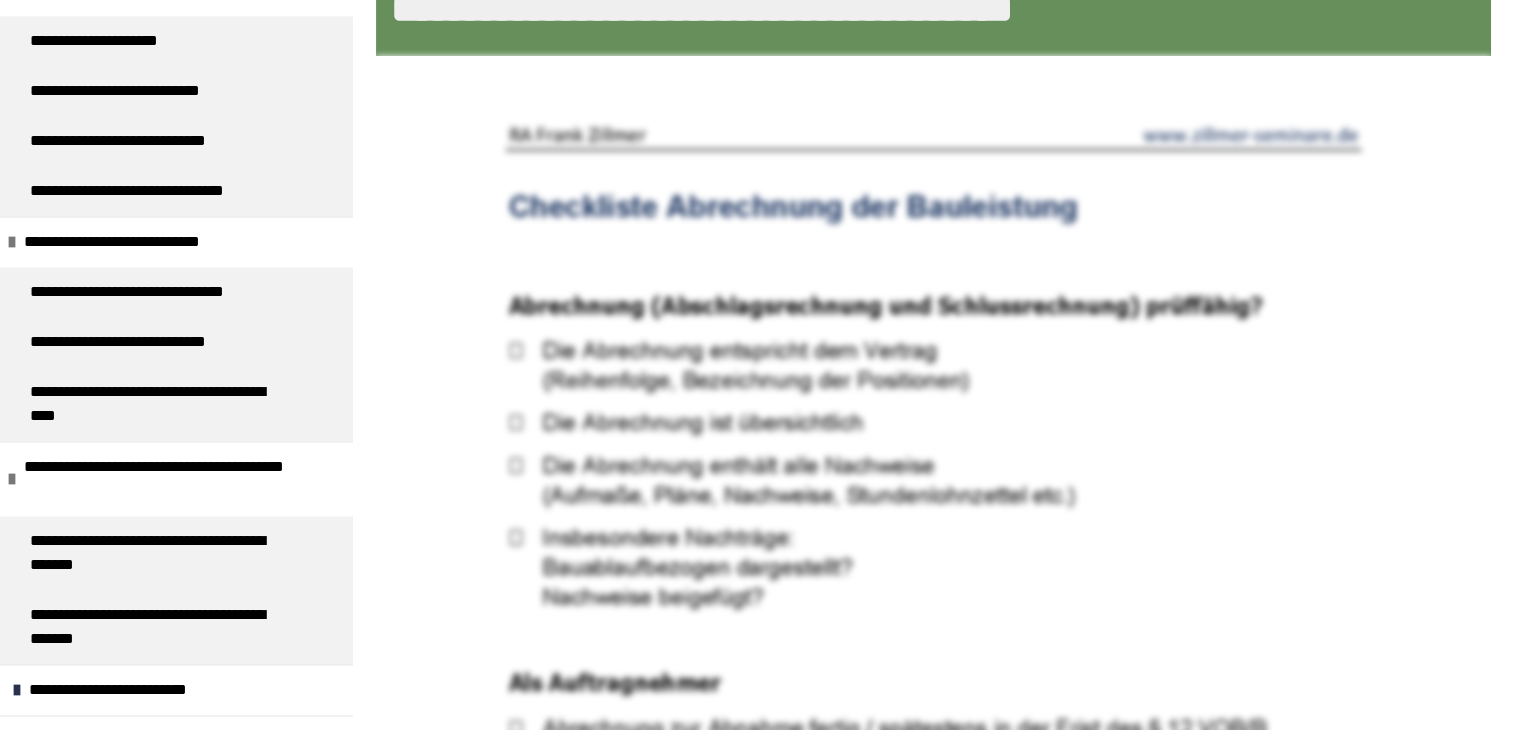 scroll, scrollTop: 1048, scrollLeft: 0, axis: vertical 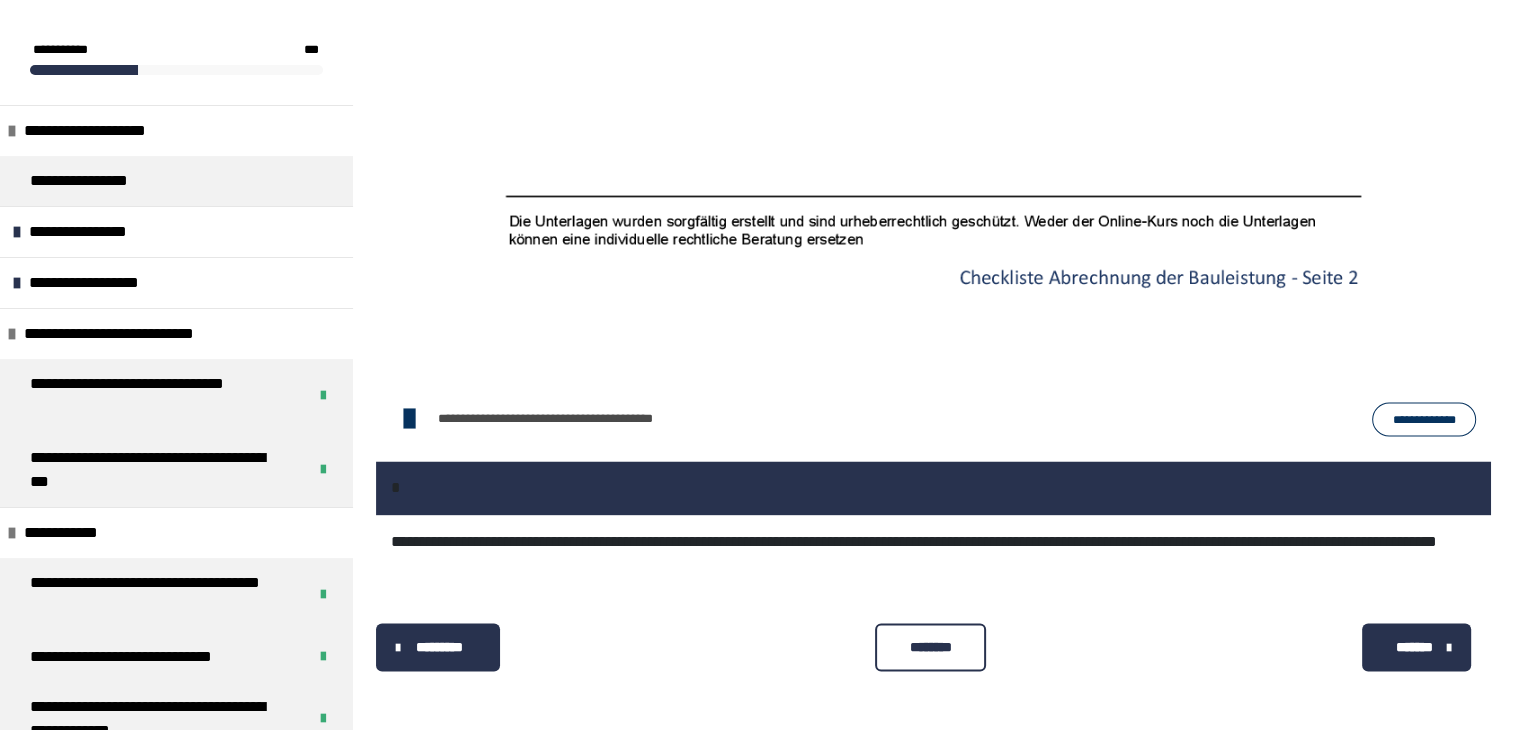 click on "********" at bounding box center [930, 647] 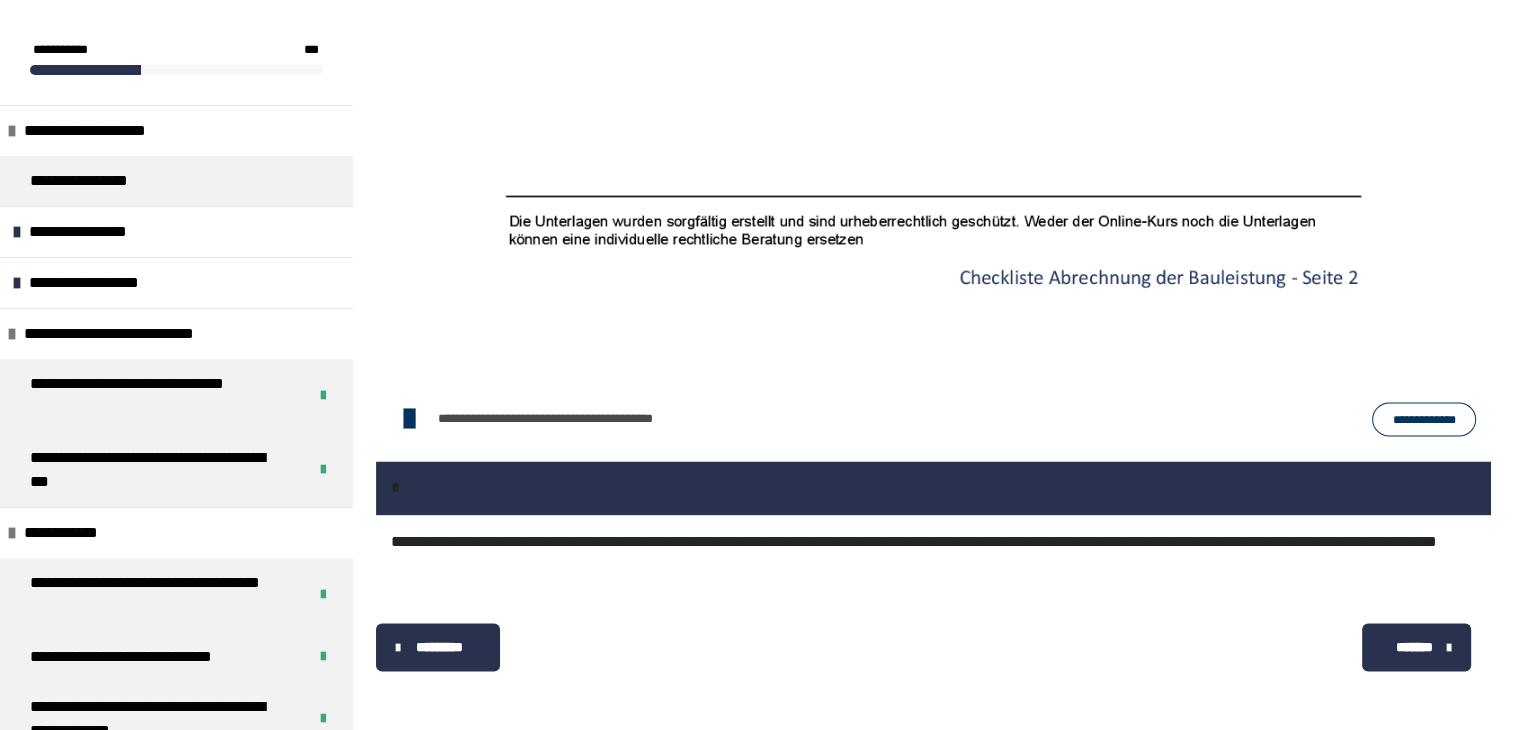 click on "*******" at bounding box center [1414, 646] 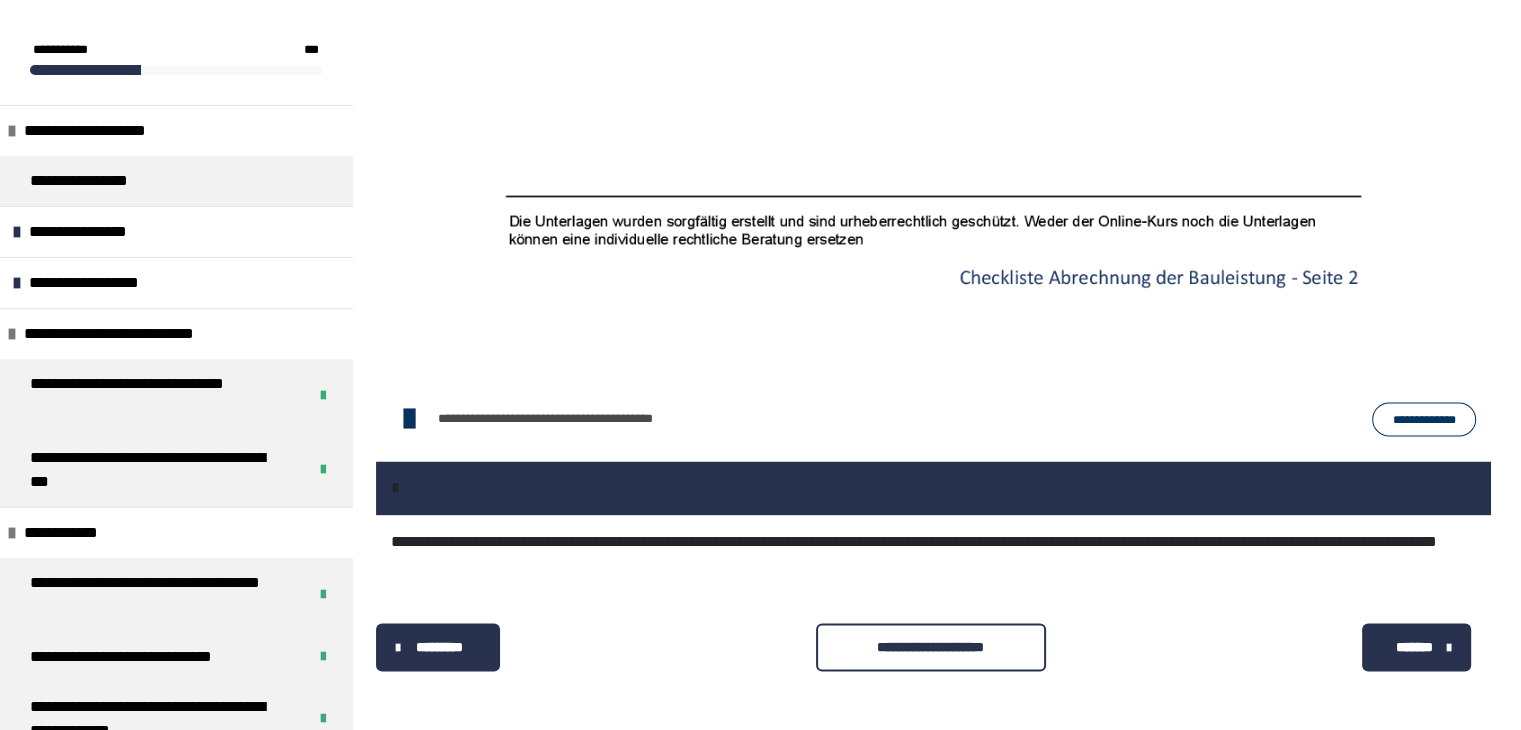 scroll, scrollTop: 340, scrollLeft: 0, axis: vertical 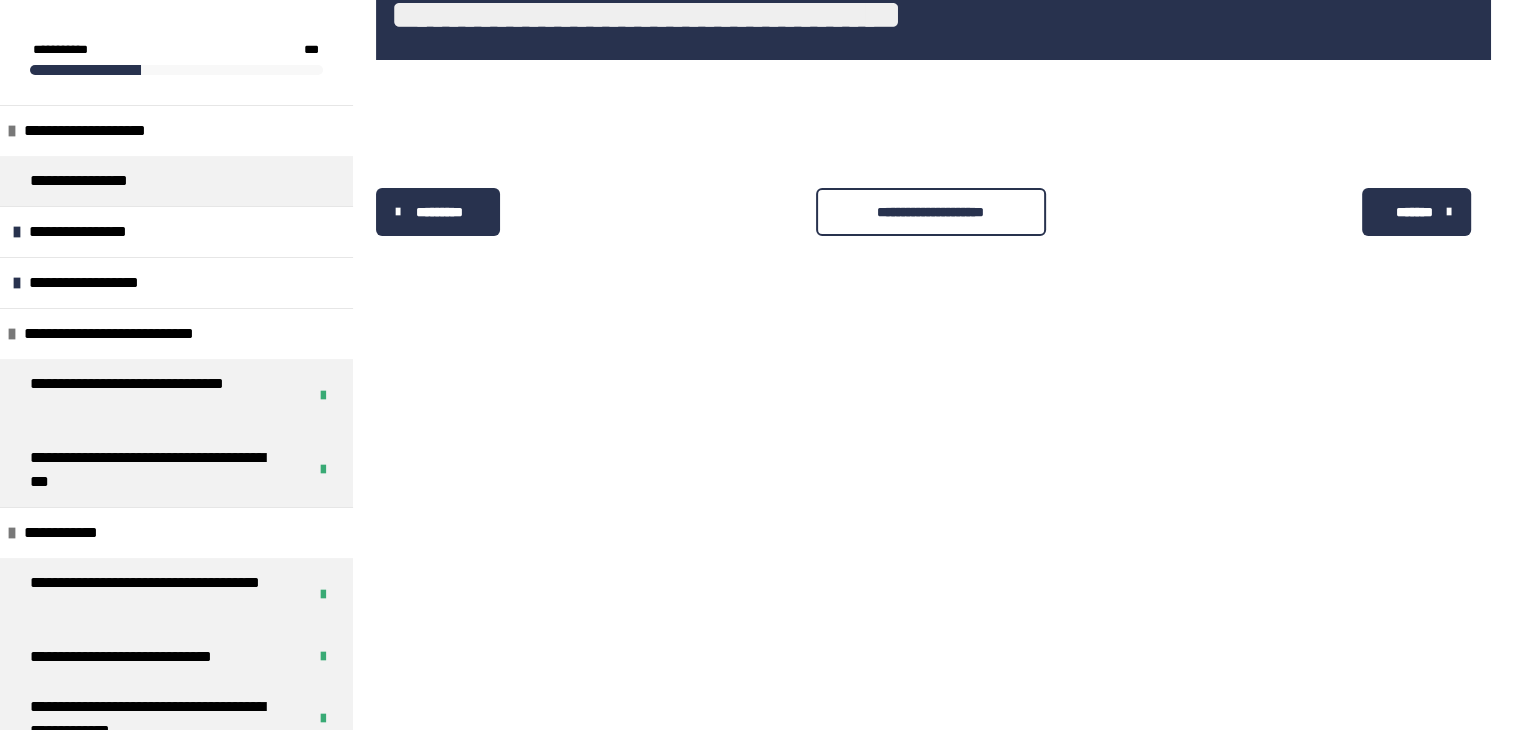 click on "**********" at bounding box center (931, 212) 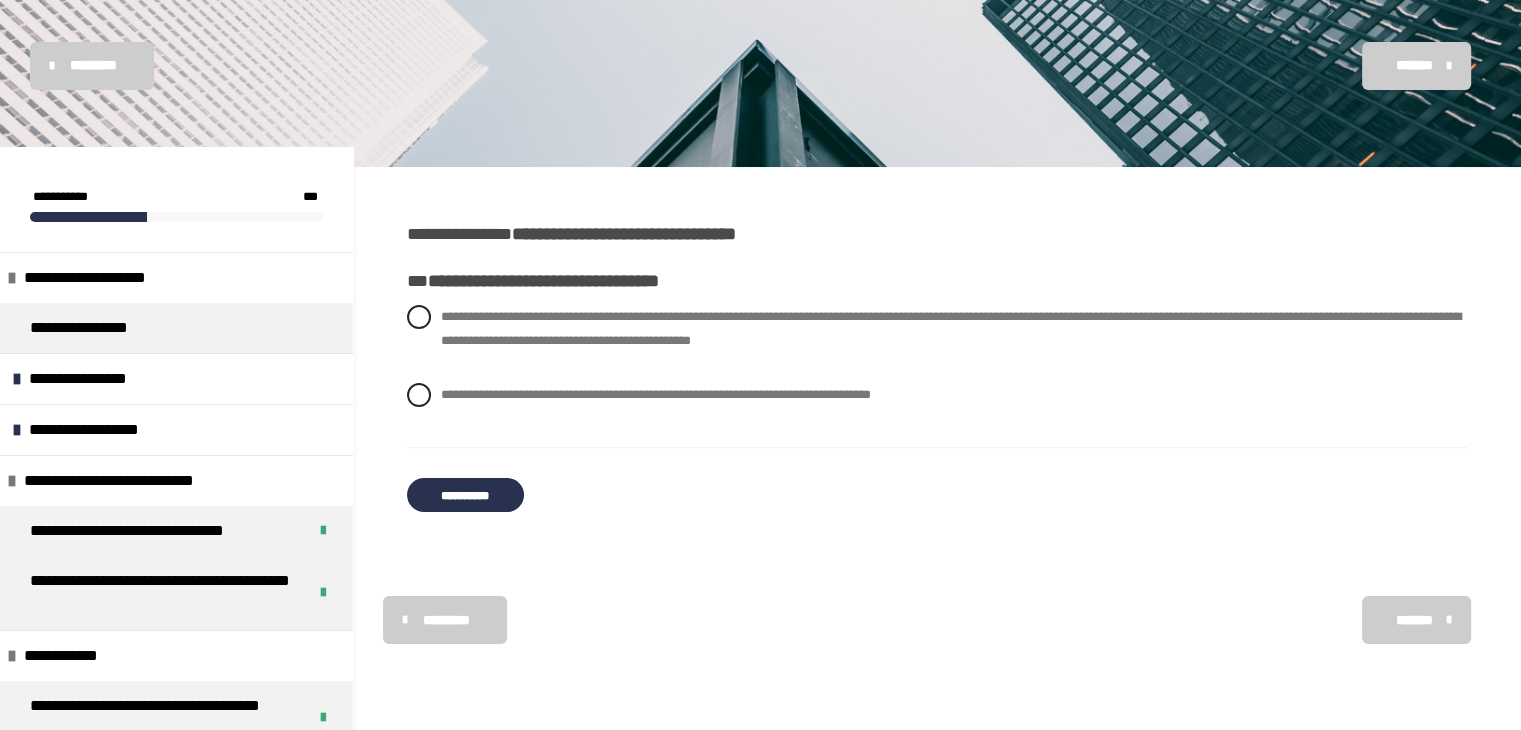 scroll, scrollTop: 120, scrollLeft: 0, axis: vertical 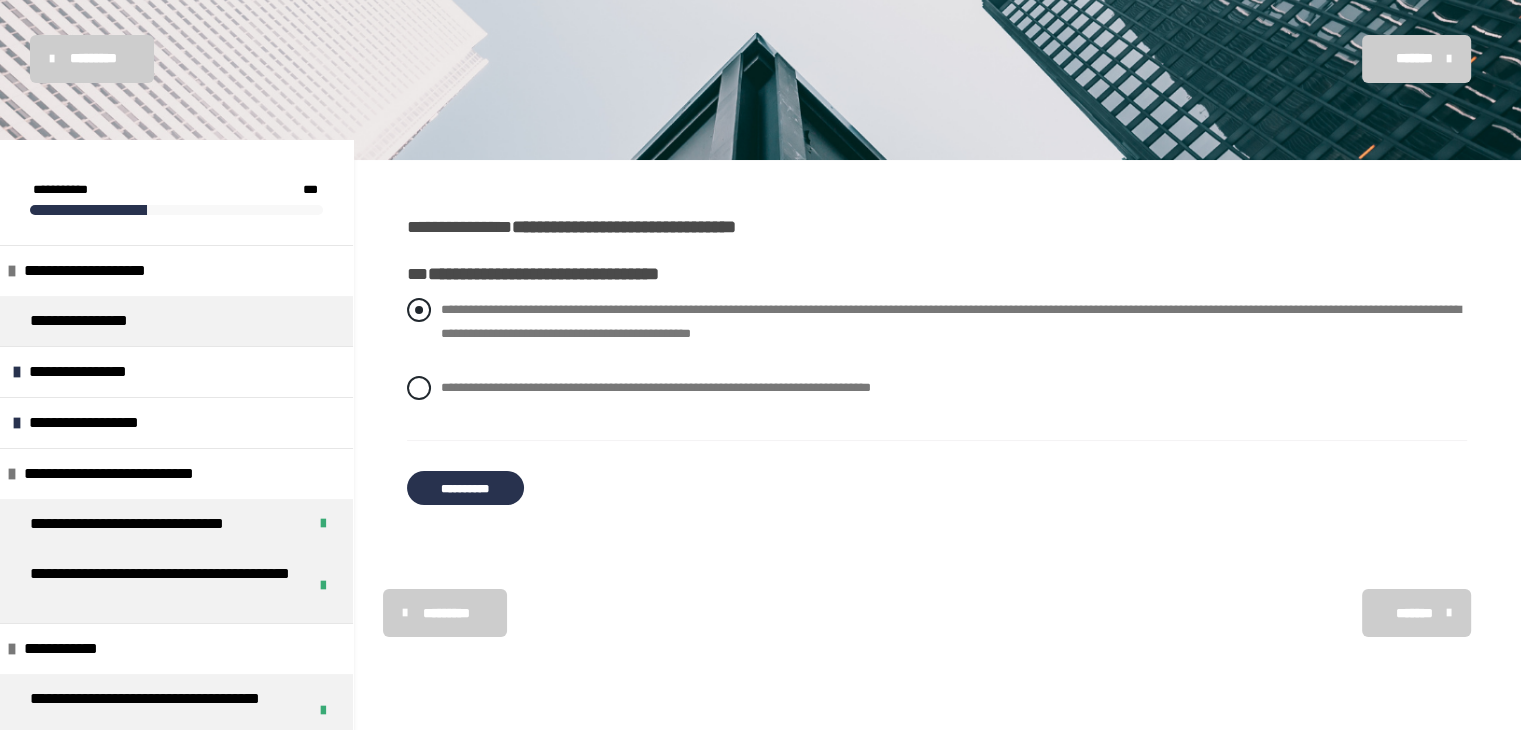 click at bounding box center (419, 310) 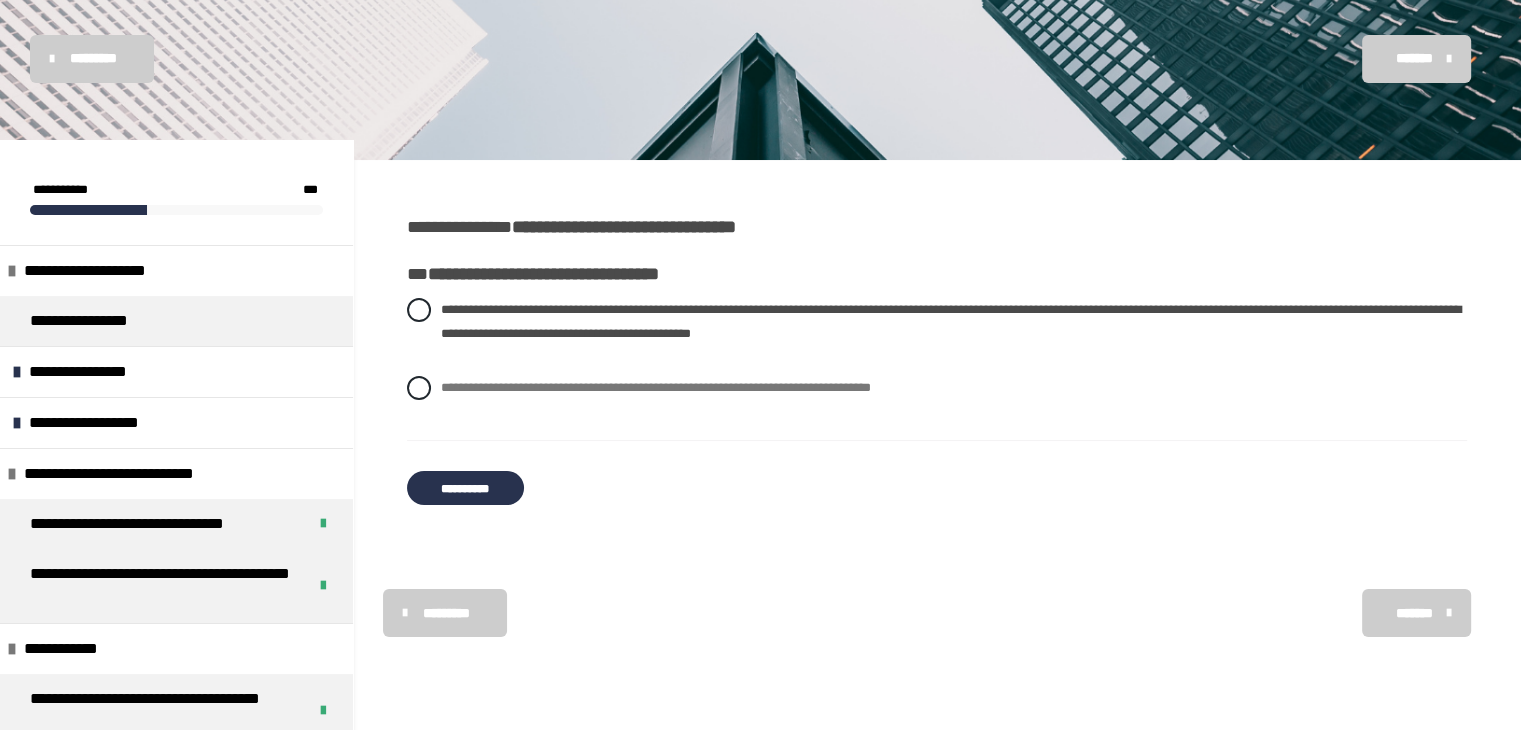 click on "**********" at bounding box center (465, 488) 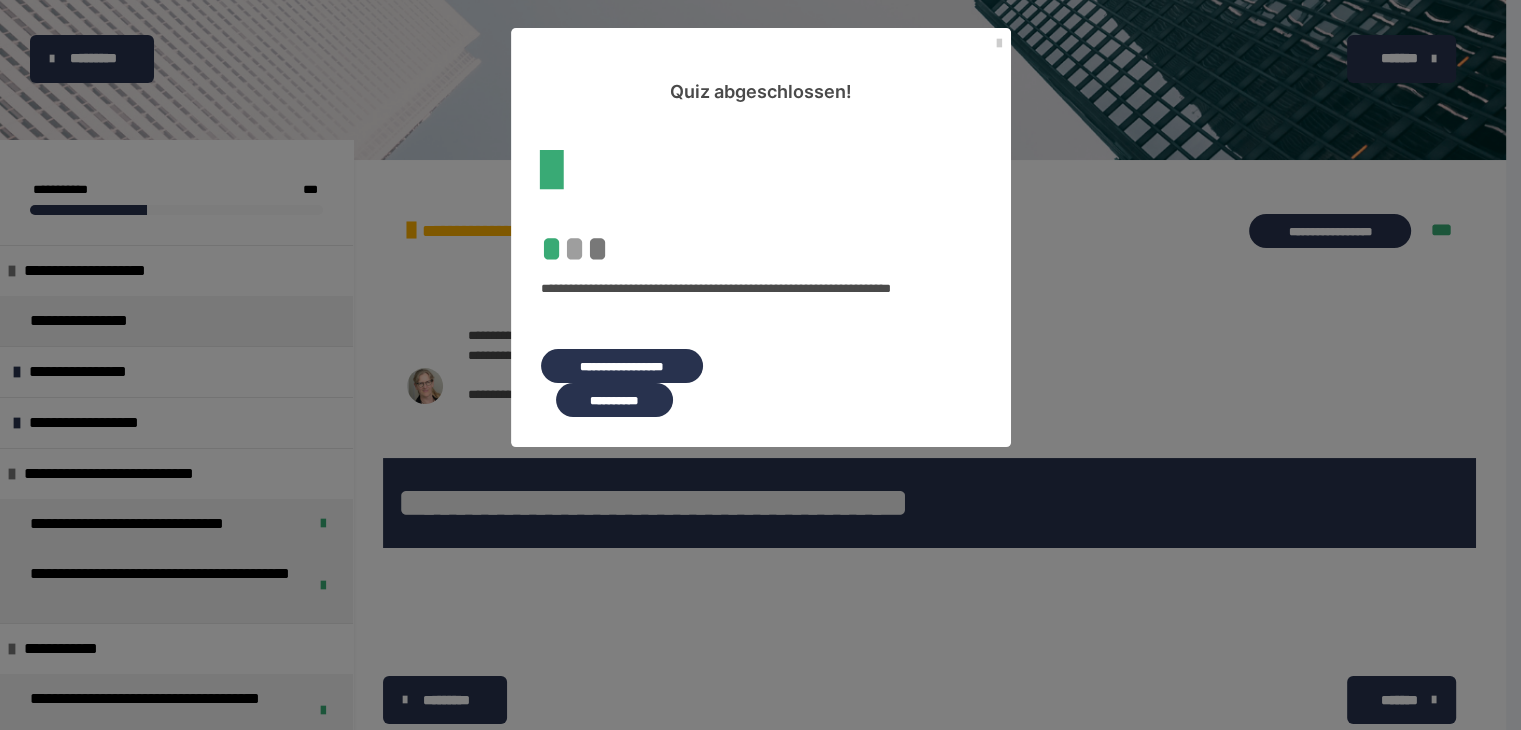 click on "**********" at bounding box center (614, 400) 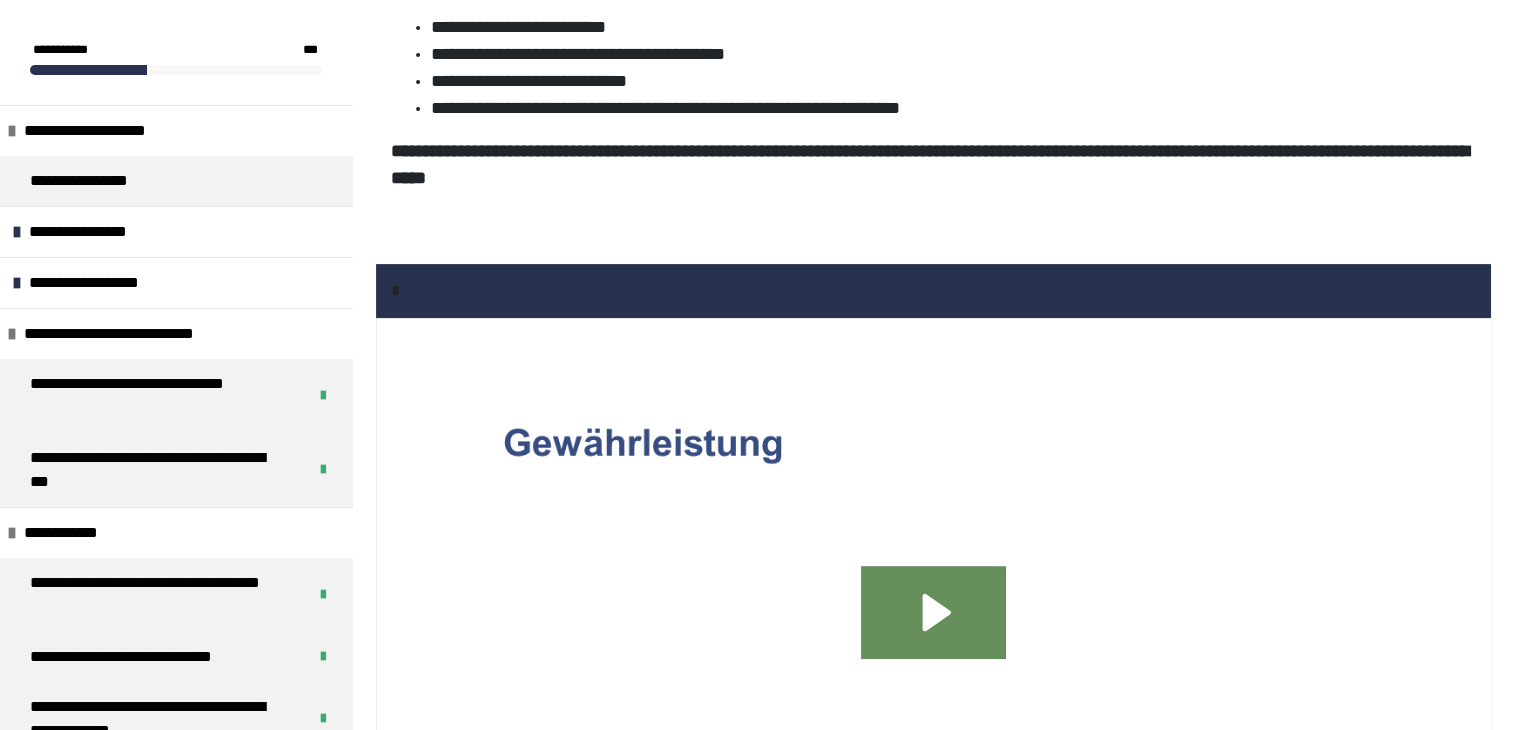 scroll, scrollTop: 587, scrollLeft: 0, axis: vertical 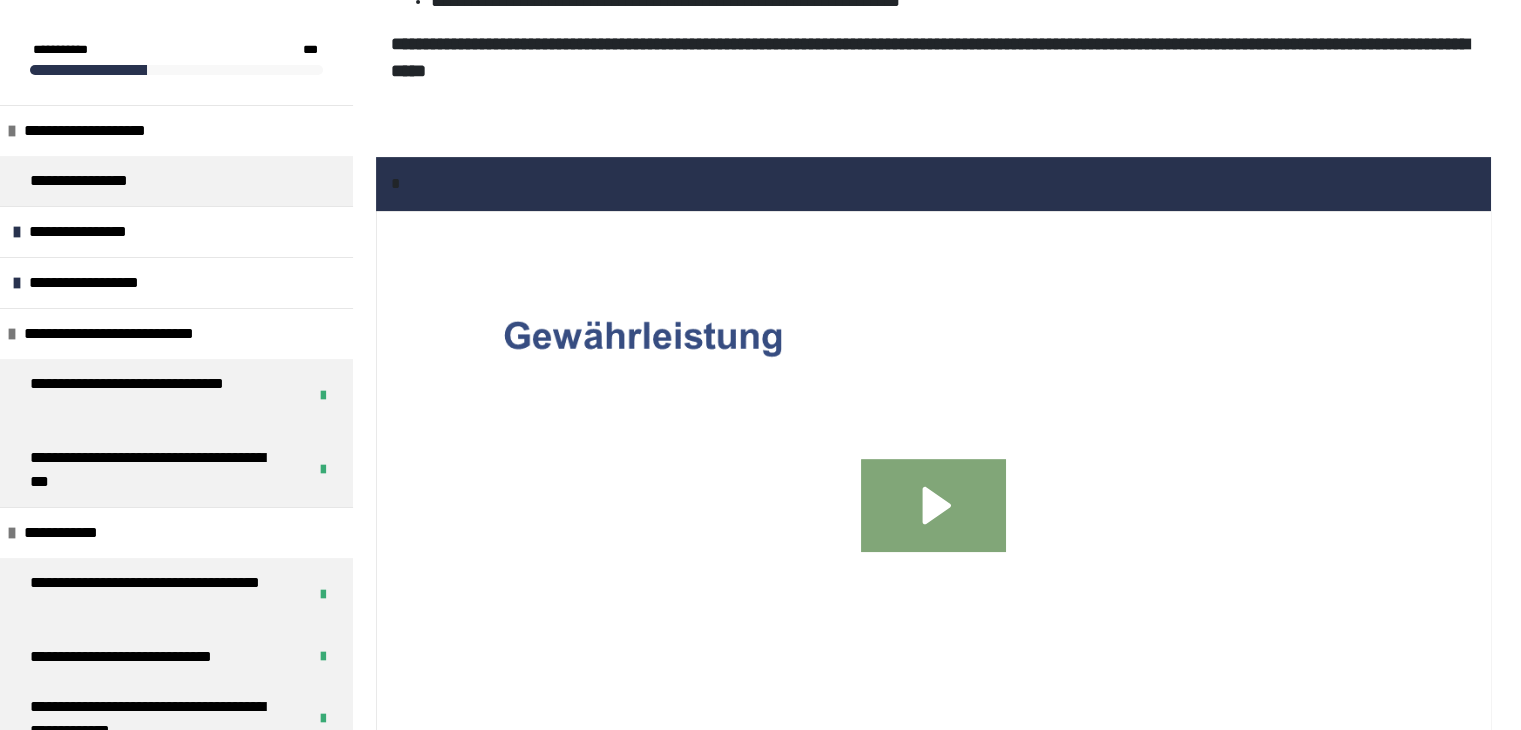 click 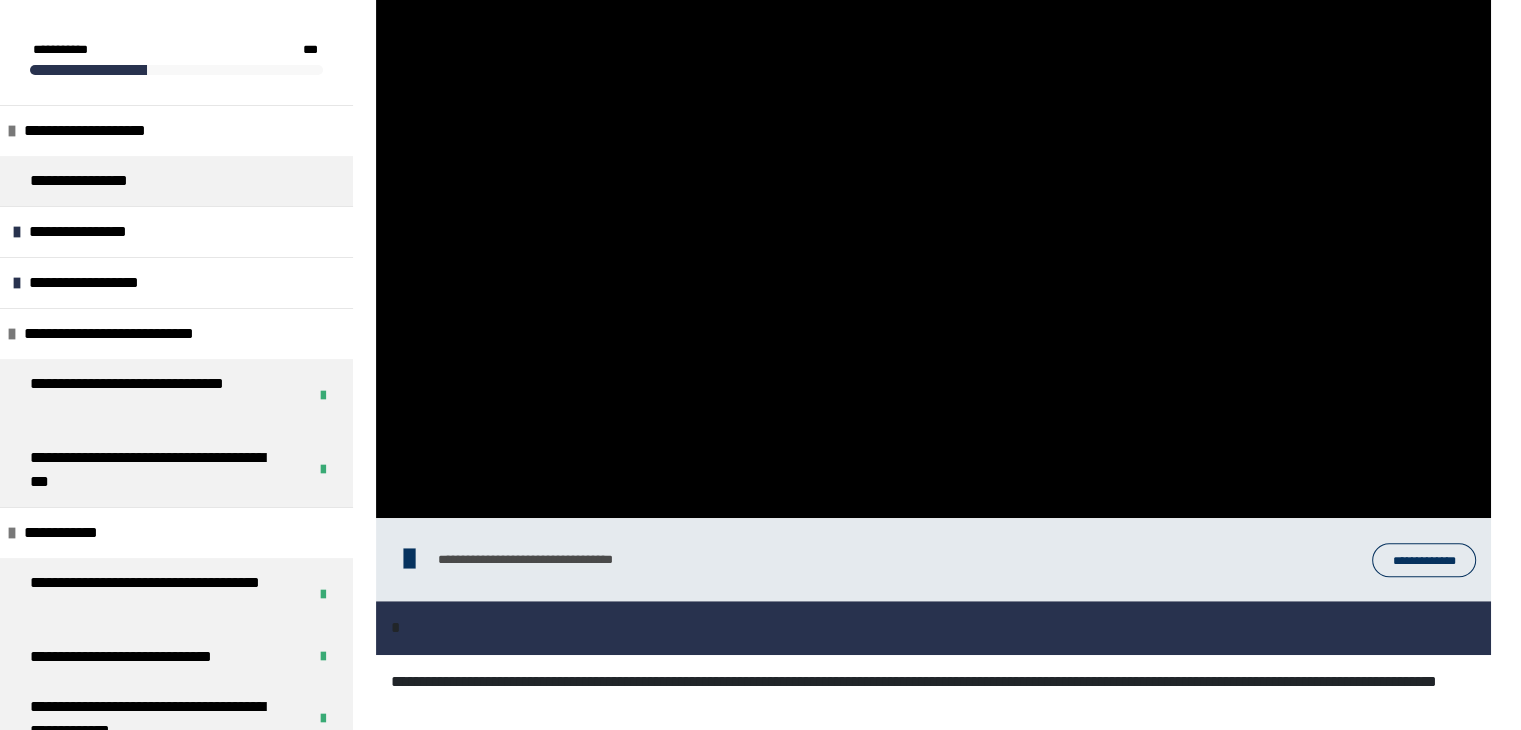 scroll, scrollTop: 920, scrollLeft: 0, axis: vertical 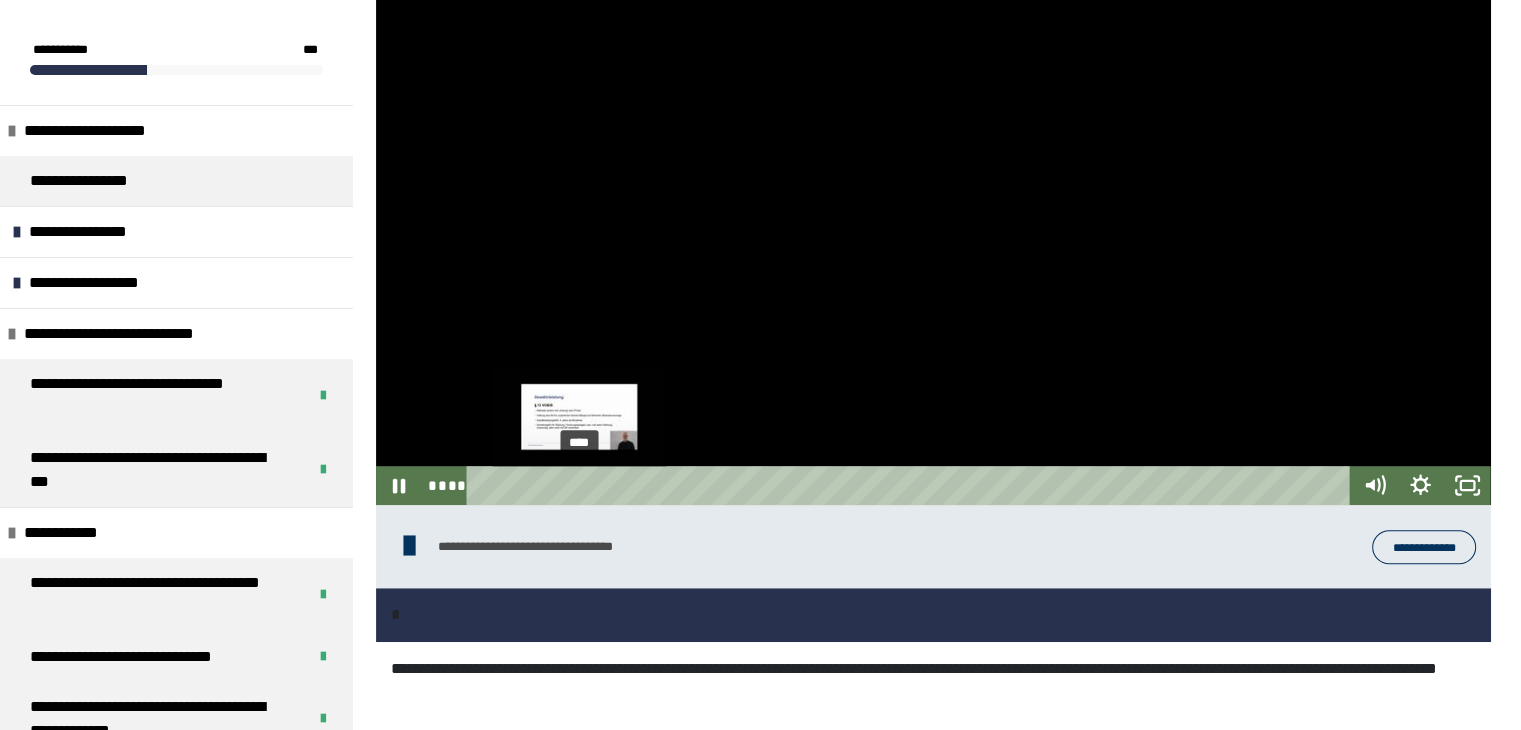 click on "****" at bounding box center [912, 485] 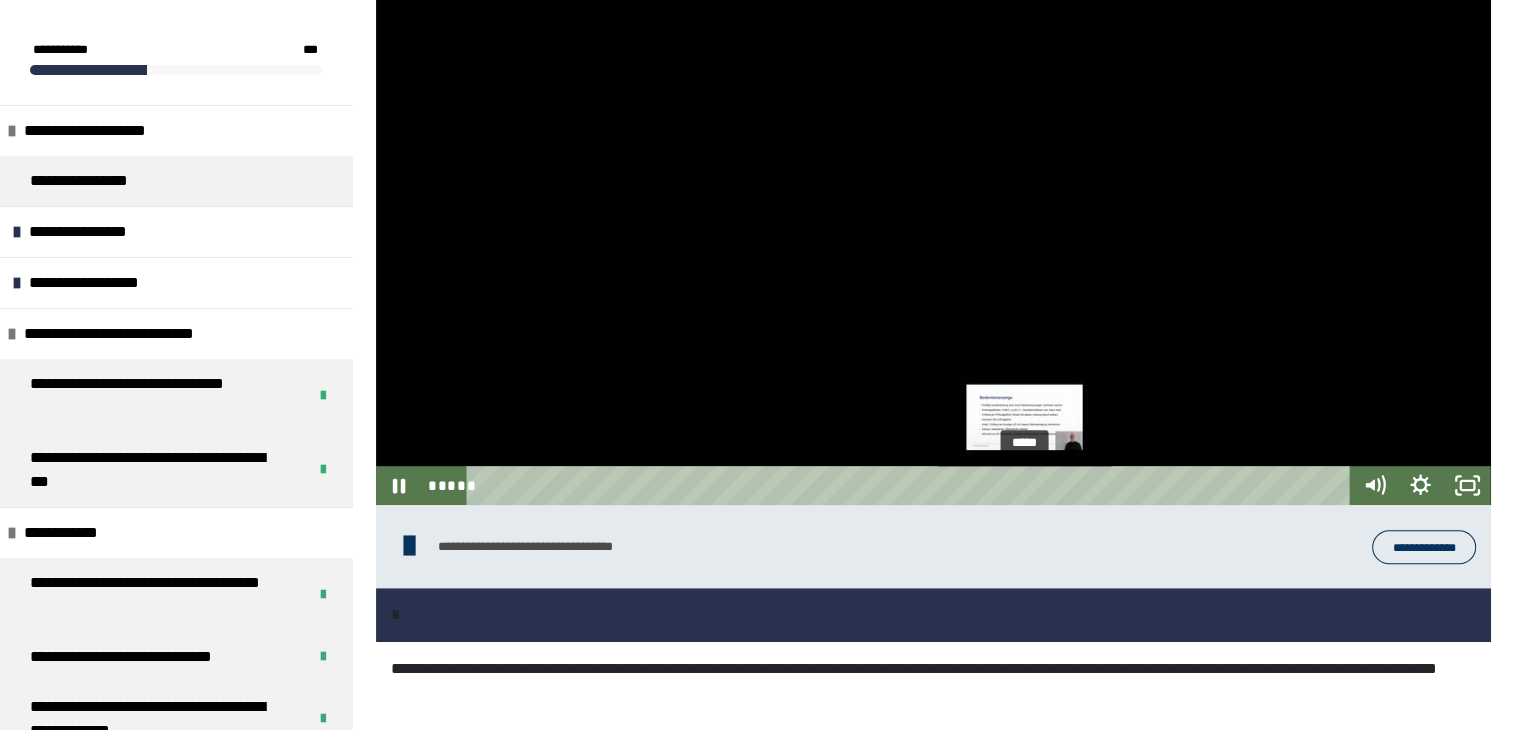 click on "*****" at bounding box center (912, 485) 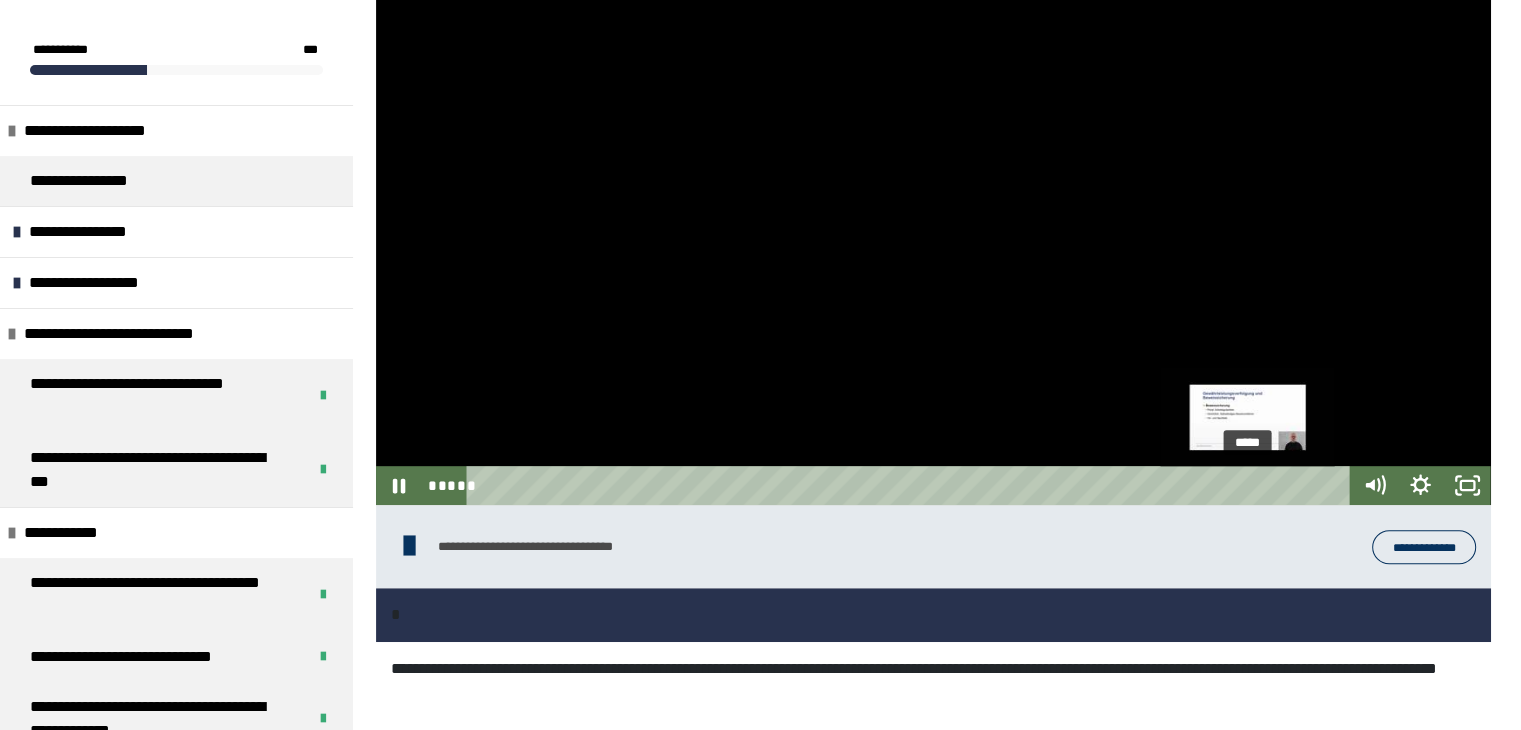 click on "*****" at bounding box center [912, 485] 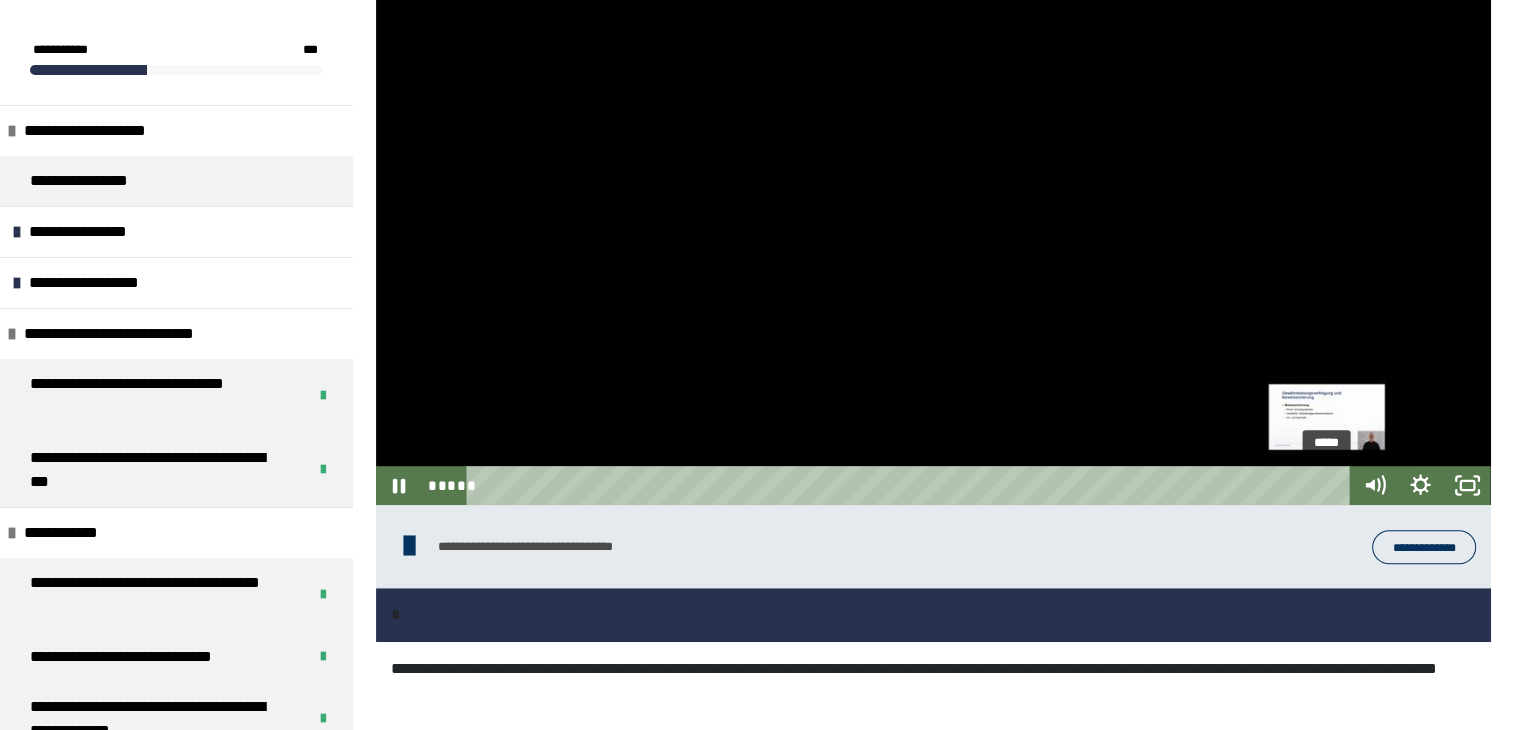 click on "*****" at bounding box center [912, 485] 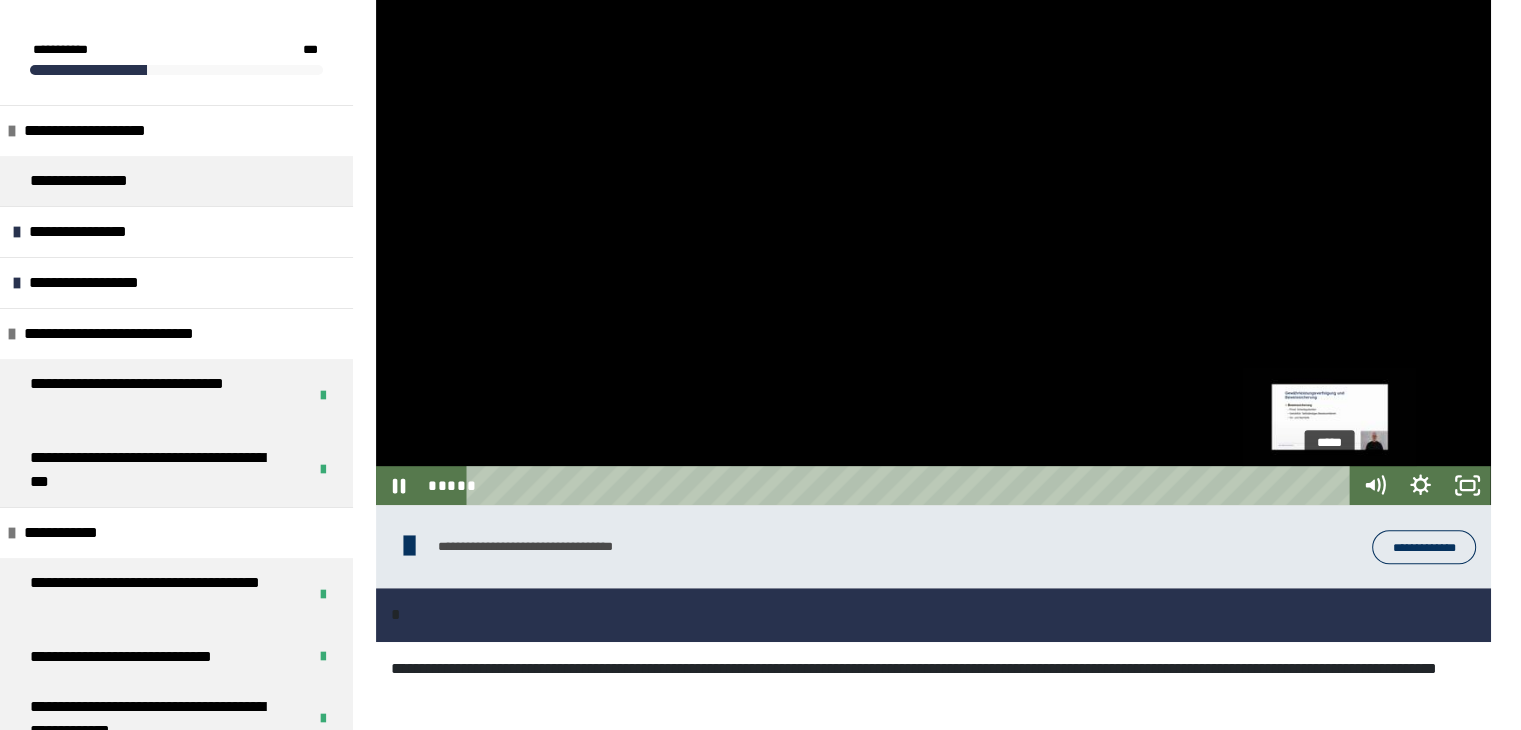 click at bounding box center [1327, 485] 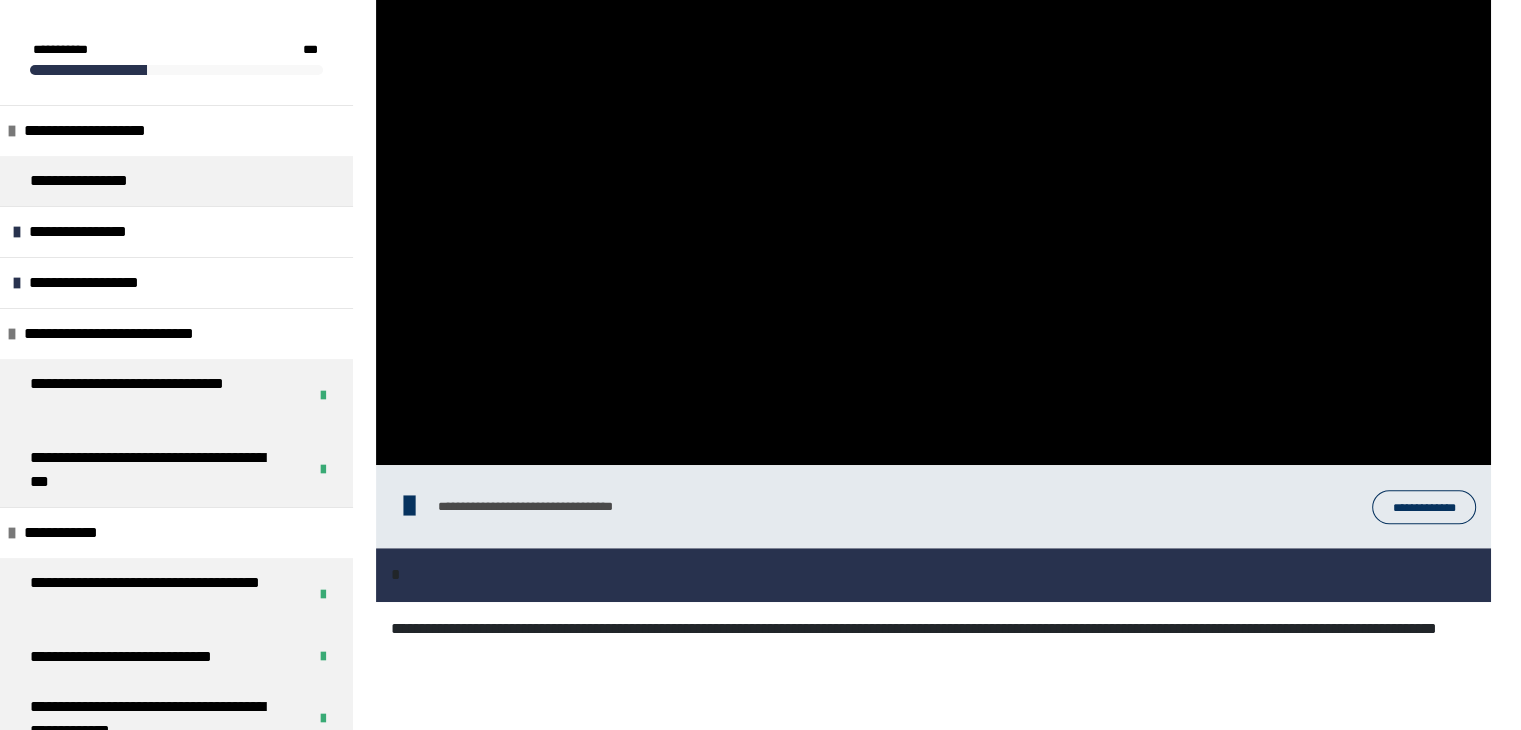 scroll, scrollTop: 1102, scrollLeft: 0, axis: vertical 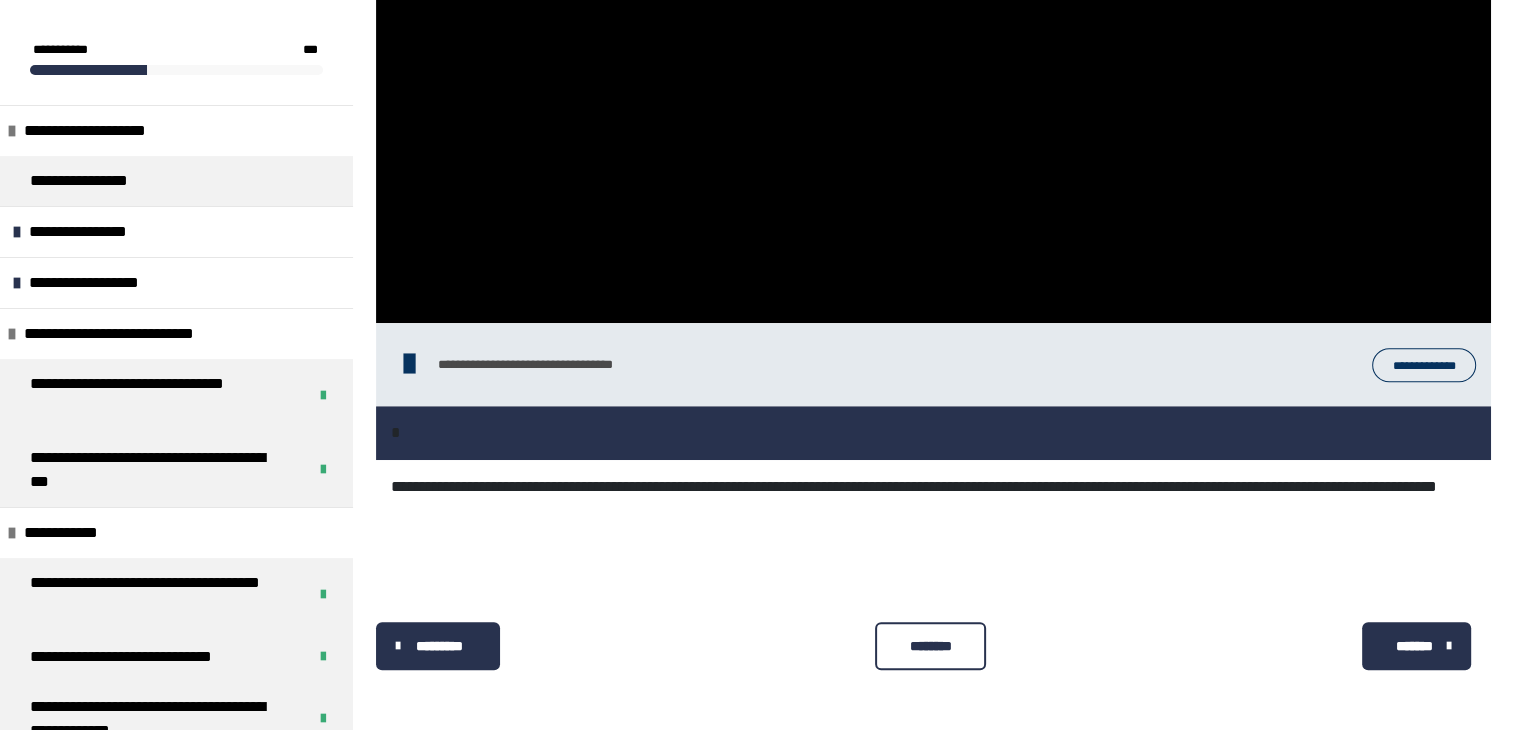 click on "********" at bounding box center [930, 646] 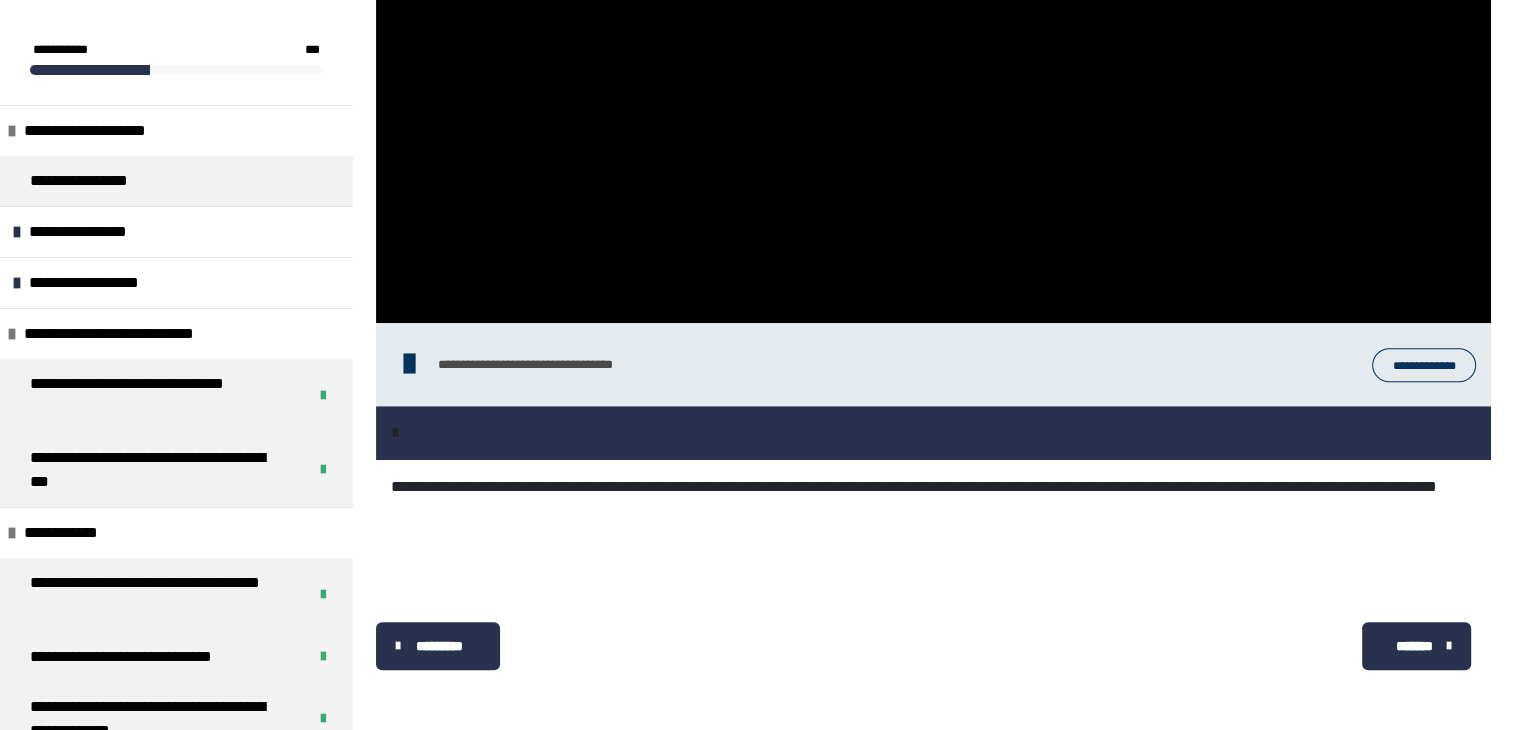 click on "*******" at bounding box center (1414, 646) 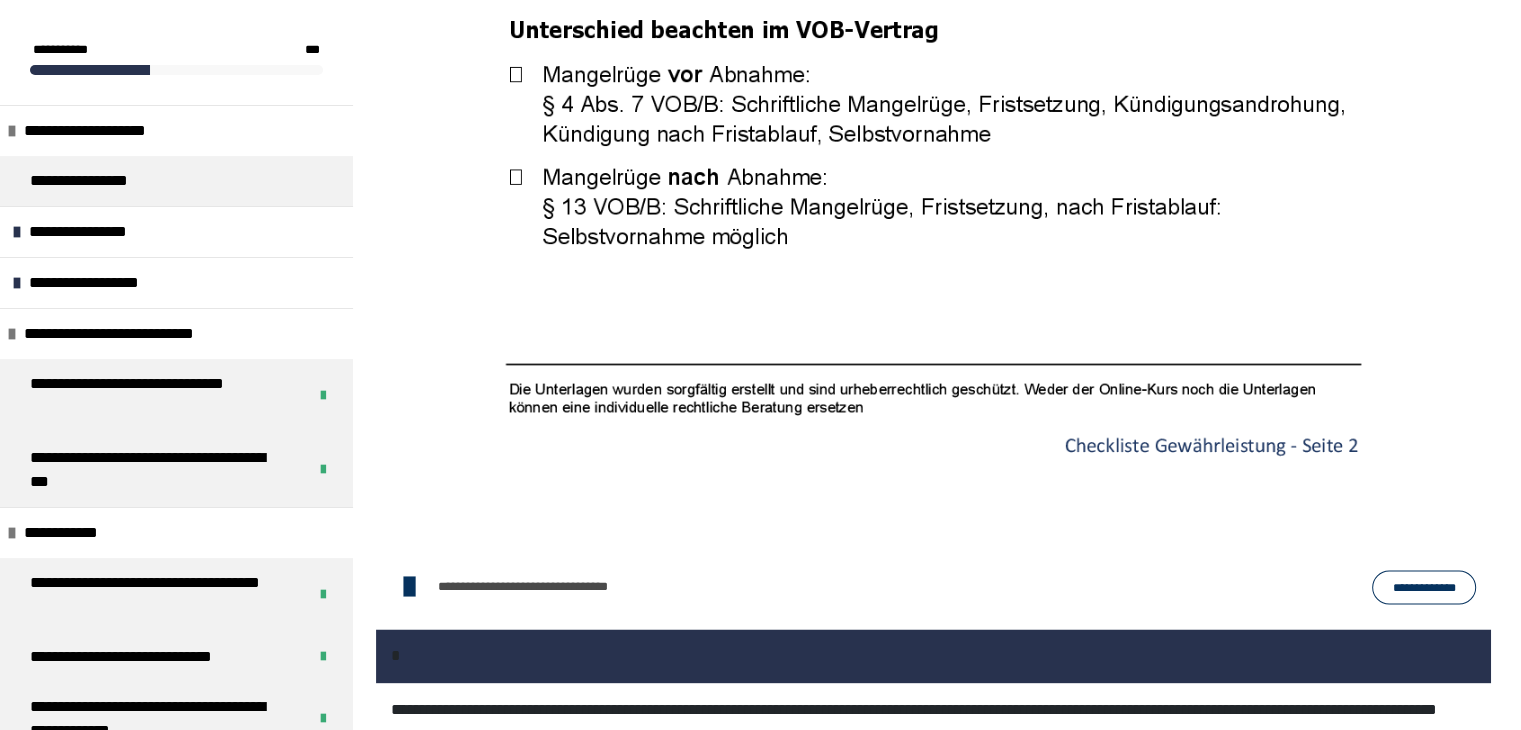 scroll, scrollTop: 3173, scrollLeft: 0, axis: vertical 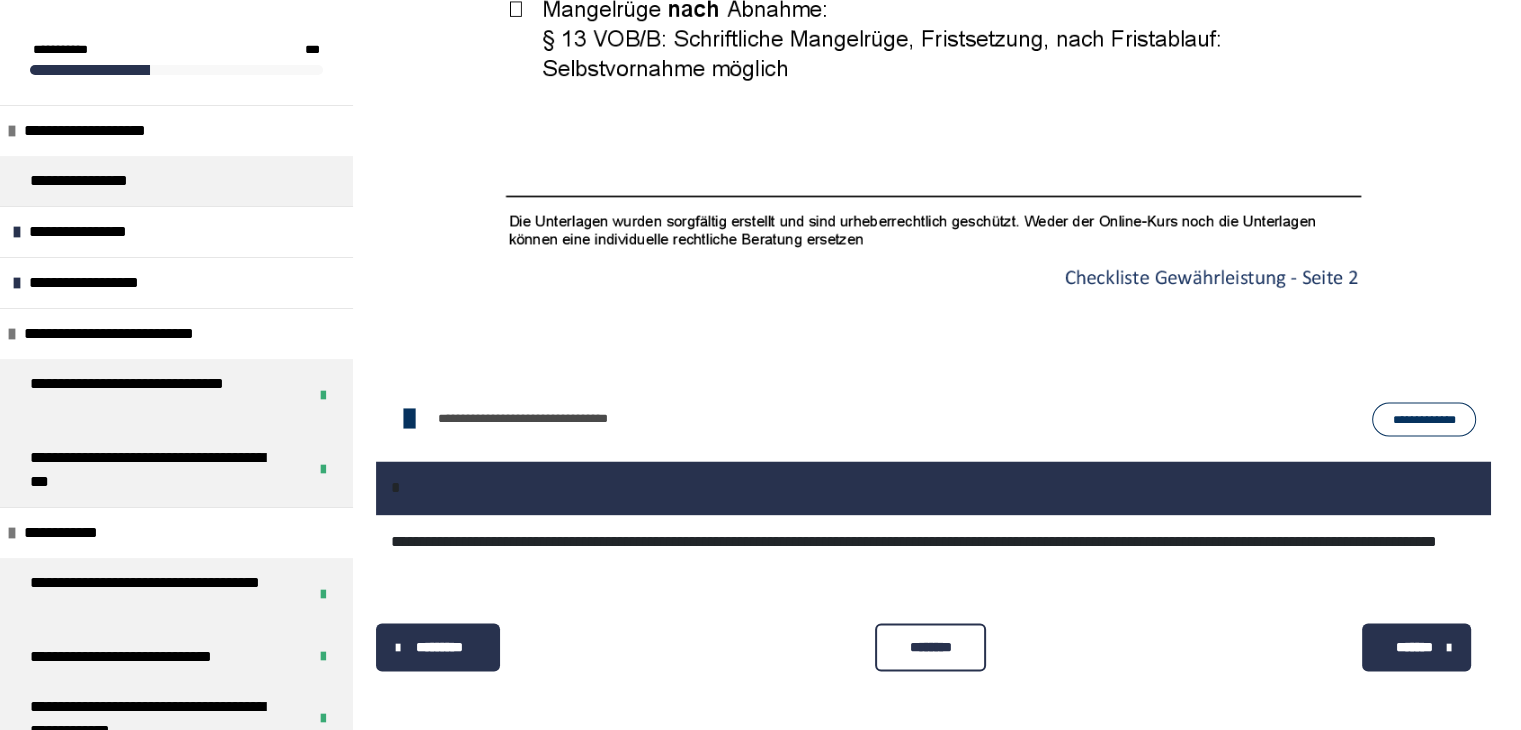 click on "********" at bounding box center [930, 646] 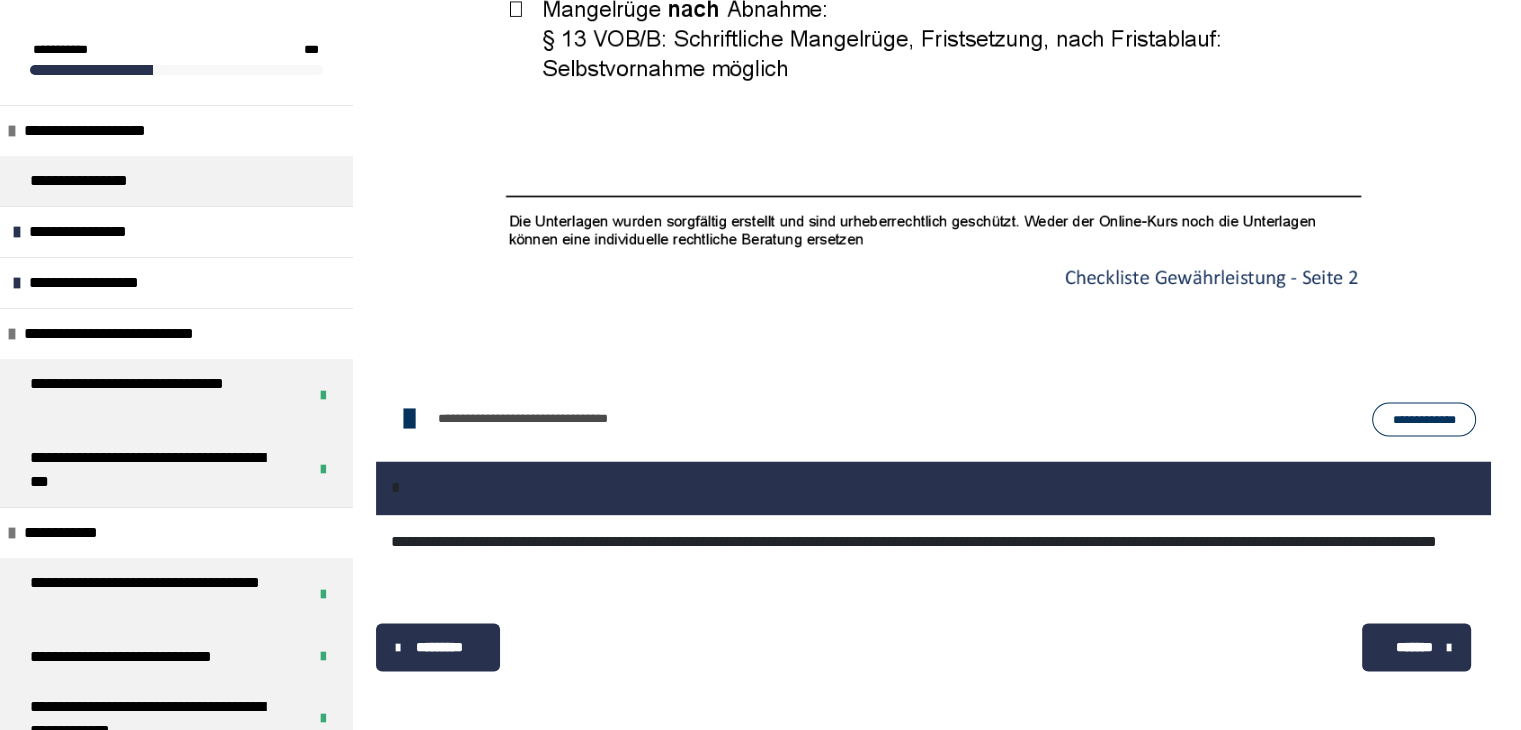 click on "*******" at bounding box center (1416, 647) 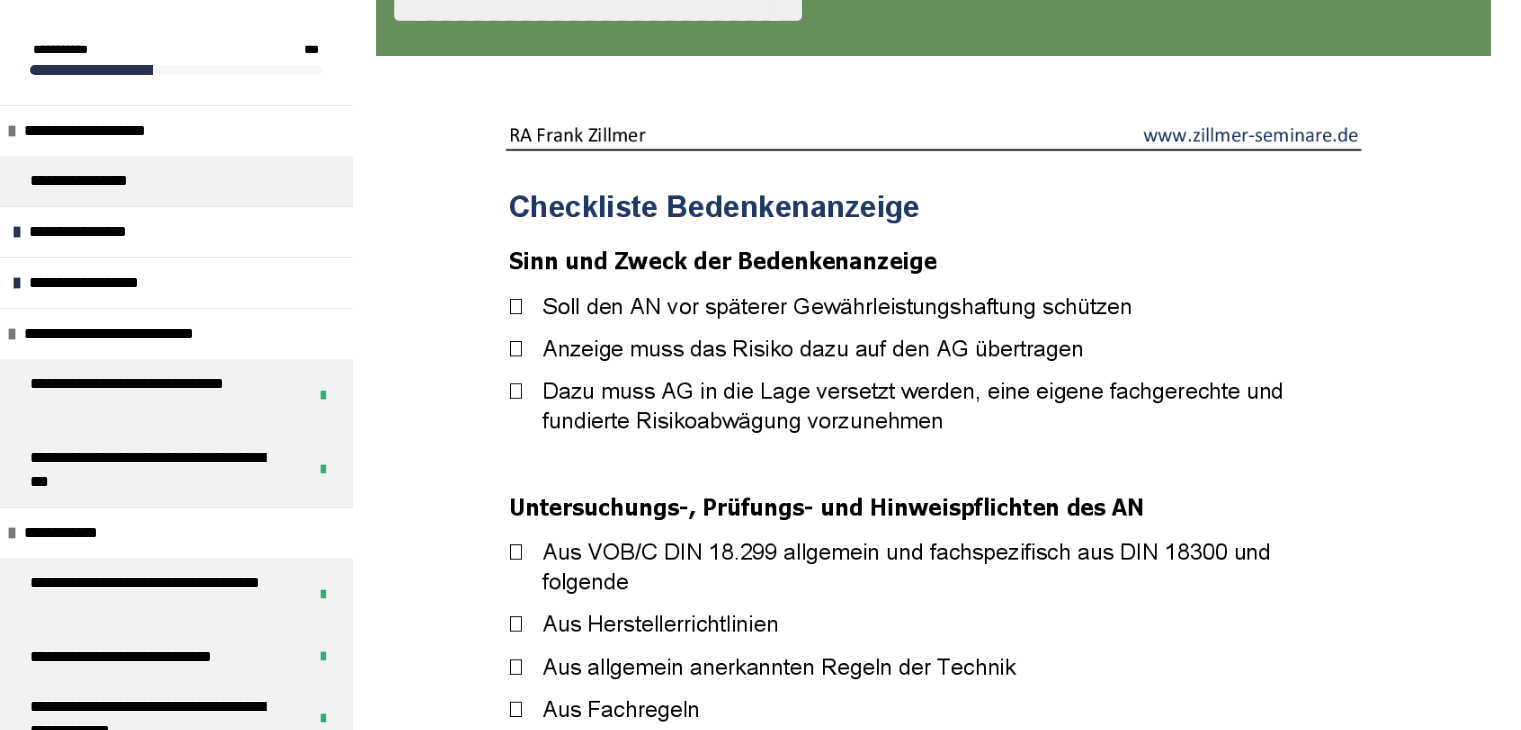 scroll, scrollTop: 1596, scrollLeft: 0, axis: vertical 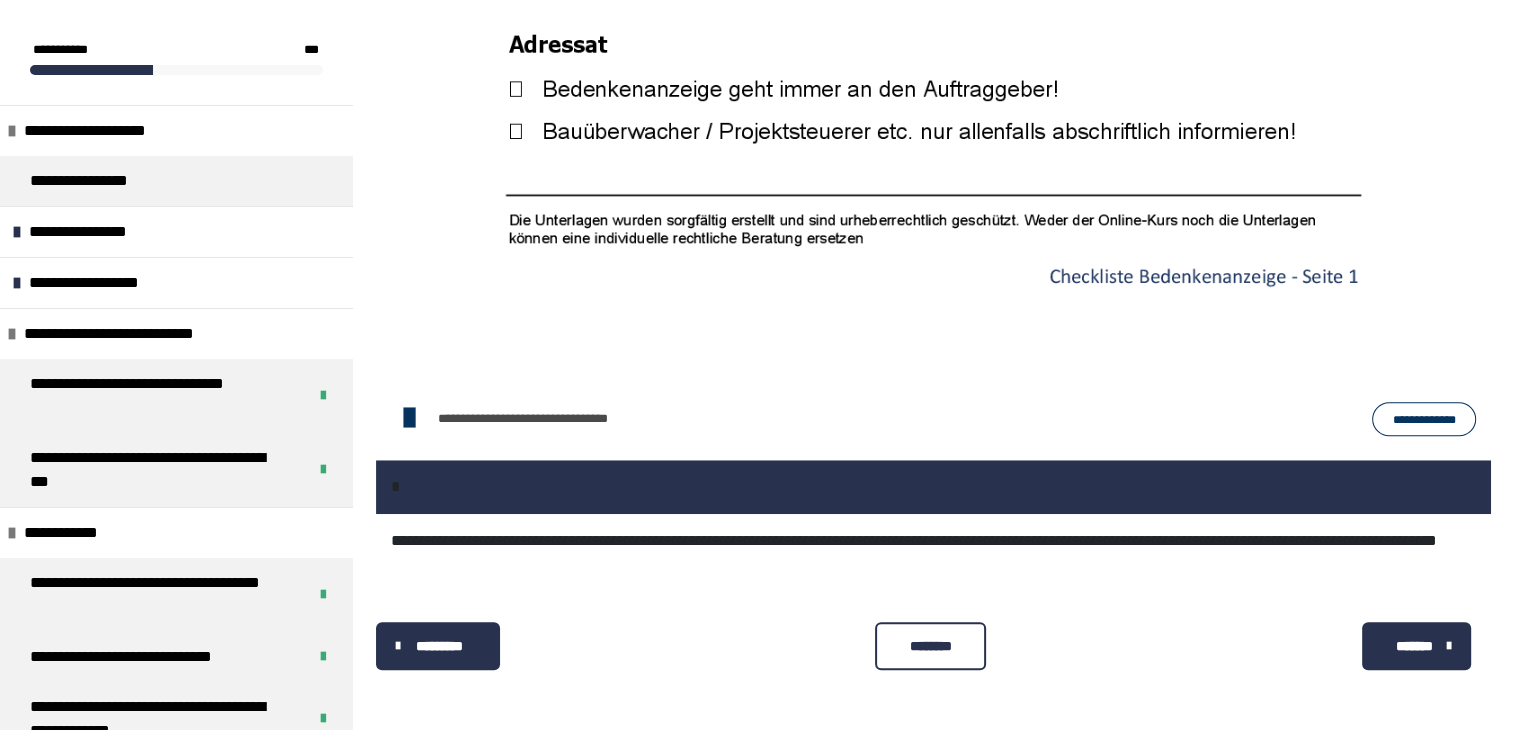 click on "********" at bounding box center (930, 646) 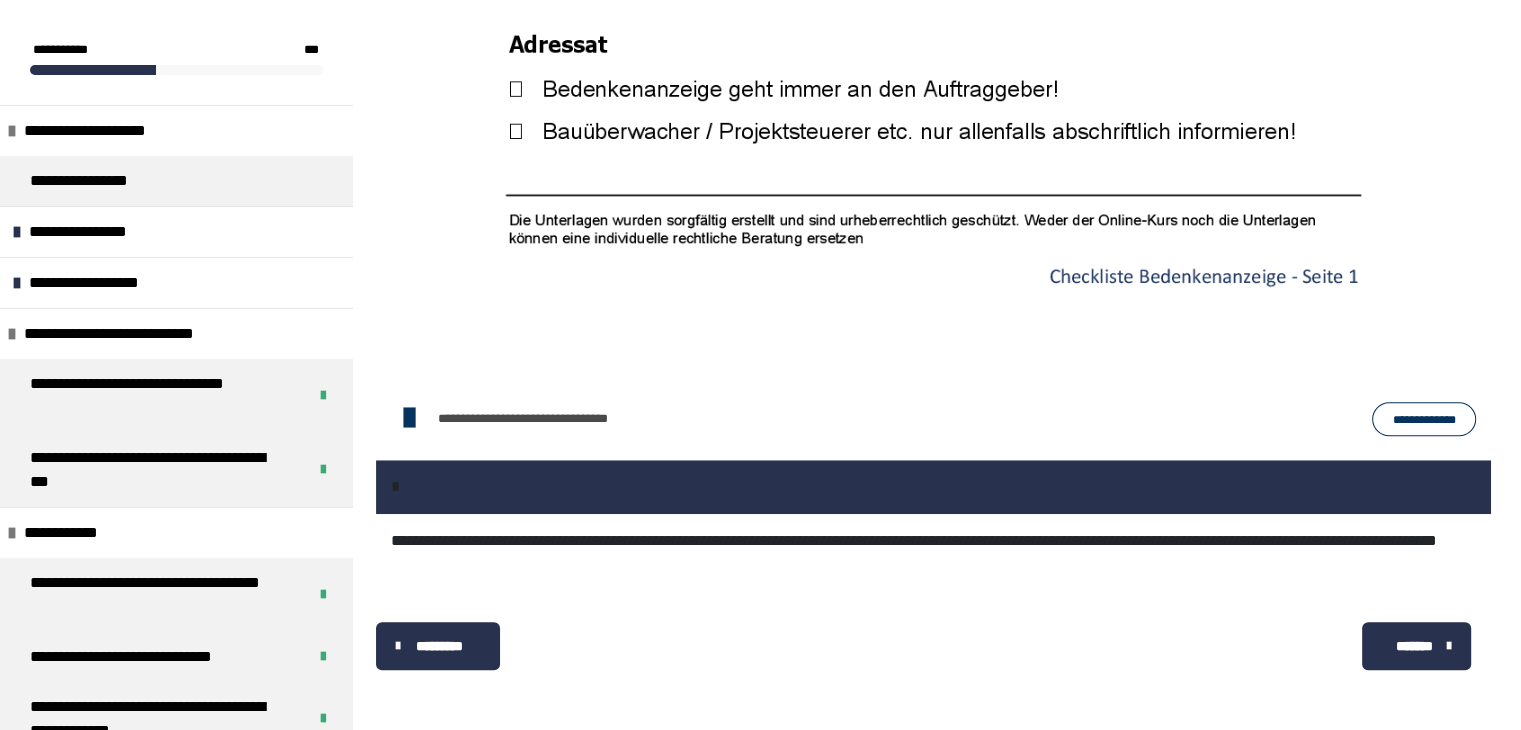 click on "*******" at bounding box center (1414, 646) 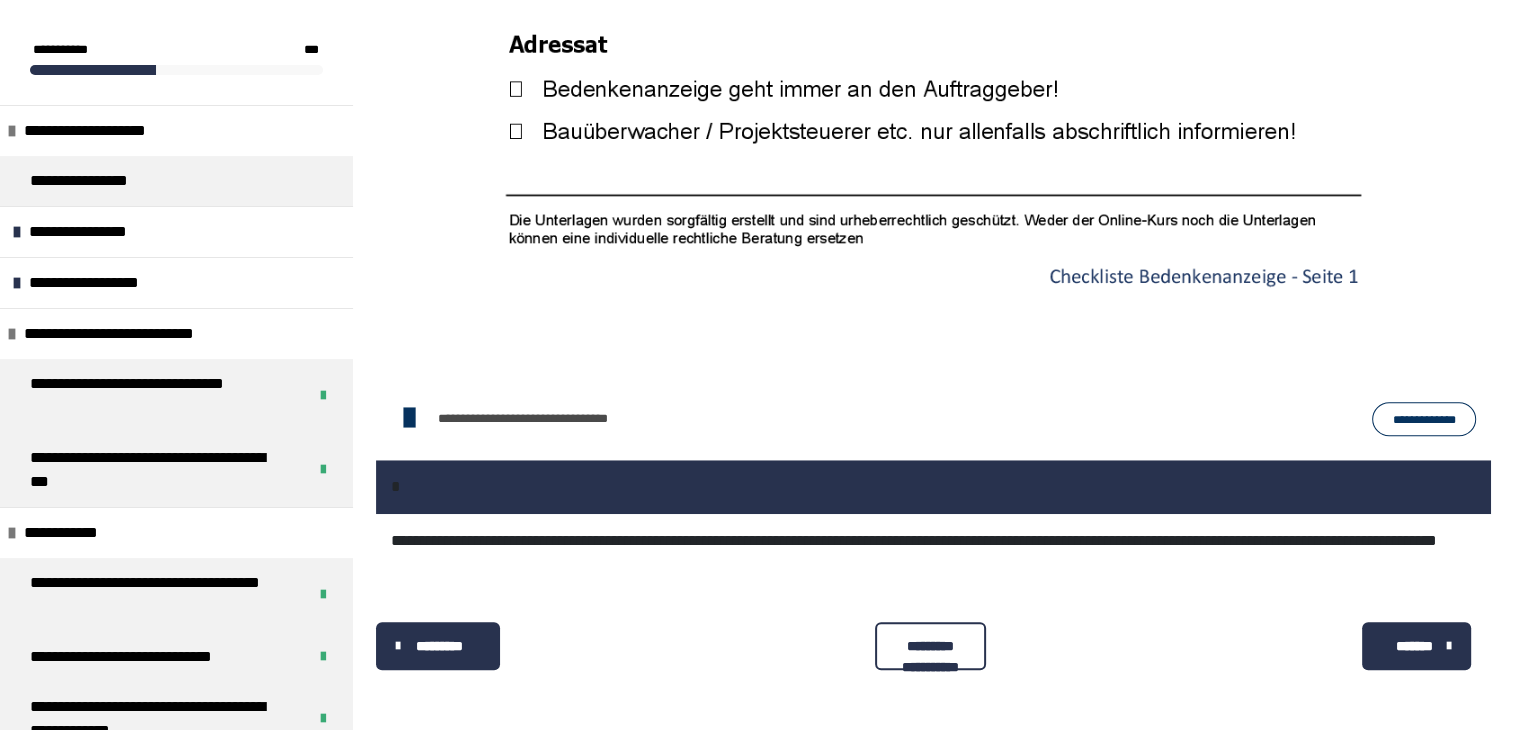 scroll, scrollTop: 340, scrollLeft: 0, axis: vertical 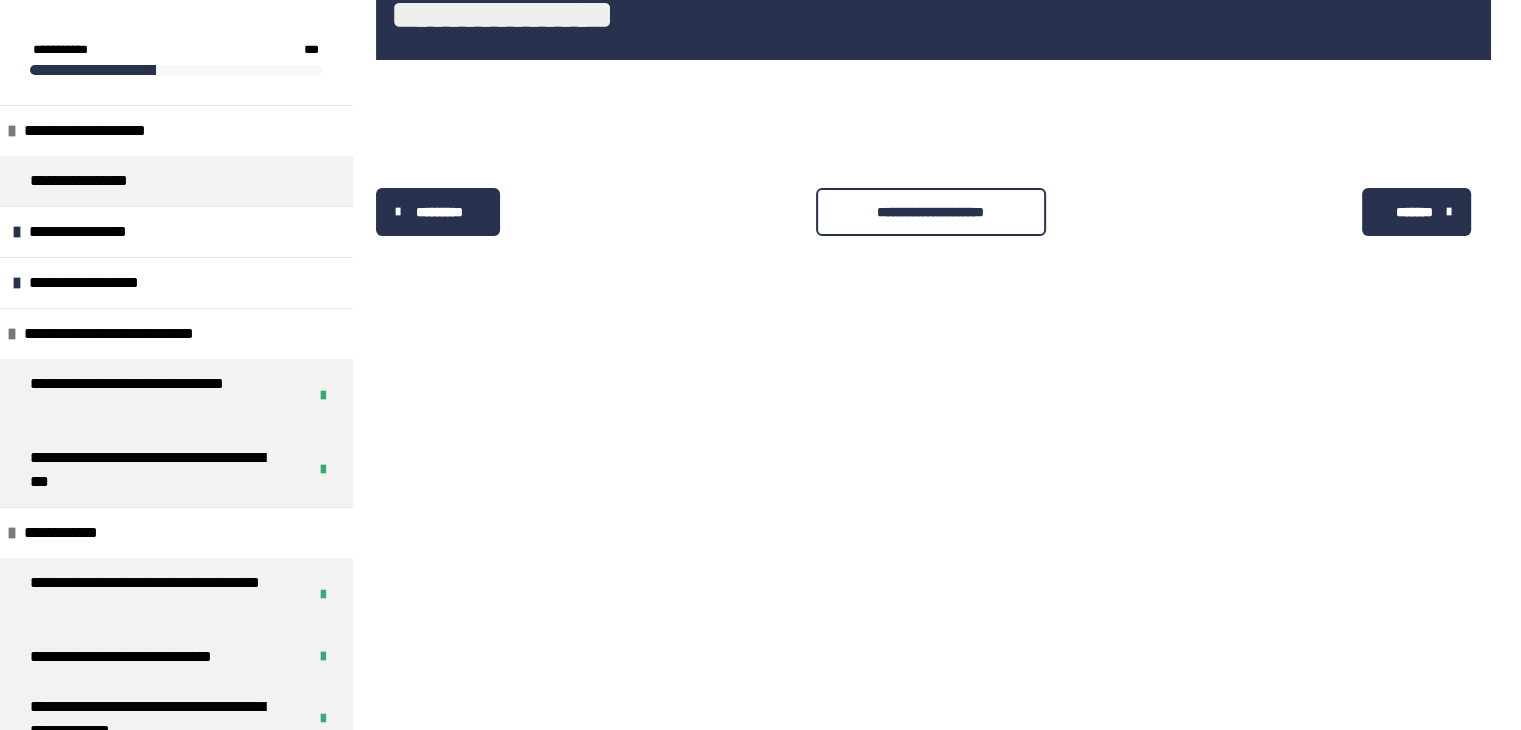 click on "**********" at bounding box center [931, 212] 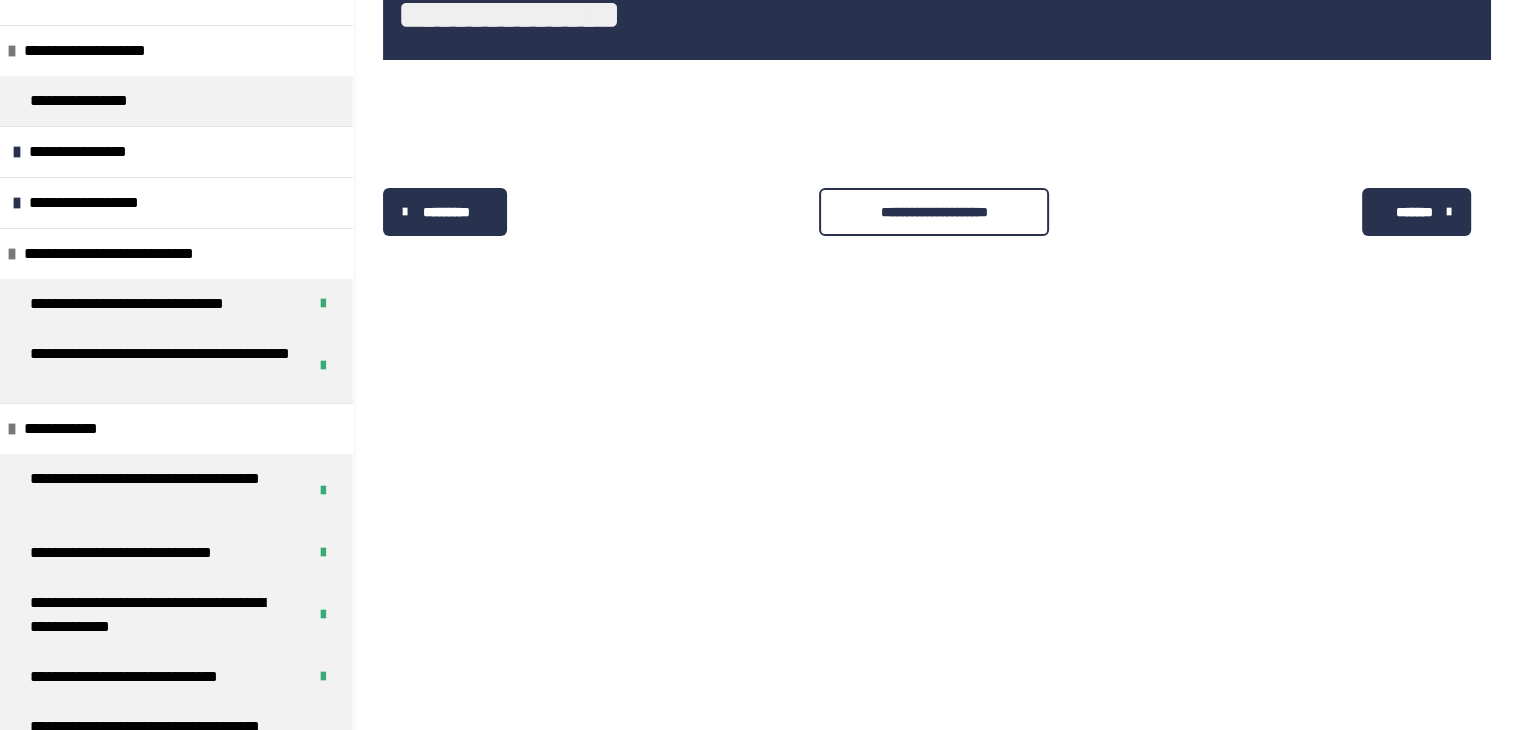 scroll, scrollTop: 0, scrollLeft: 0, axis: both 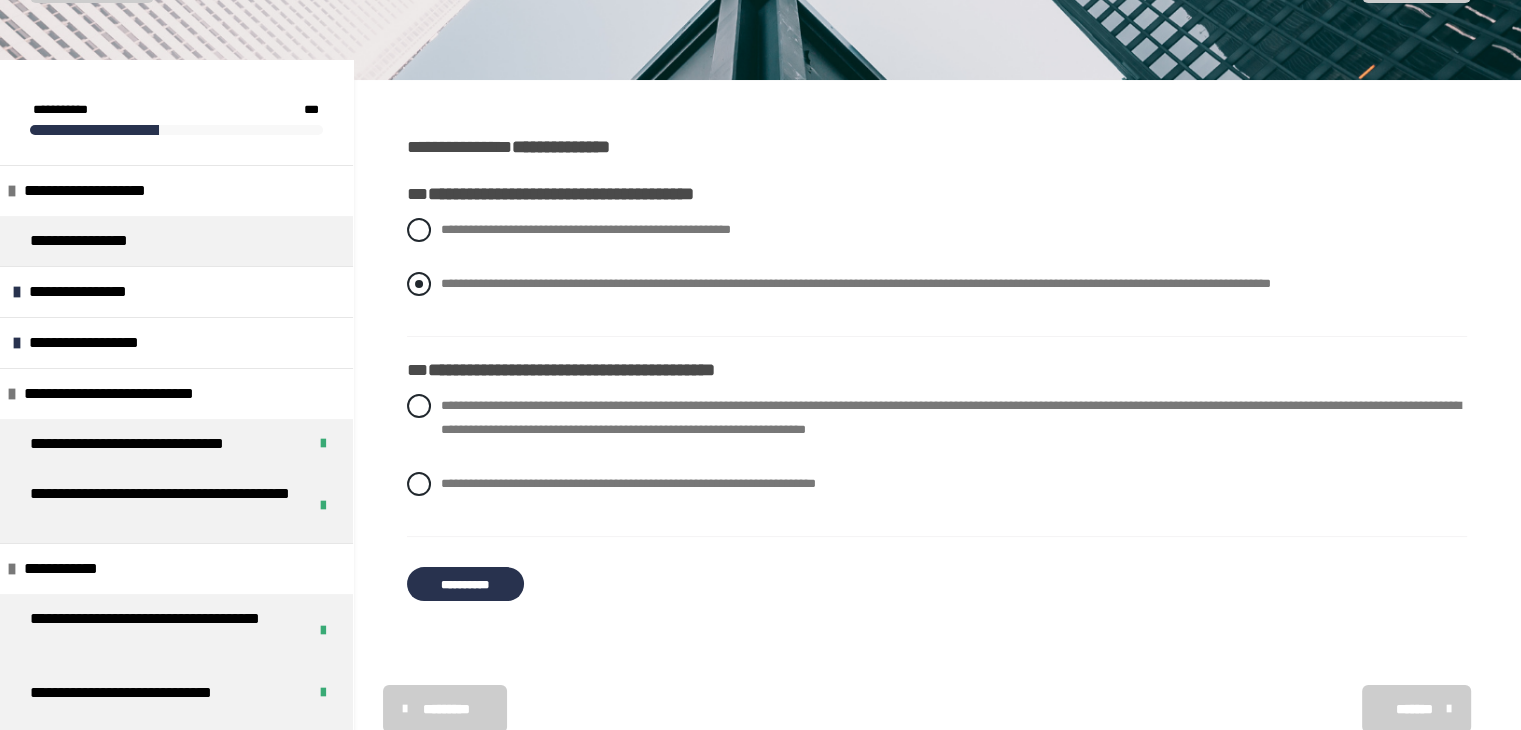 click at bounding box center (419, 284) 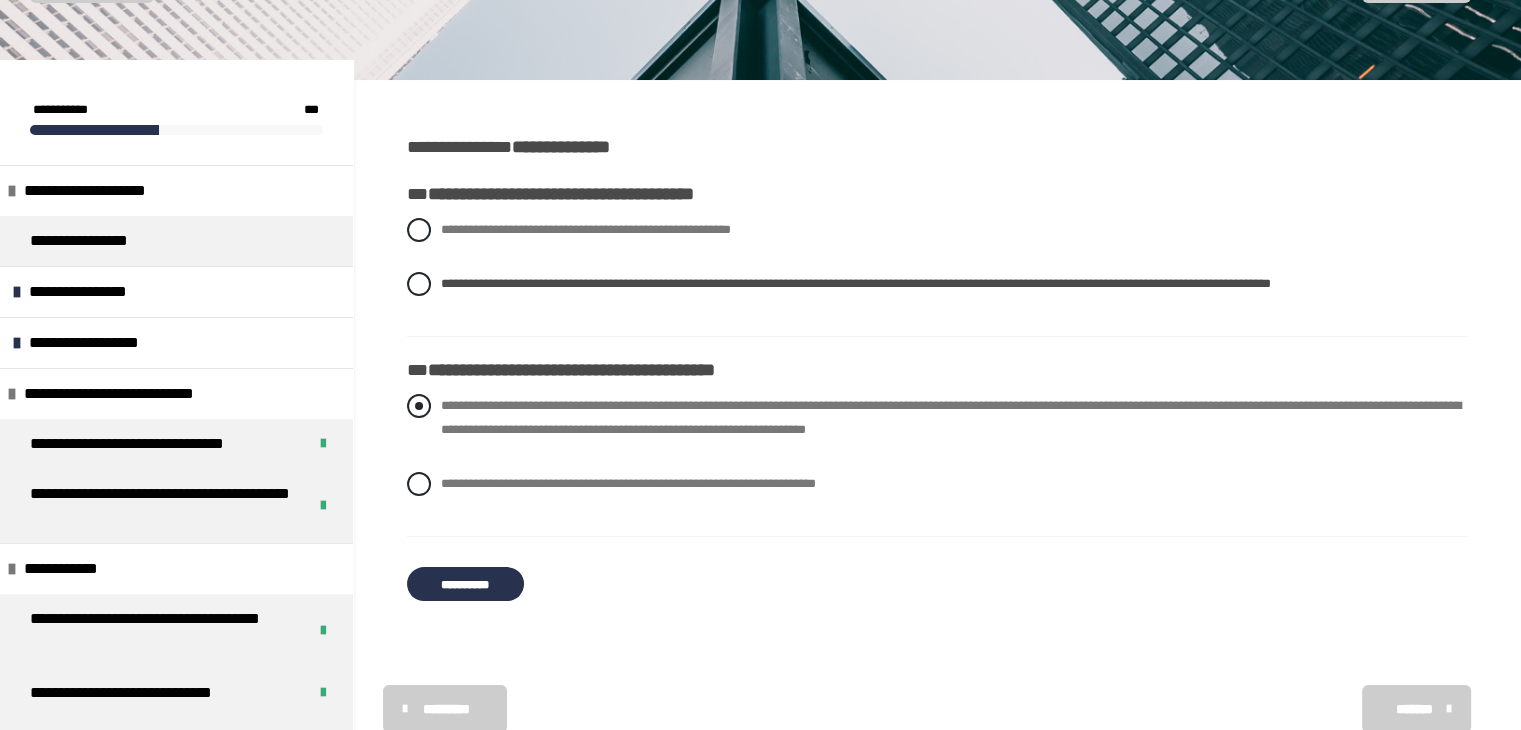 click at bounding box center (419, 406) 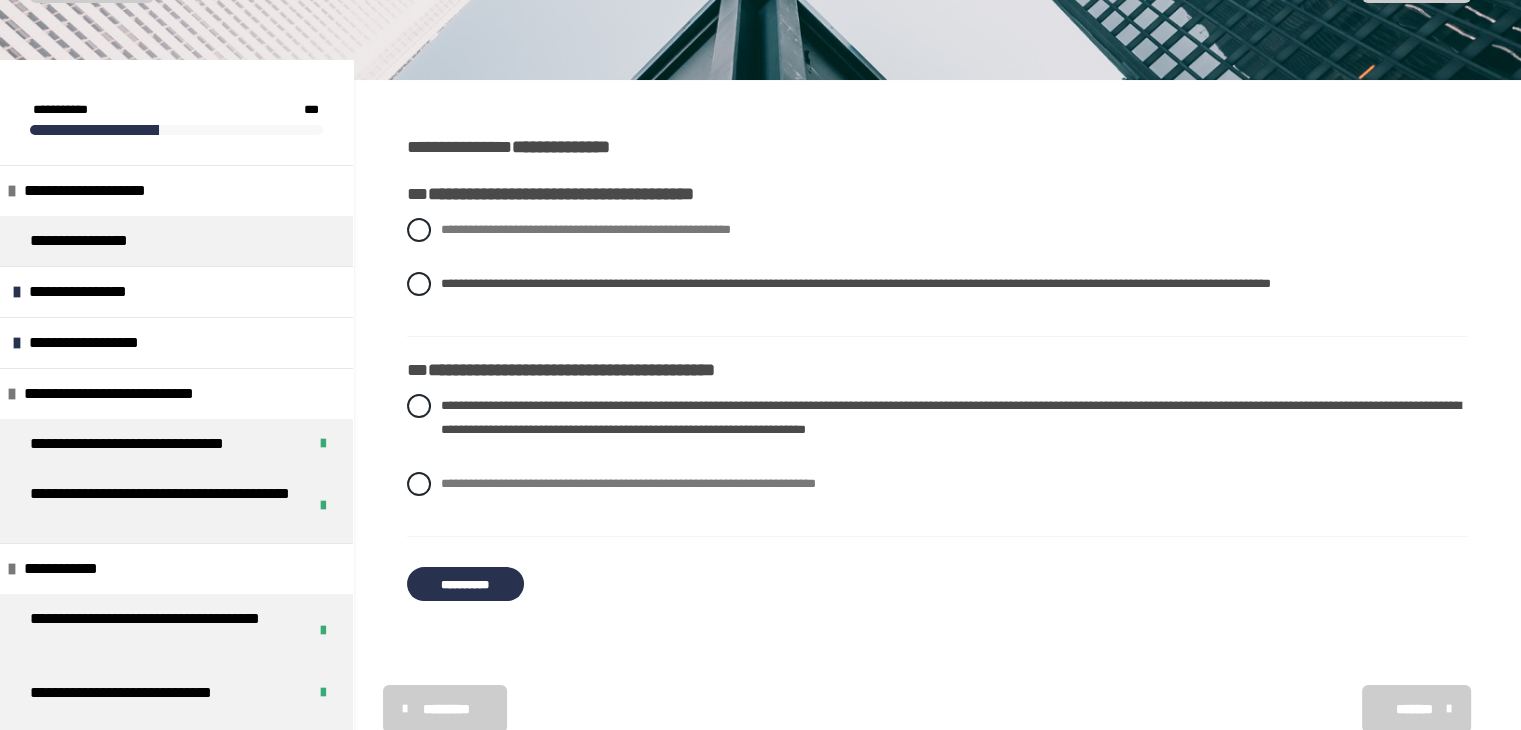 click on "**********" at bounding box center [465, 584] 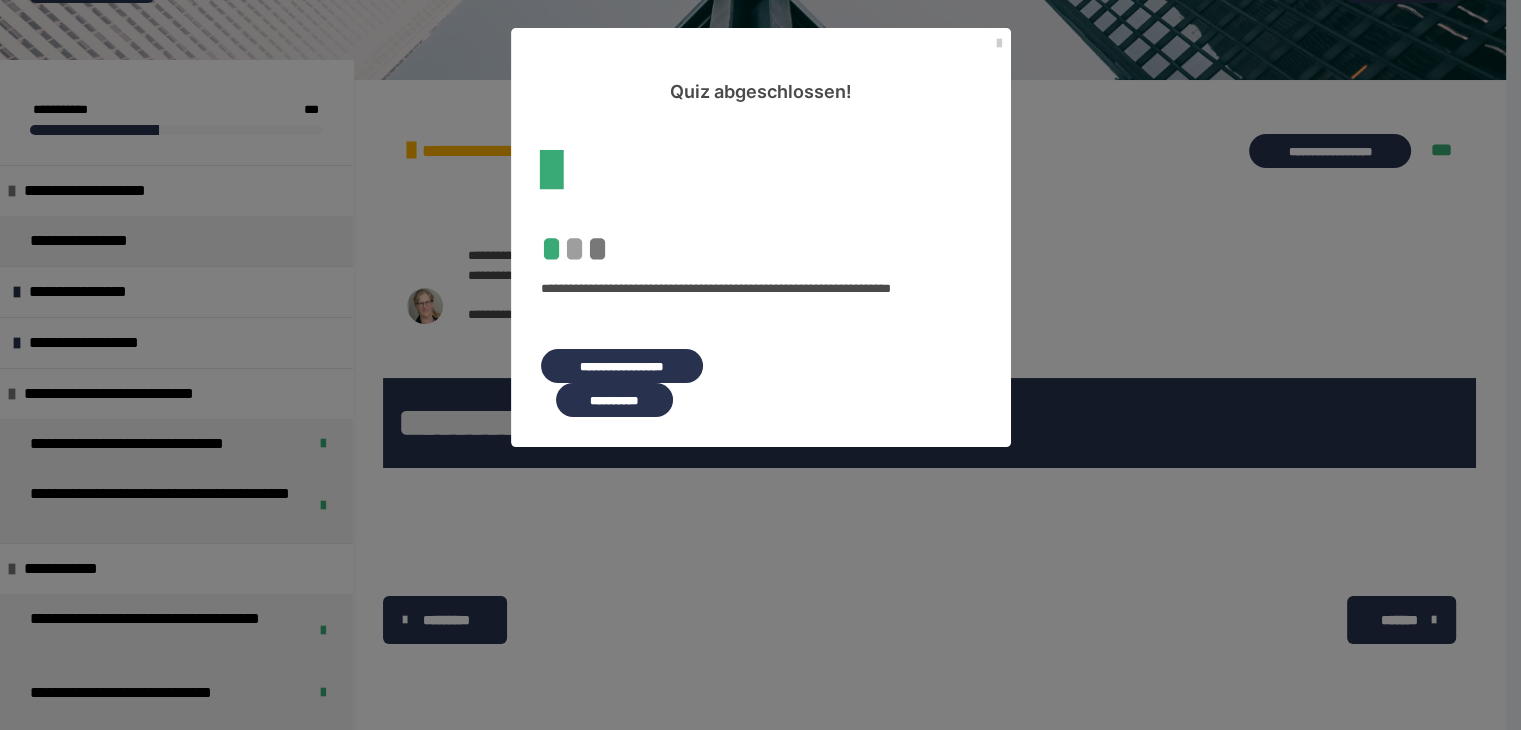 click on "**********" at bounding box center (614, 400) 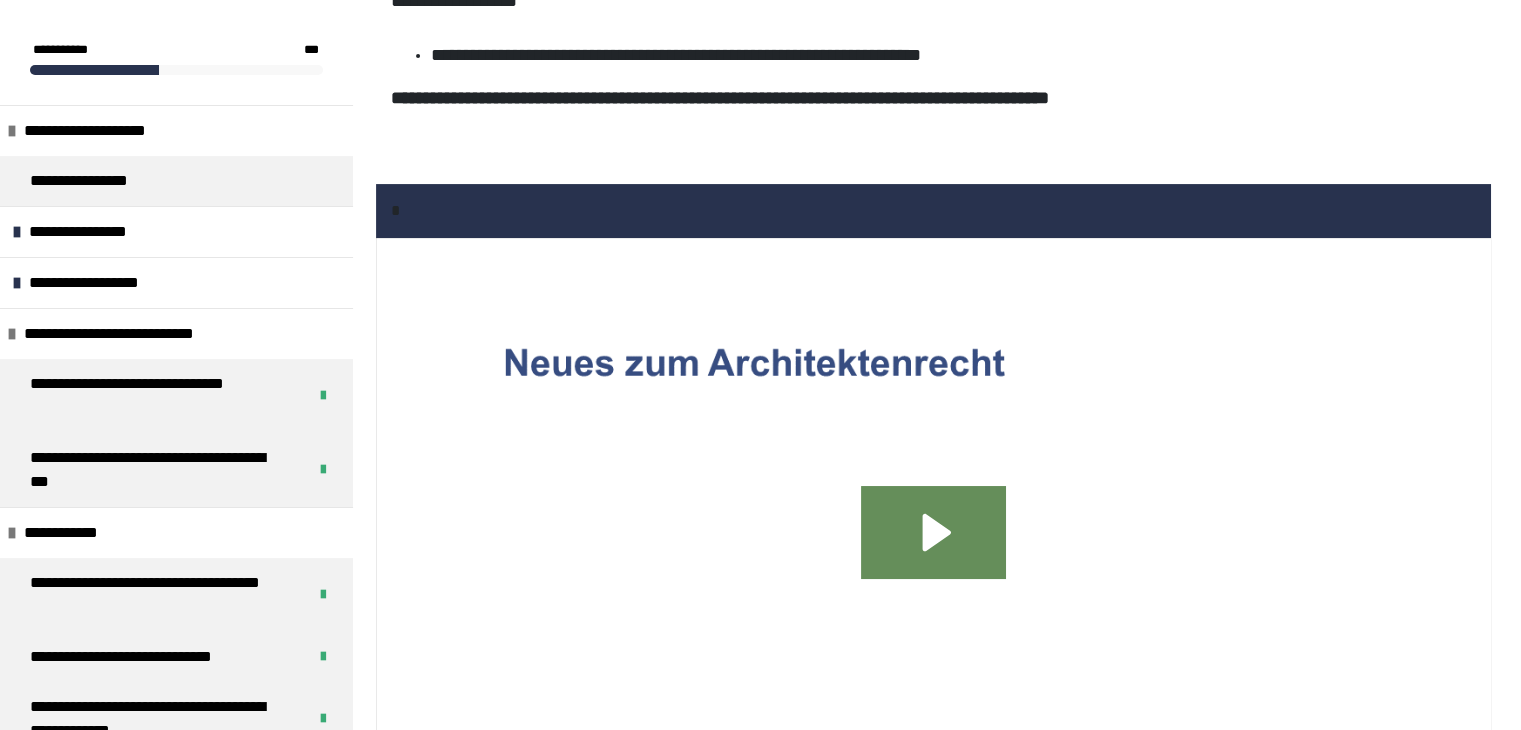 scroll, scrollTop: 506, scrollLeft: 0, axis: vertical 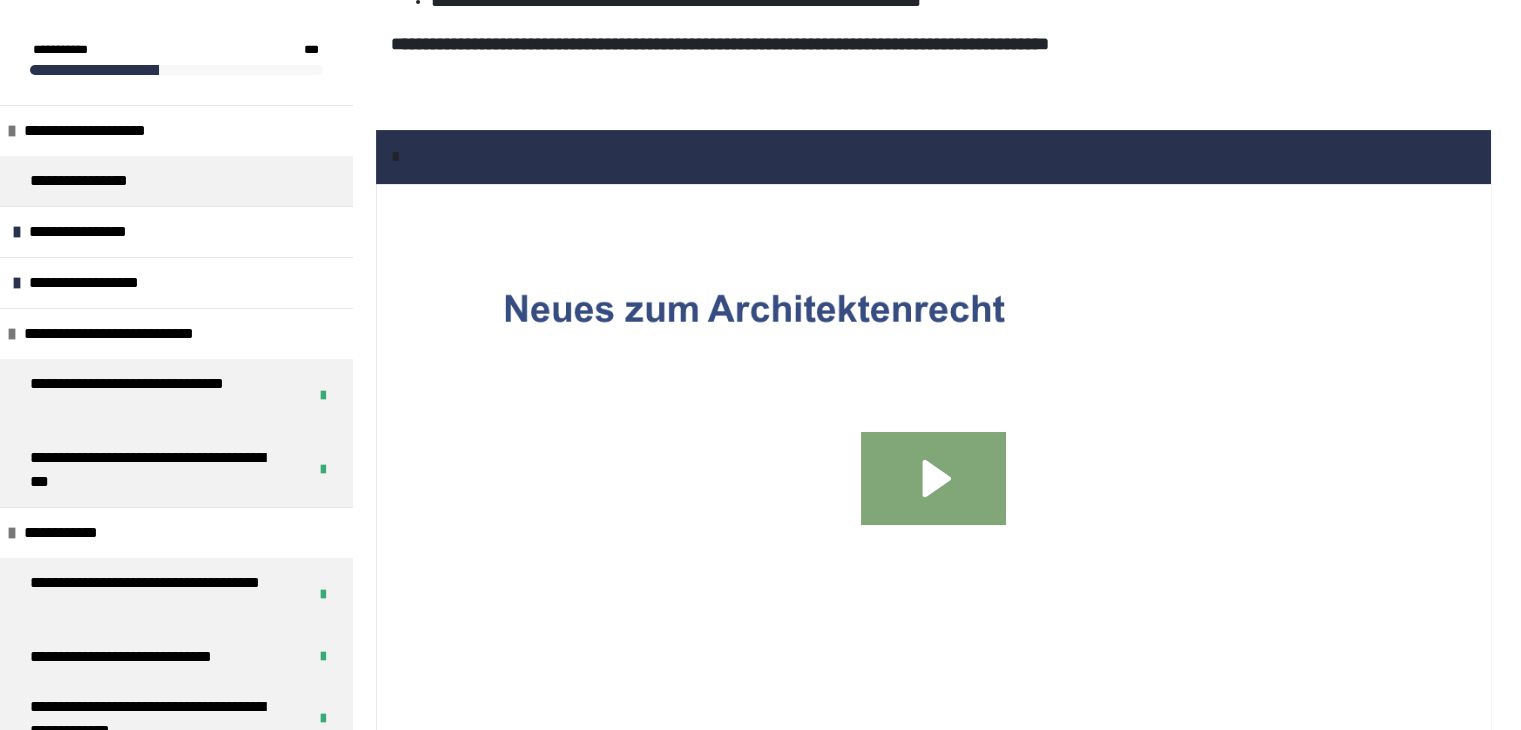 click 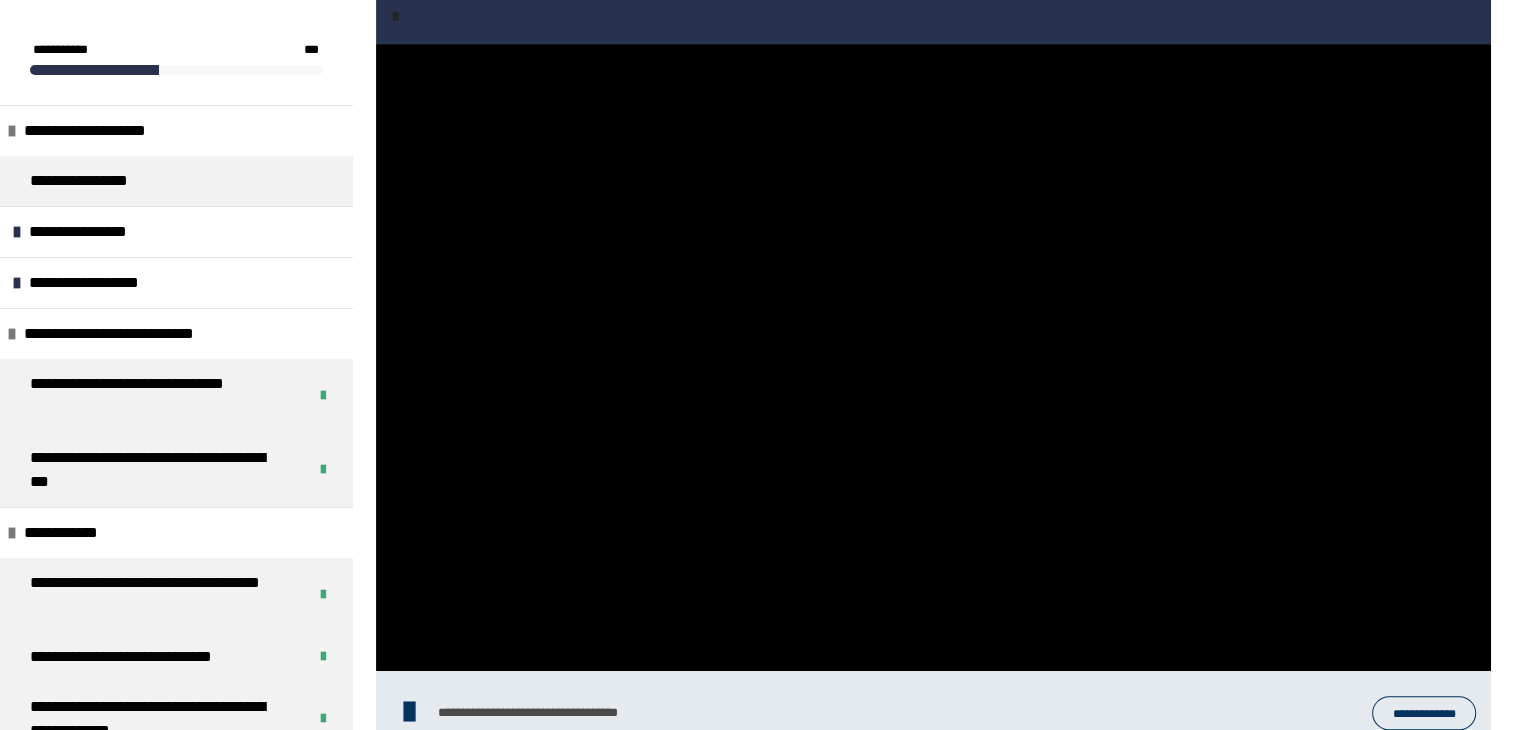 scroll, scrollTop: 666, scrollLeft: 0, axis: vertical 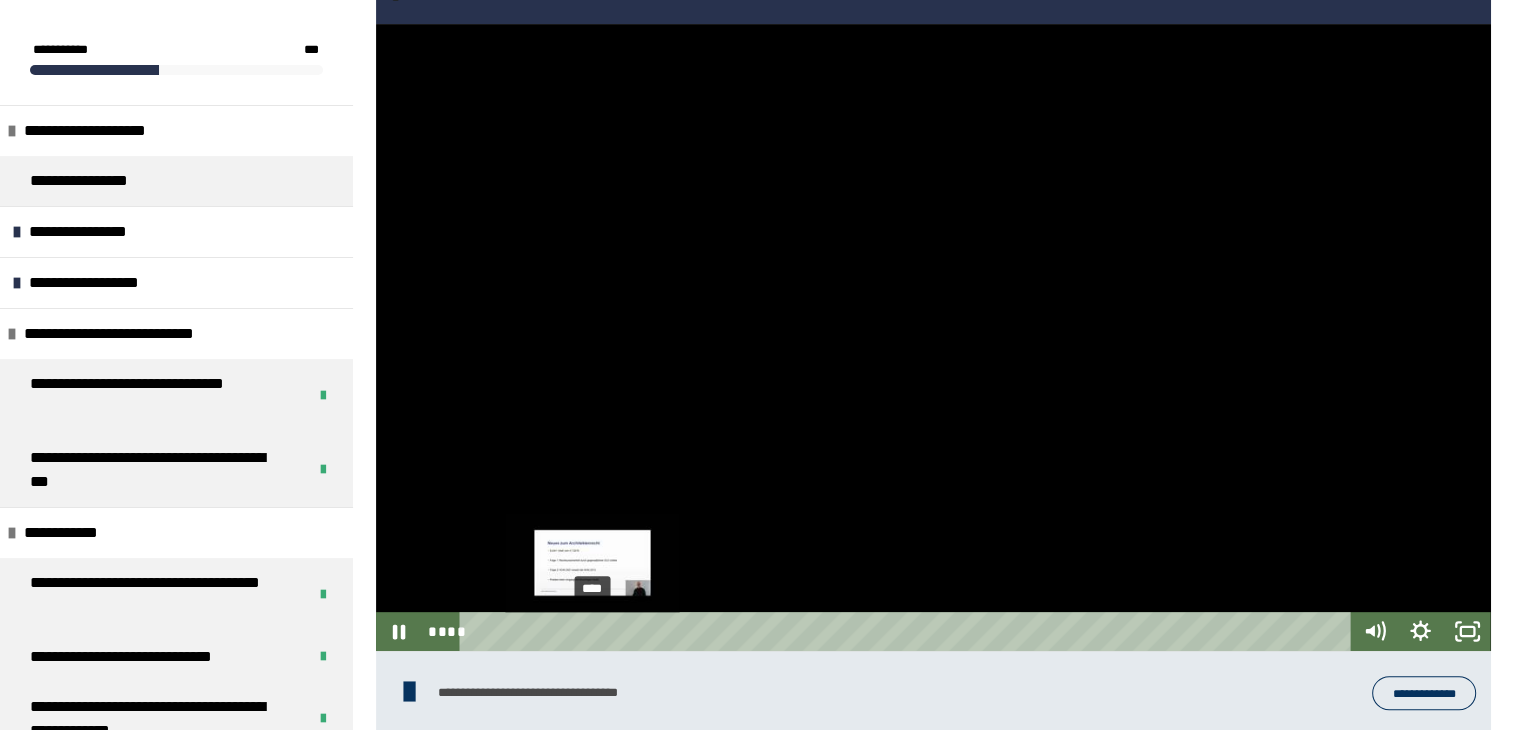 click on "****" at bounding box center [908, 631] 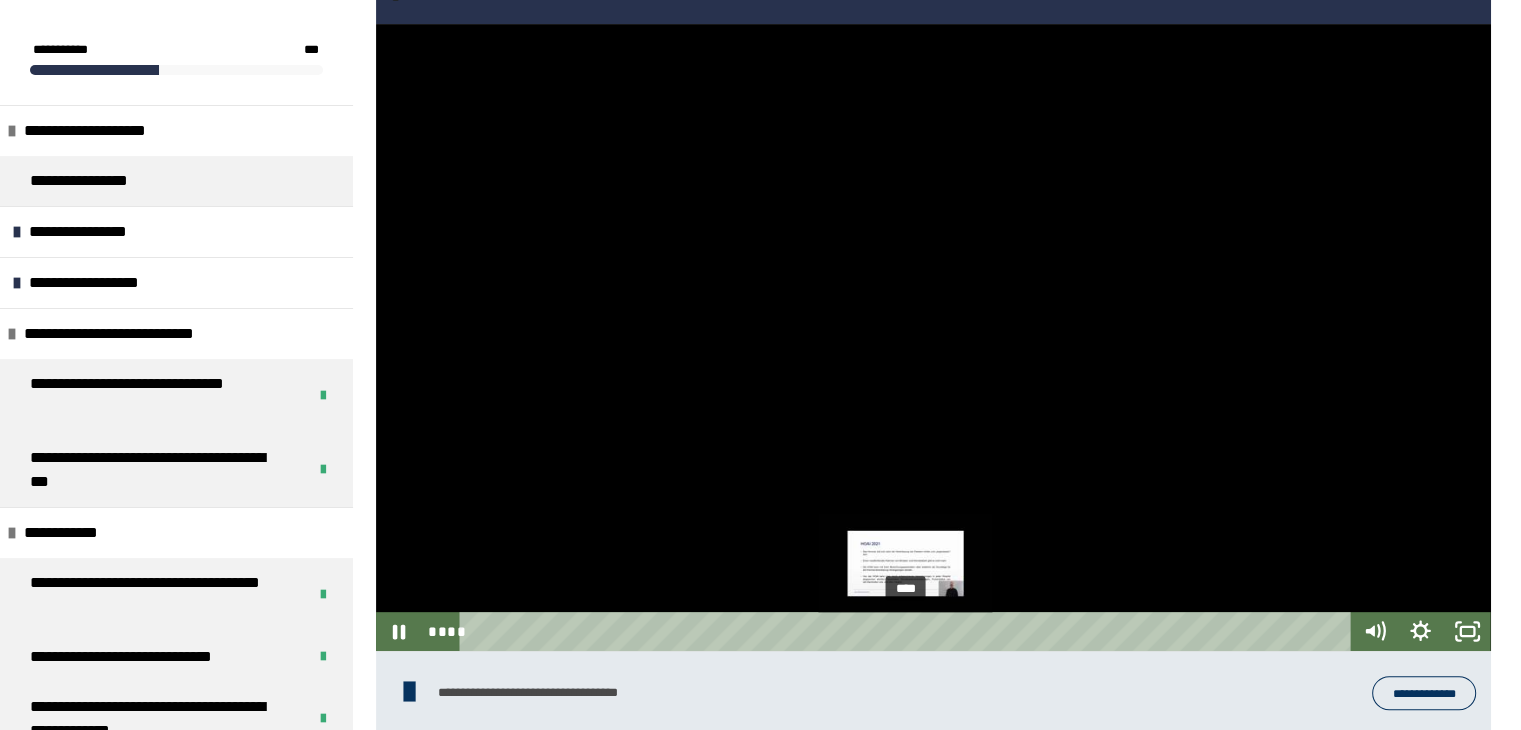 click on "****" at bounding box center (908, 631) 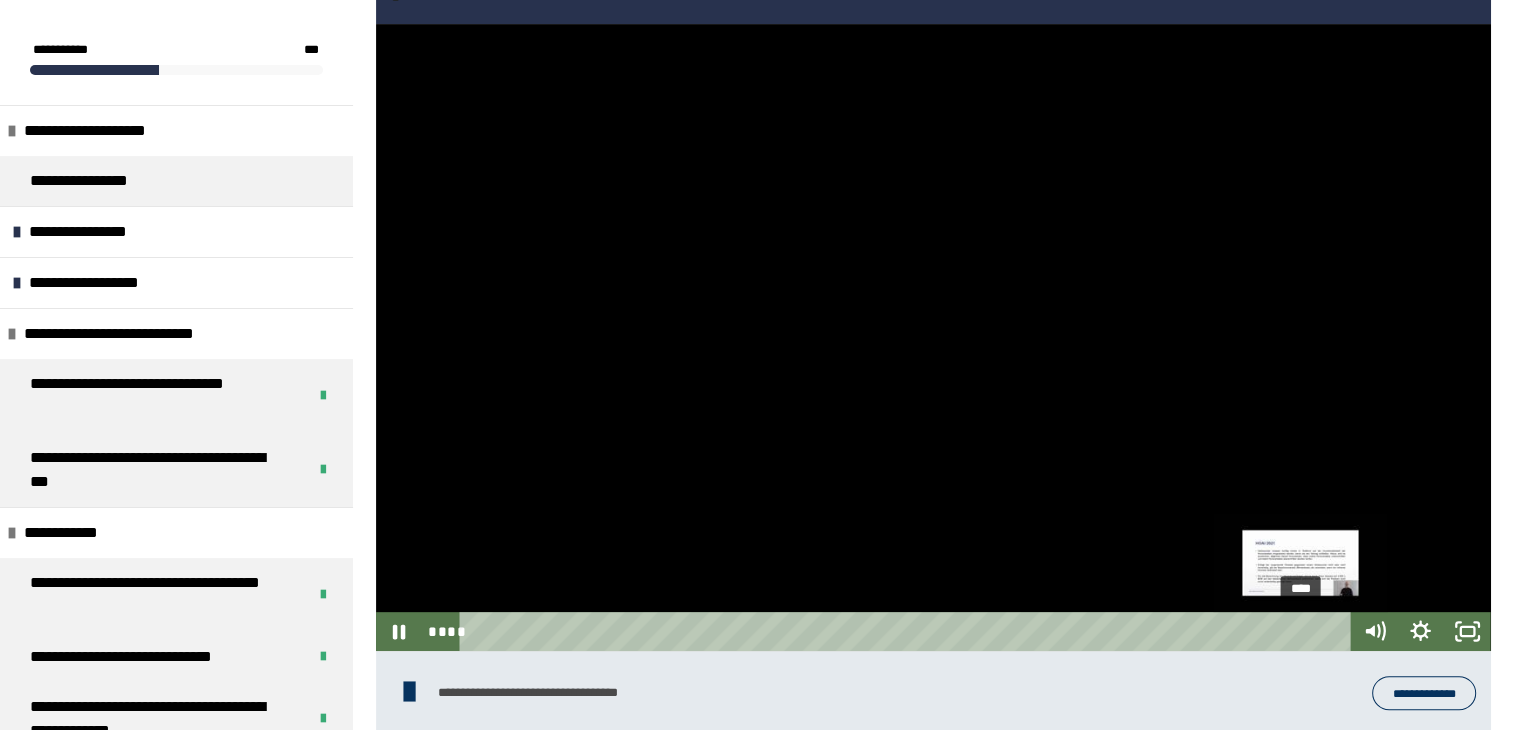 click on "****" at bounding box center [908, 631] 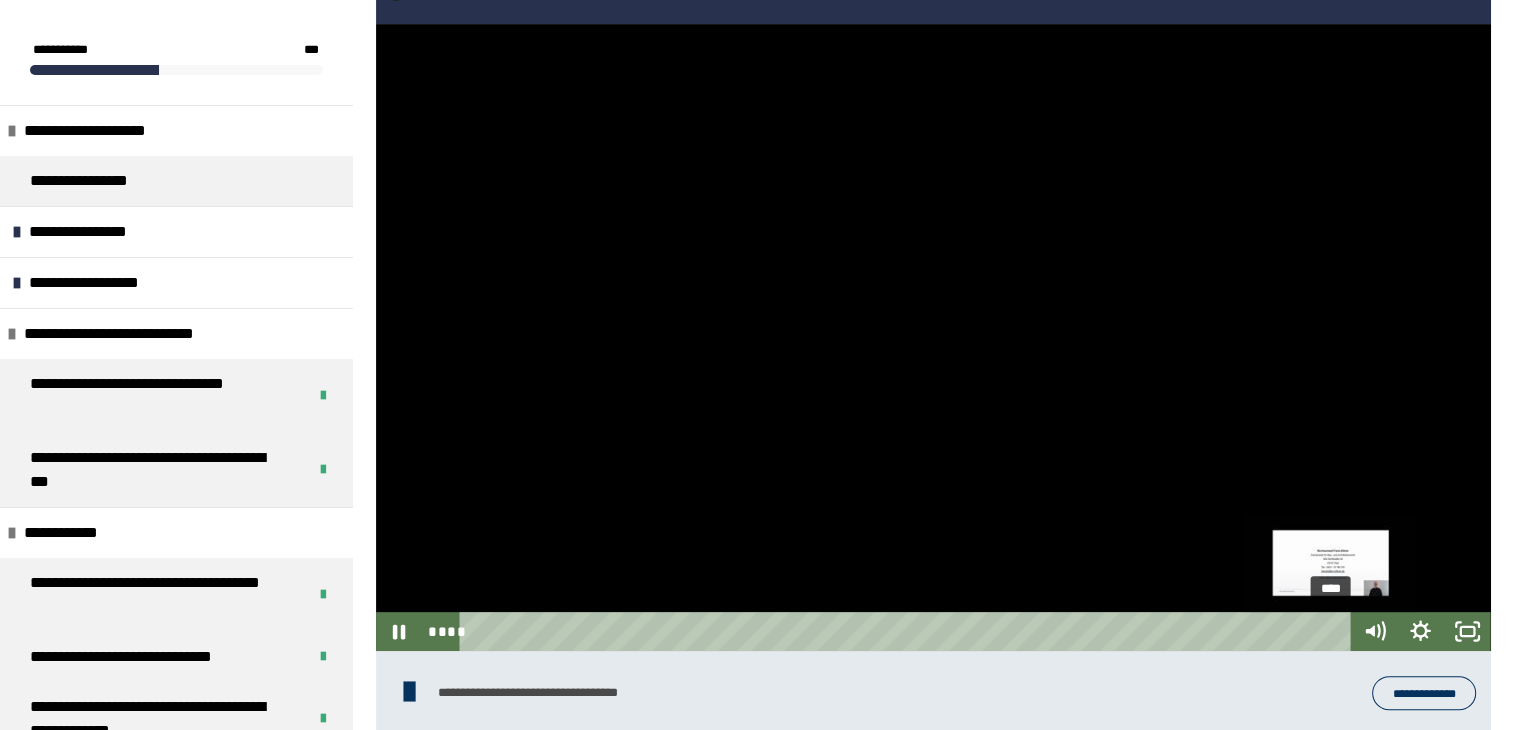 click on "****" at bounding box center [908, 631] 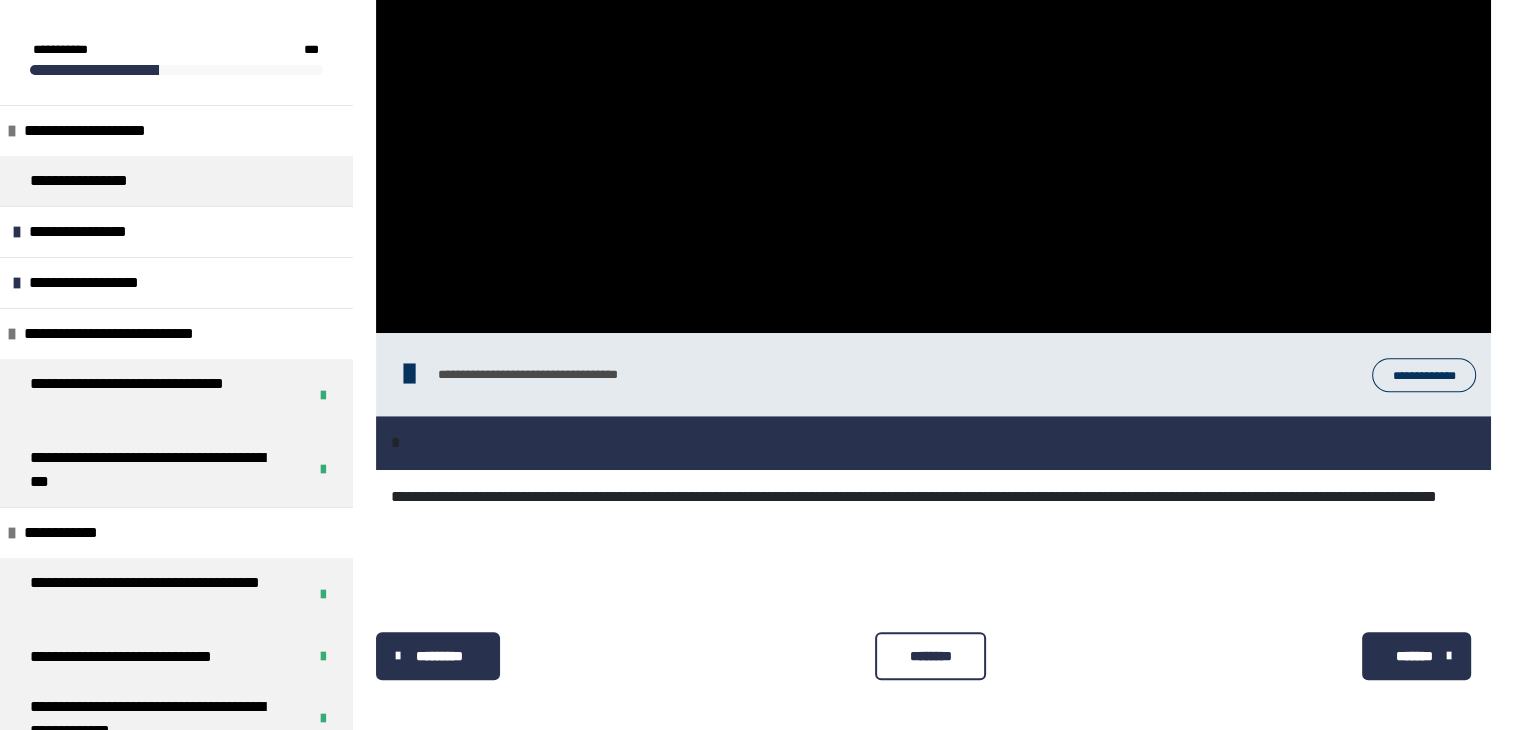 scroll, scrollTop: 994, scrollLeft: 0, axis: vertical 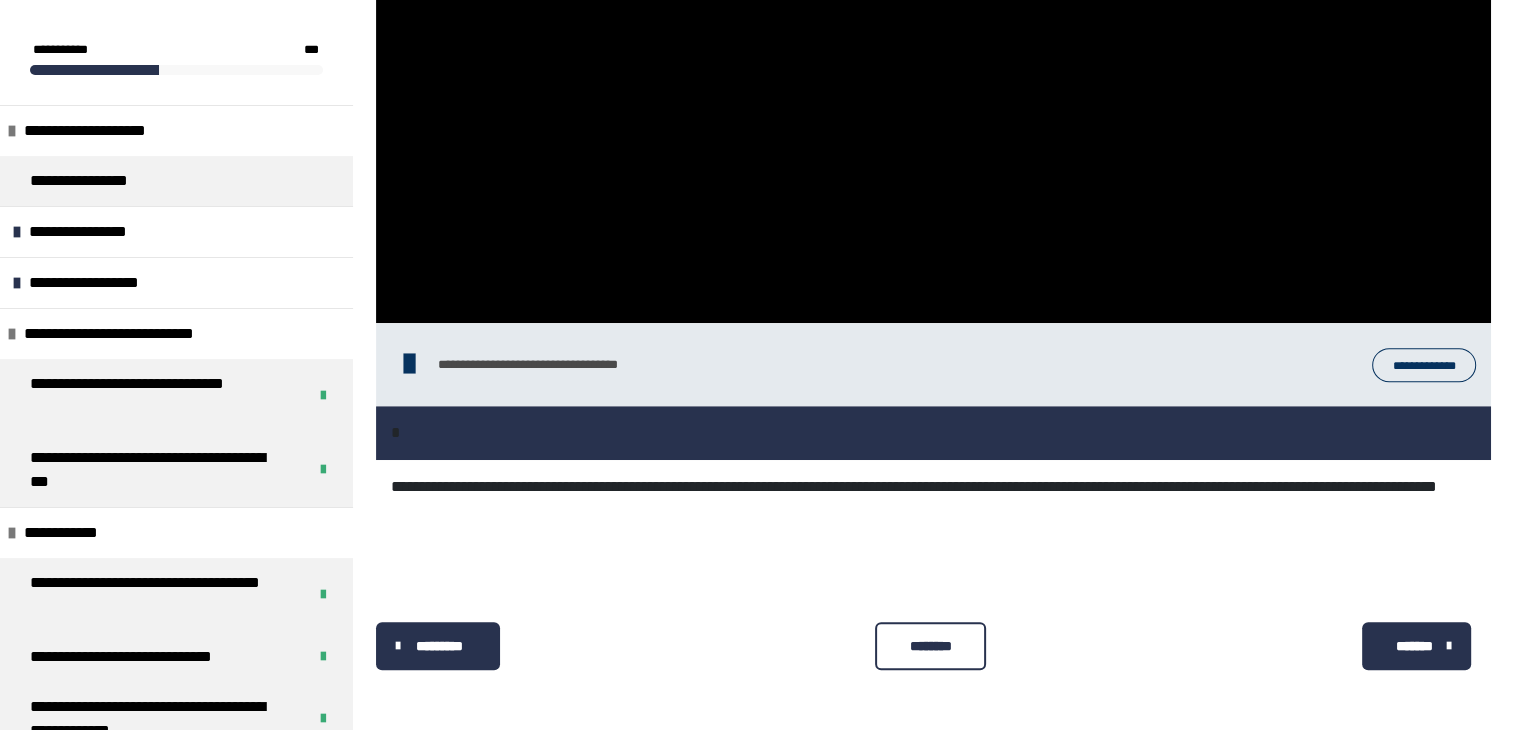 click on "********" at bounding box center [930, 646] 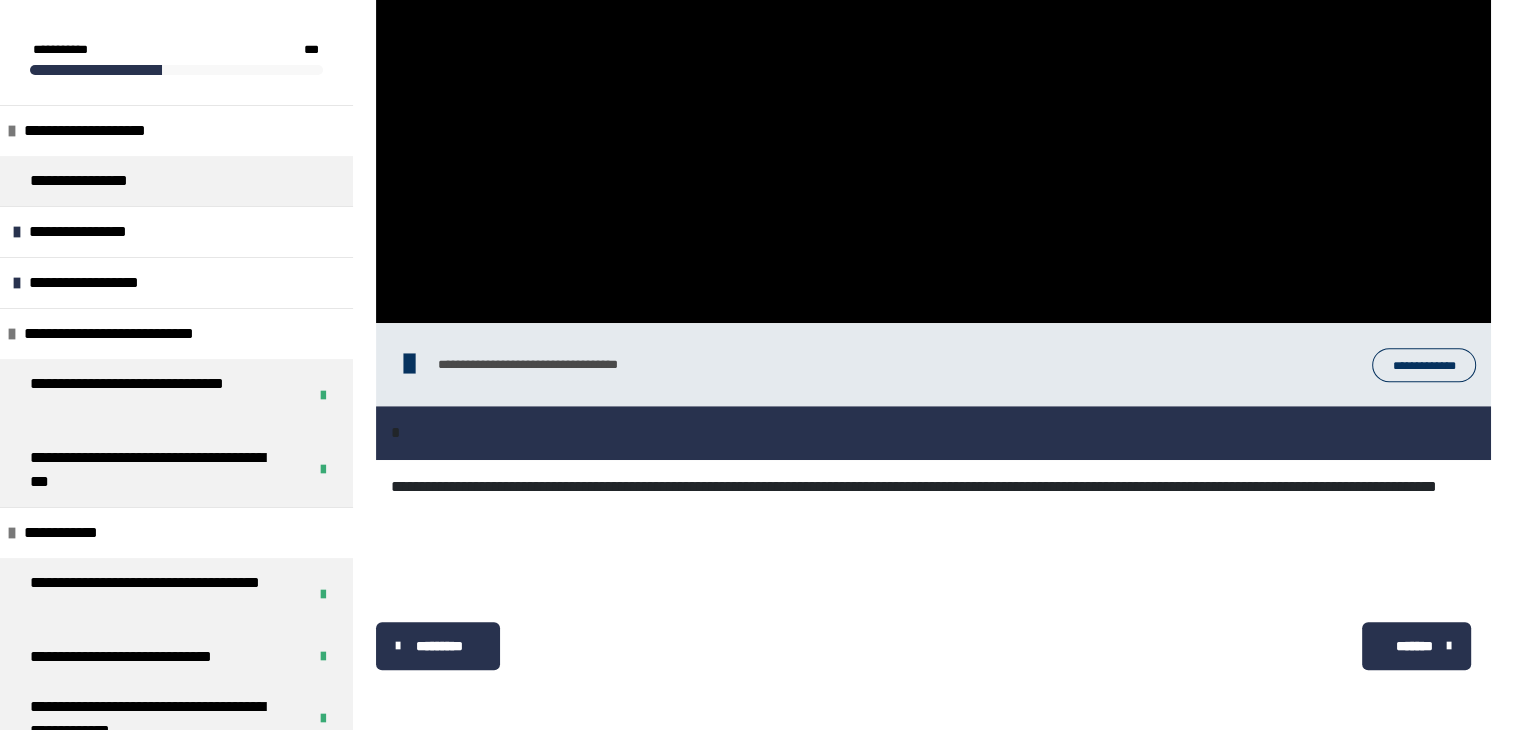 click on "*******" at bounding box center (1414, 646) 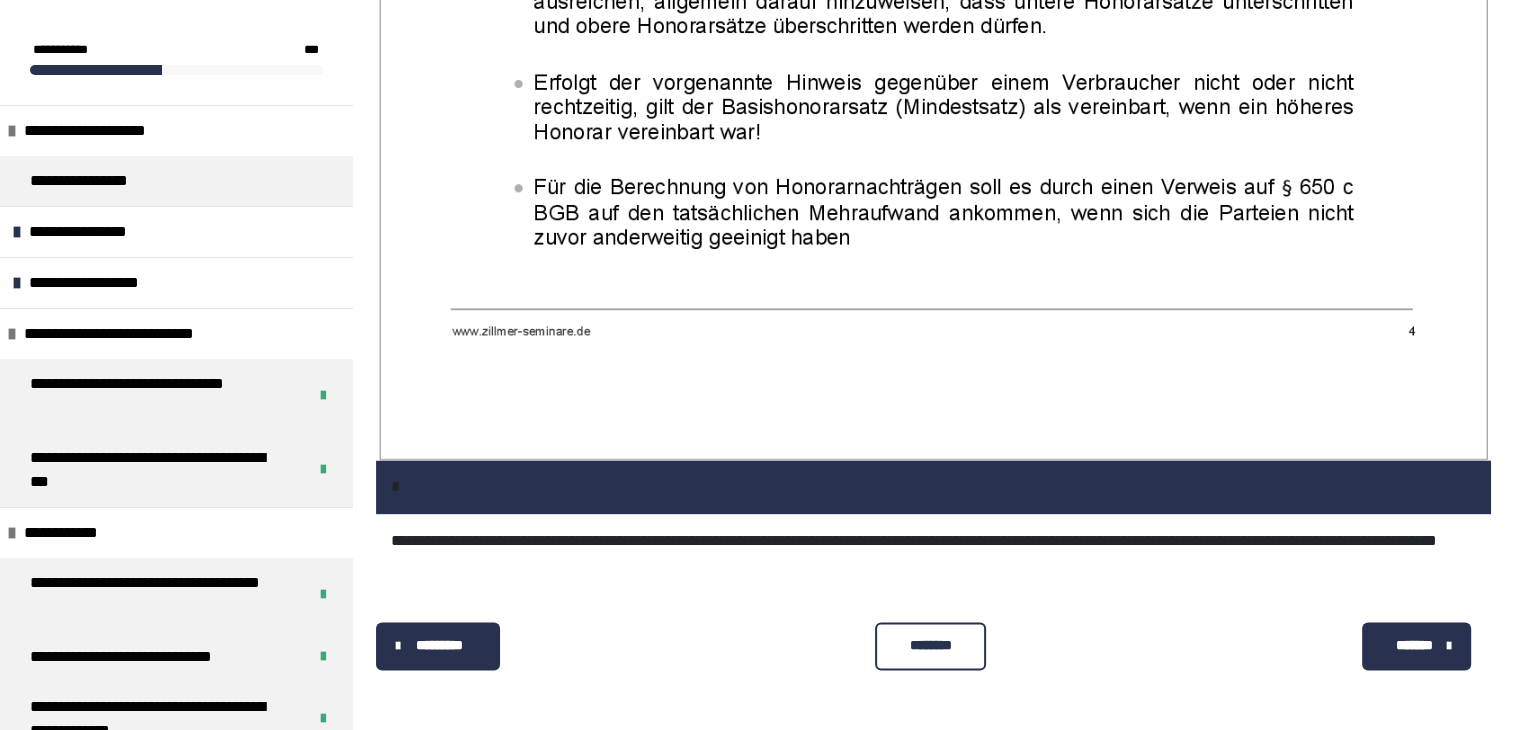 scroll, scrollTop: 3138, scrollLeft: 0, axis: vertical 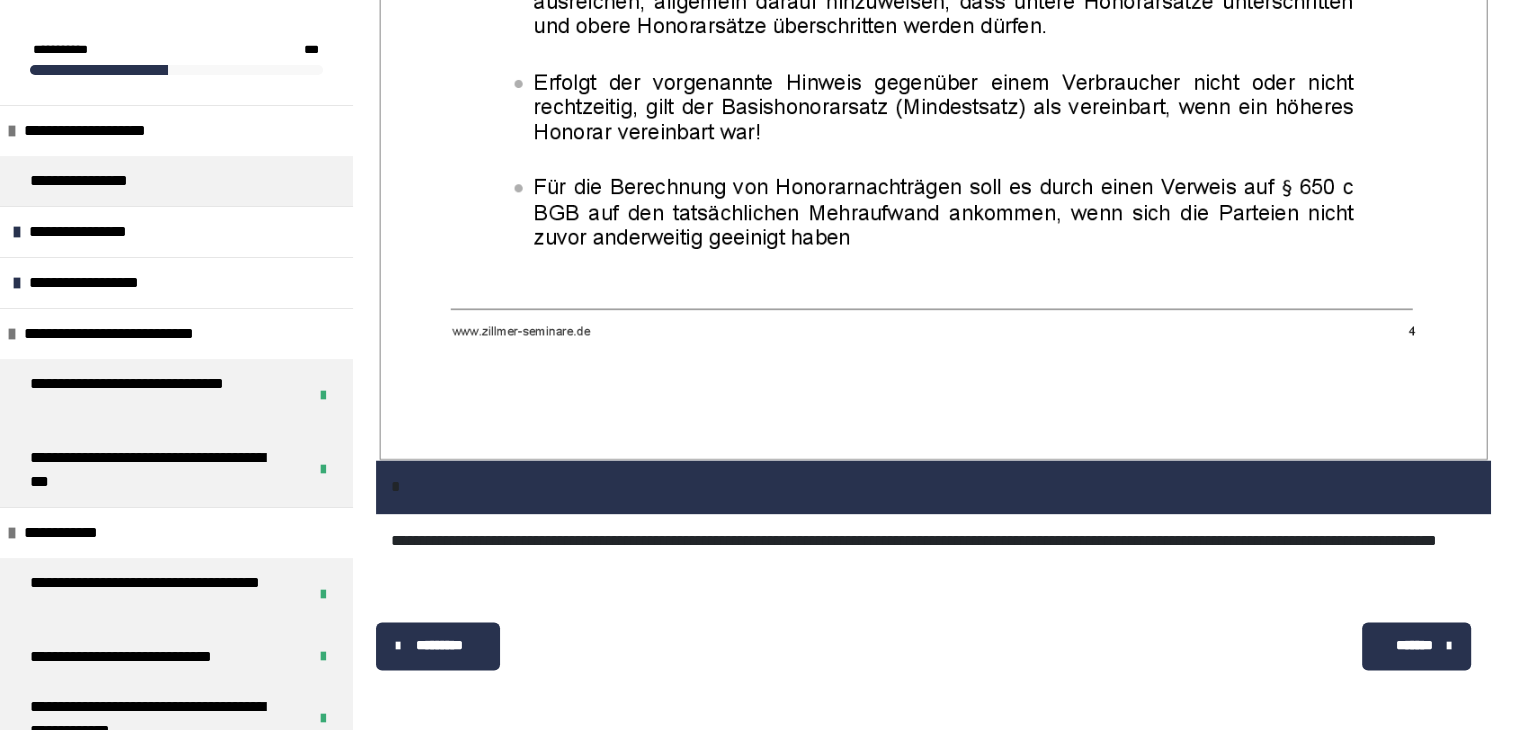 click on "*******" at bounding box center (1416, 646) 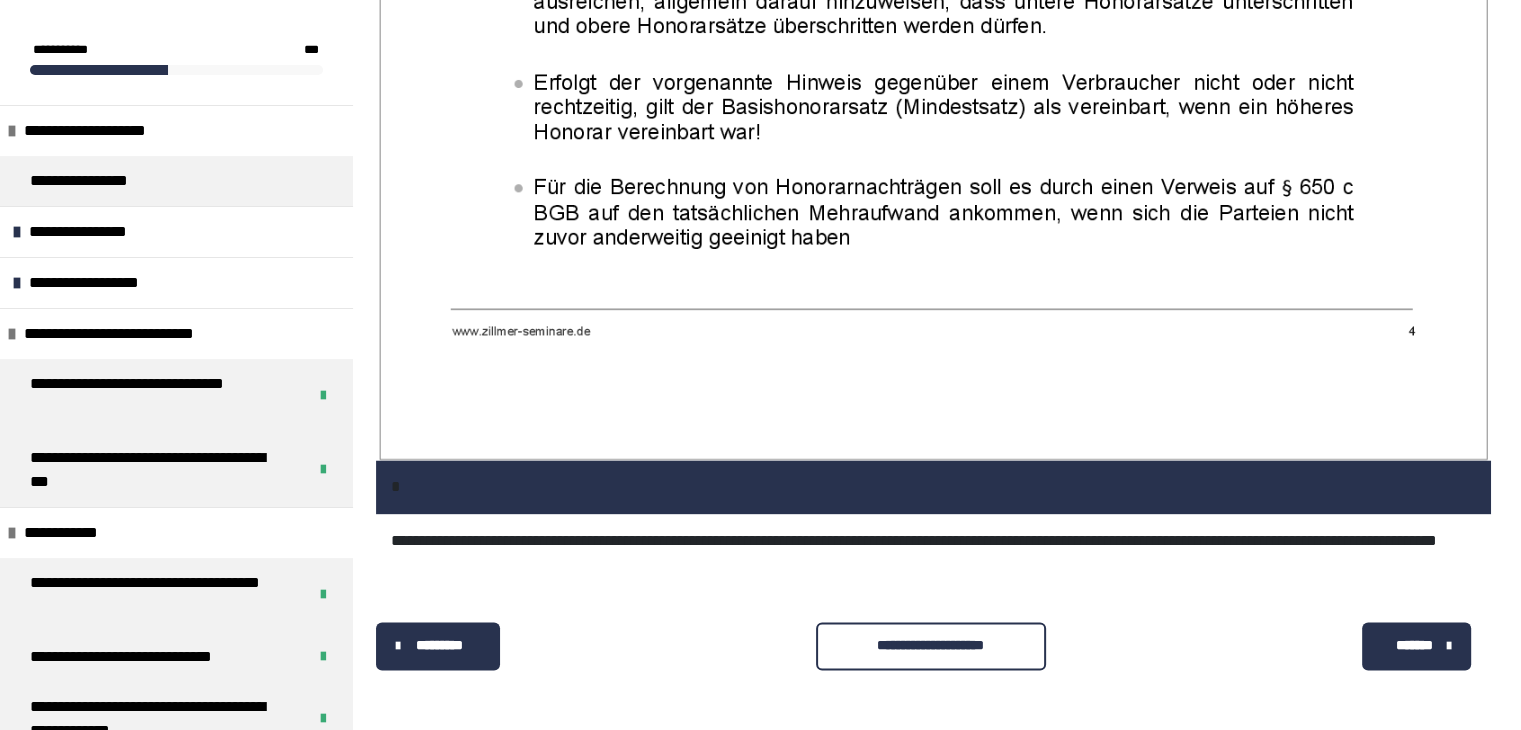 scroll, scrollTop: 340, scrollLeft: 0, axis: vertical 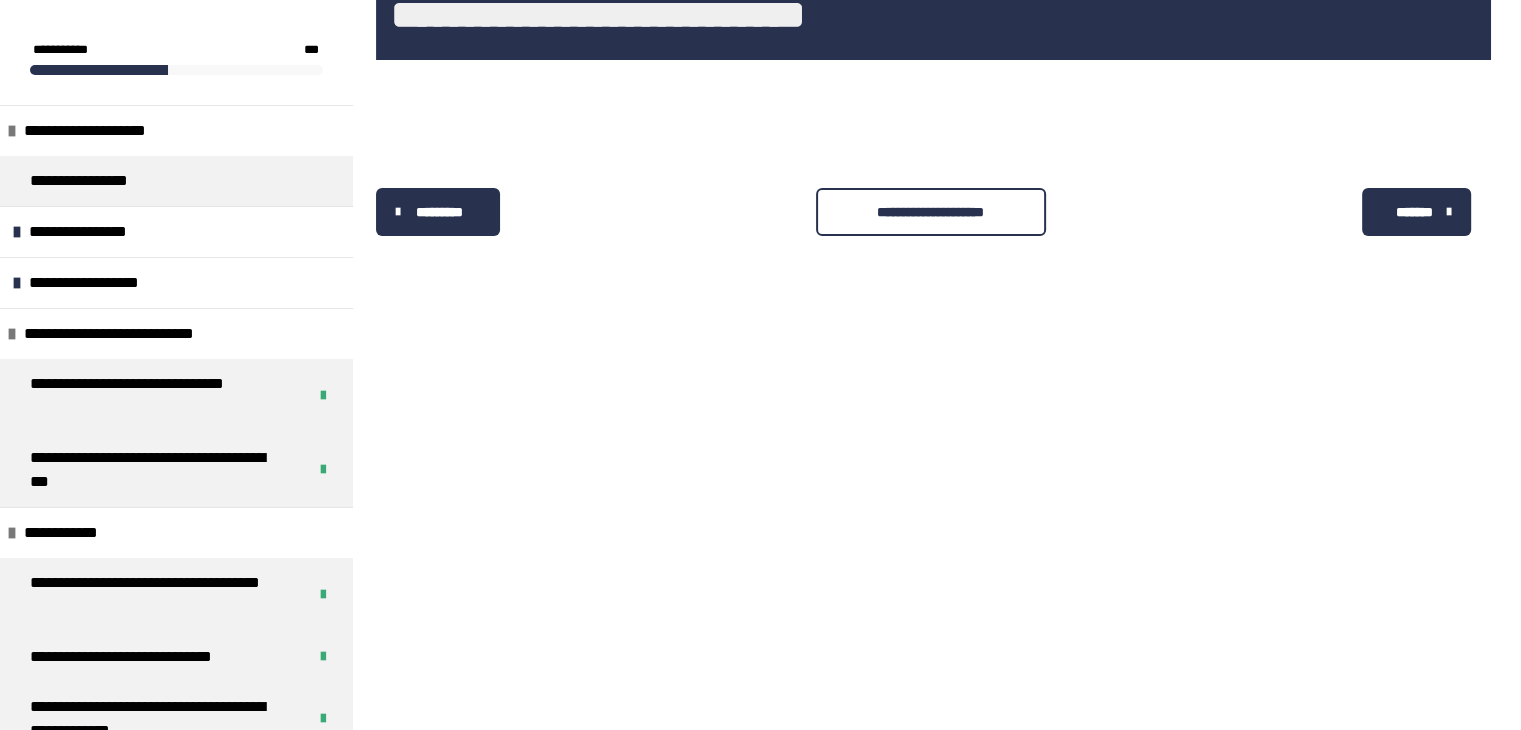 click on "**********" at bounding box center (931, 212) 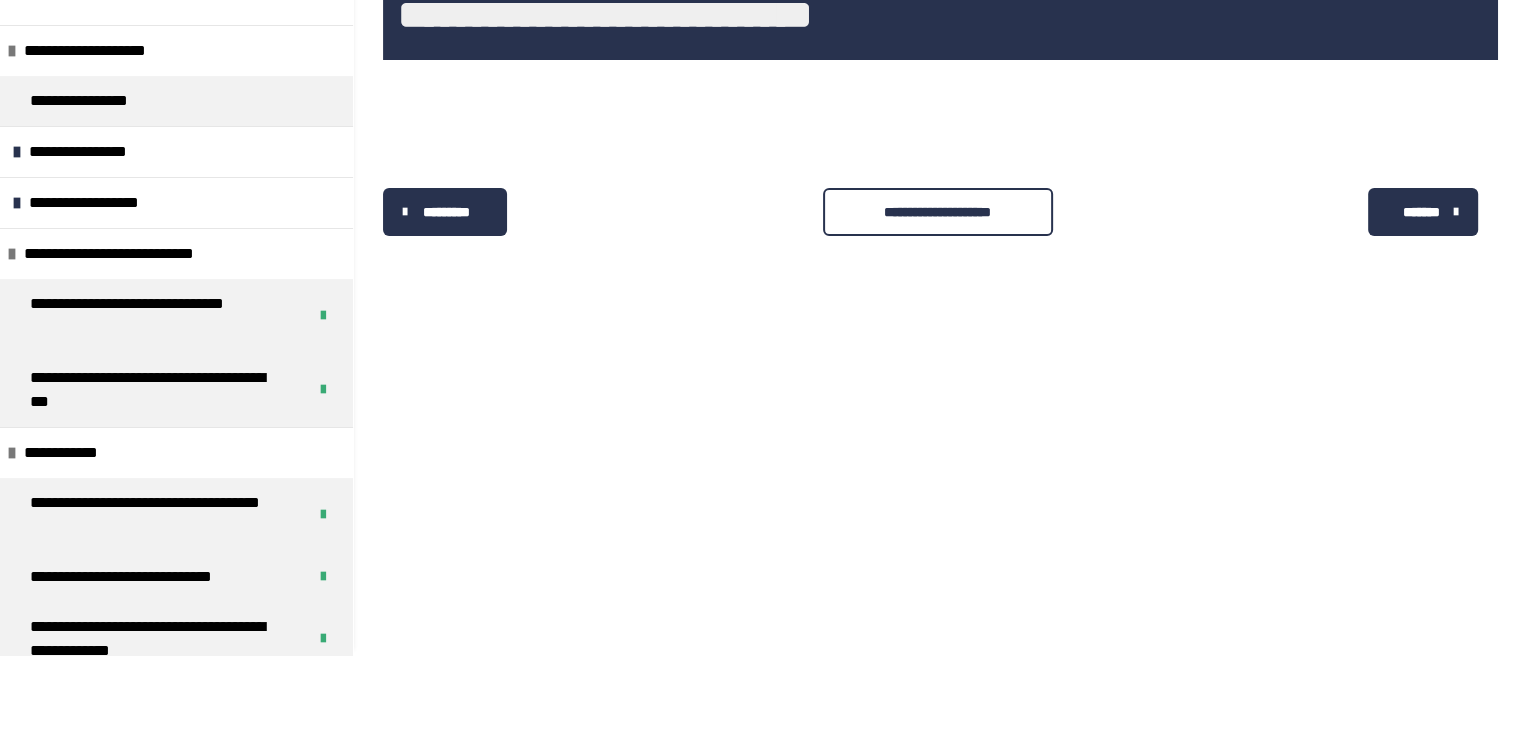 scroll, scrollTop: 0, scrollLeft: 0, axis: both 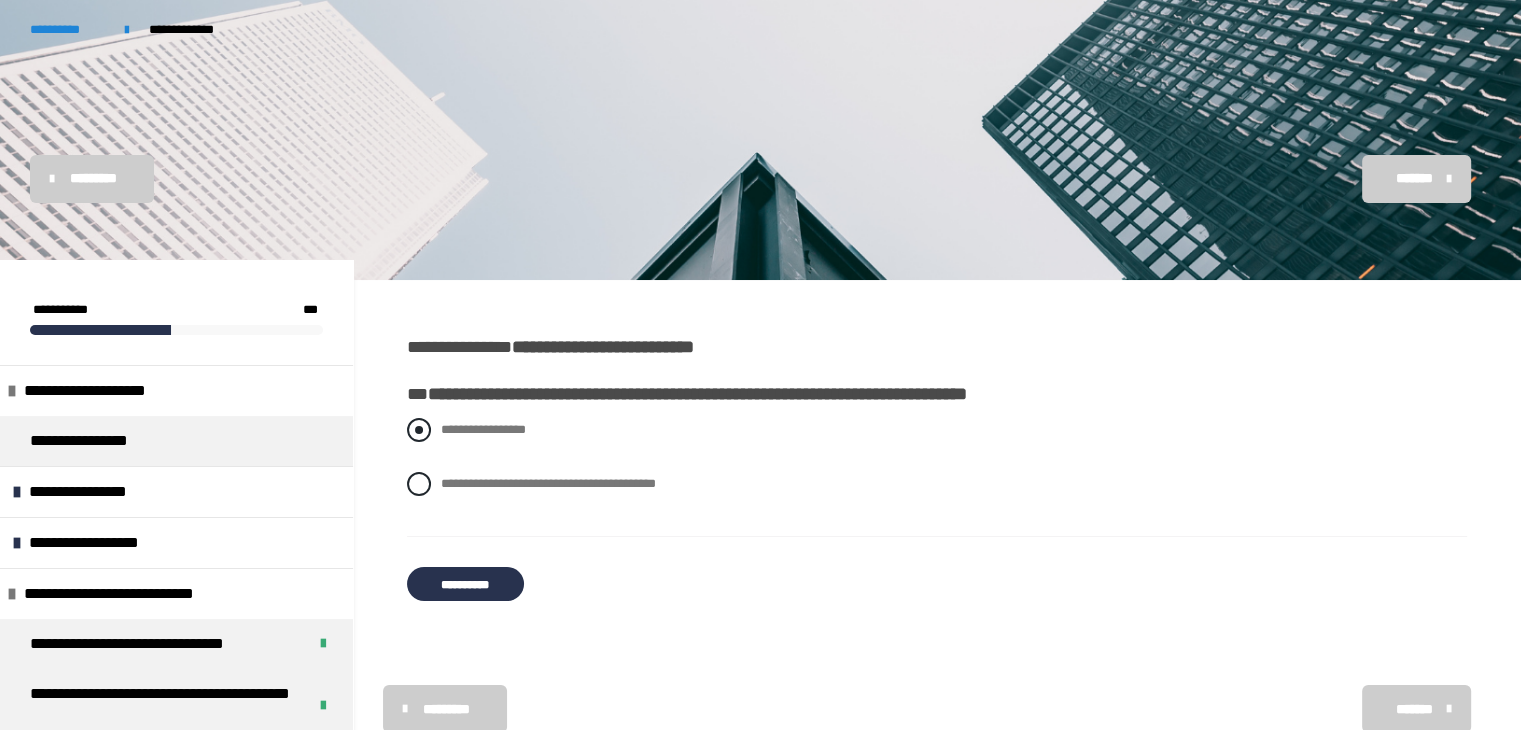 click at bounding box center [419, 430] 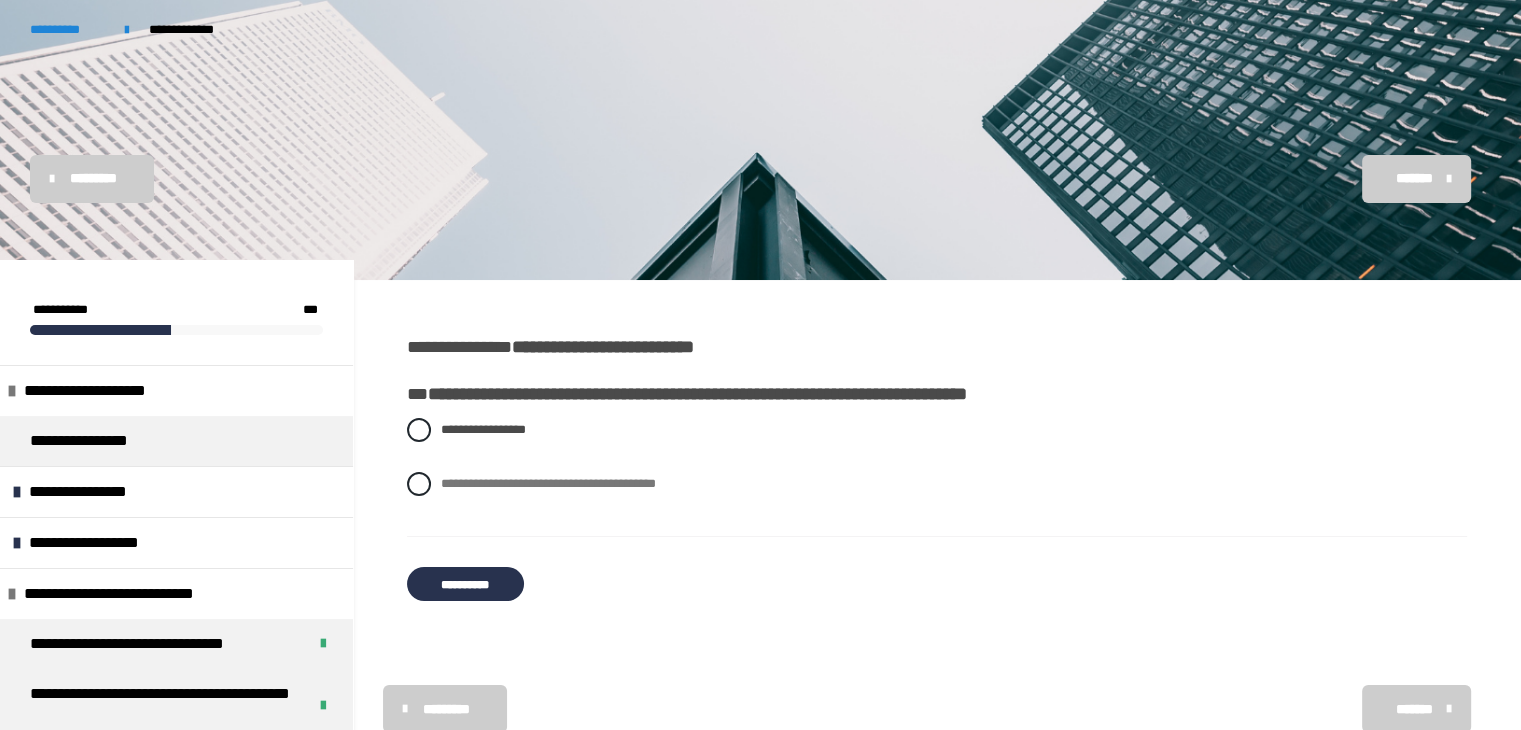 click on "**********" at bounding box center [465, 584] 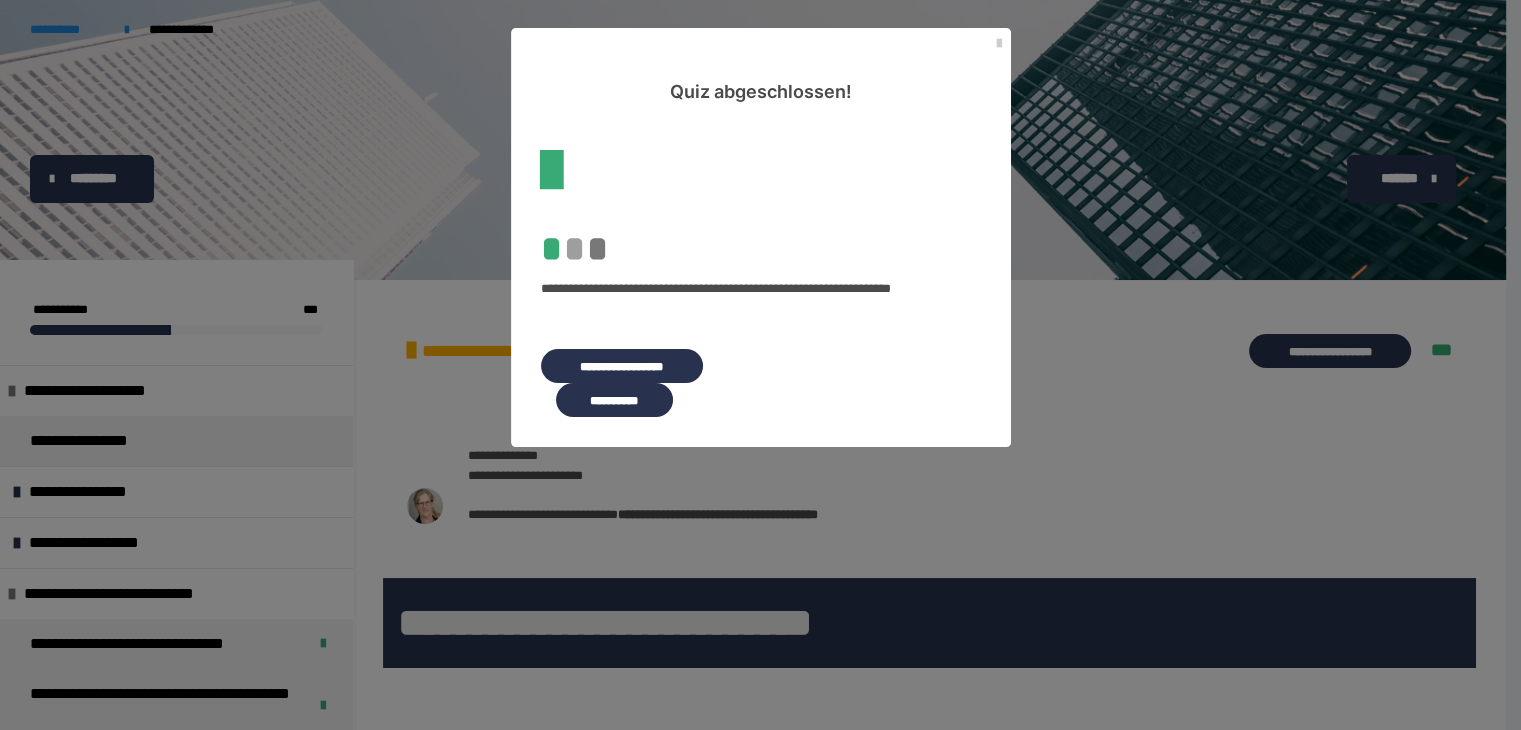 click on "**********" at bounding box center (614, 400) 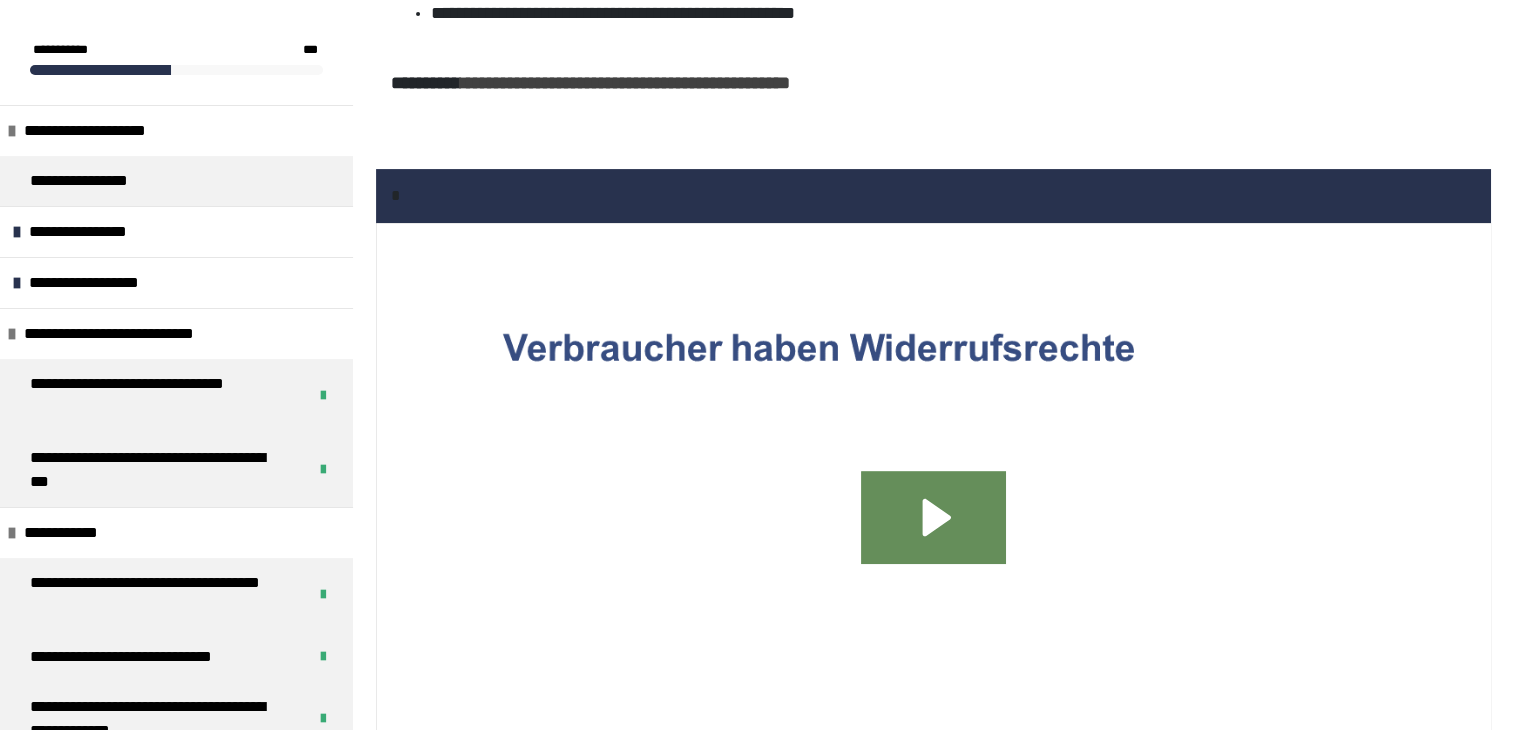 scroll, scrollTop: 547, scrollLeft: 0, axis: vertical 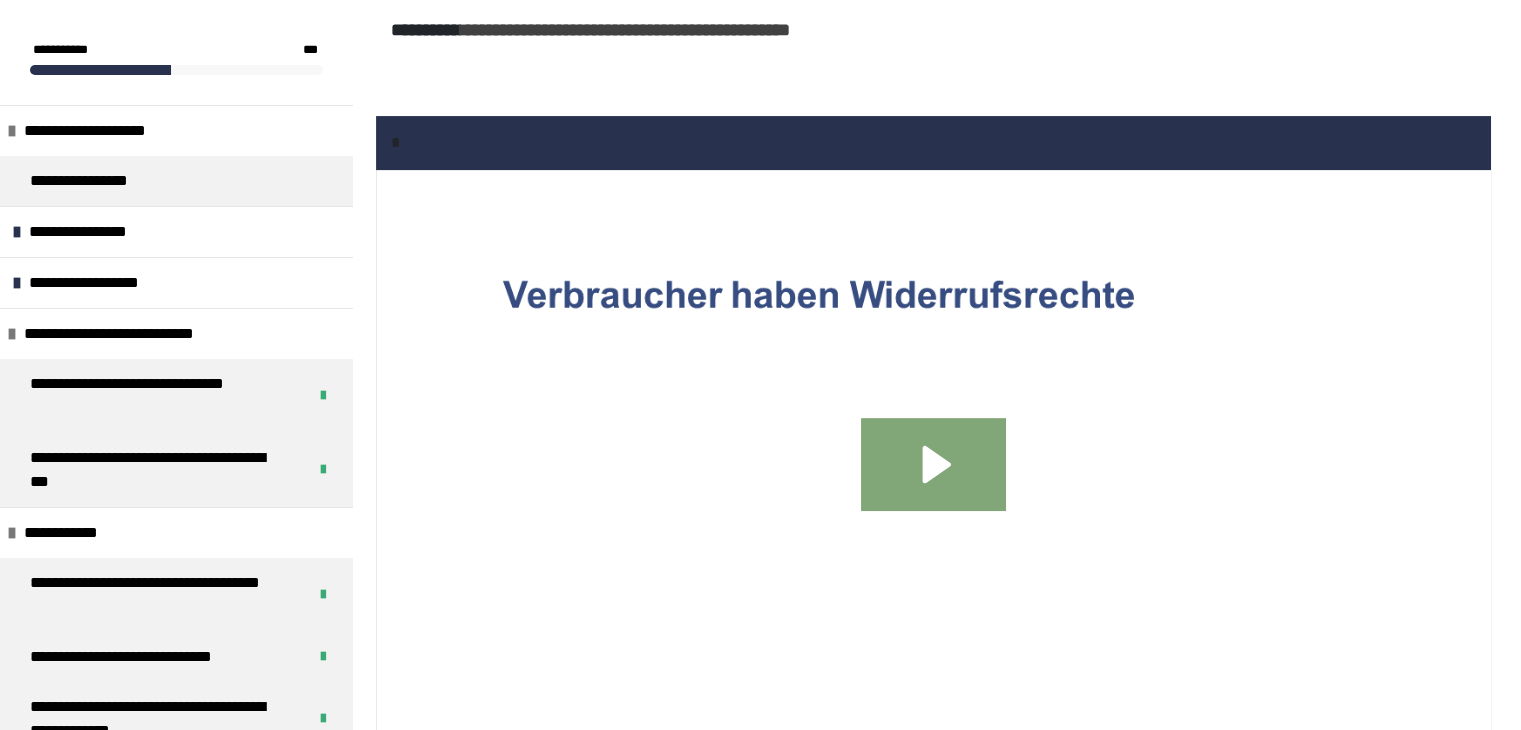 click 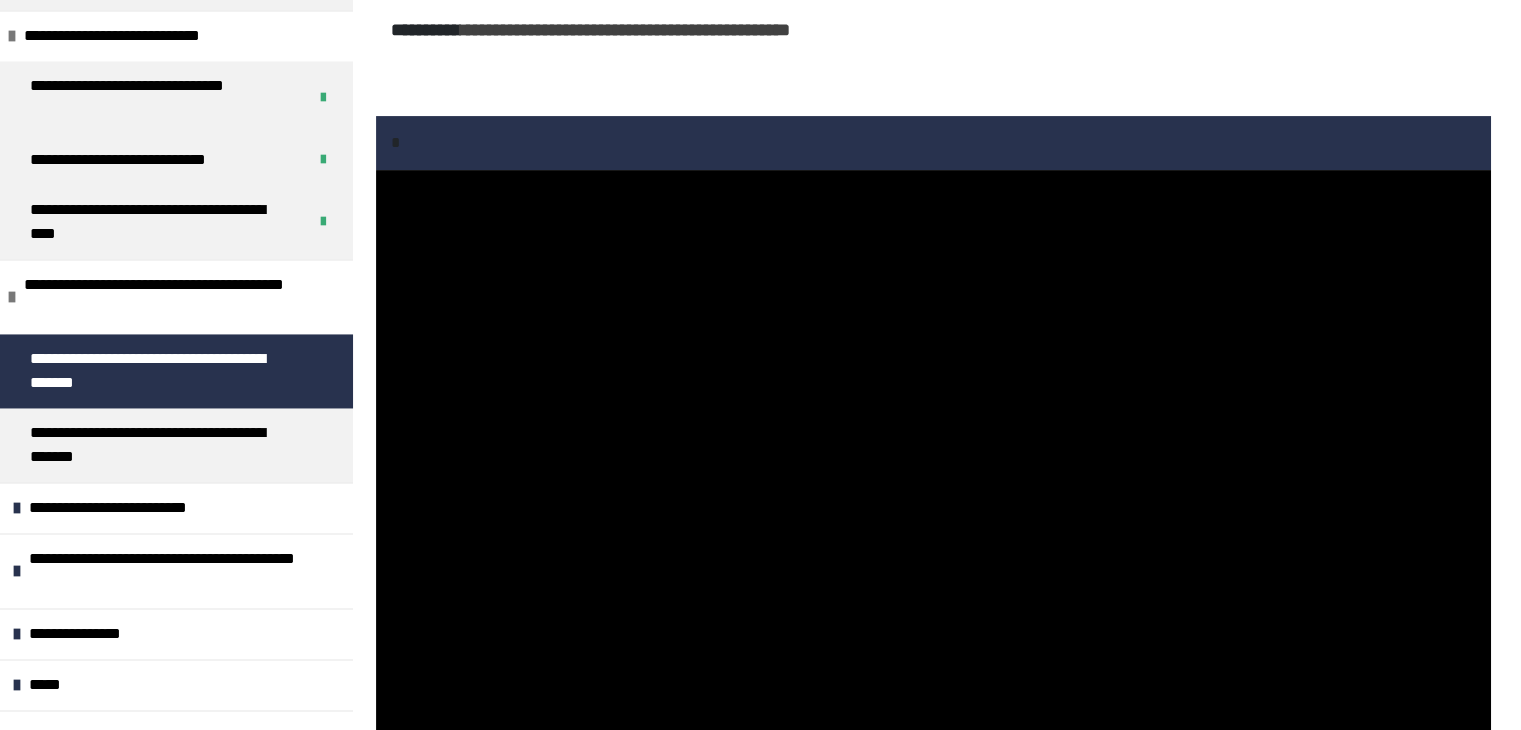 scroll, scrollTop: 3165, scrollLeft: 0, axis: vertical 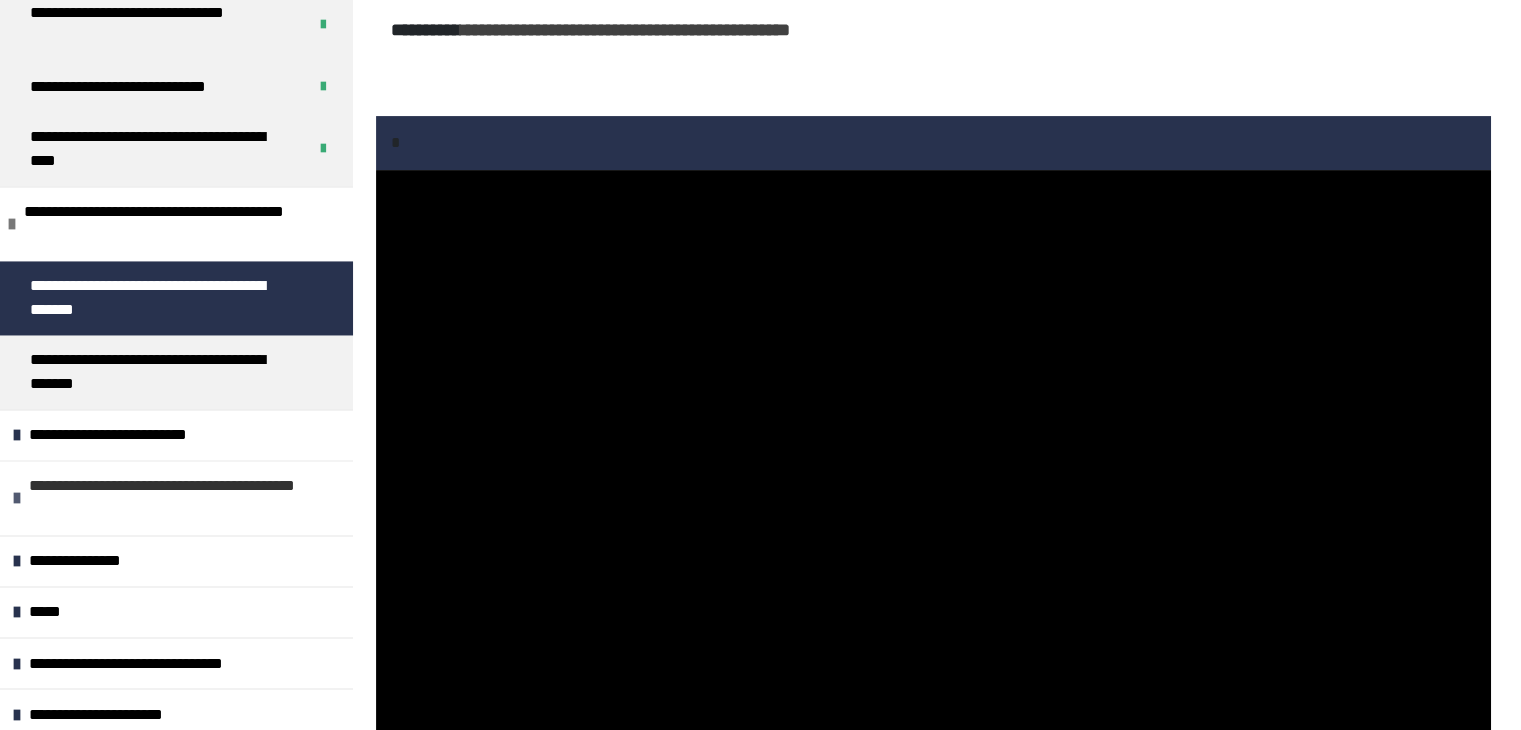 click at bounding box center (17, 498) 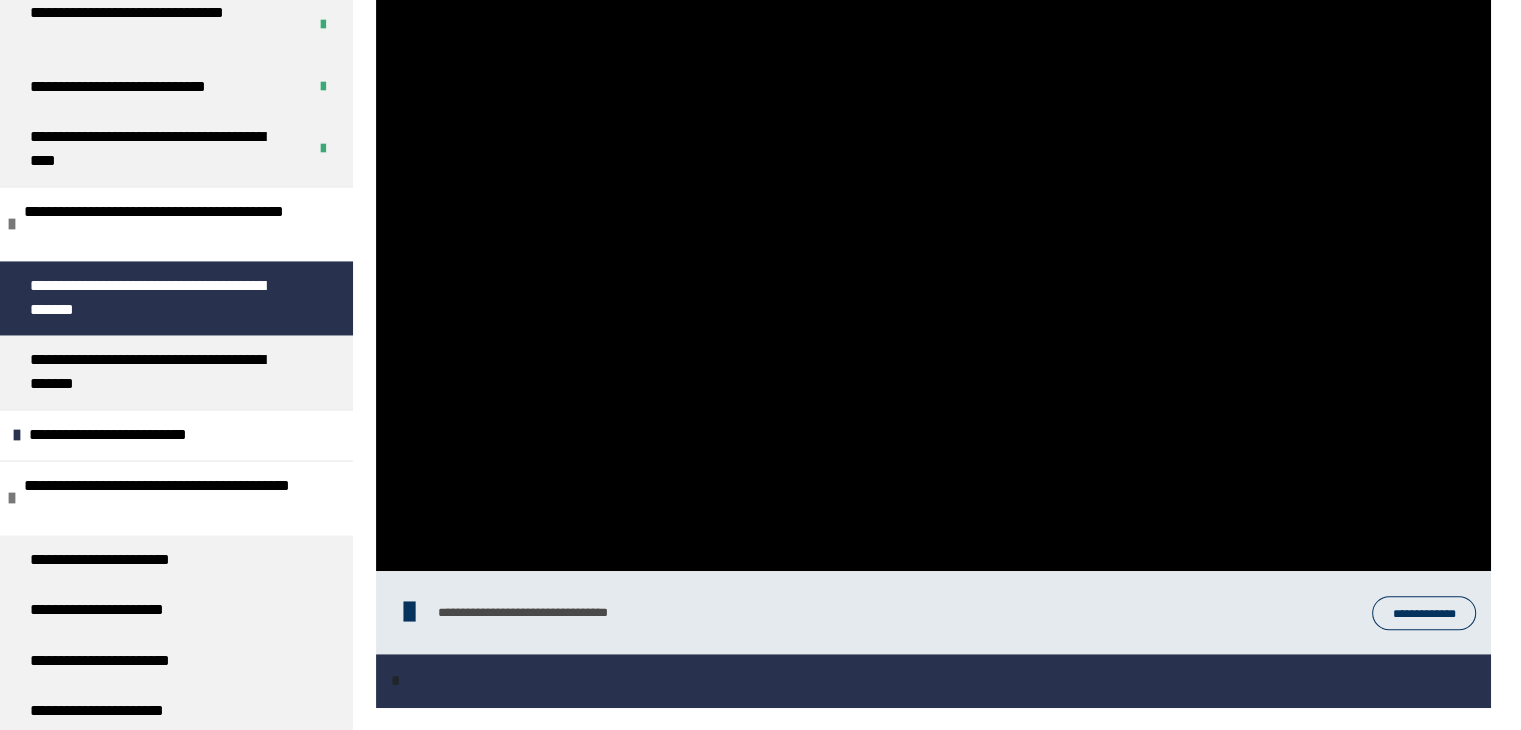 scroll, scrollTop: 853, scrollLeft: 0, axis: vertical 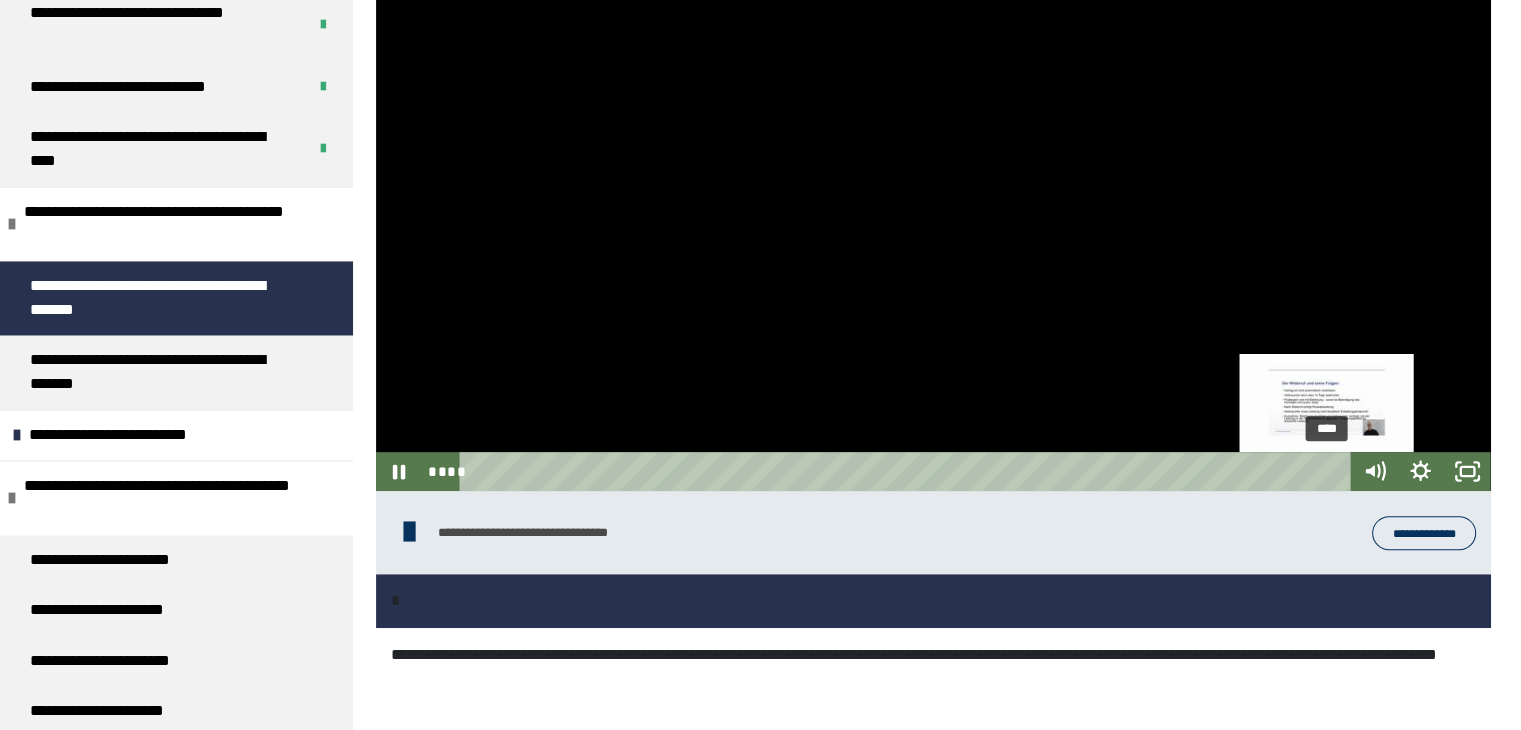 click on "****" at bounding box center [908, 471] 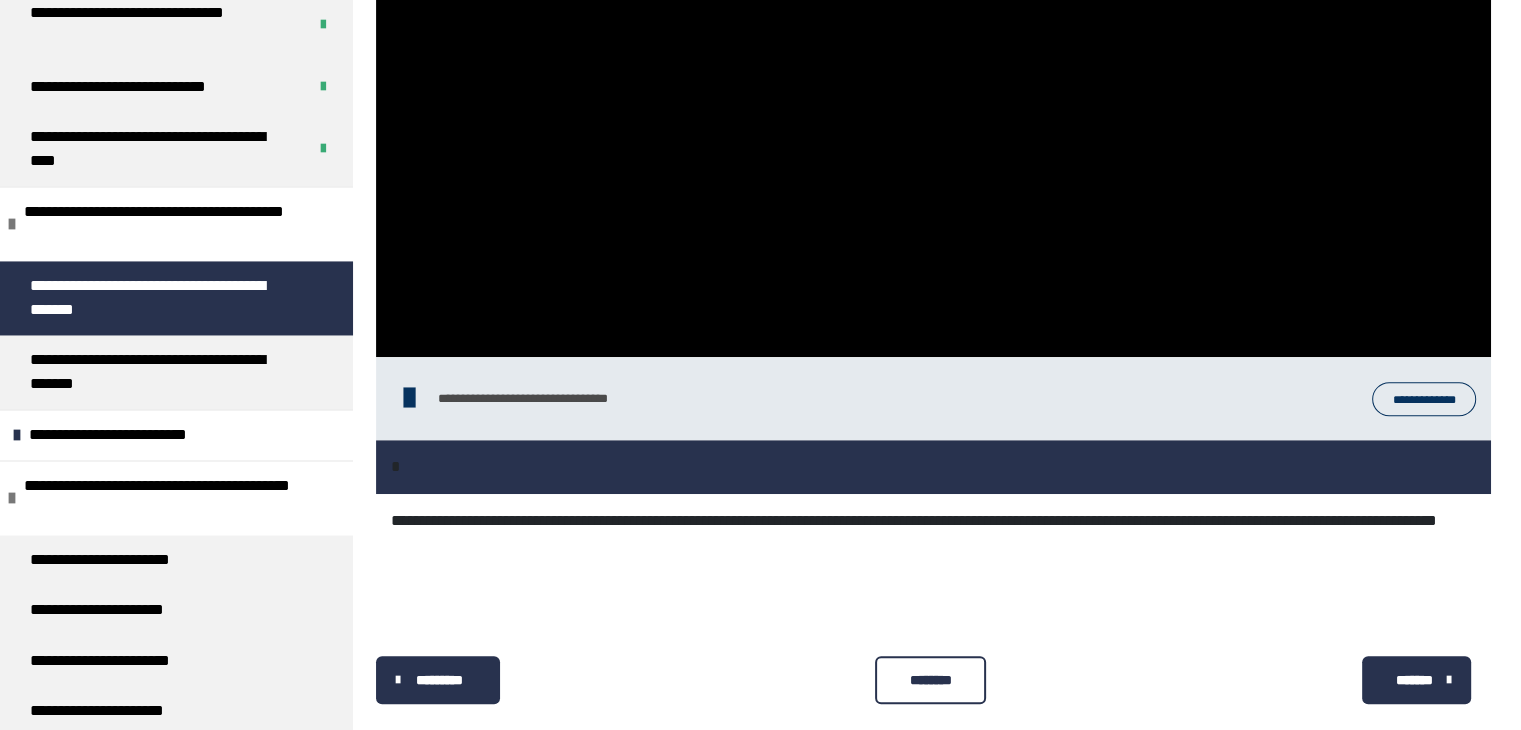 scroll, scrollTop: 1021, scrollLeft: 0, axis: vertical 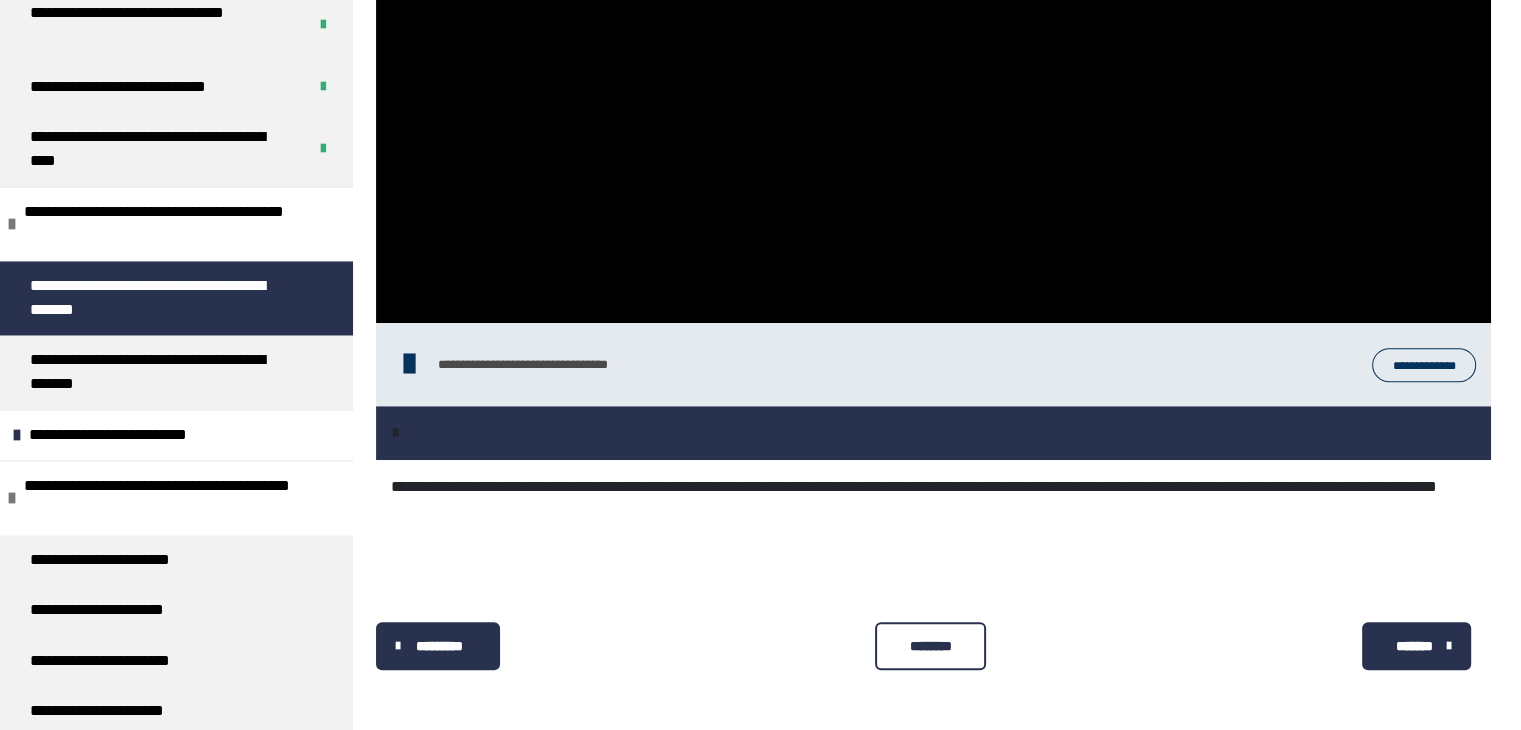 click on "********" at bounding box center [930, 646] 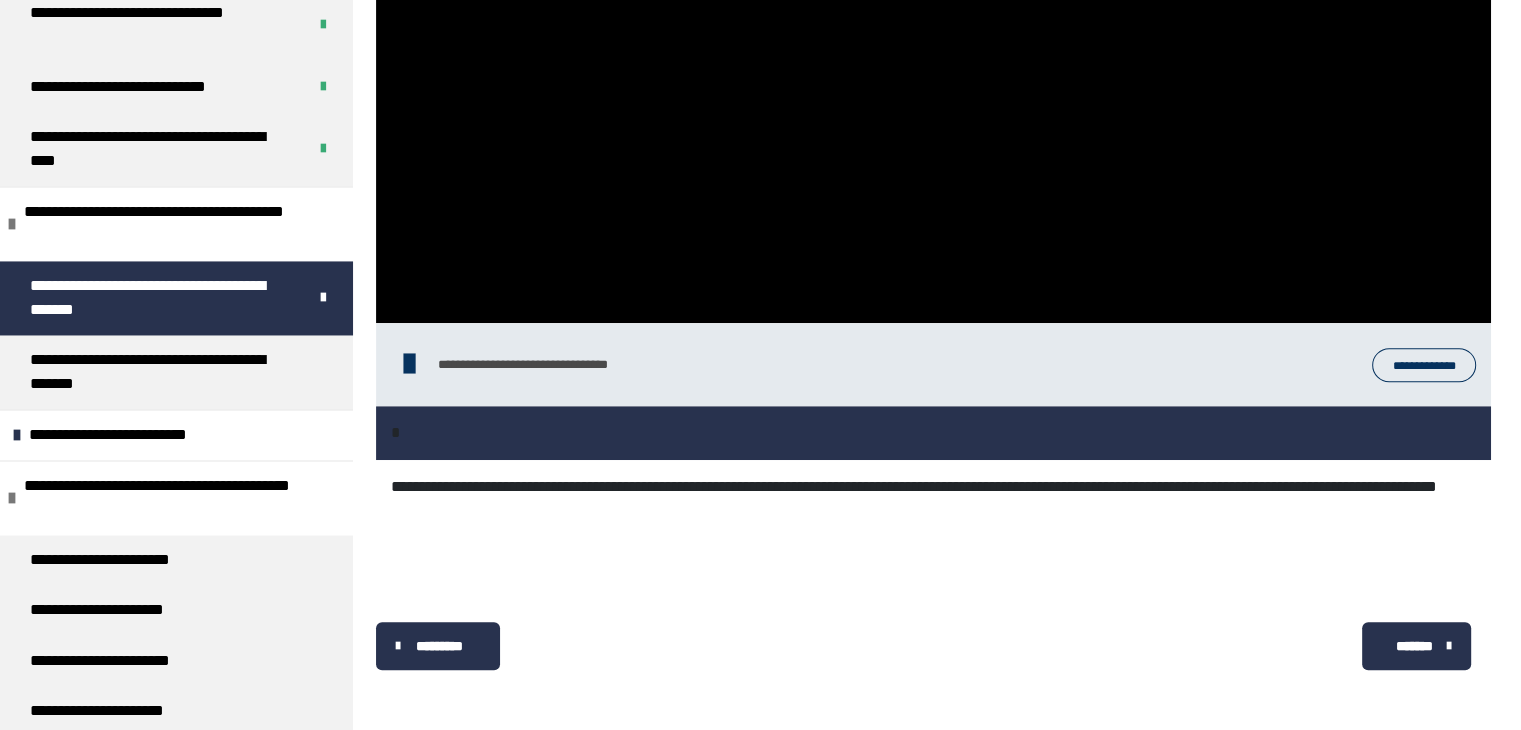 click on "*******" at bounding box center (1414, 646) 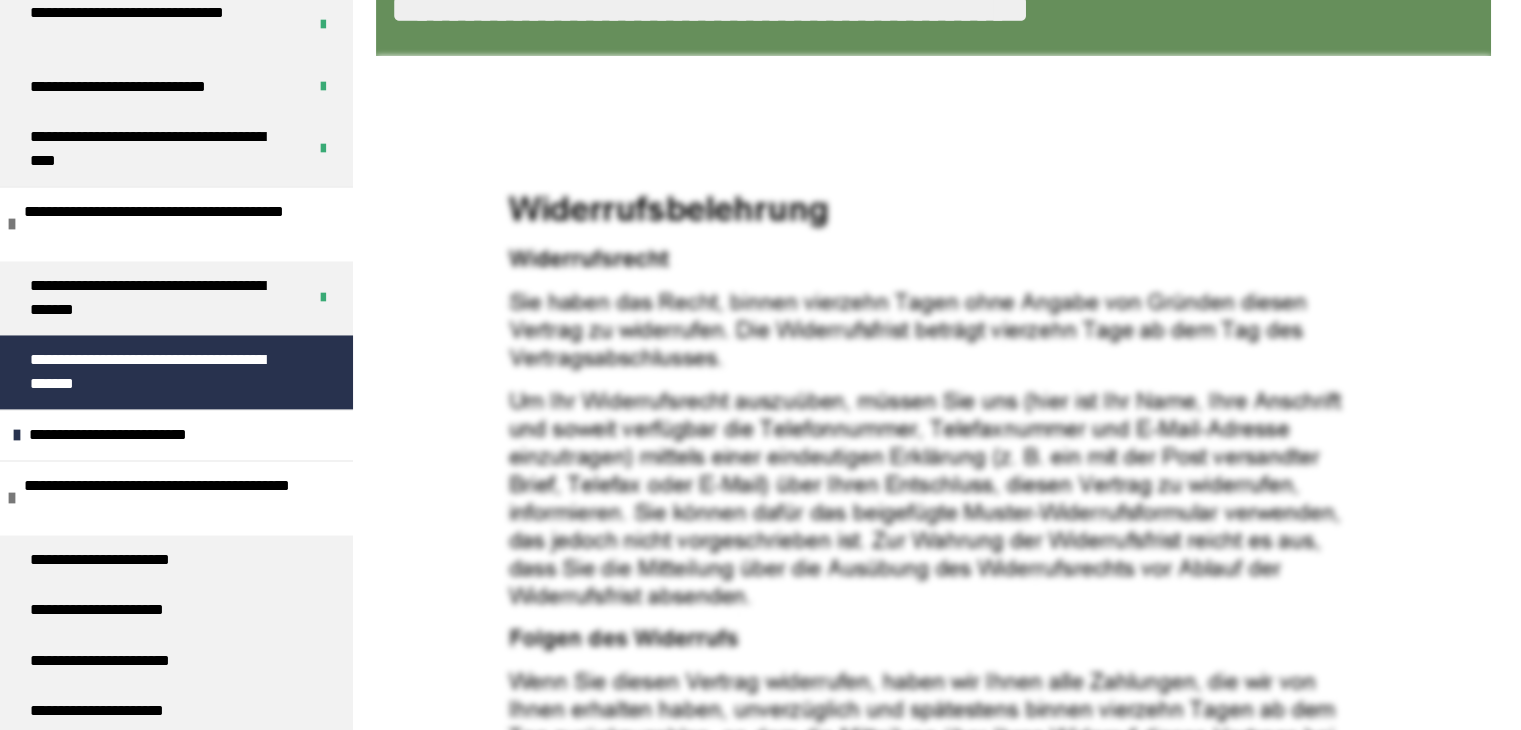 scroll, scrollTop: 1021, scrollLeft: 0, axis: vertical 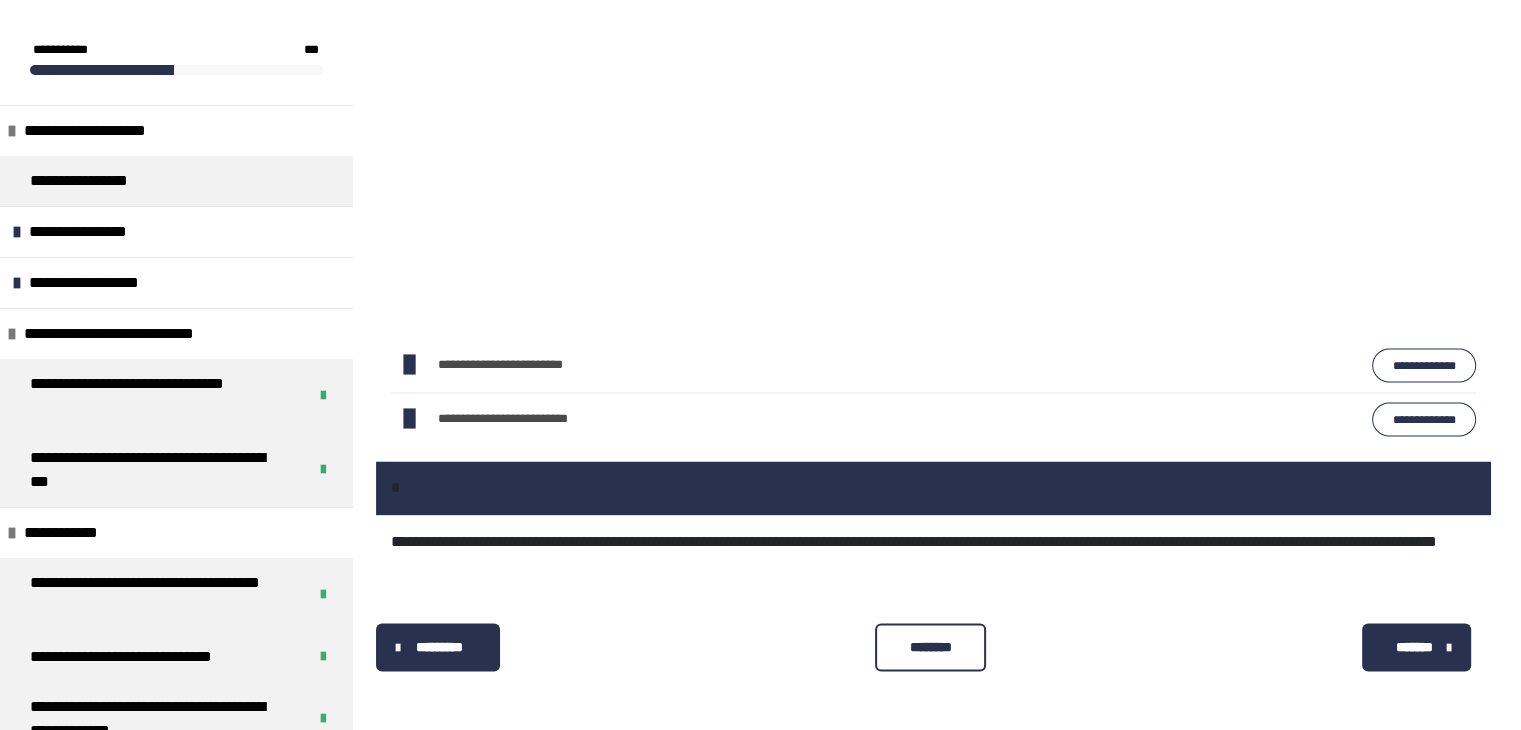 click on "********" at bounding box center [930, 646] 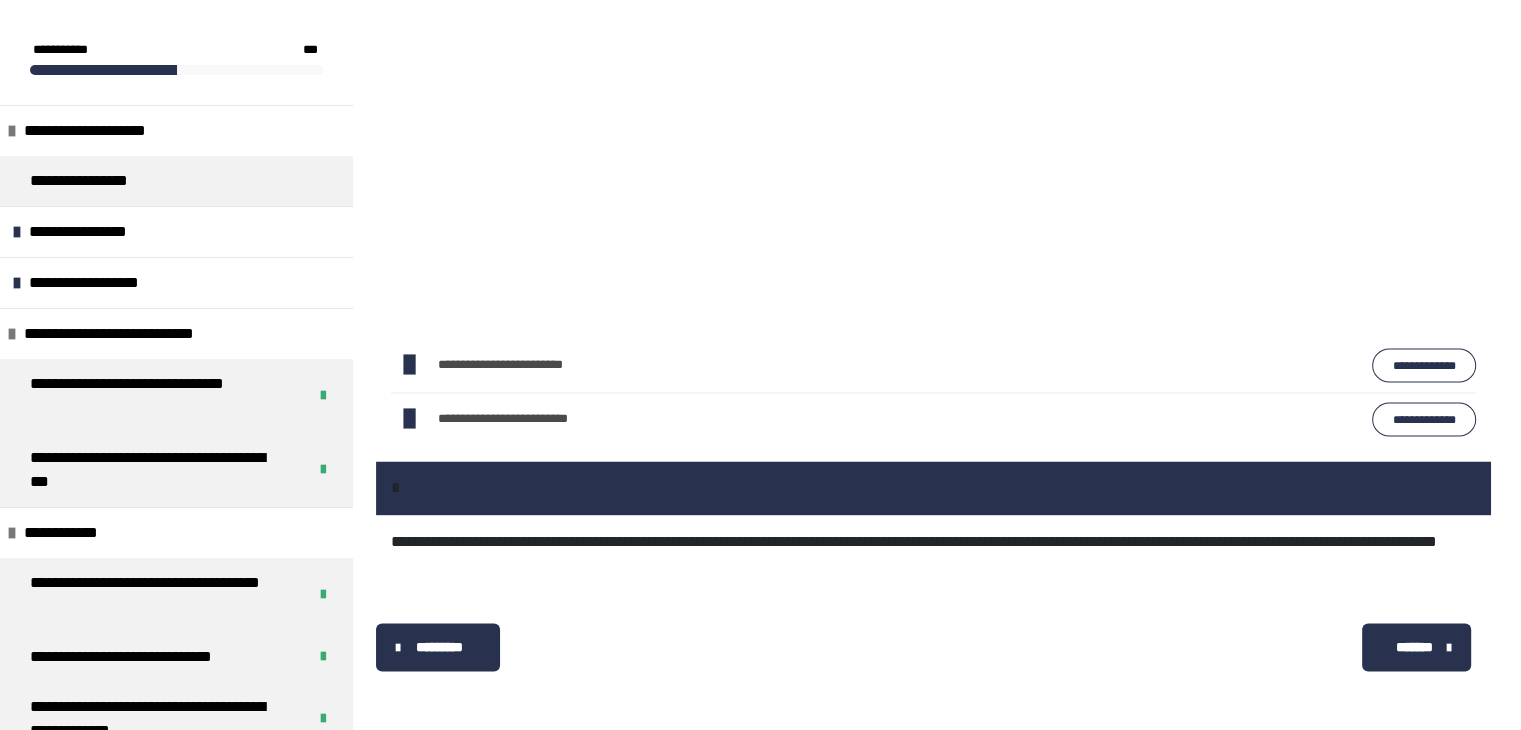 click on "*******" at bounding box center (1426, 647) 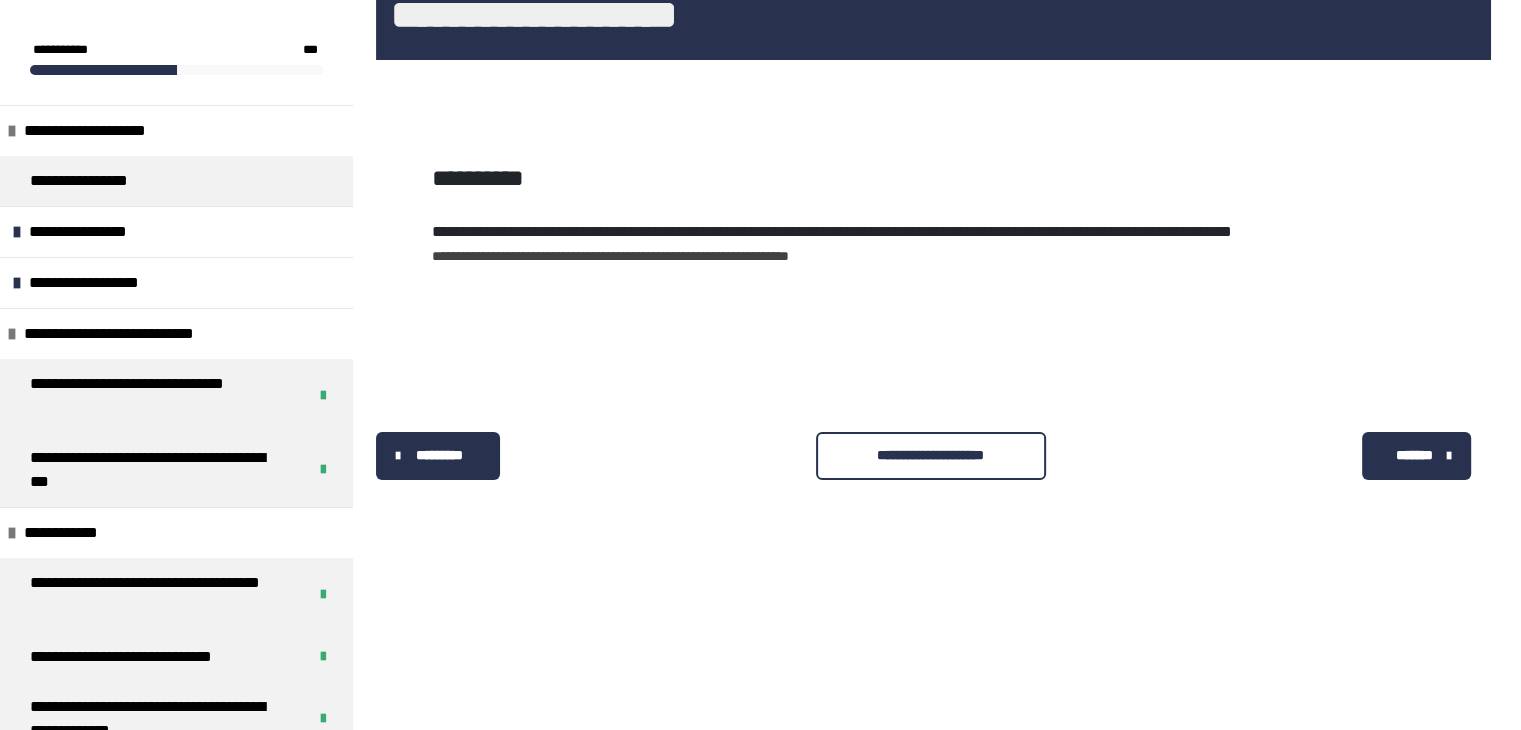 scroll, scrollTop: 340, scrollLeft: 0, axis: vertical 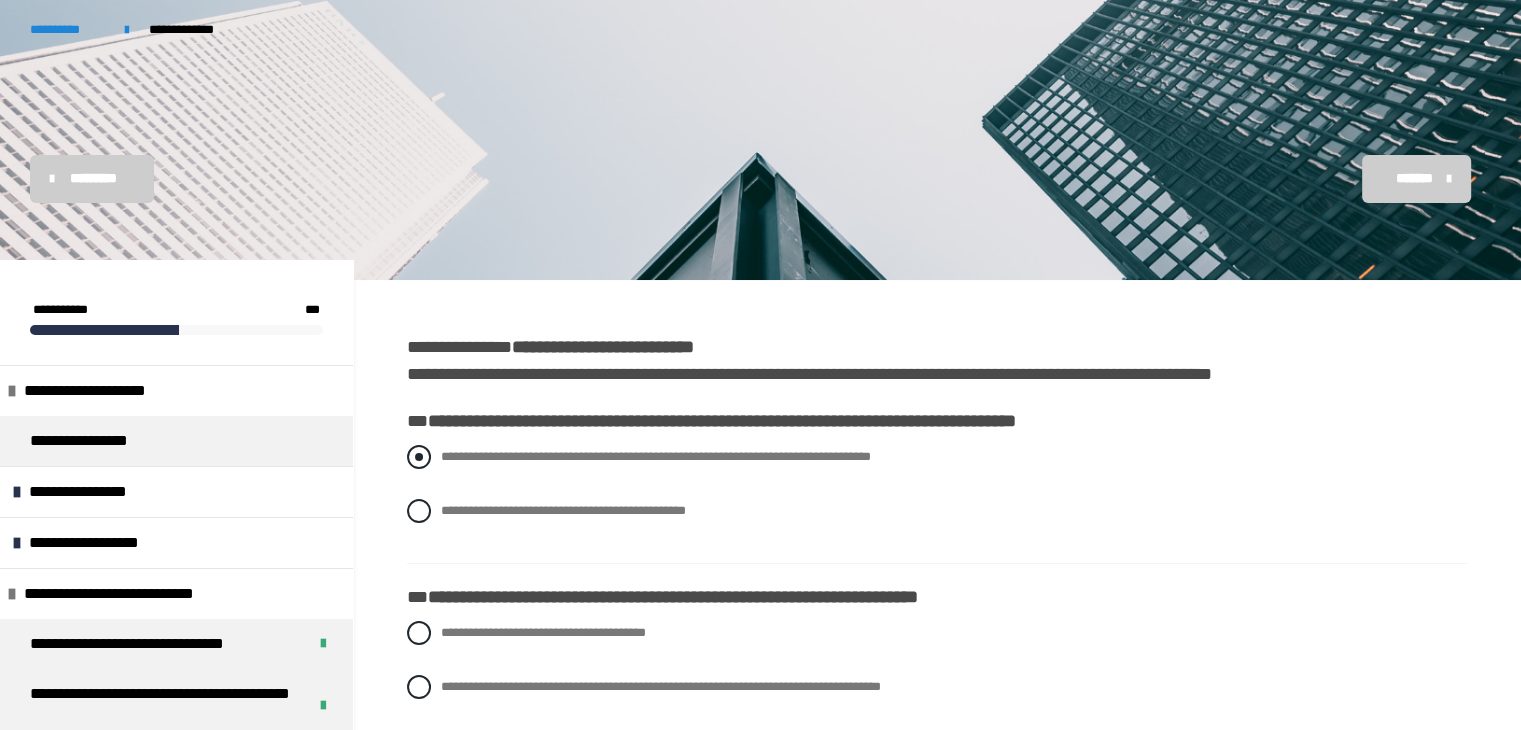 click at bounding box center [419, 457] 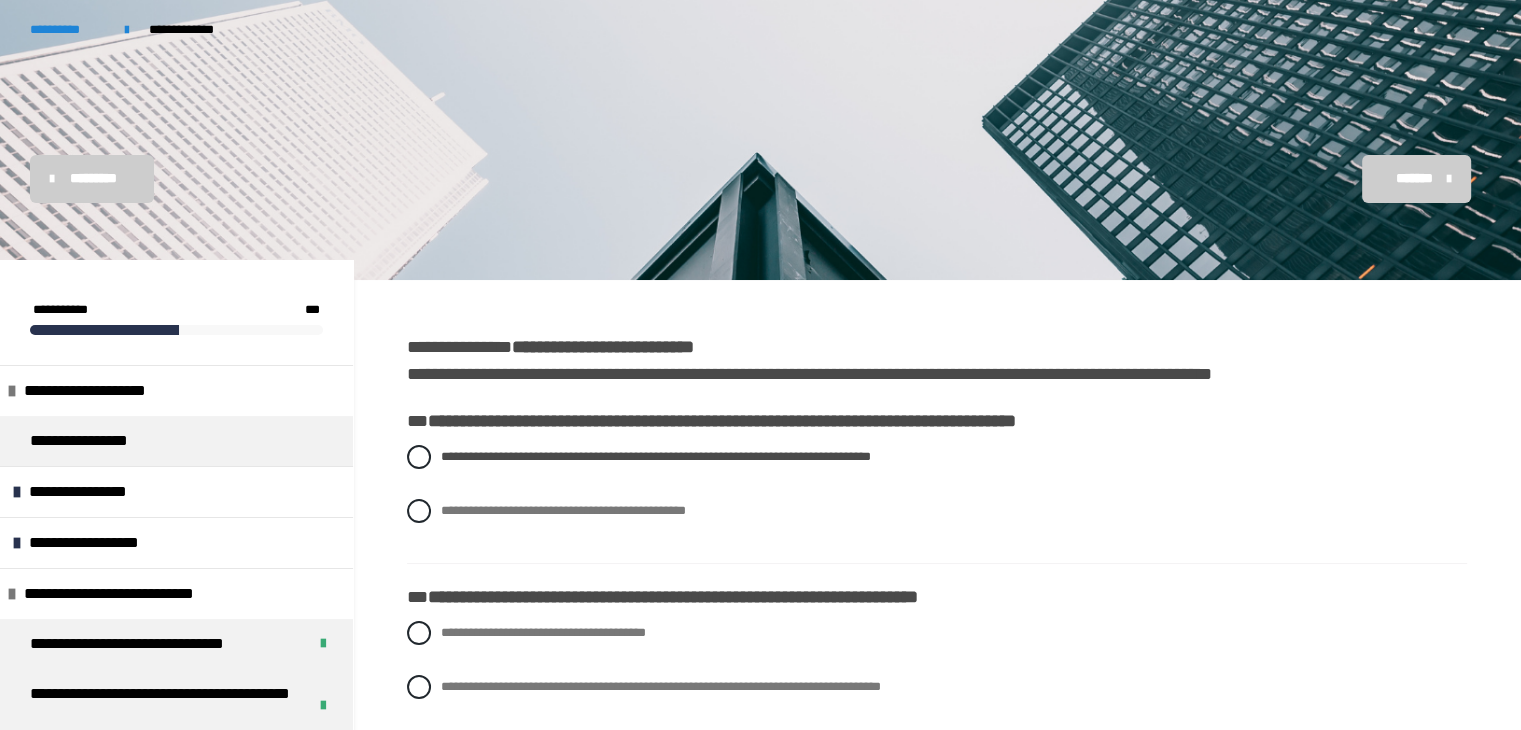 click on "**********" at bounding box center [760, 2610] 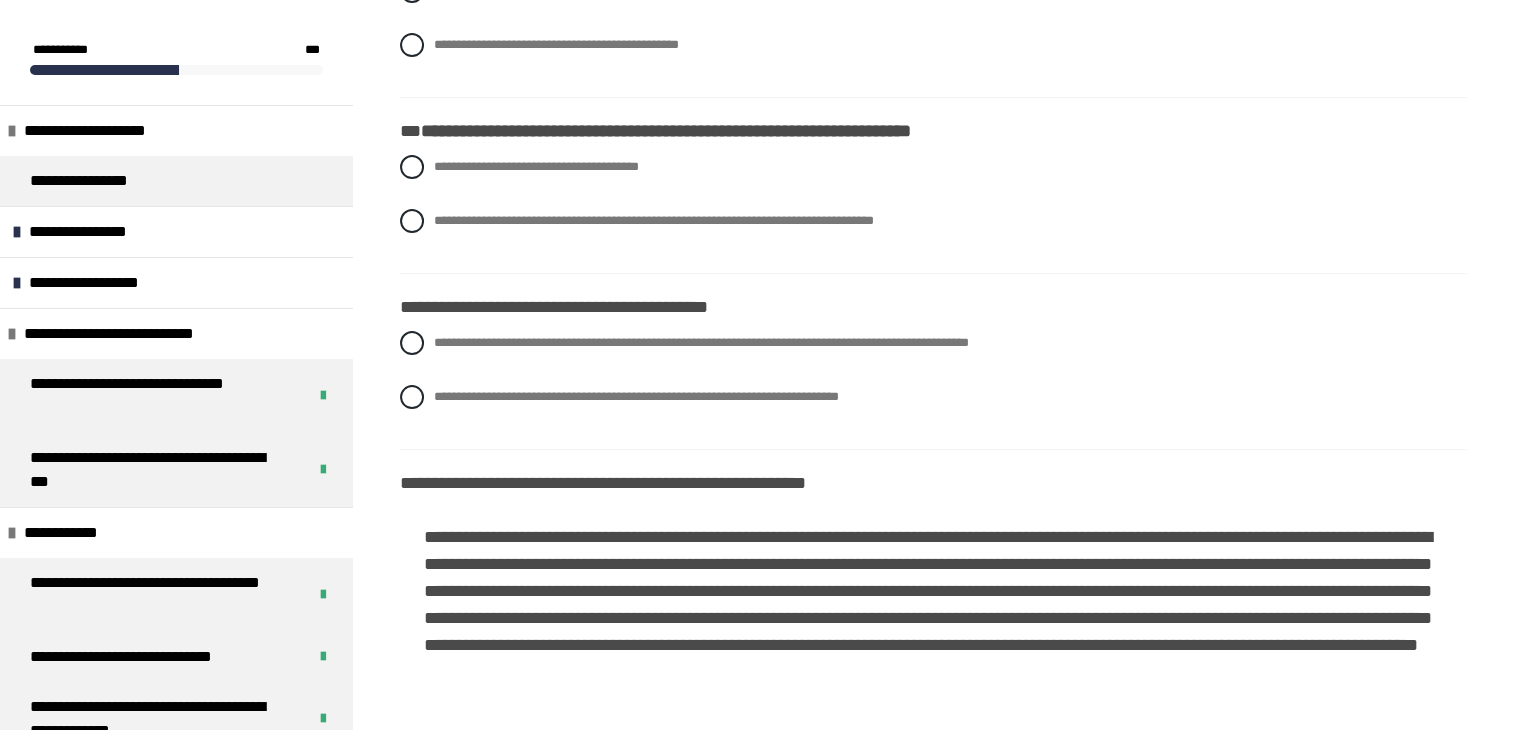 scroll, scrollTop: 493, scrollLeft: 0, axis: vertical 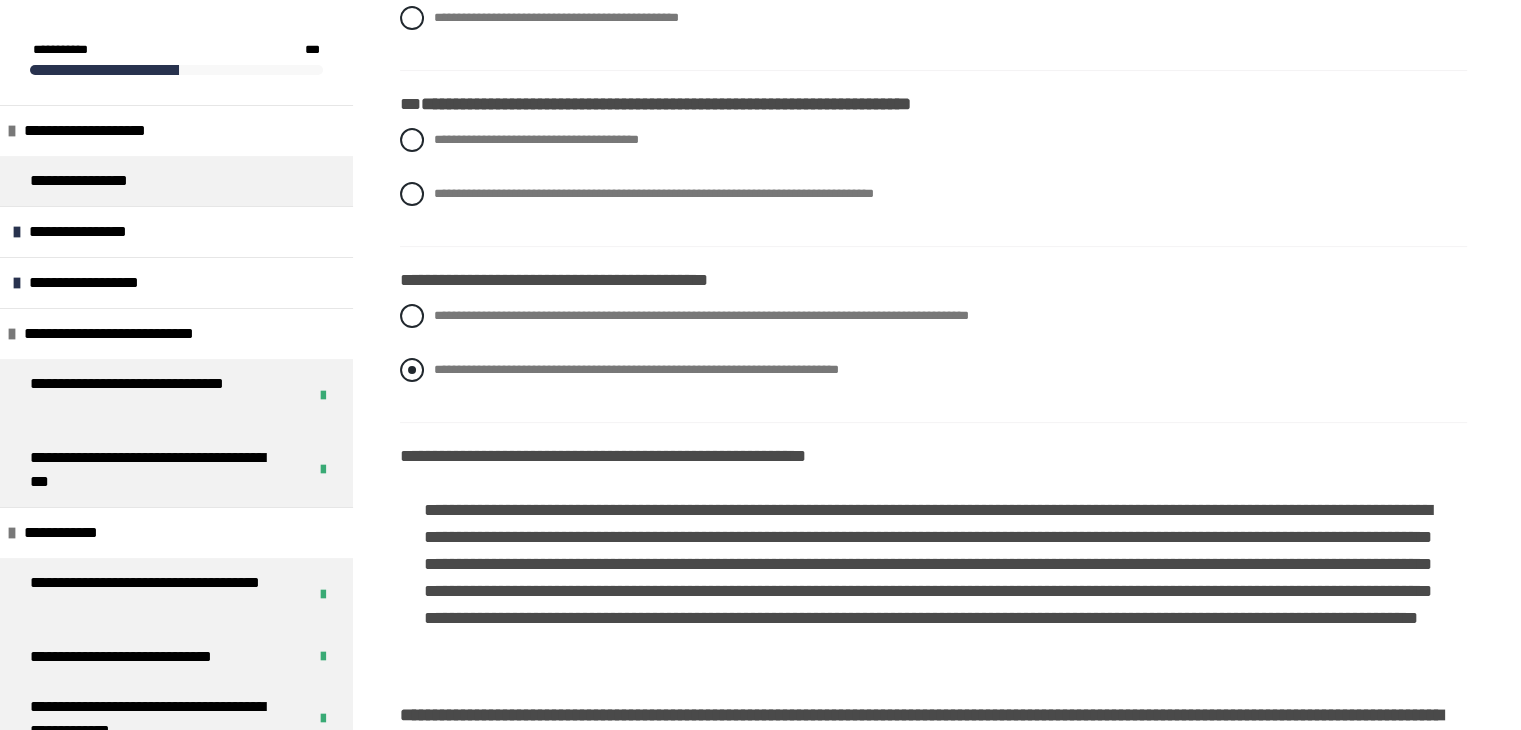 click at bounding box center (412, 370) 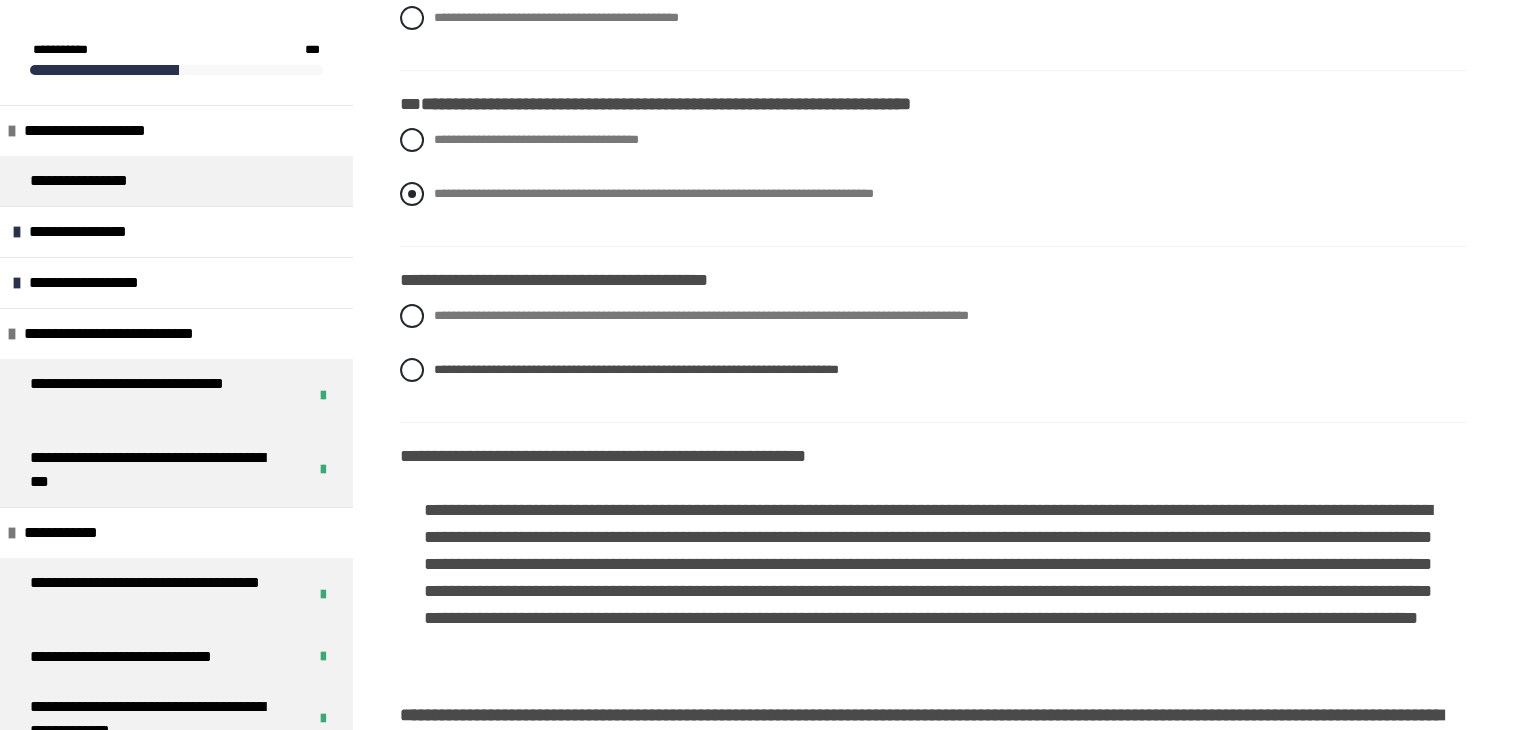 click at bounding box center (412, 194) 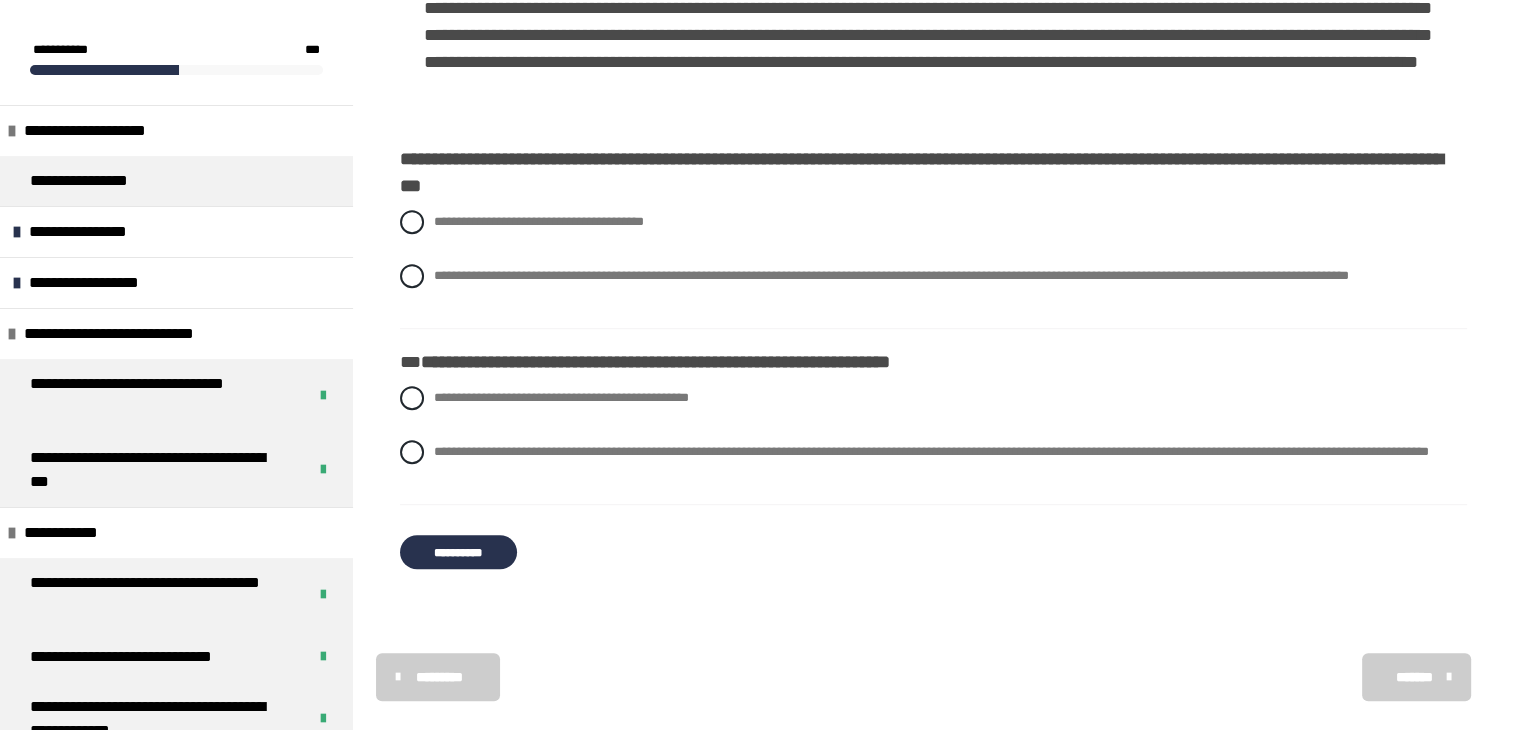 scroll, scrollTop: 1056, scrollLeft: 0, axis: vertical 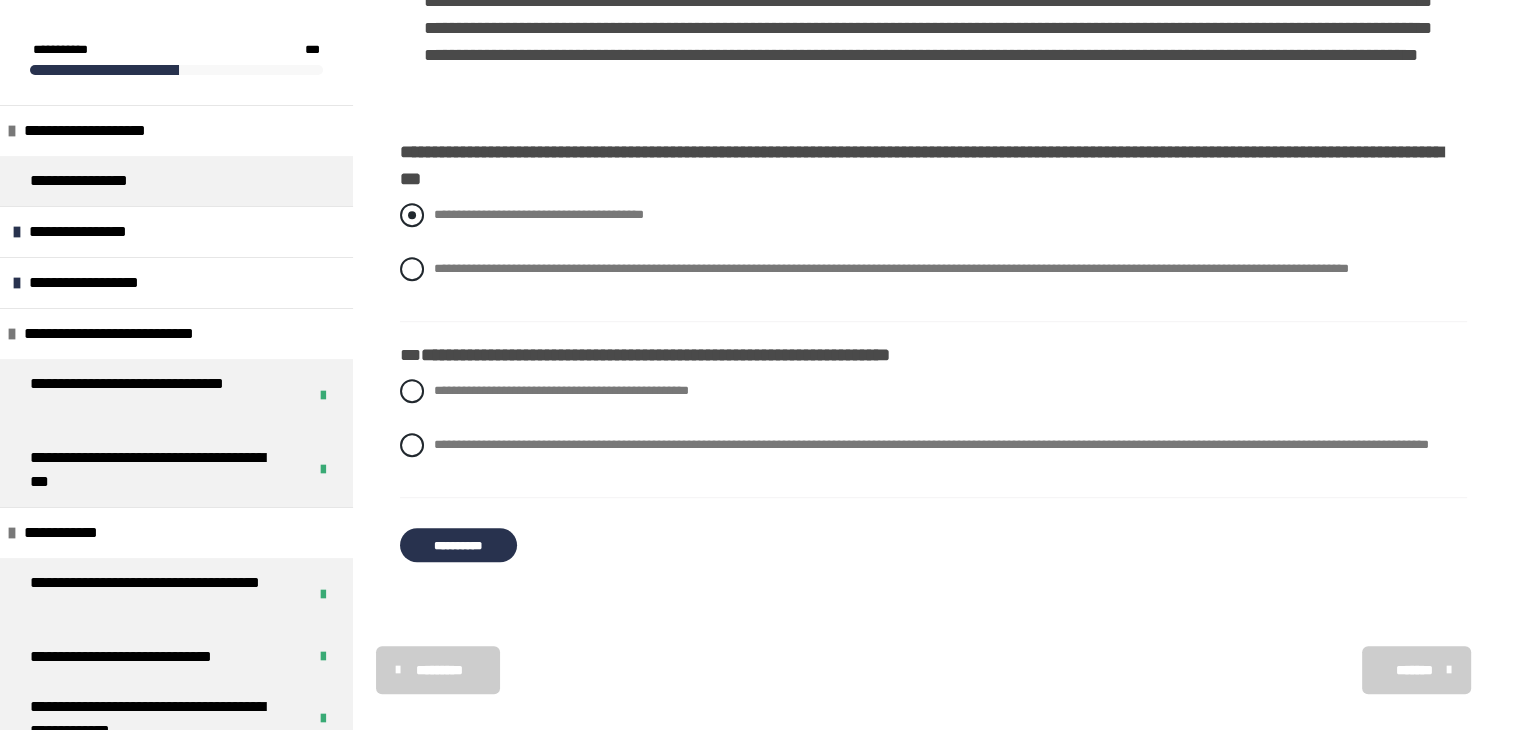 click at bounding box center [412, 215] 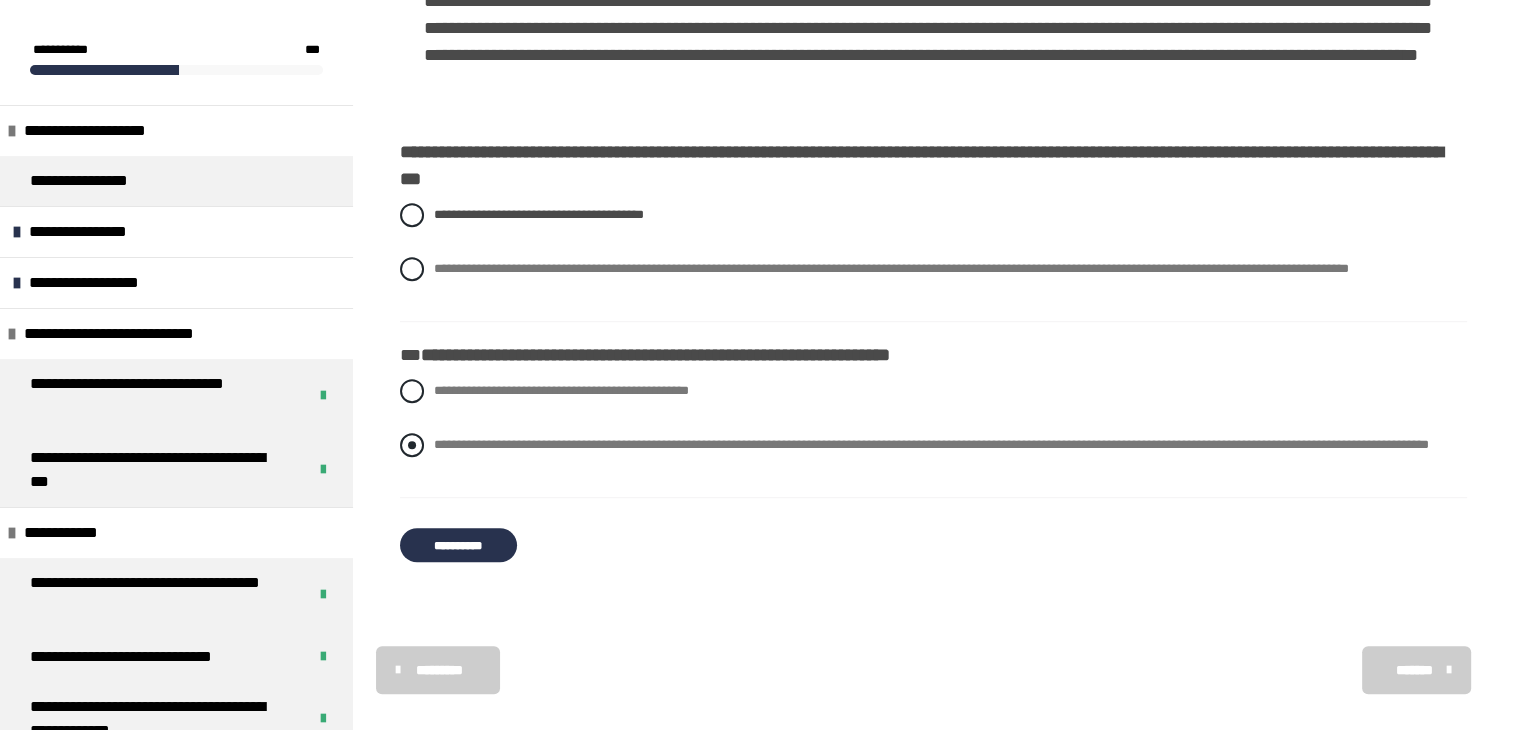 click at bounding box center [412, 445] 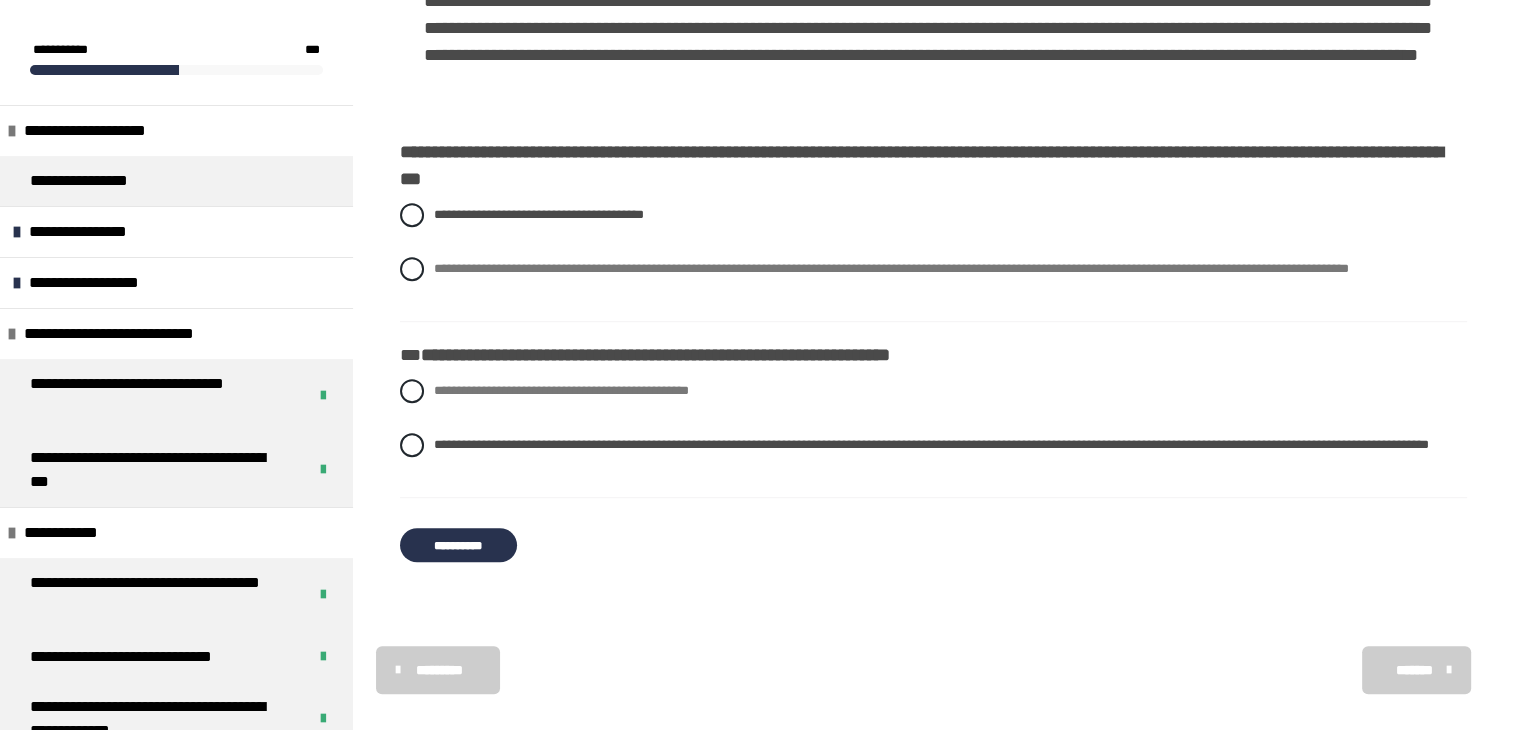 click on "**********" at bounding box center [458, 545] 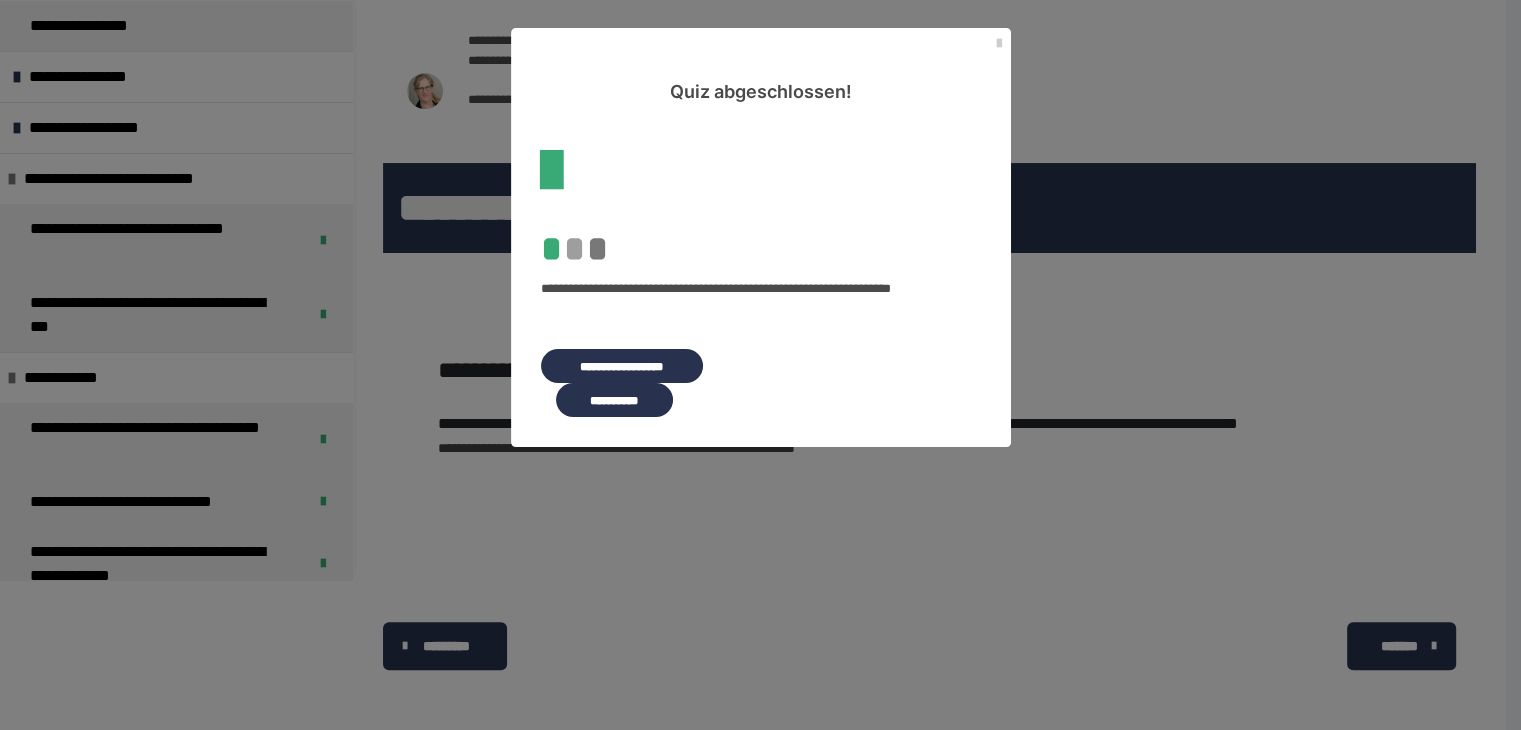 scroll, scrollTop: 0, scrollLeft: 0, axis: both 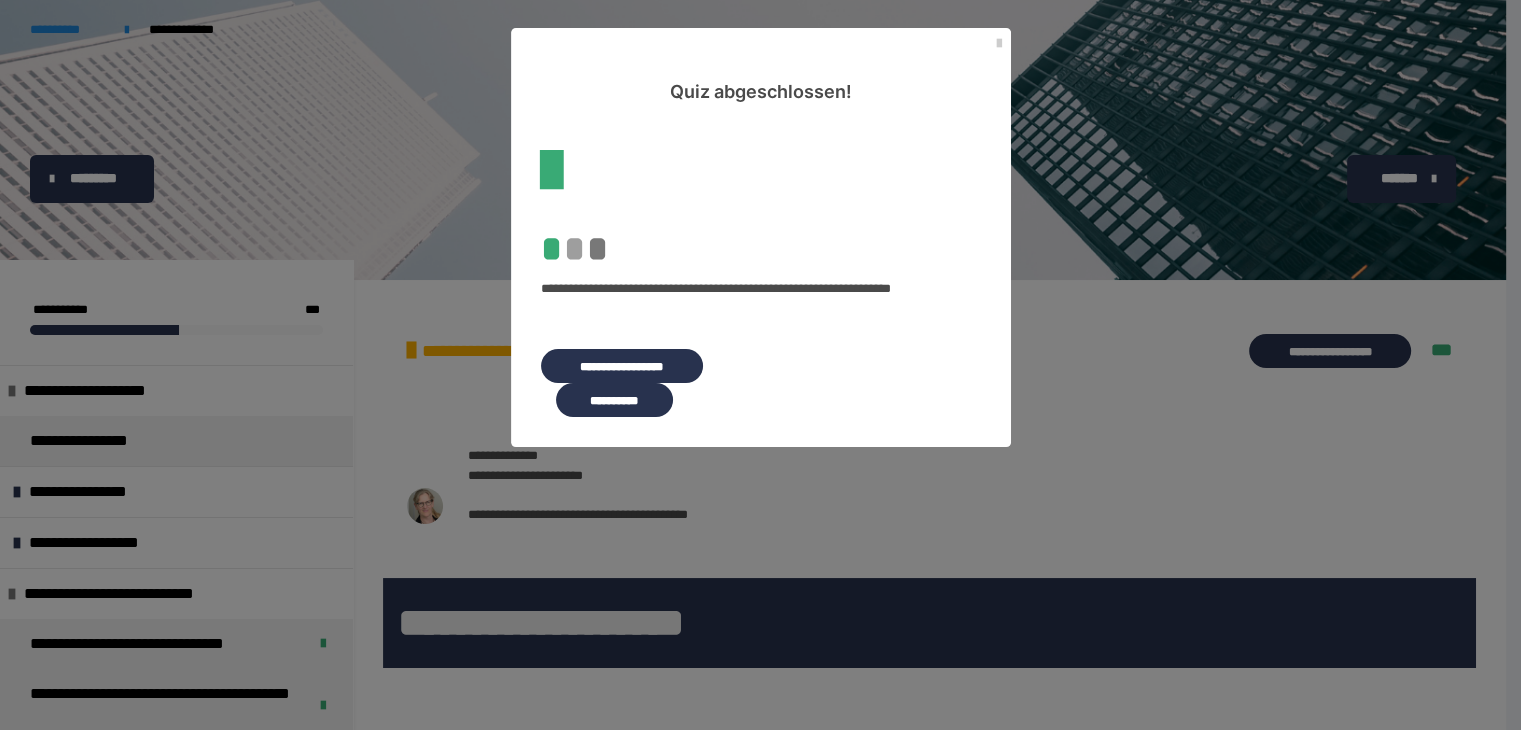 click on "**********" at bounding box center [614, 400] 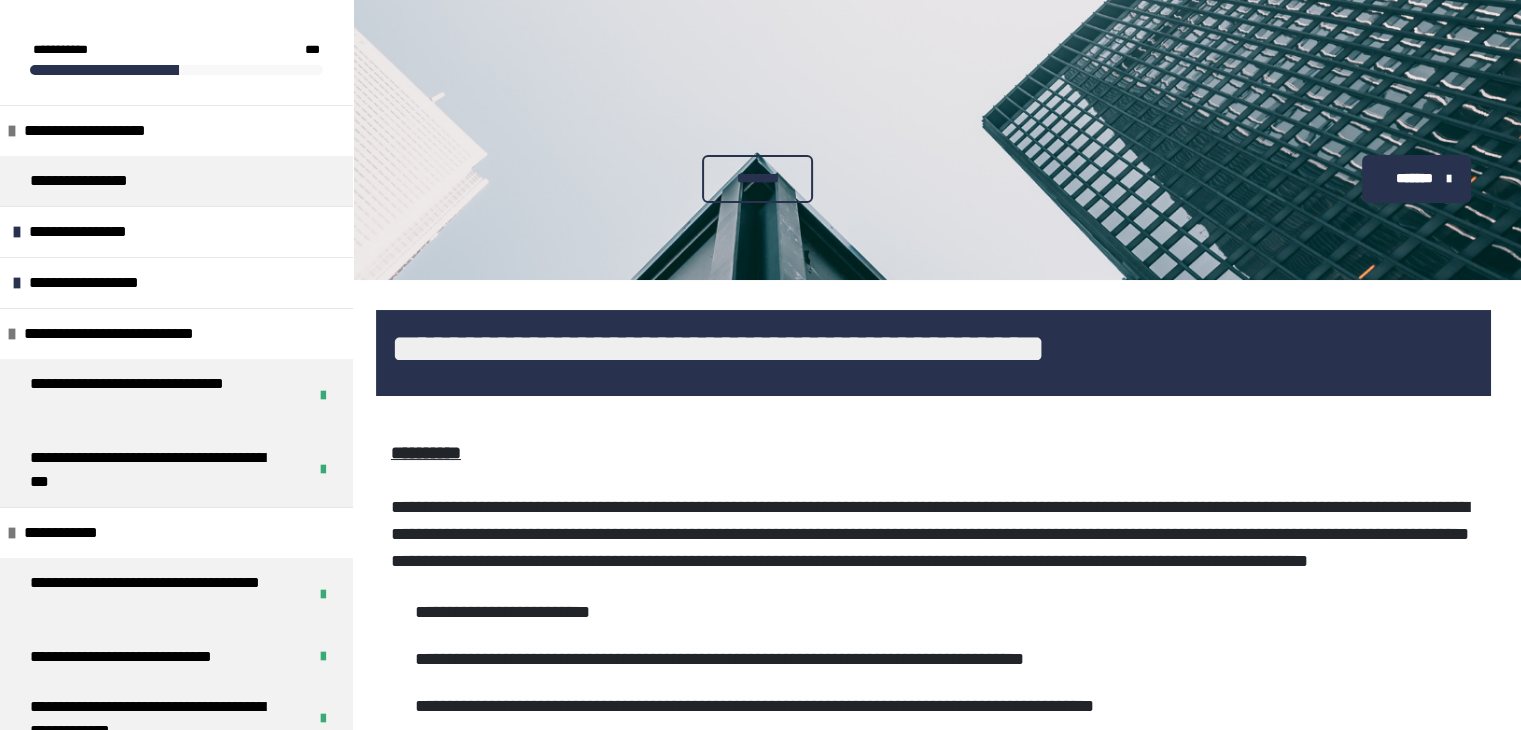 scroll, scrollTop: 388, scrollLeft: 0, axis: vertical 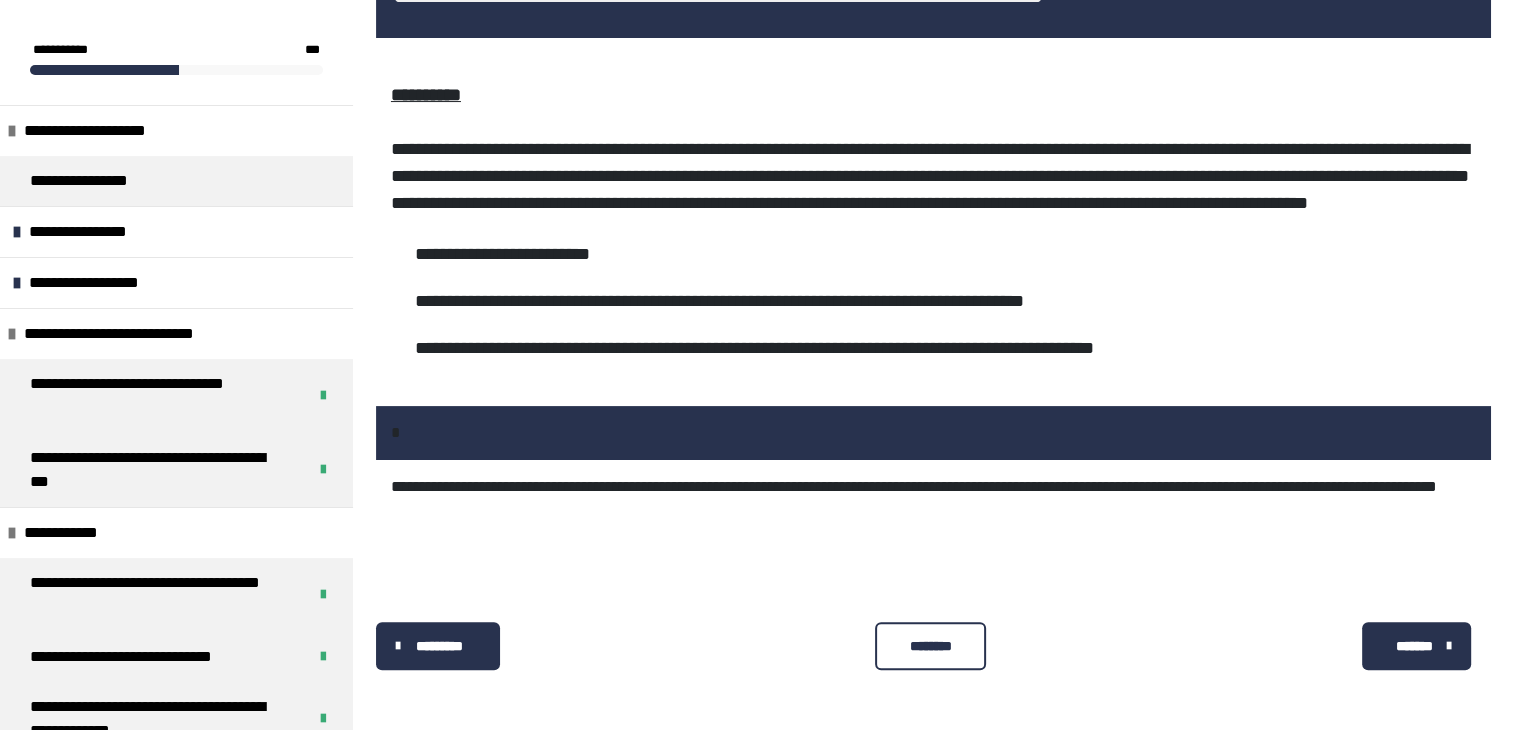 click on "********" at bounding box center (930, 646) 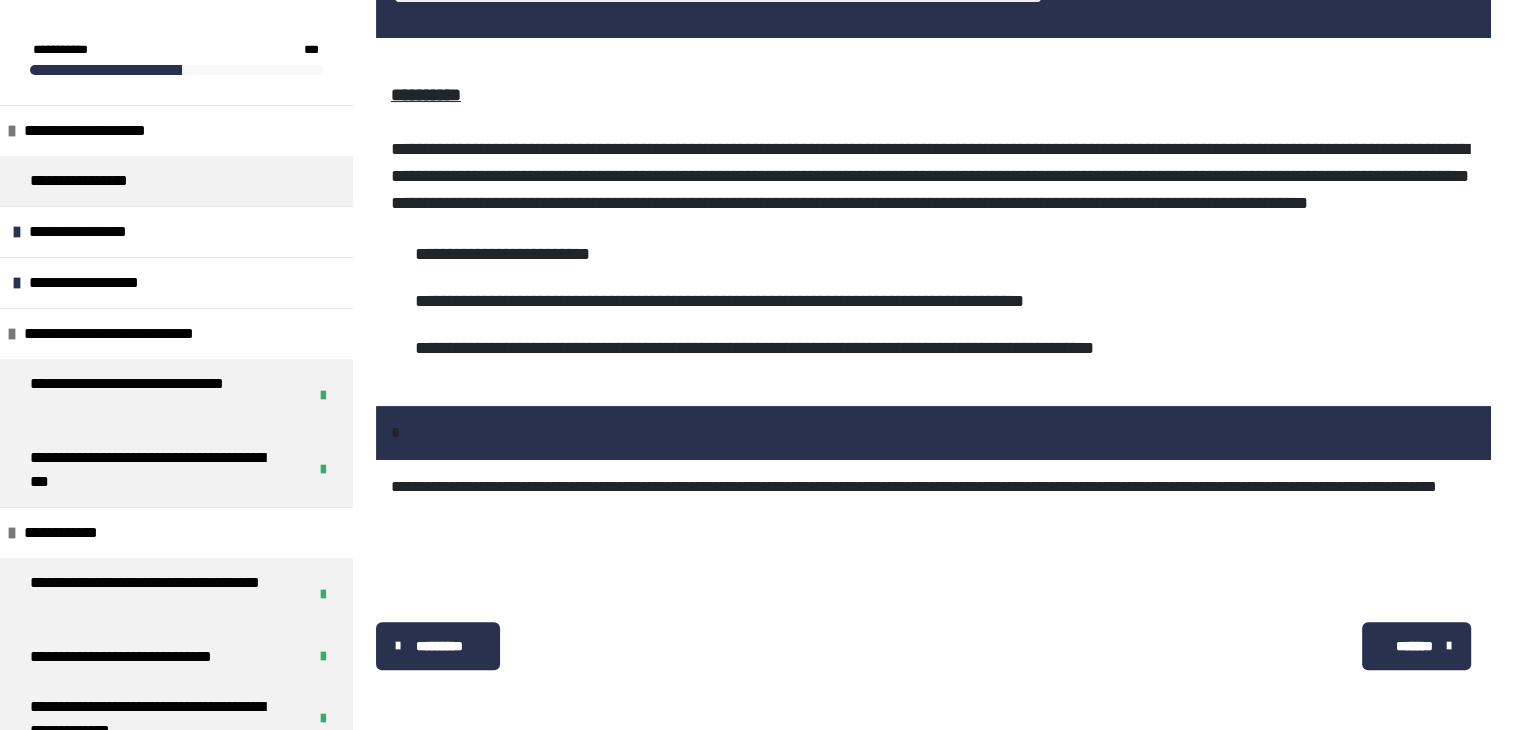 click on "*******" at bounding box center (1414, 646) 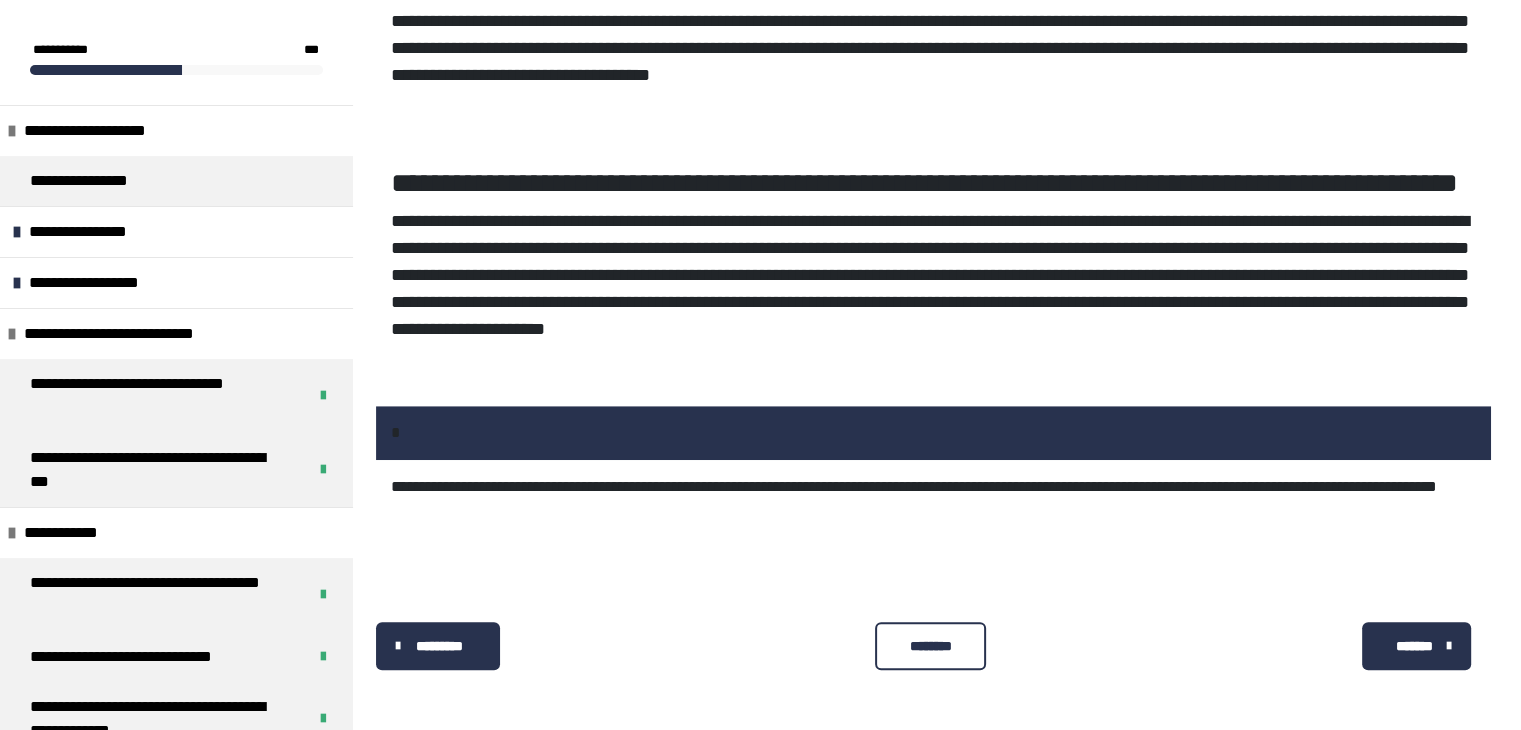 scroll, scrollTop: 1483, scrollLeft: 0, axis: vertical 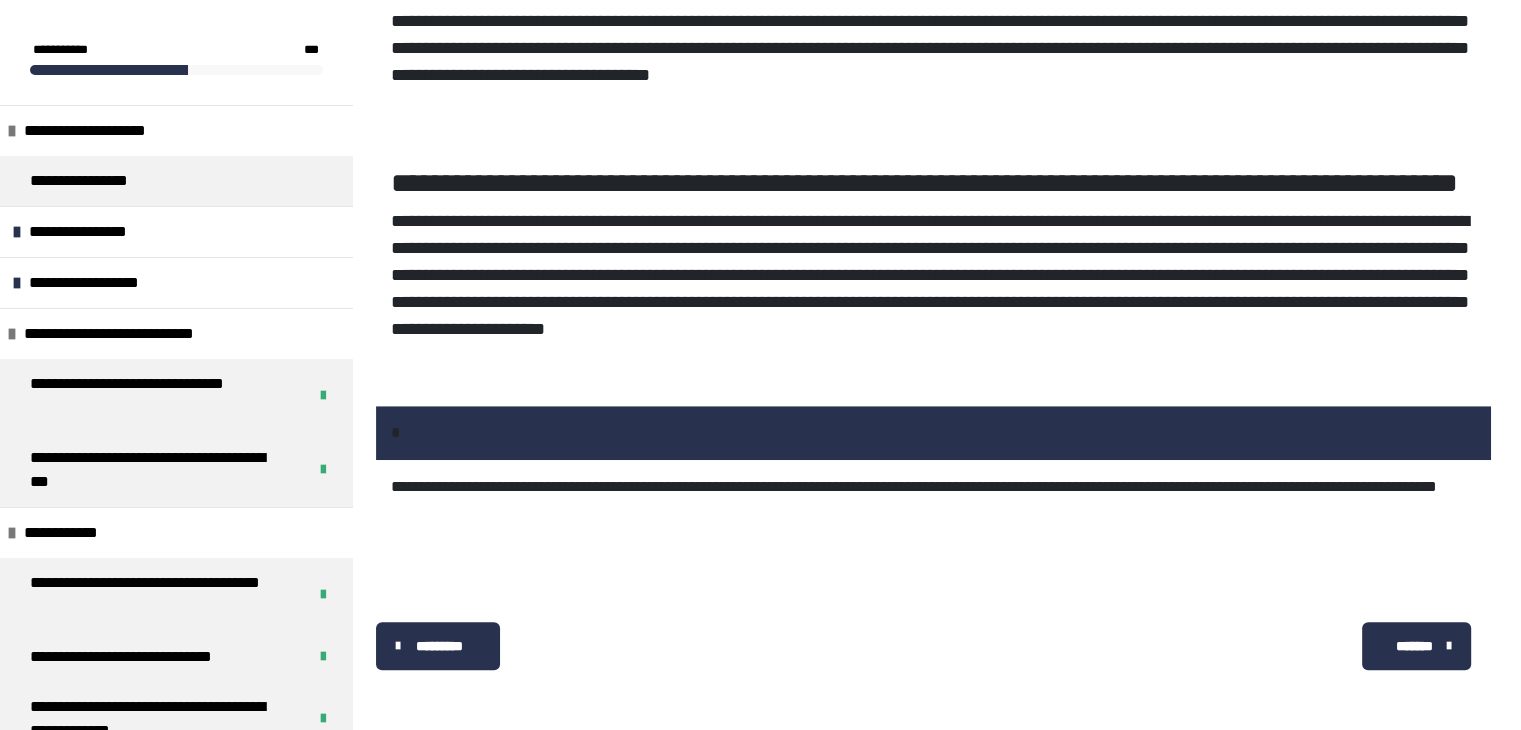 click on "*******" at bounding box center [1414, 646] 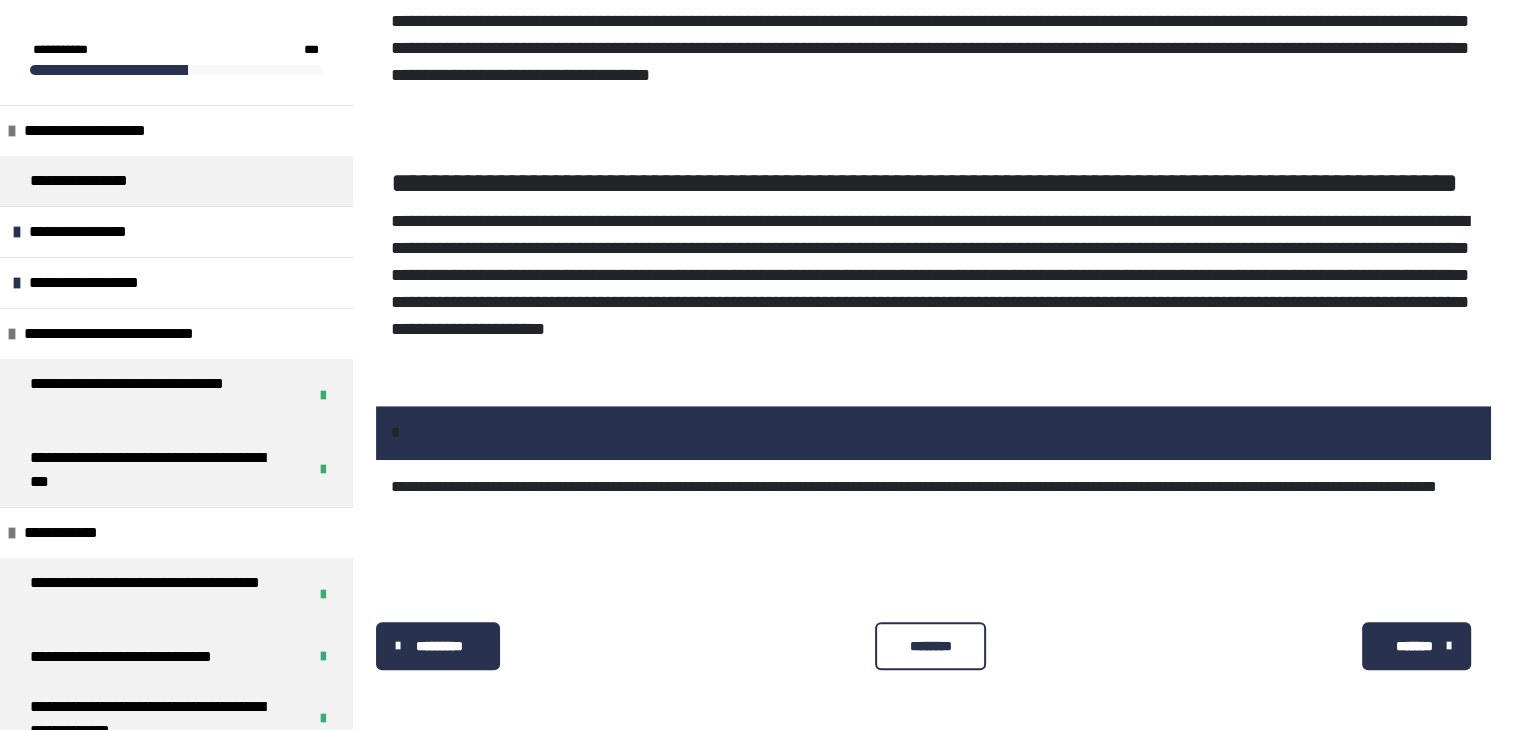 scroll, scrollTop: 909, scrollLeft: 0, axis: vertical 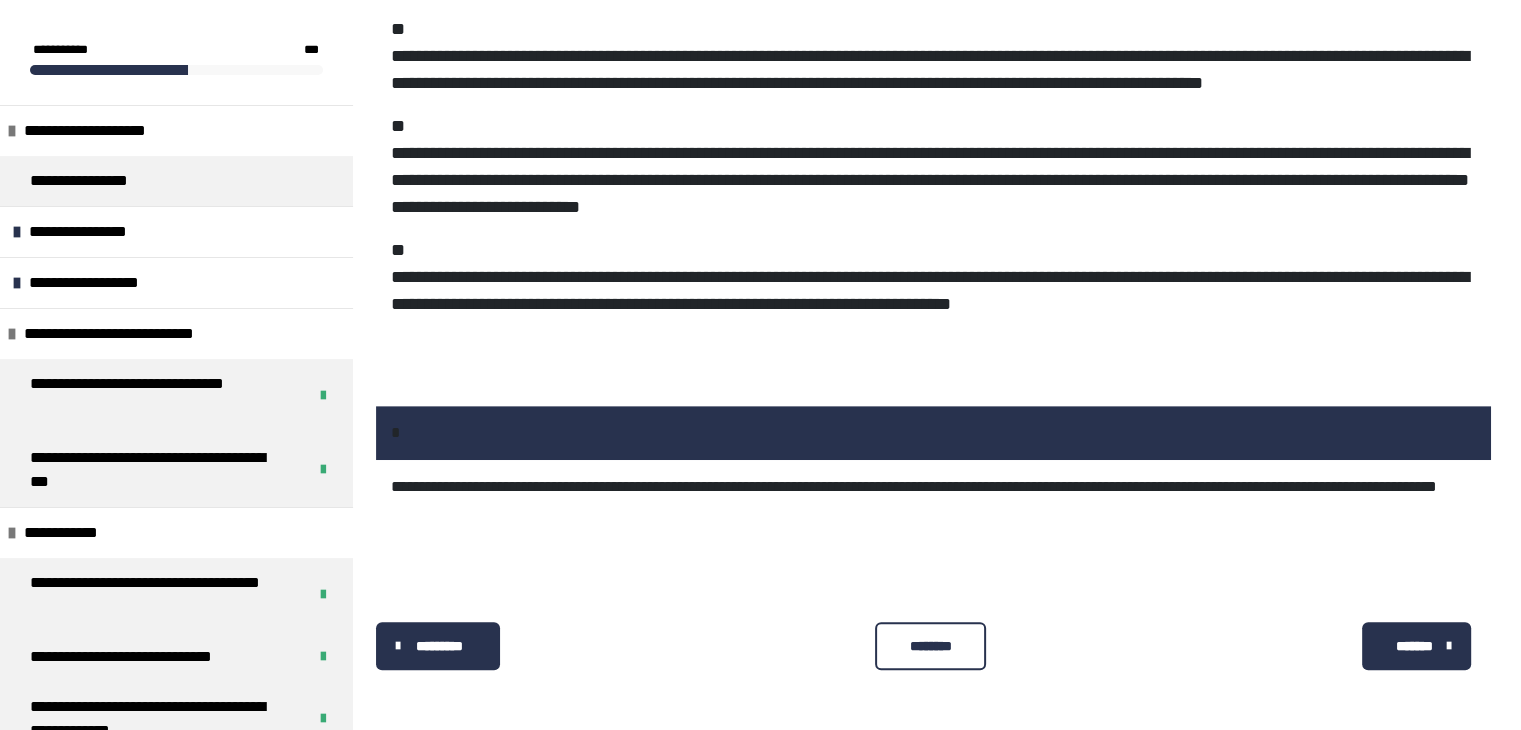 click on "********" at bounding box center (930, 646) 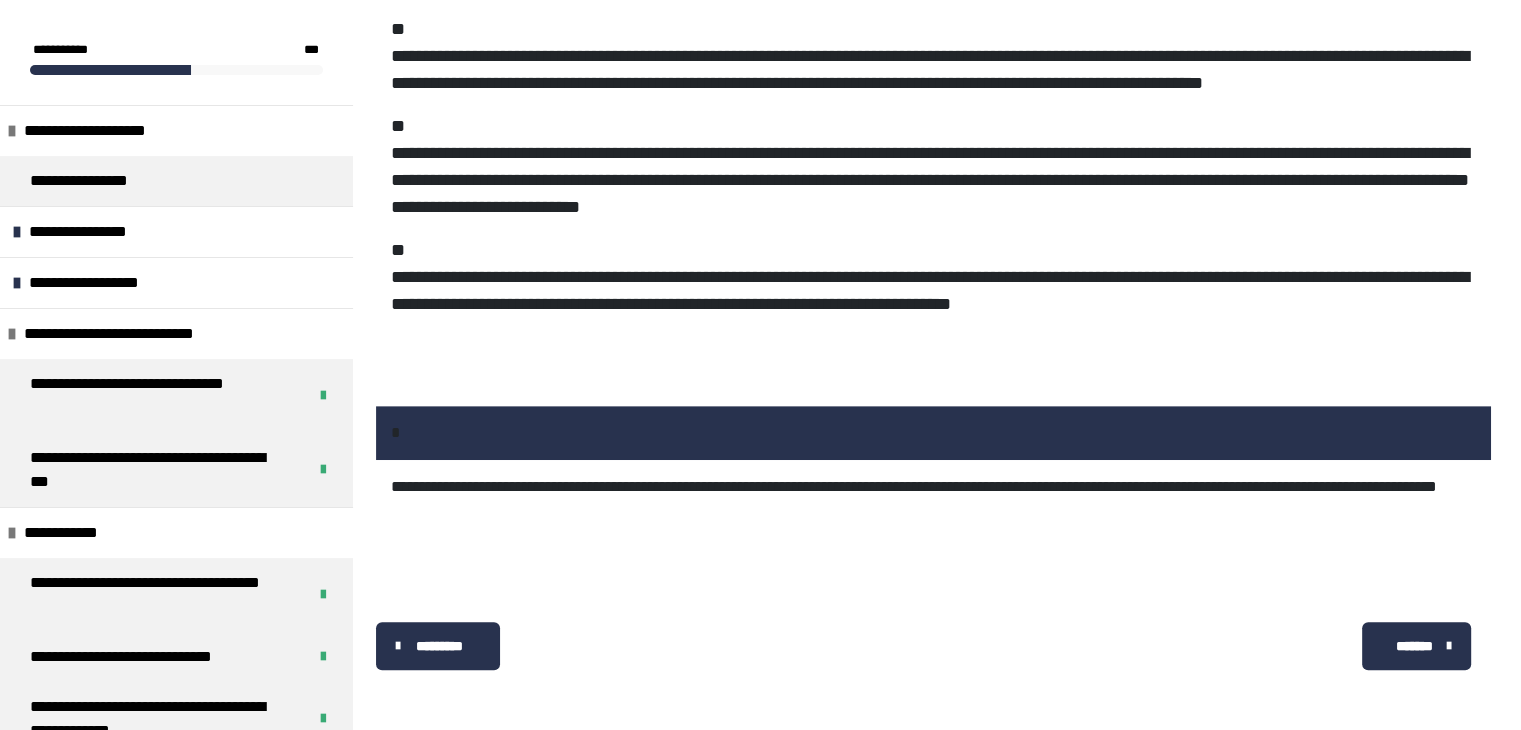click on "*******" at bounding box center [1414, 646] 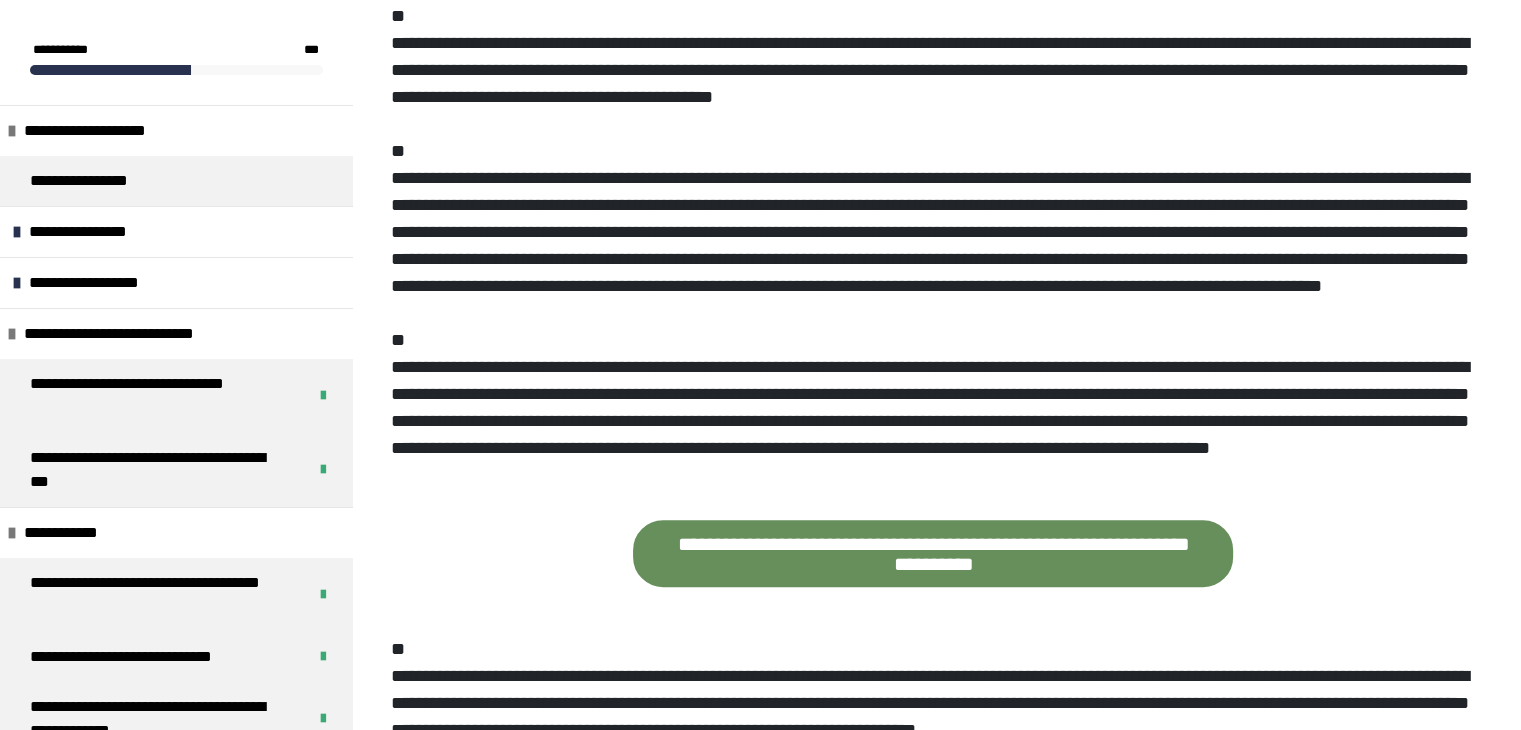 scroll, scrollTop: 460, scrollLeft: 0, axis: vertical 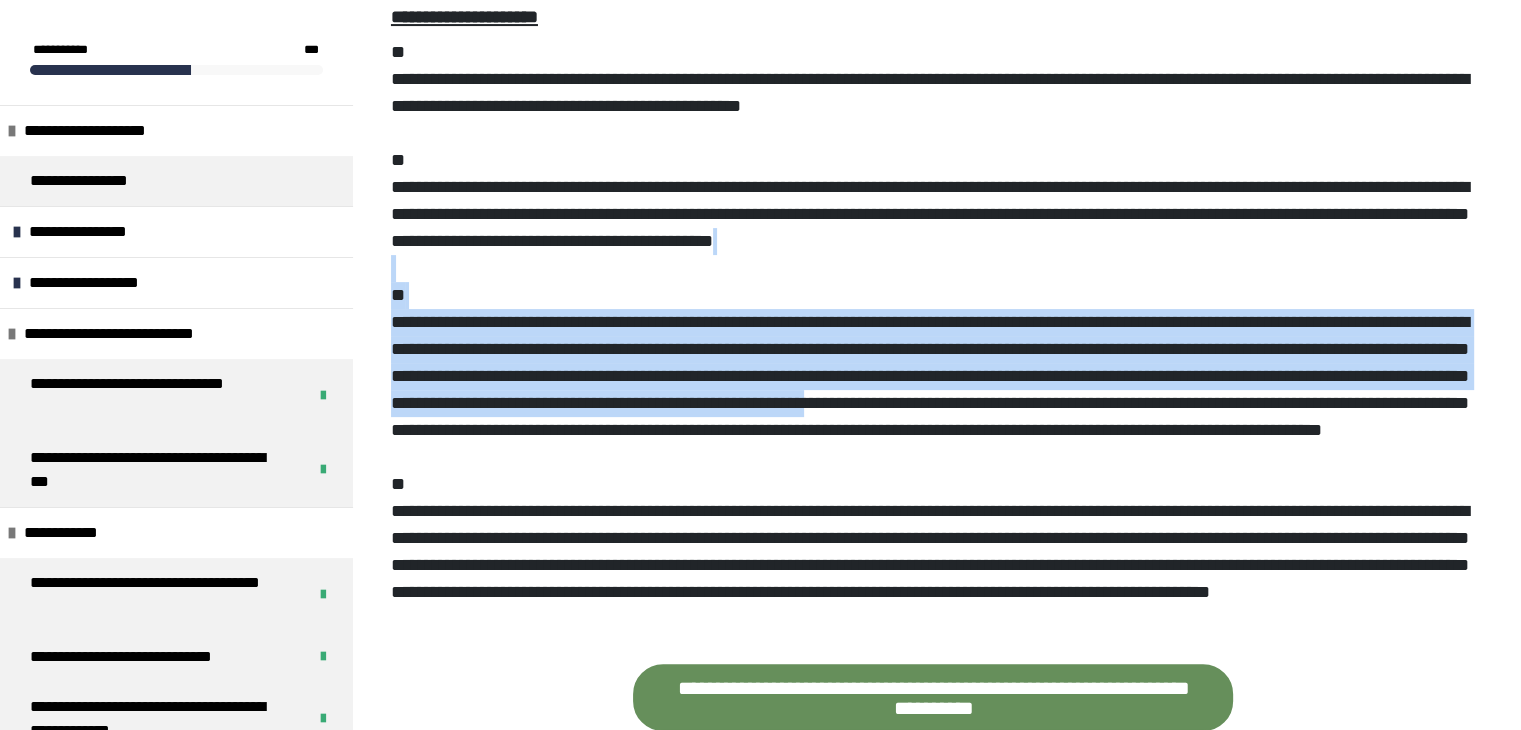 drag, startPoint x: 1486, startPoint y: 306, endPoint x: 1465, endPoint y: 233, distance: 75.96052 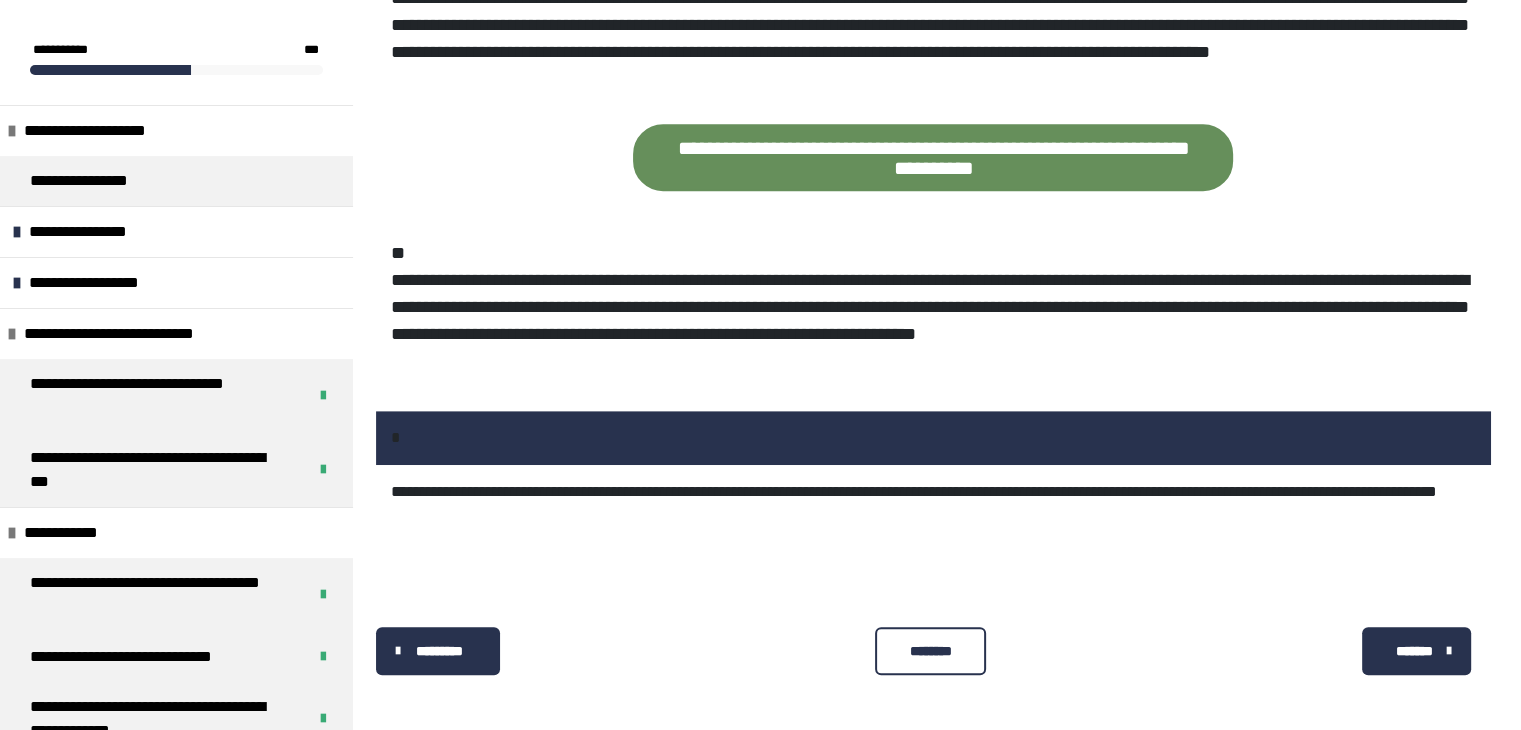 scroll, scrollTop: 1087, scrollLeft: 0, axis: vertical 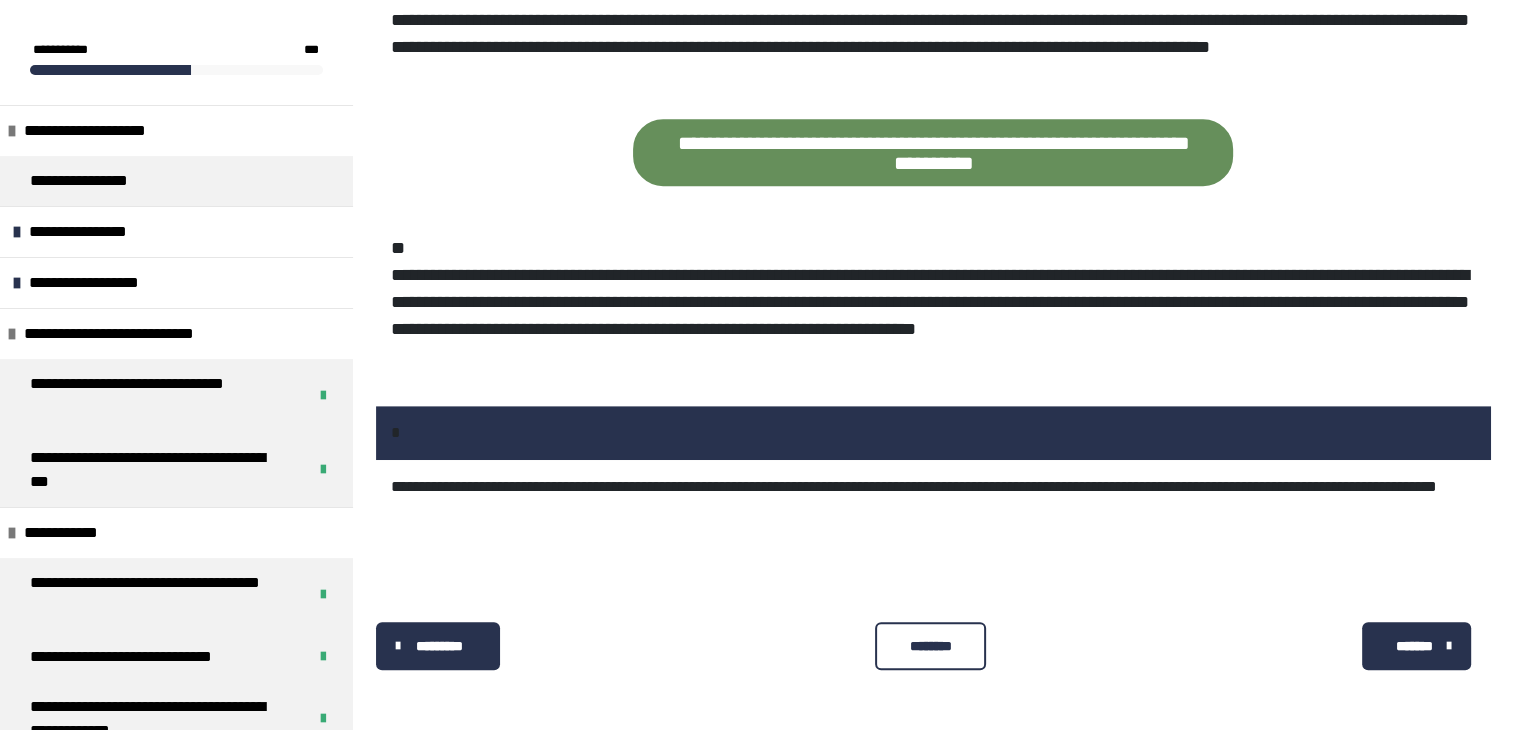 click on "********" at bounding box center [930, 646] 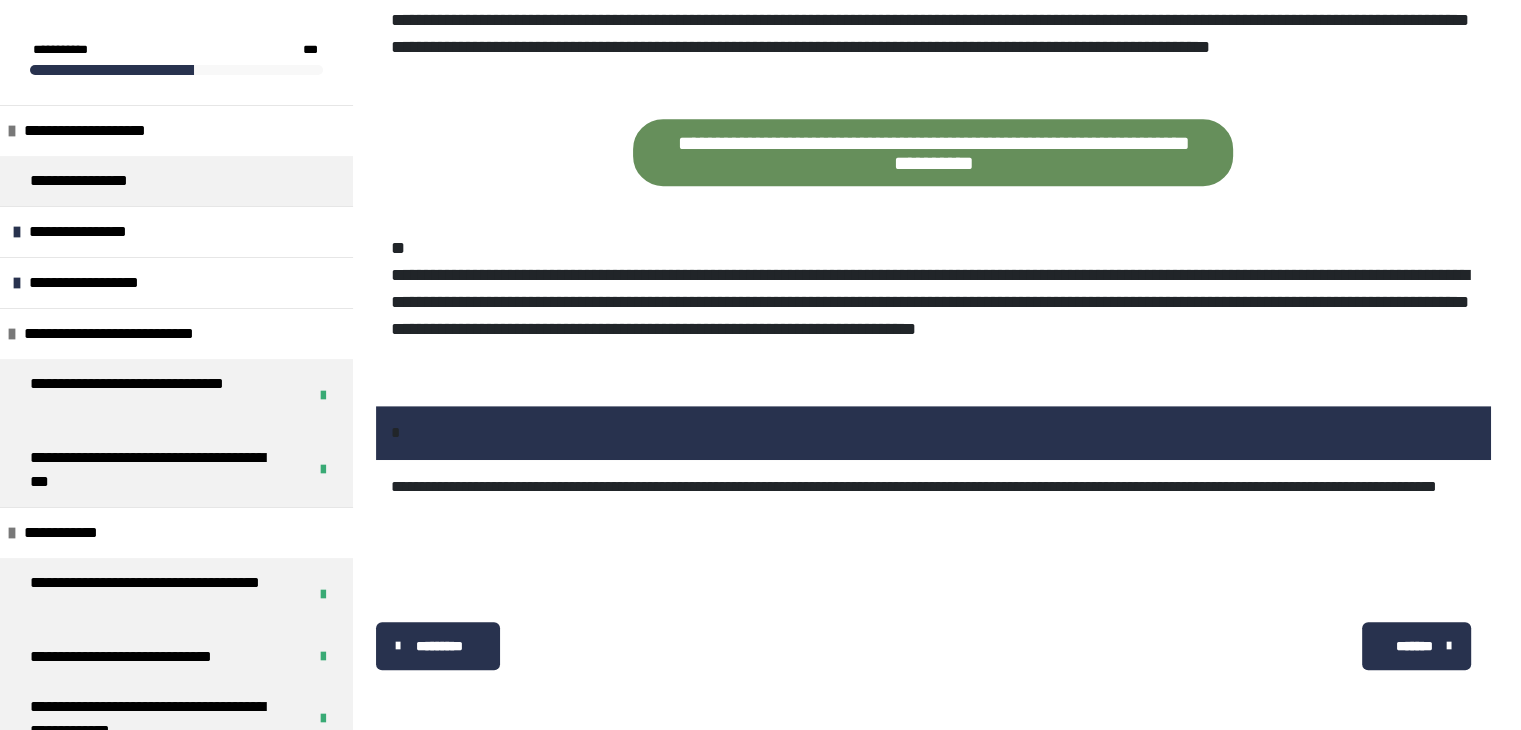 click on "*******" at bounding box center (1414, 646) 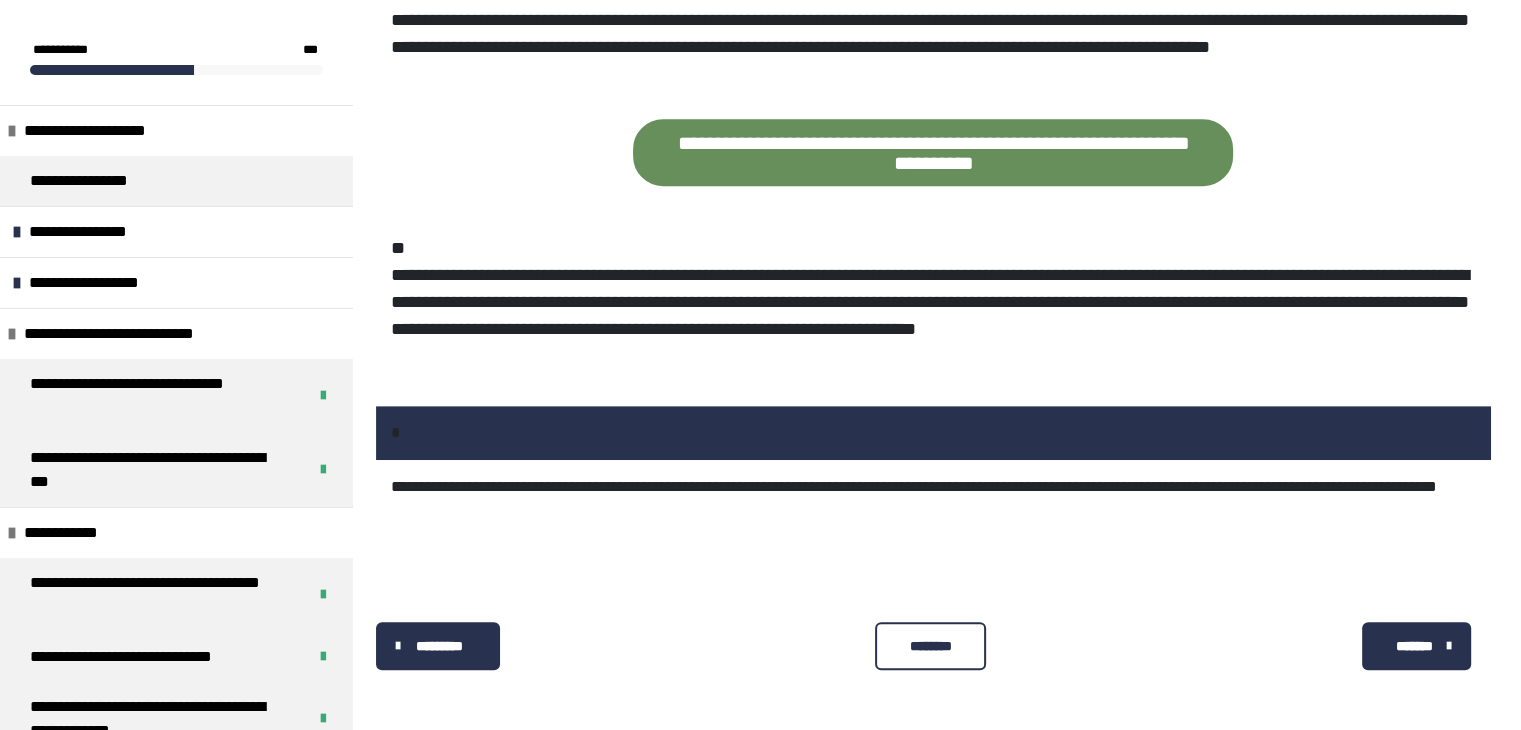 scroll, scrollTop: 912, scrollLeft: 0, axis: vertical 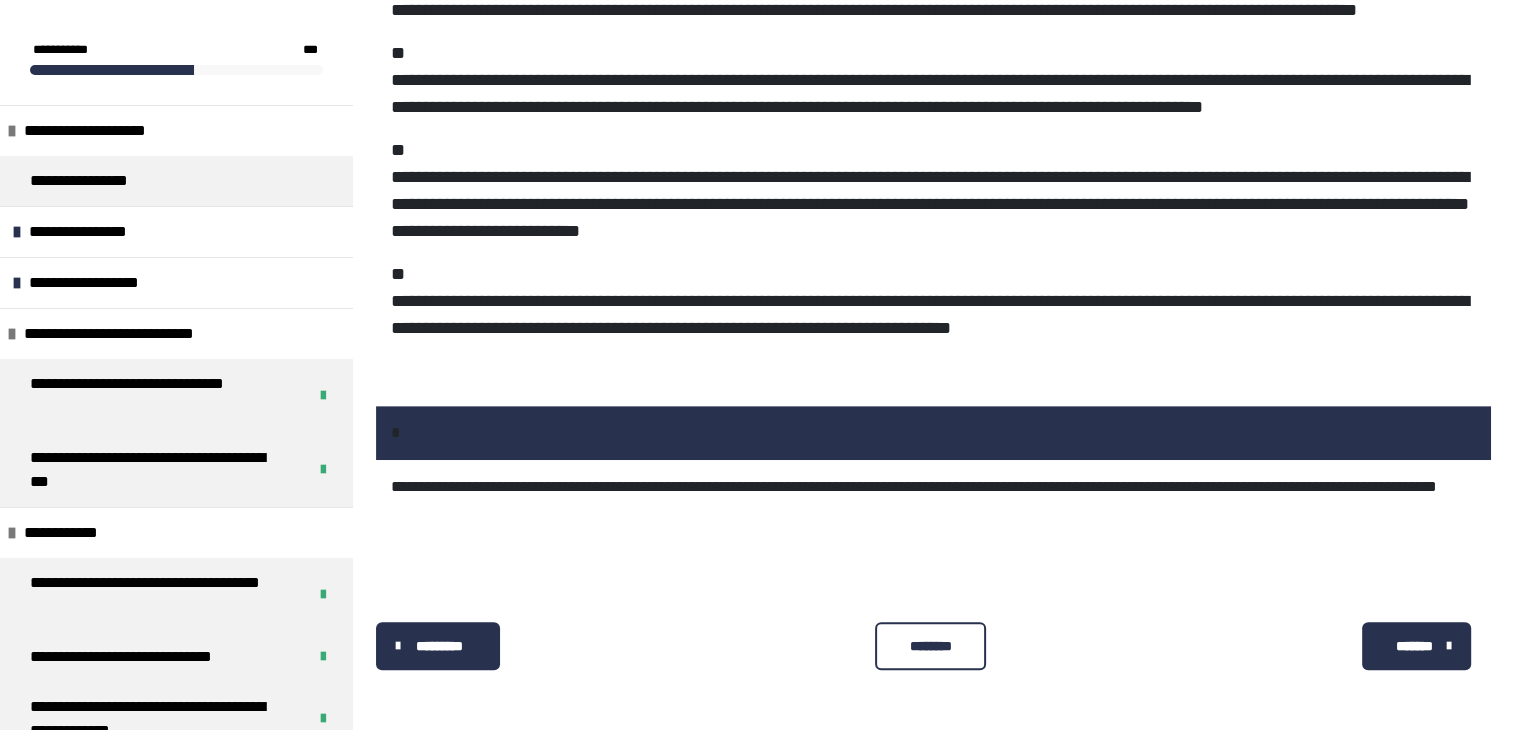 click on "********" at bounding box center (930, 646) 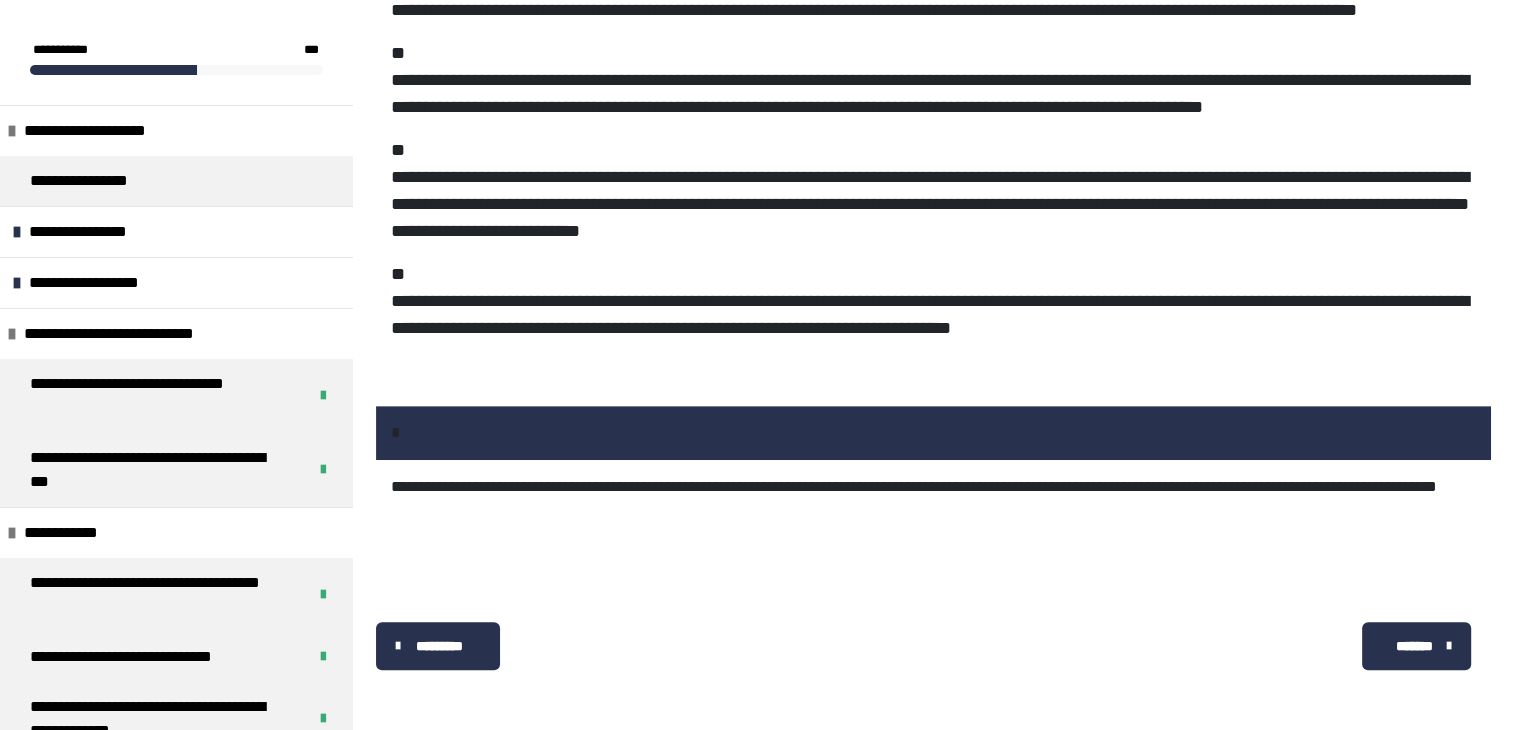 click on "*******" at bounding box center [1414, 646] 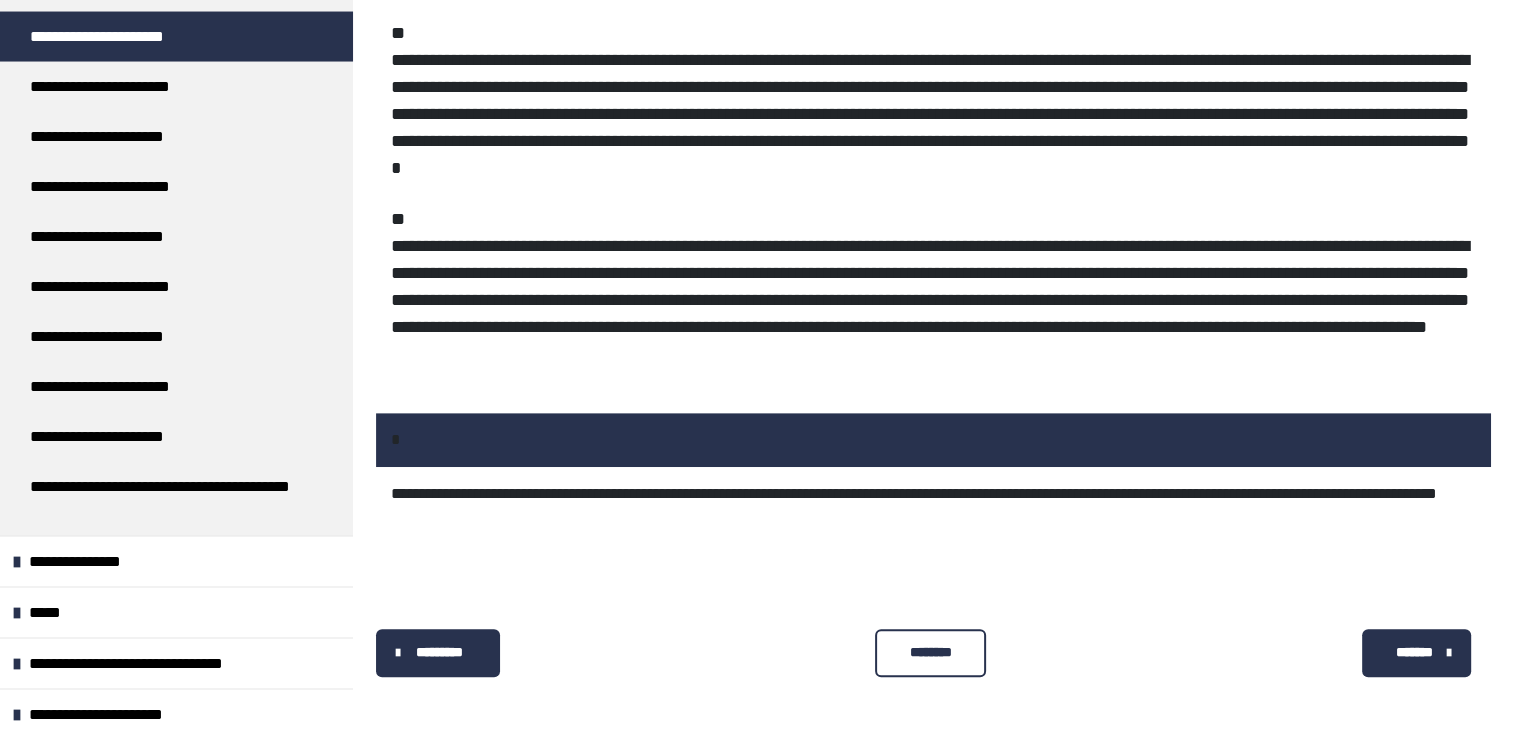 scroll, scrollTop: 4013, scrollLeft: 0, axis: vertical 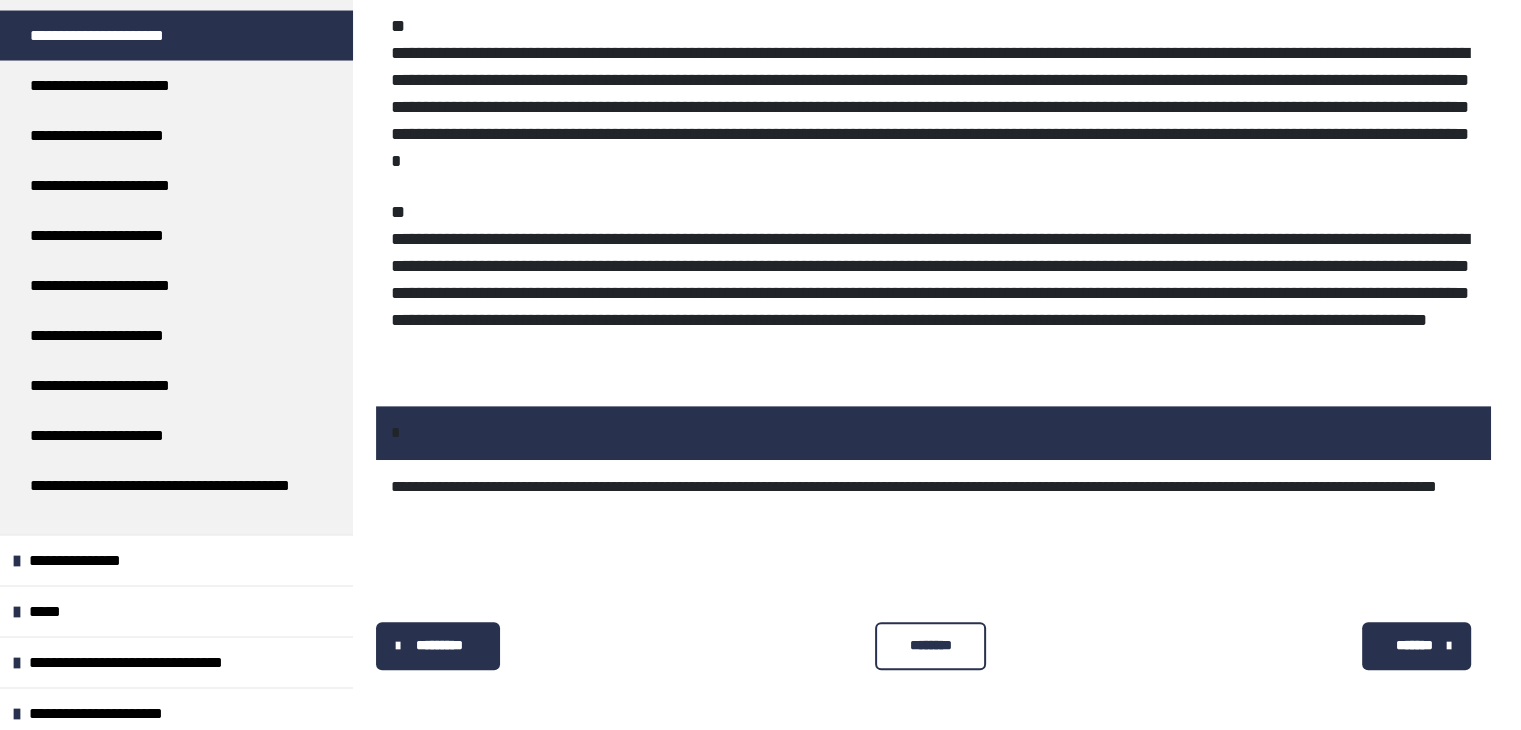 click on "********" at bounding box center [930, 645] 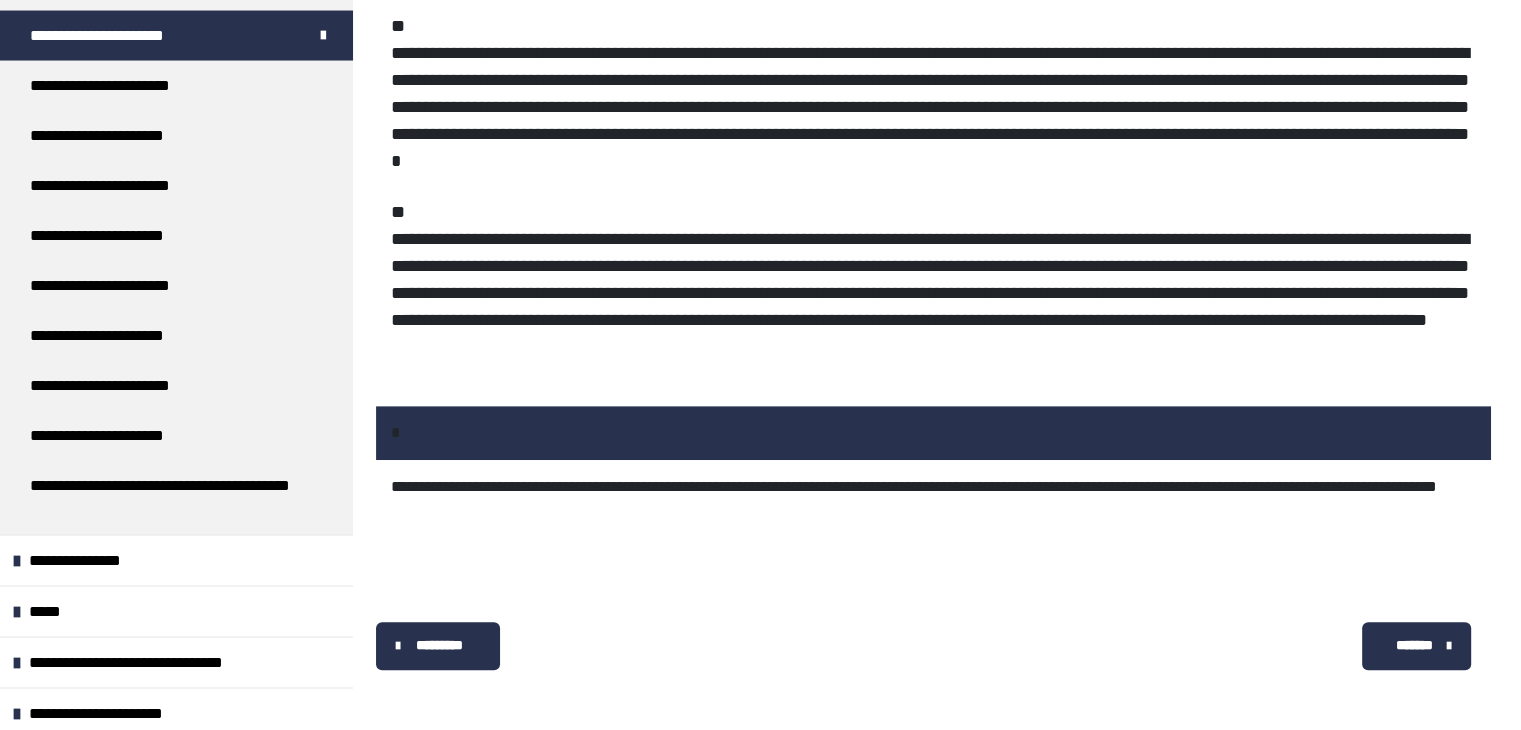 click on "*******" at bounding box center (1414, 645) 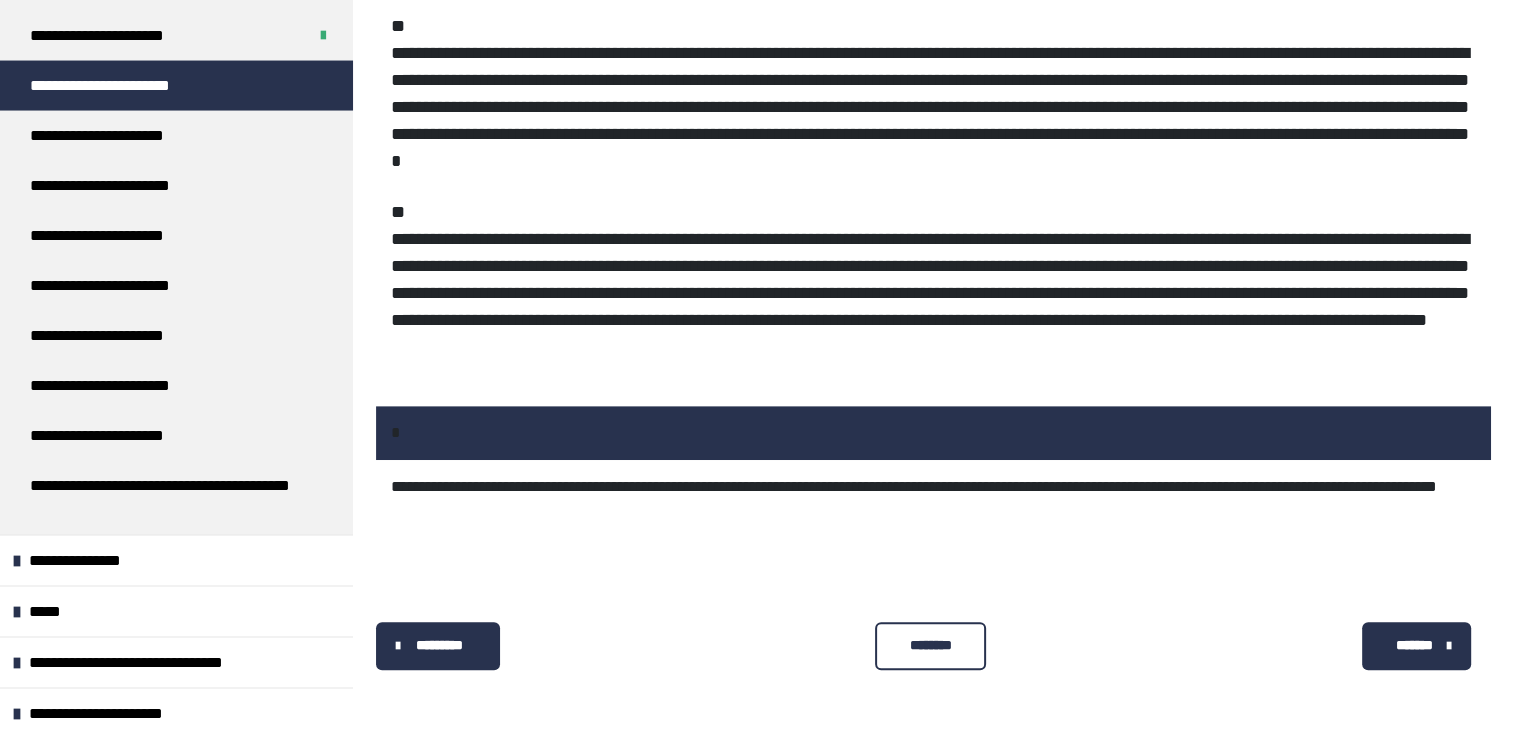 scroll, scrollTop: 807, scrollLeft: 0, axis: vertical 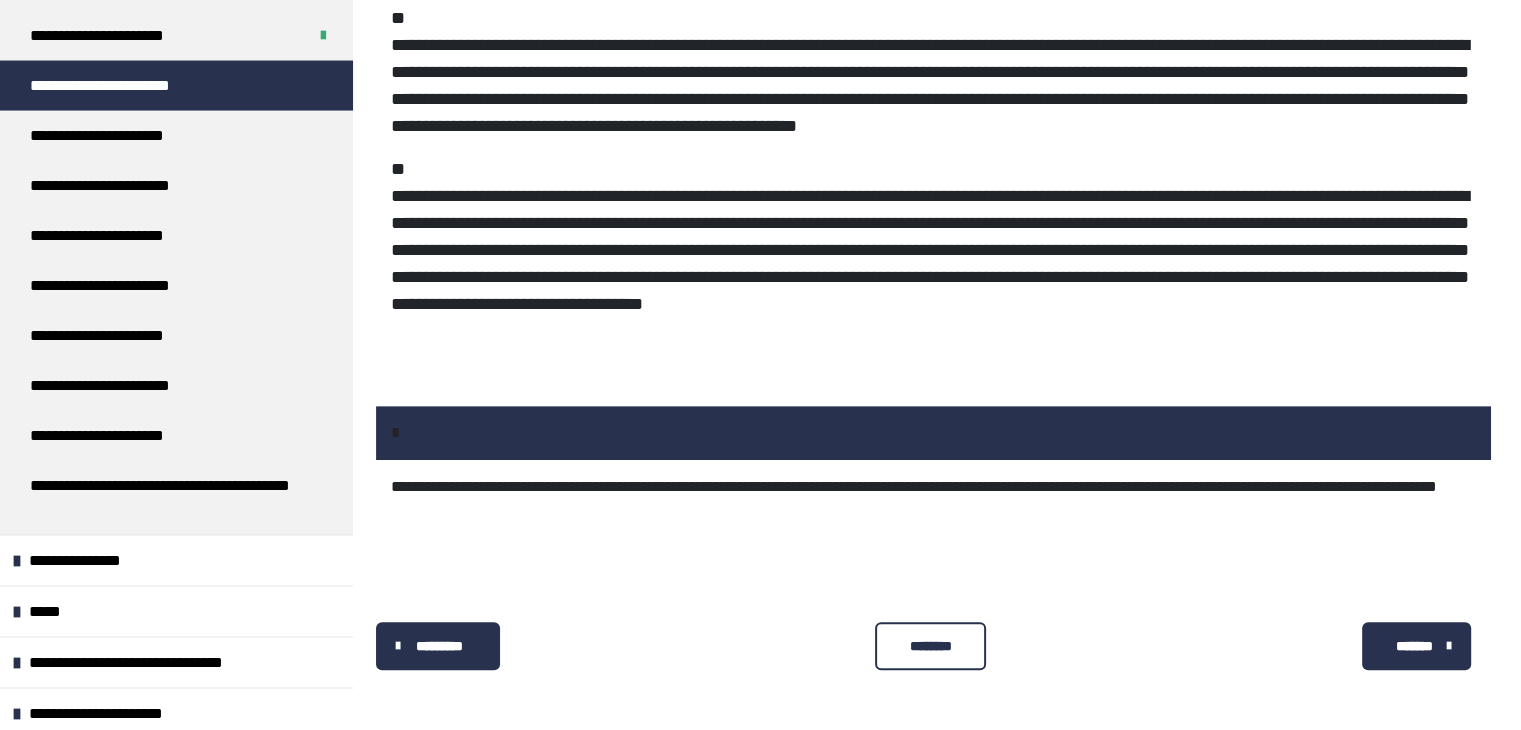 click on "********" at bounding box center (930, 646) 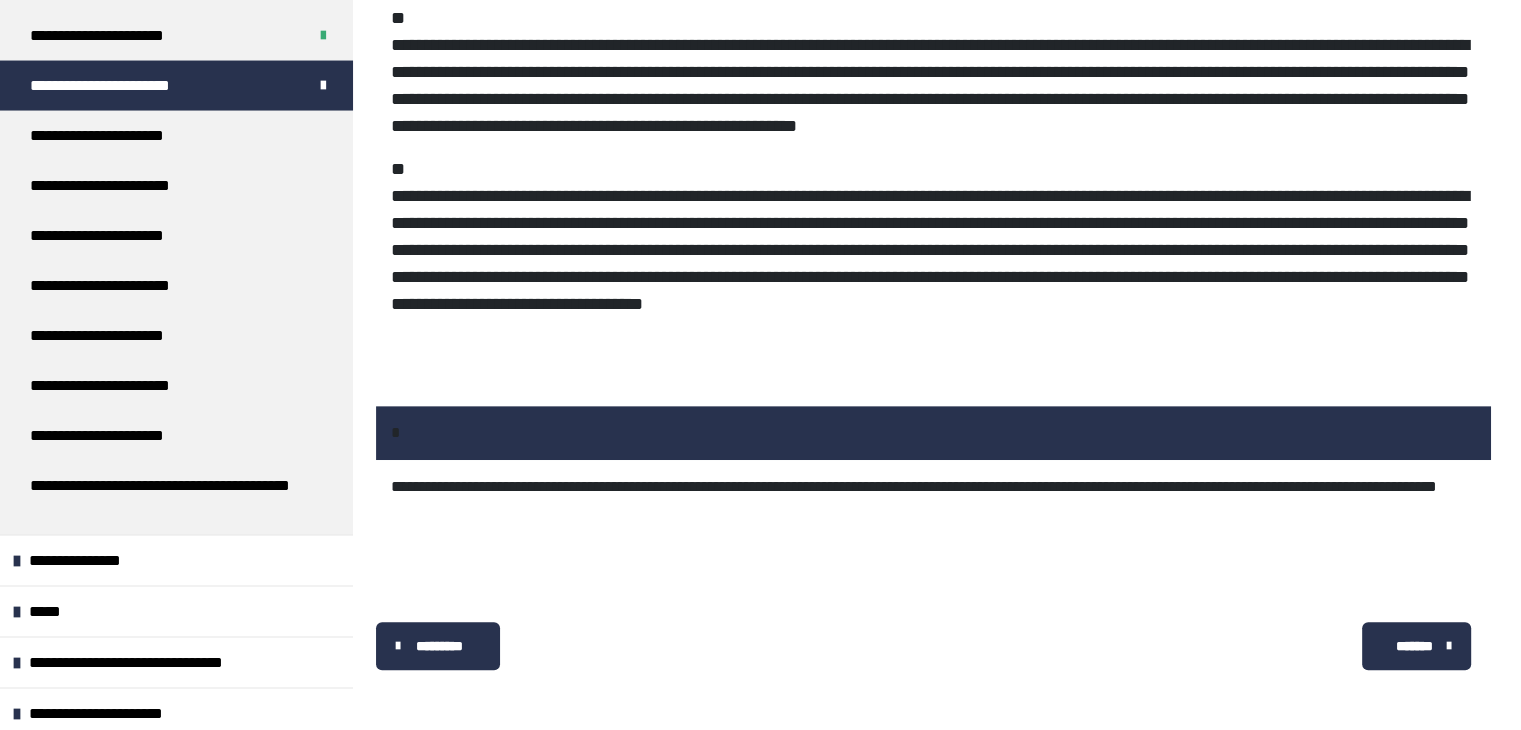 click on "*******" at bounding box center [1414, 646] 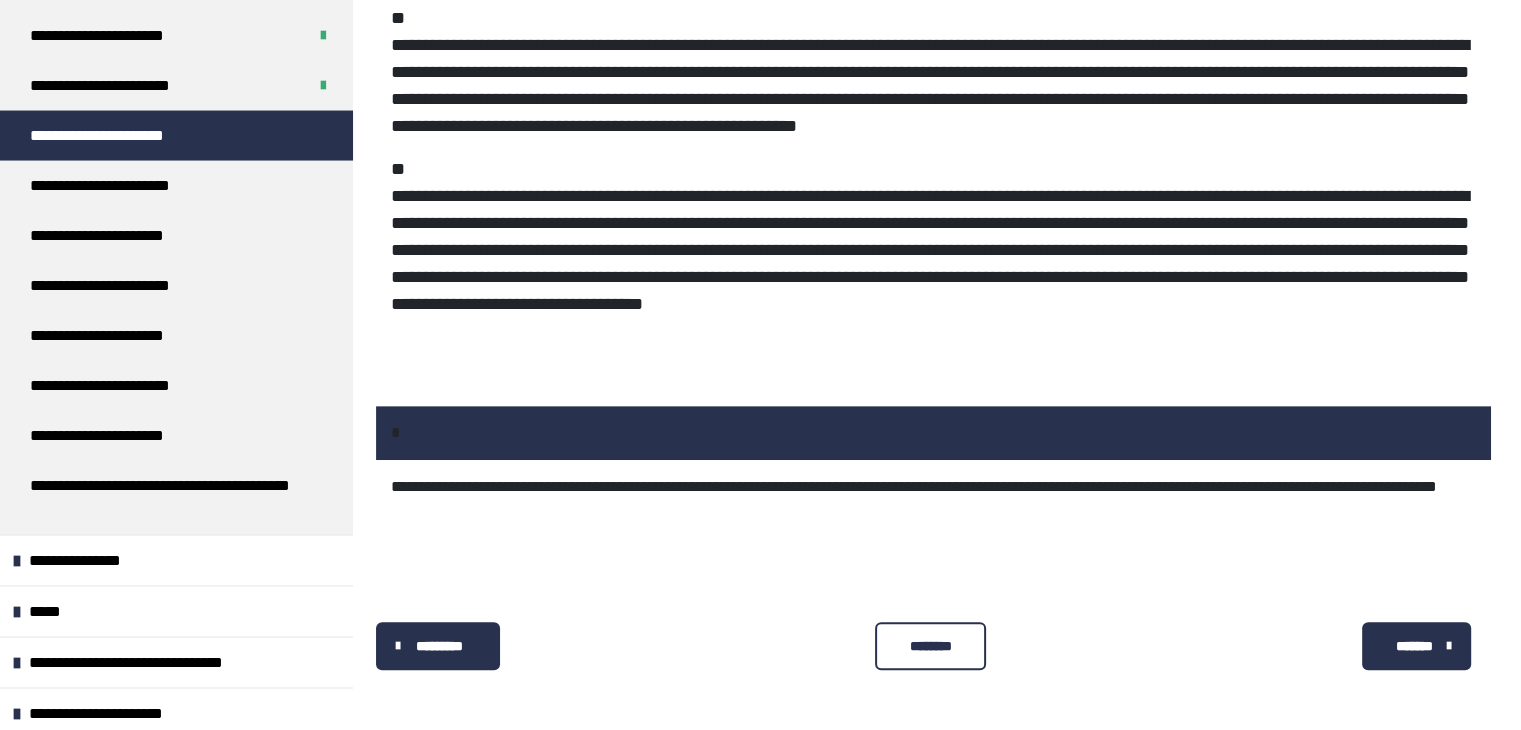 scroll, scrollTop: 528, scrollLeft: 0, axis: vertical 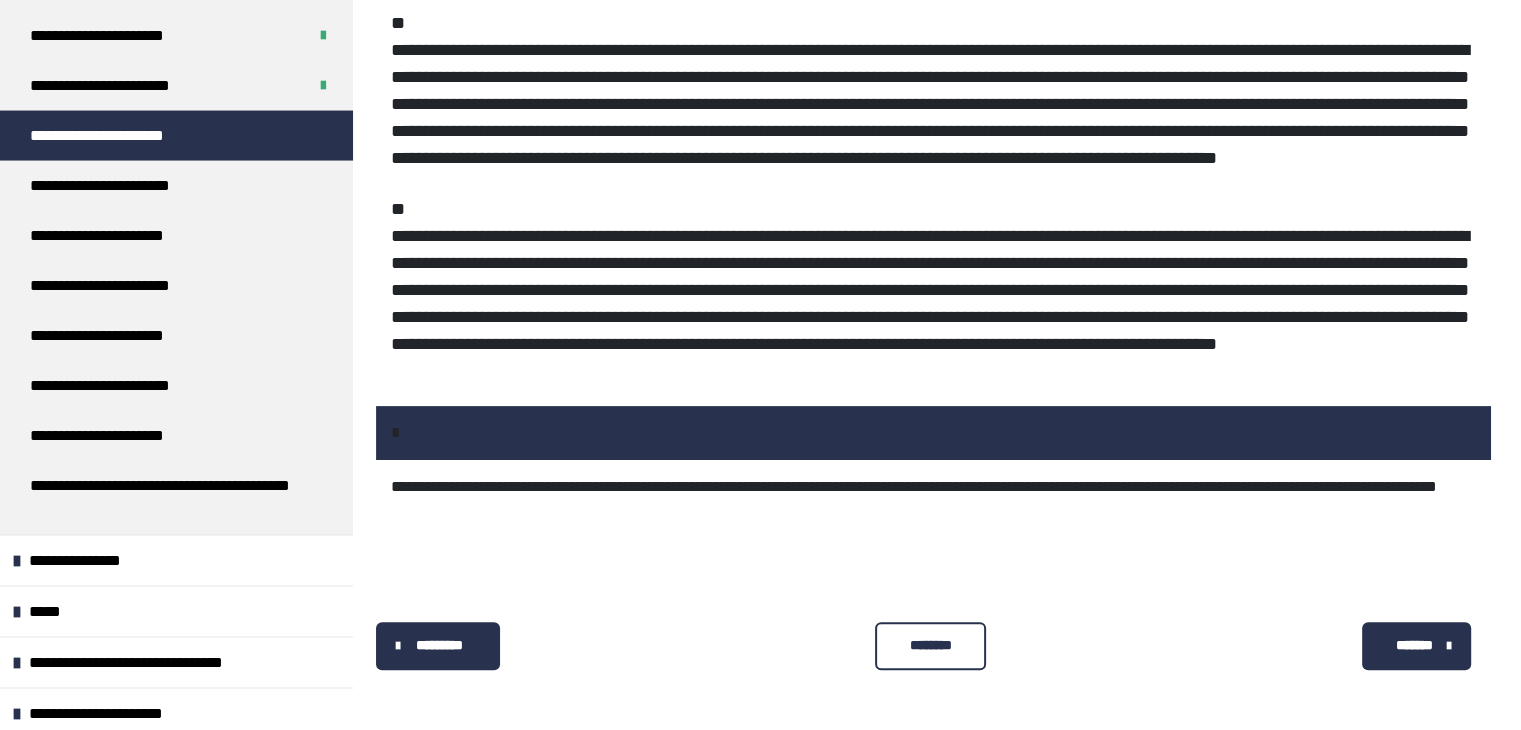 click on "********" at bounding box center [930, 646] 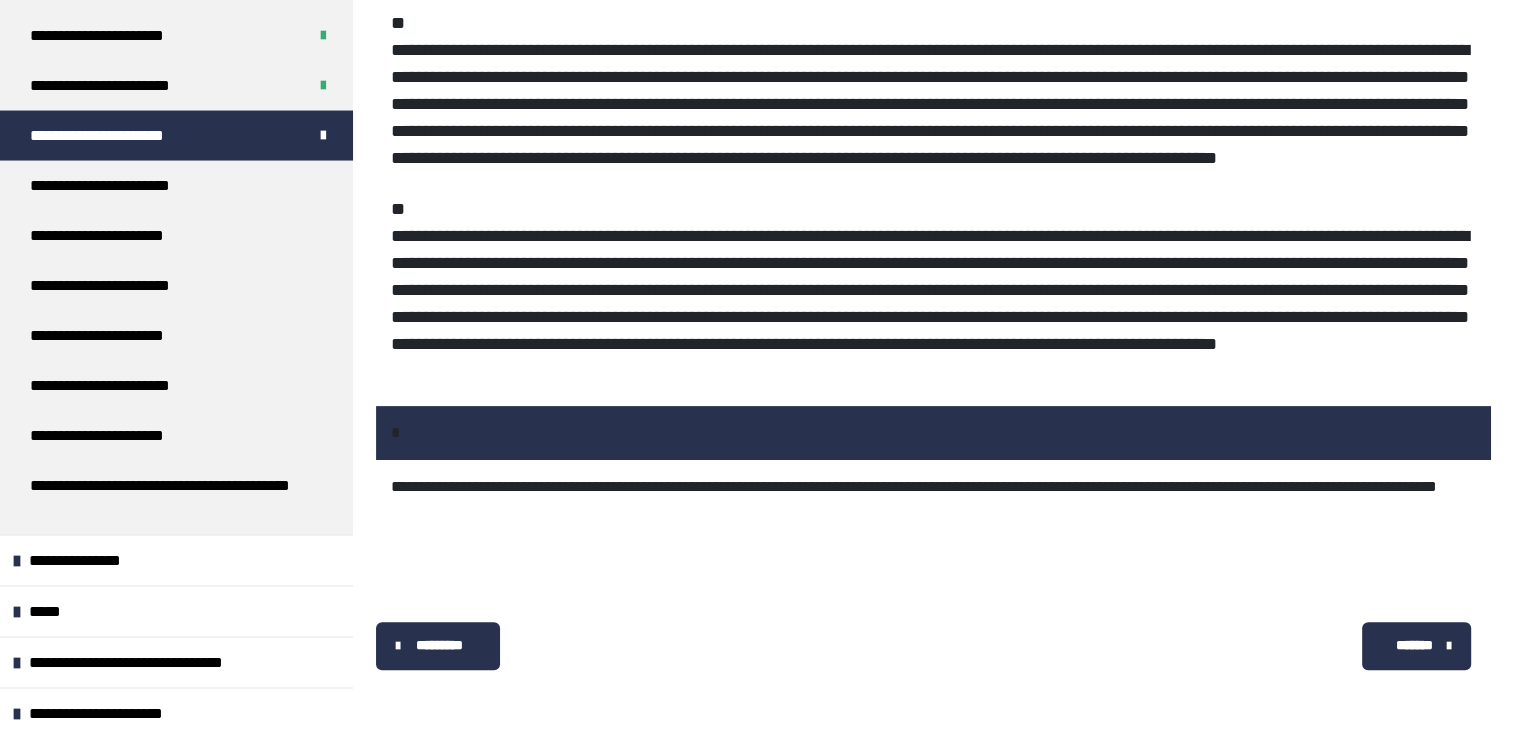 click on "*******" at bounding box center [1414, 645] 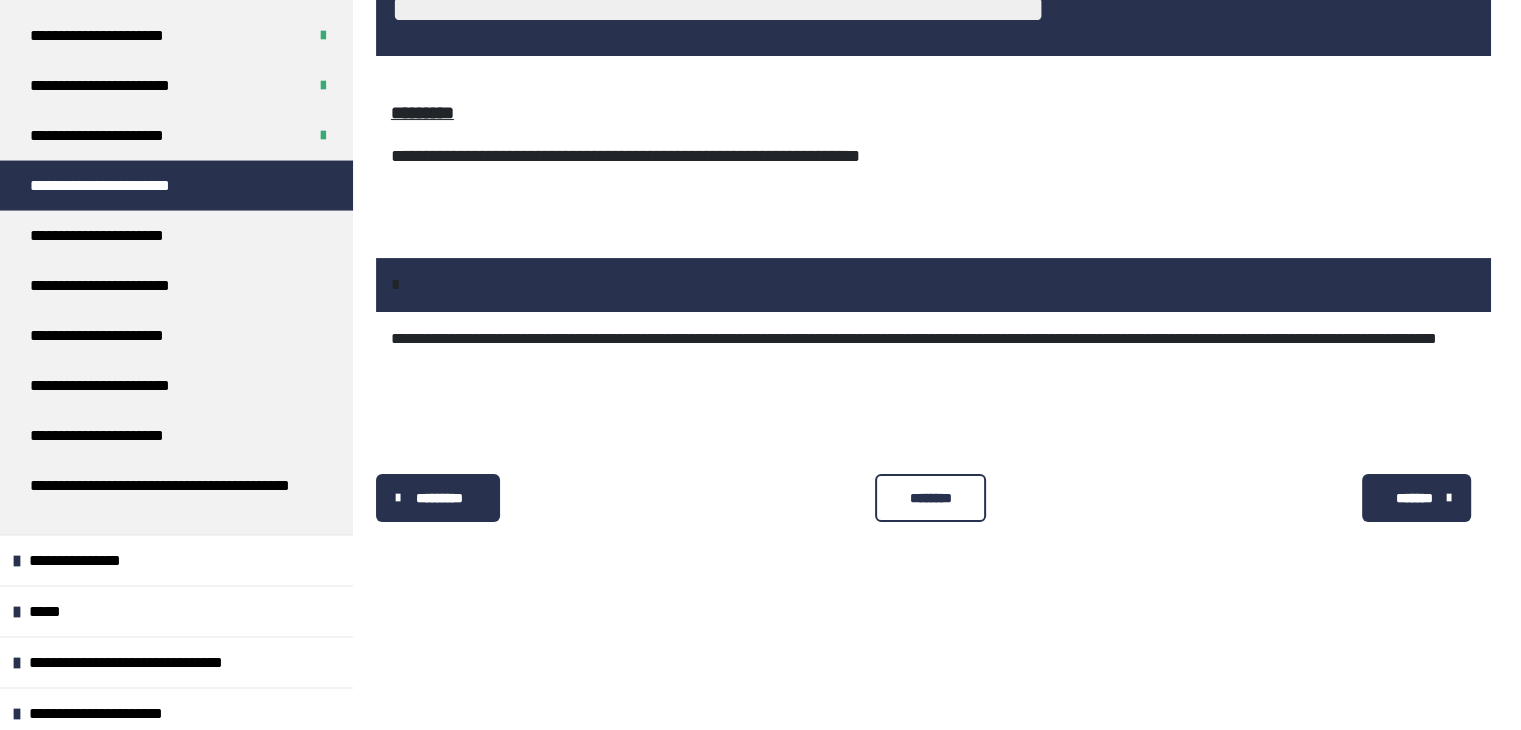 scroll, scrollTop: 340, scrollLeft: 0, axis: vertical 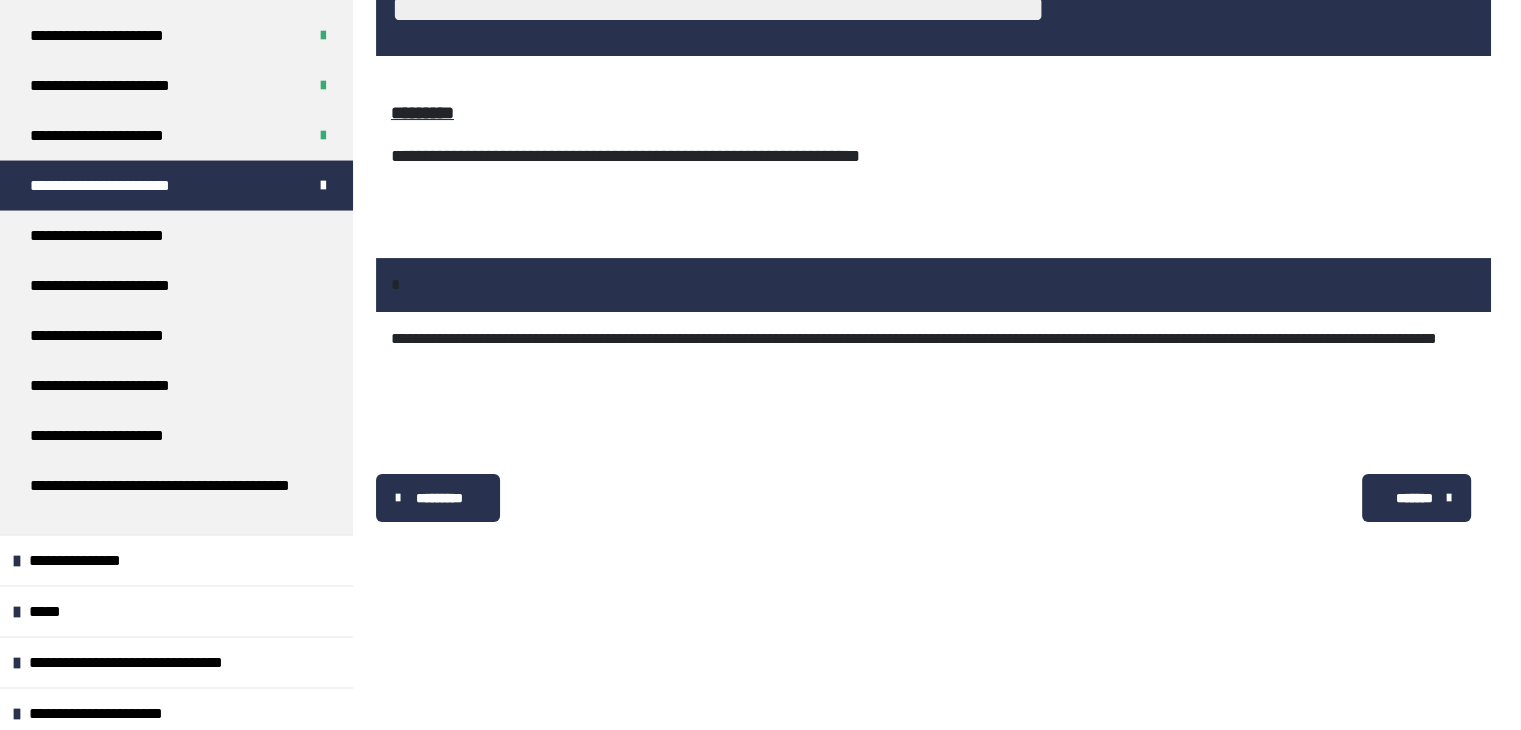 click on "*******" at bounding box center [1414, 498] 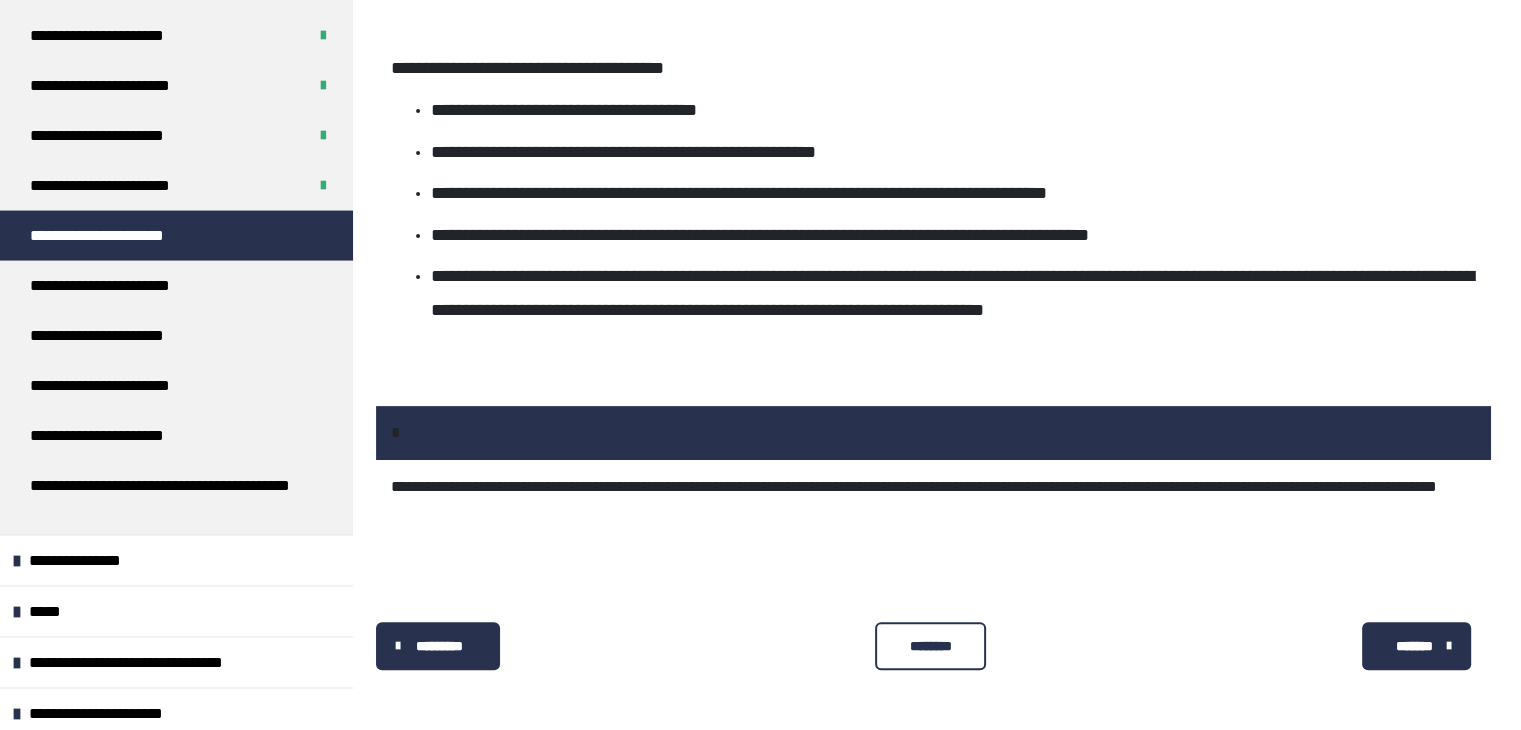 scroll, scrollTop: 575, scrollLeft: 0, axis: vertical 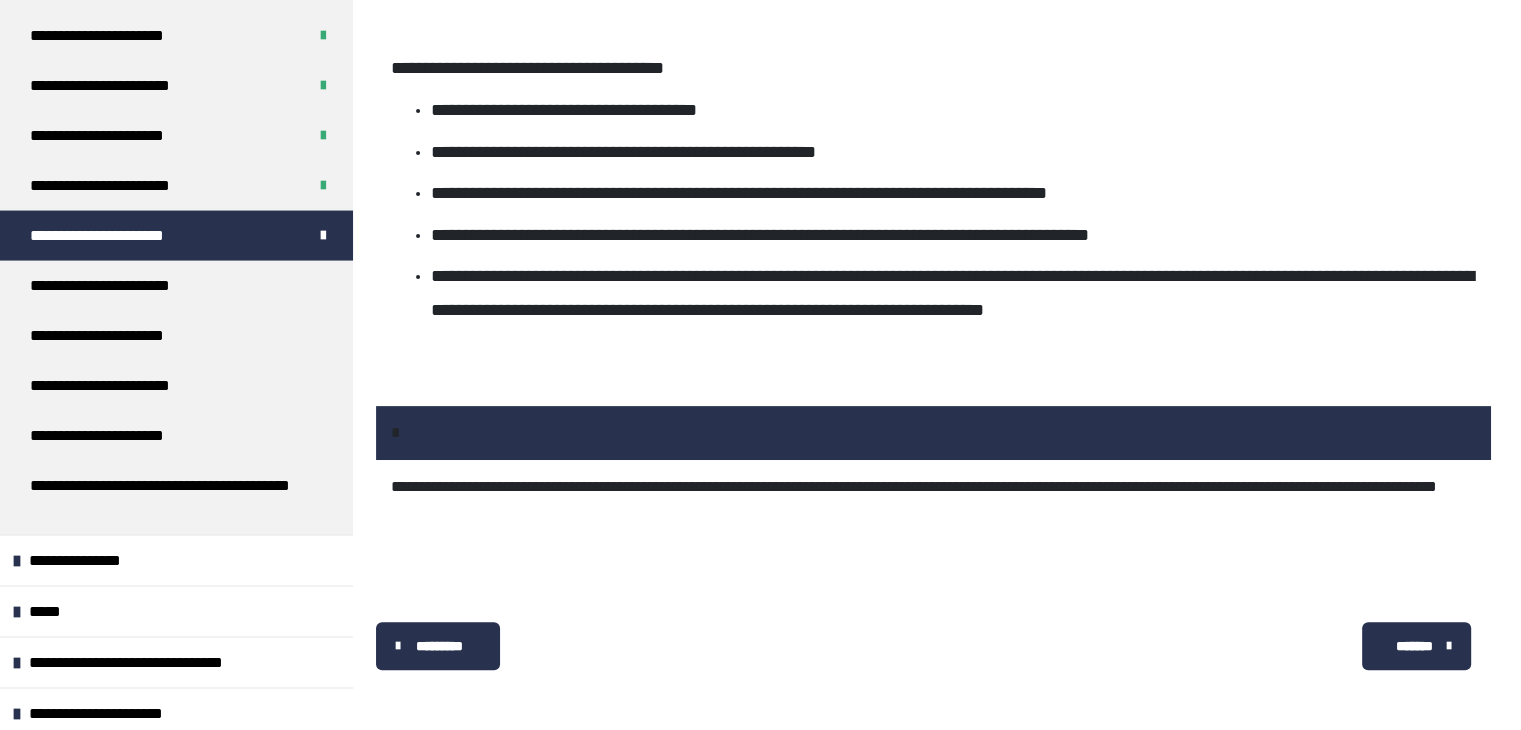 click on "*******" at bounding box center (1414, 646) 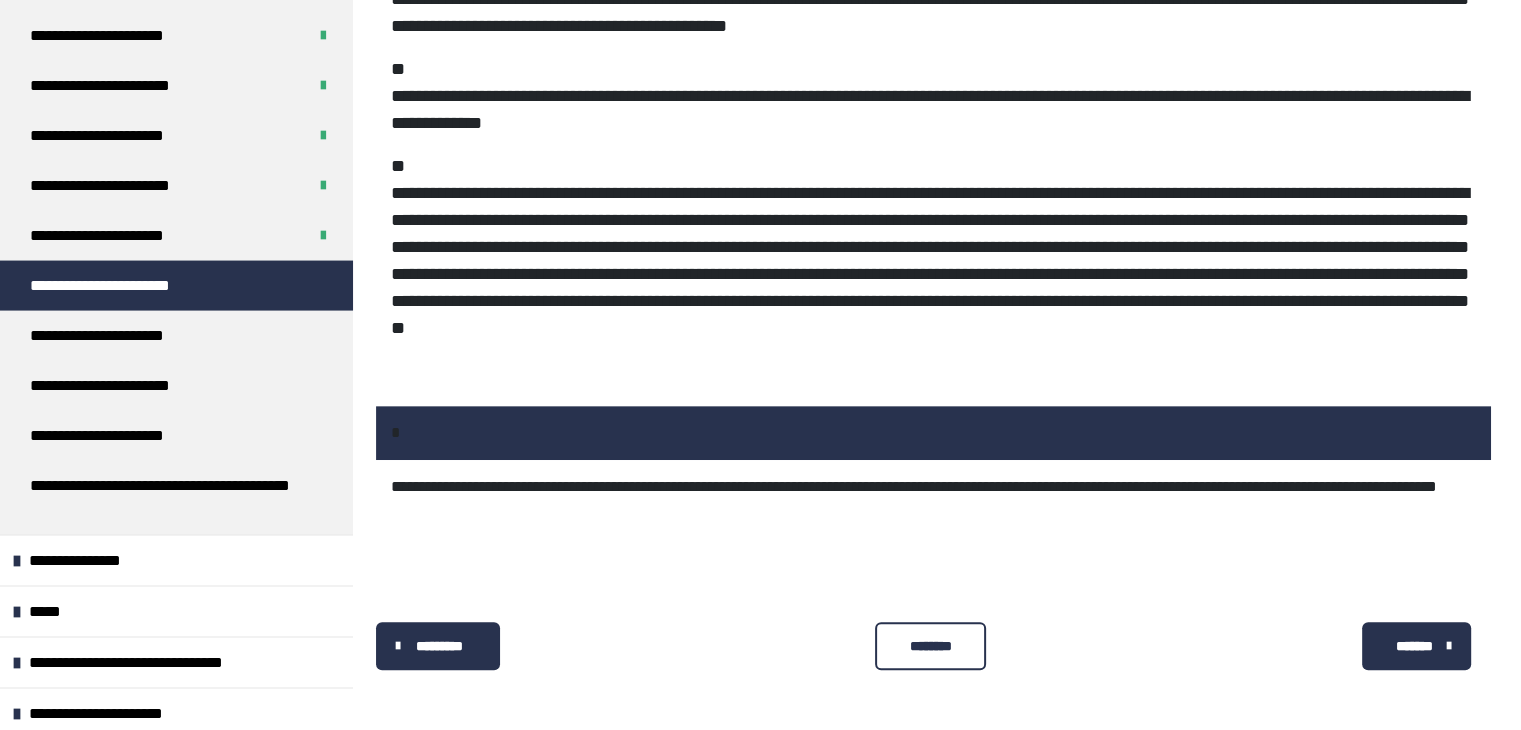 click on "********" at bounding box center [930, 646] 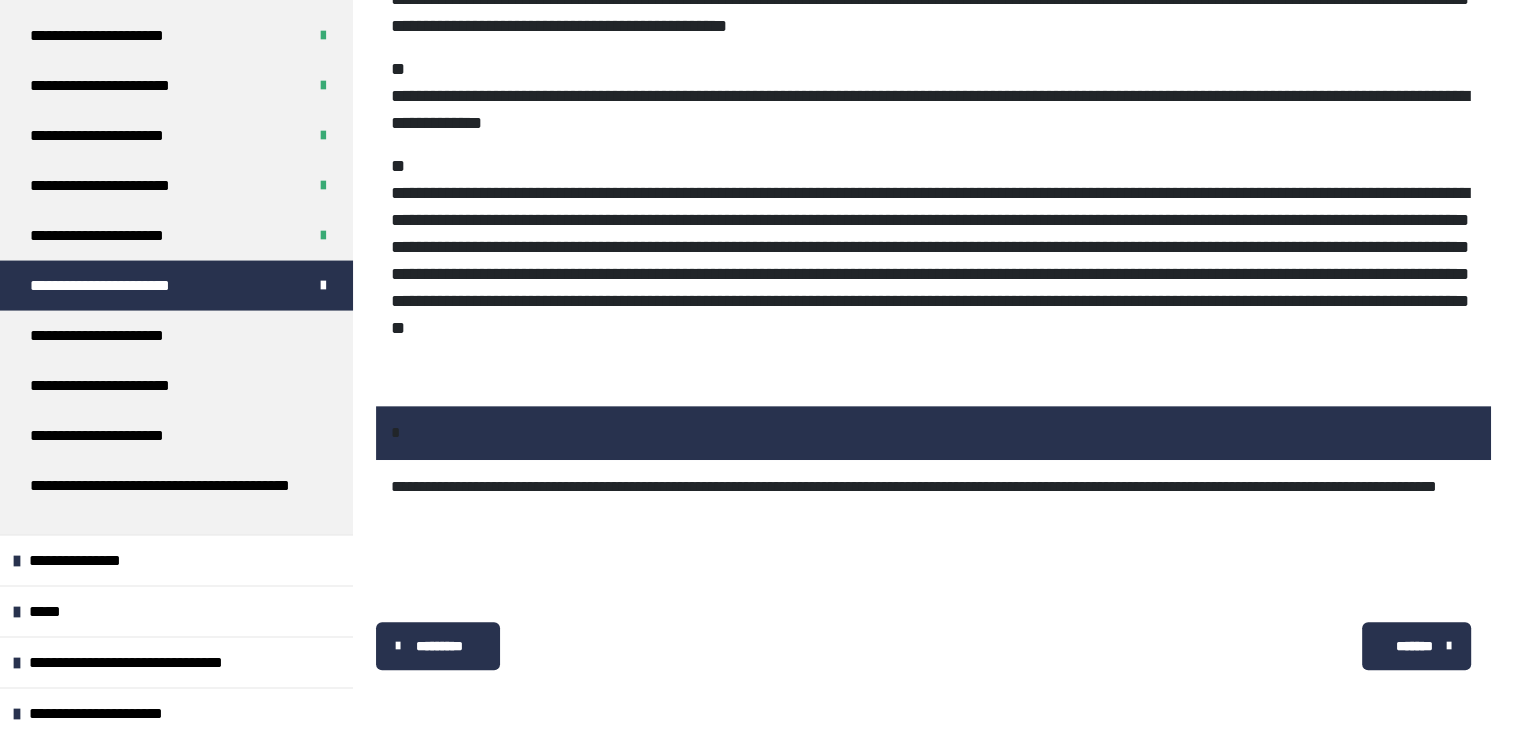 click on "*******" at bounding box center (1414, 646) 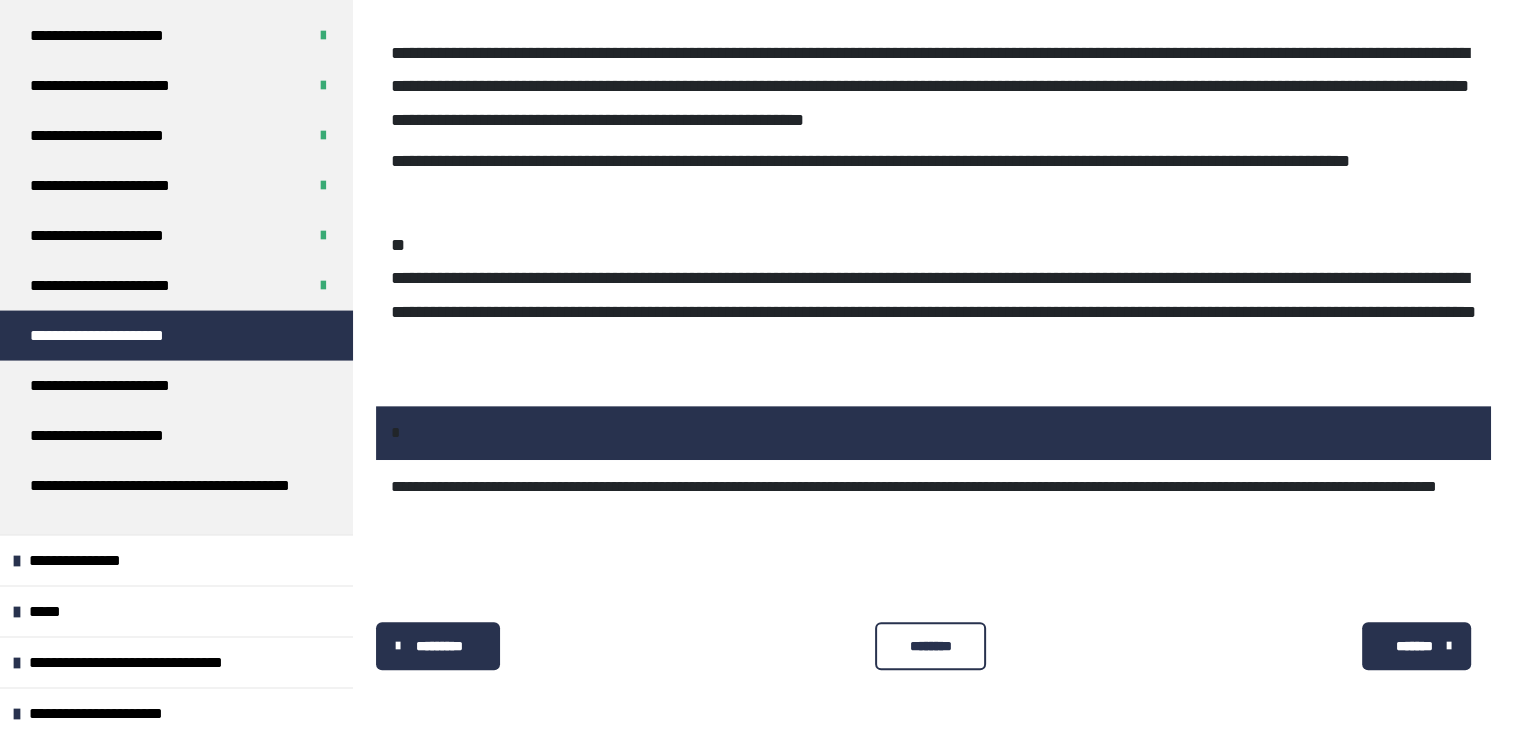 scroll, scrollTop: 767, scrollLeft: 0, axis: vertical 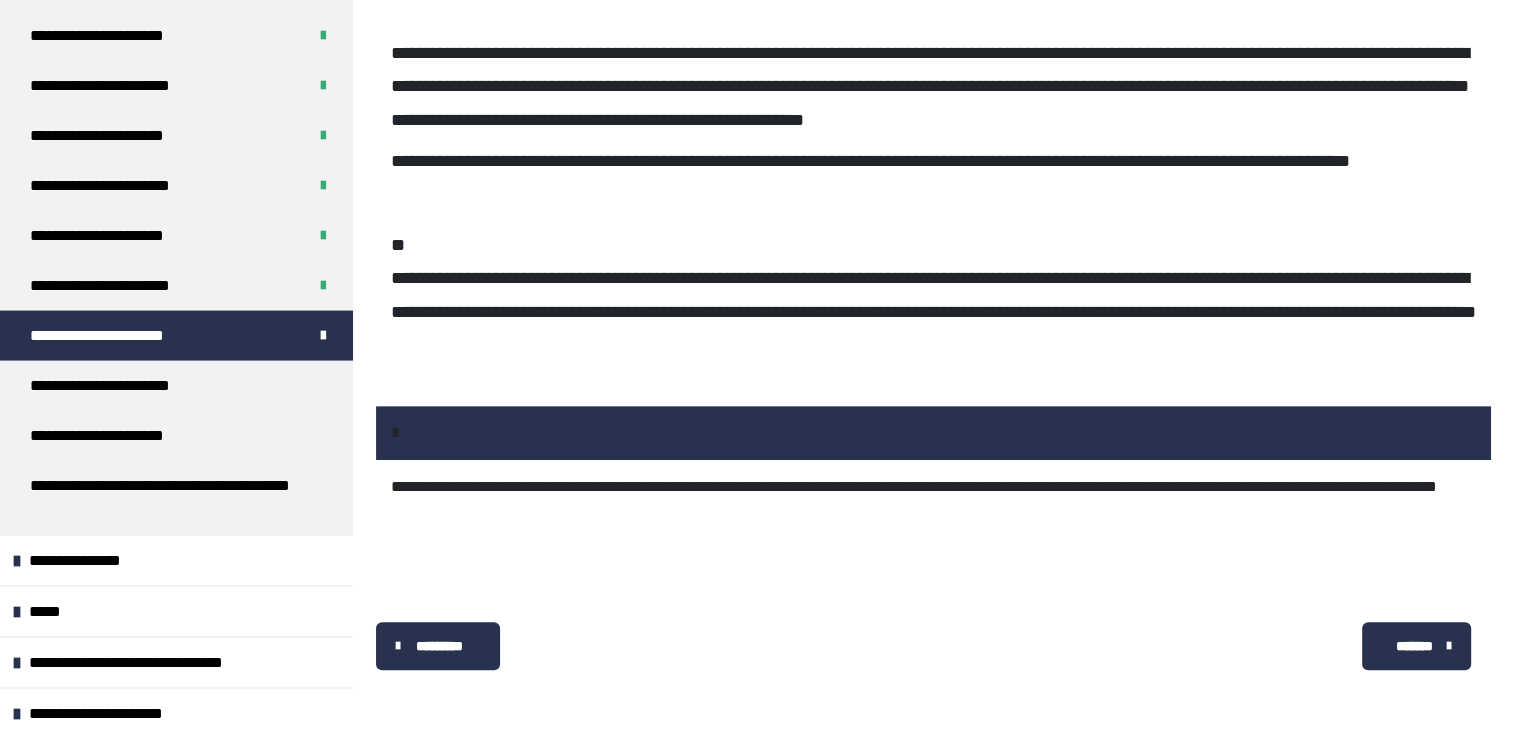 click on "*******" at bounding box center [1416, 646] 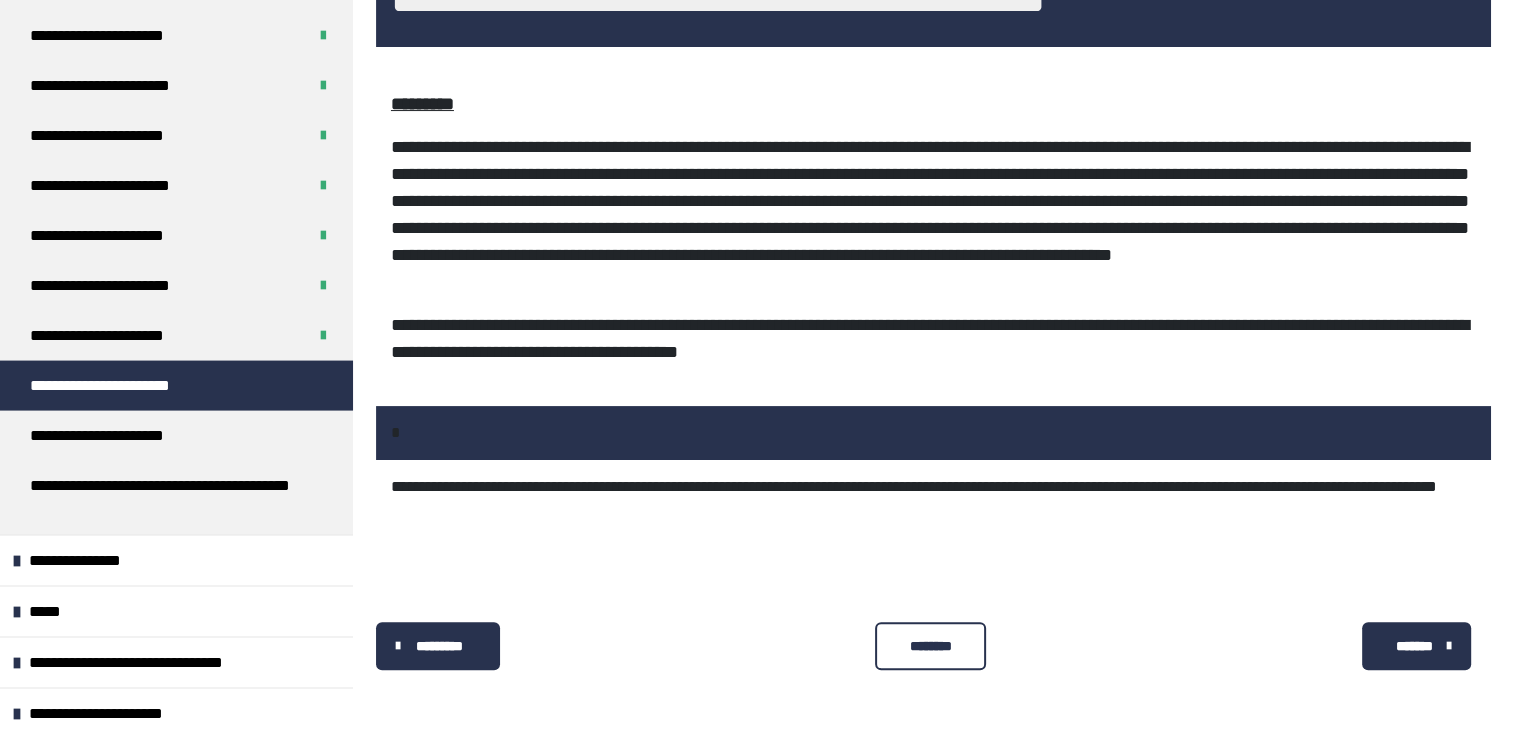 scroll, scrollTop: 376, scrollLeft: 0, axis: vertical 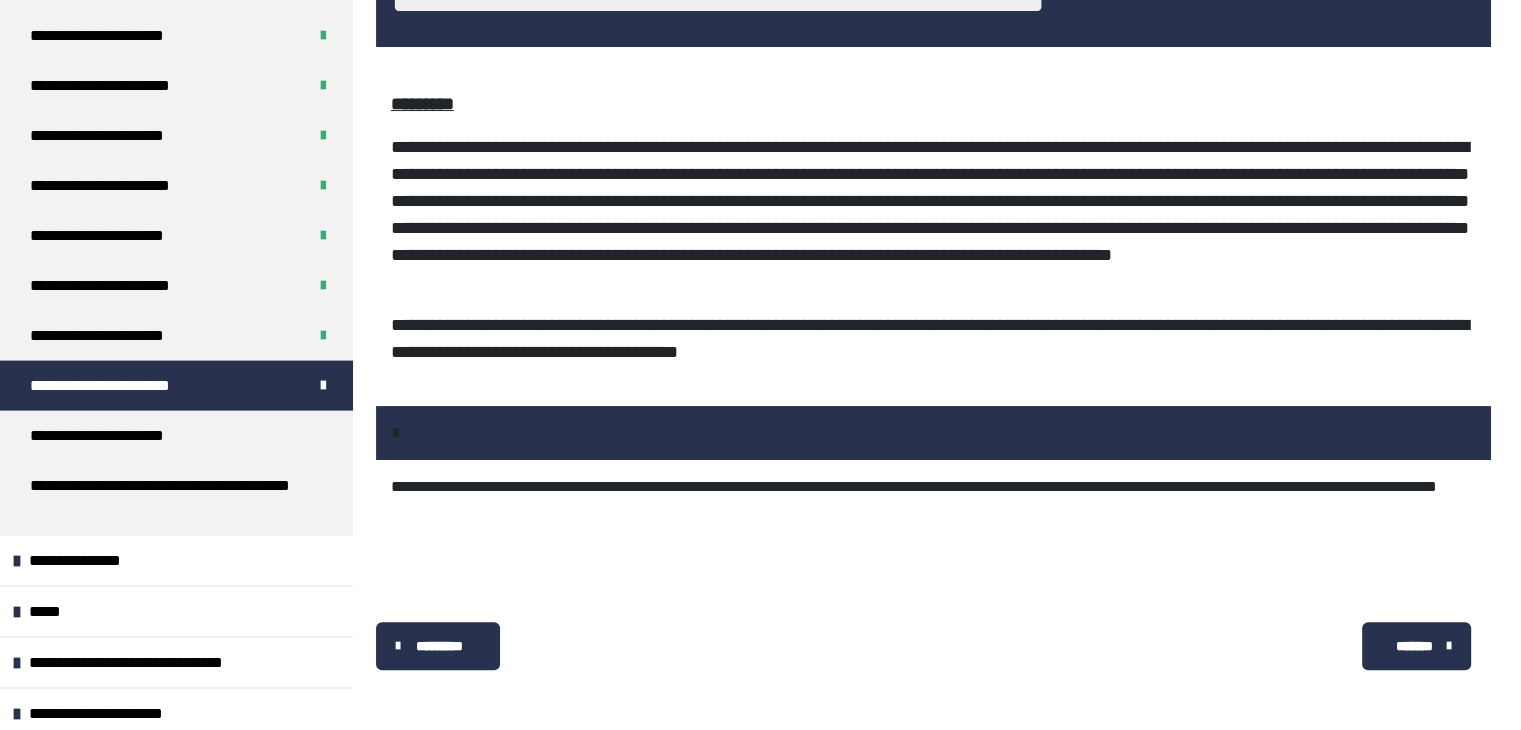 click on "*******" at bounding box center (1414, 646) 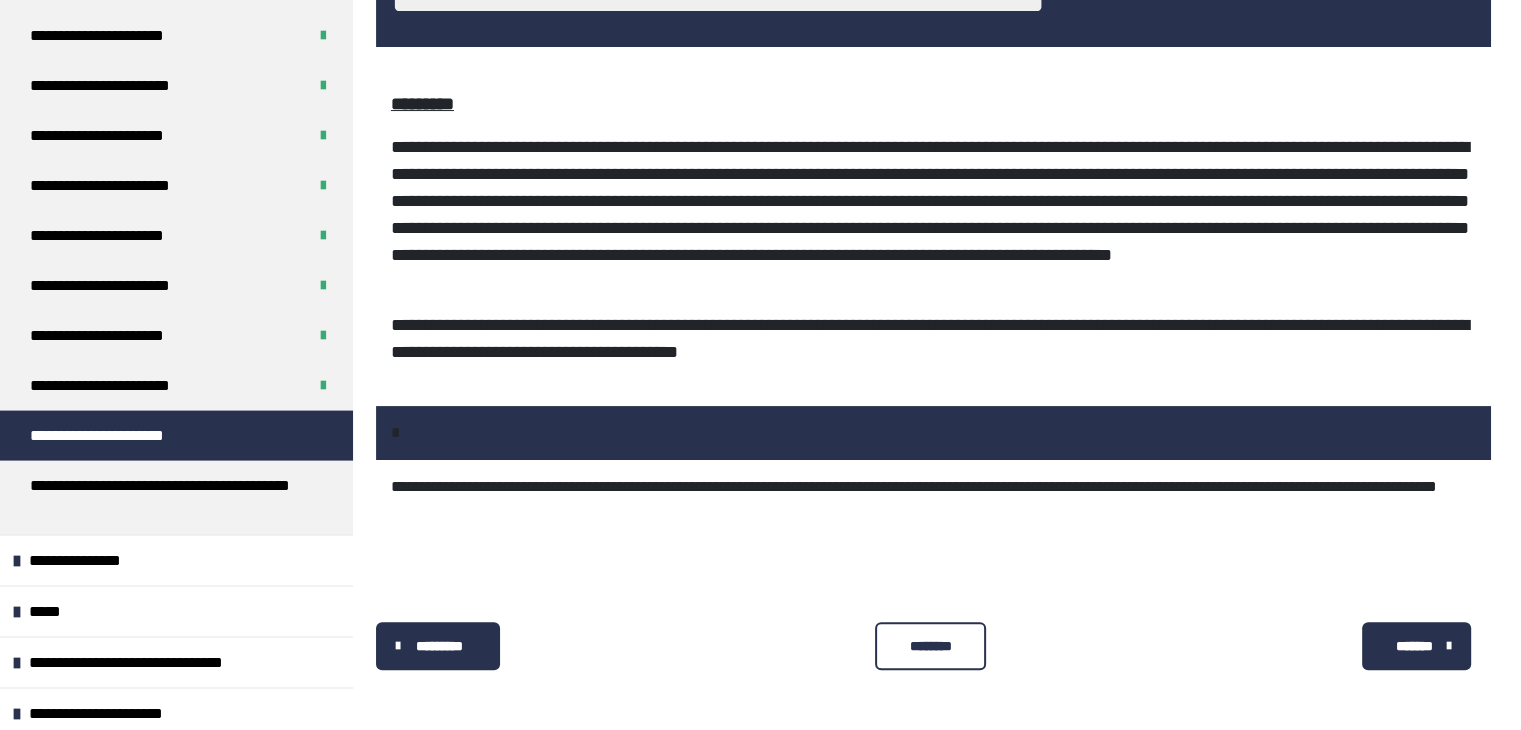 scroll, scrollTop: 365, scrollLeft: 0, axis: vertical 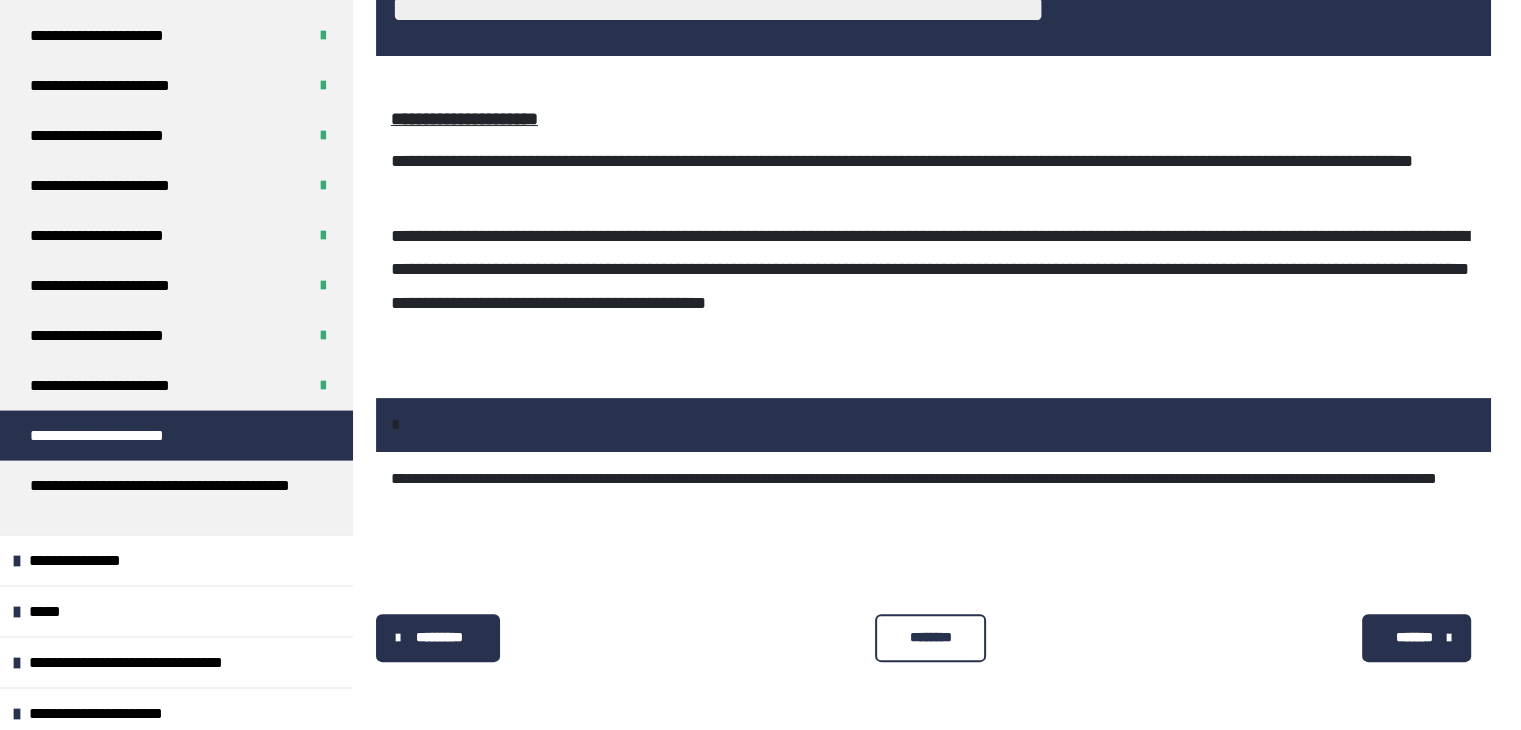 click on "********" at bounding box center [930, 637] 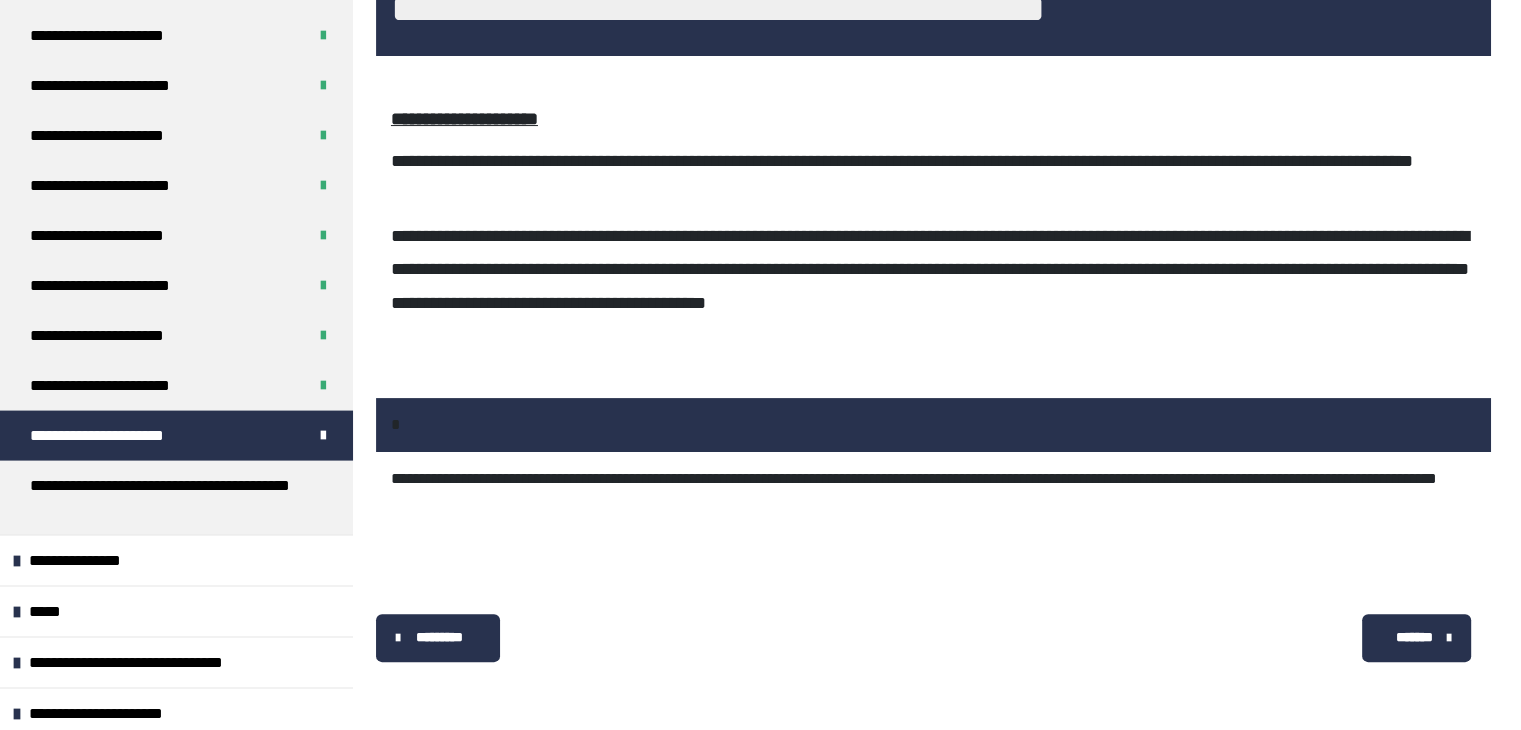 click on "*******" at bounding box center (1414, 637) 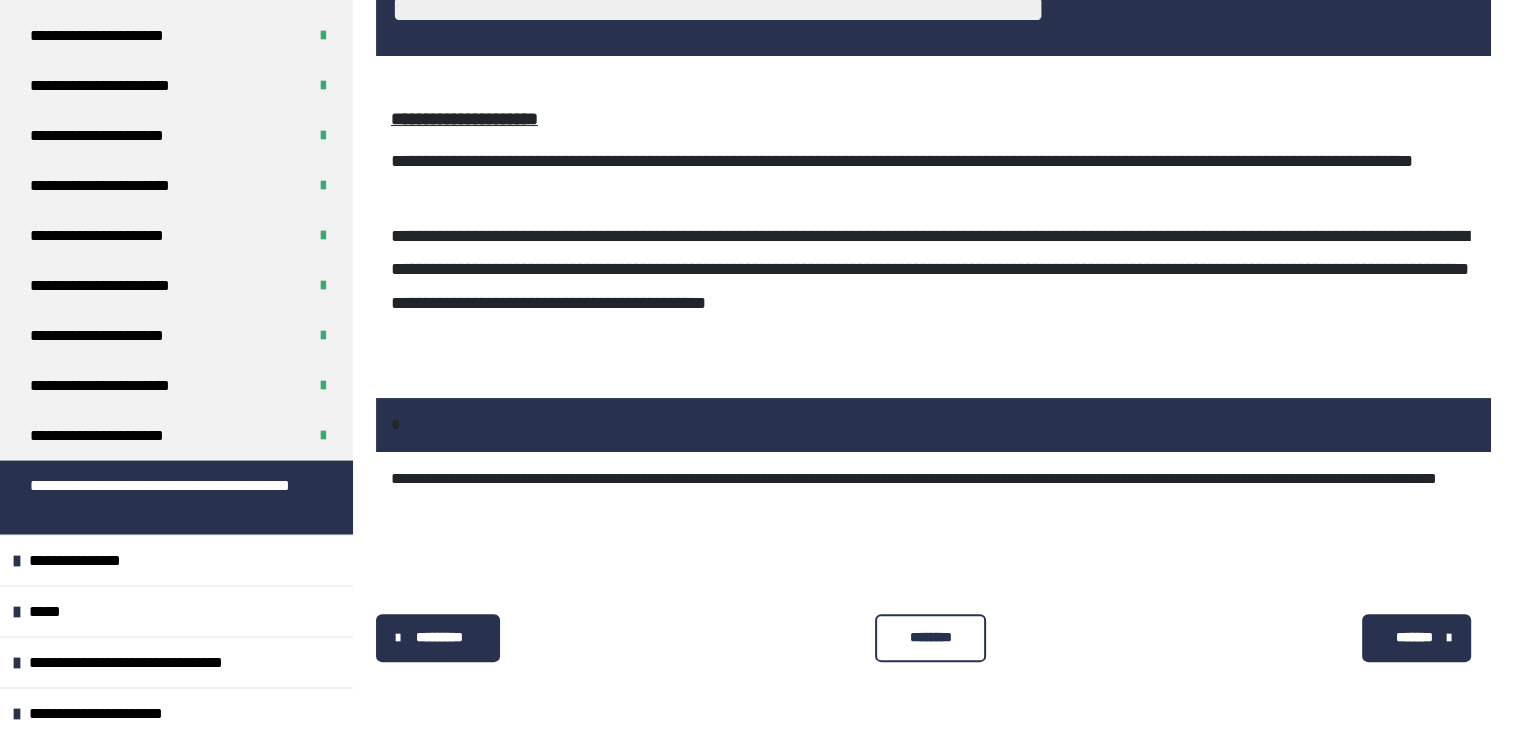 scroll, scrollTop: 340, scrollLeft: 0, axis: vertical 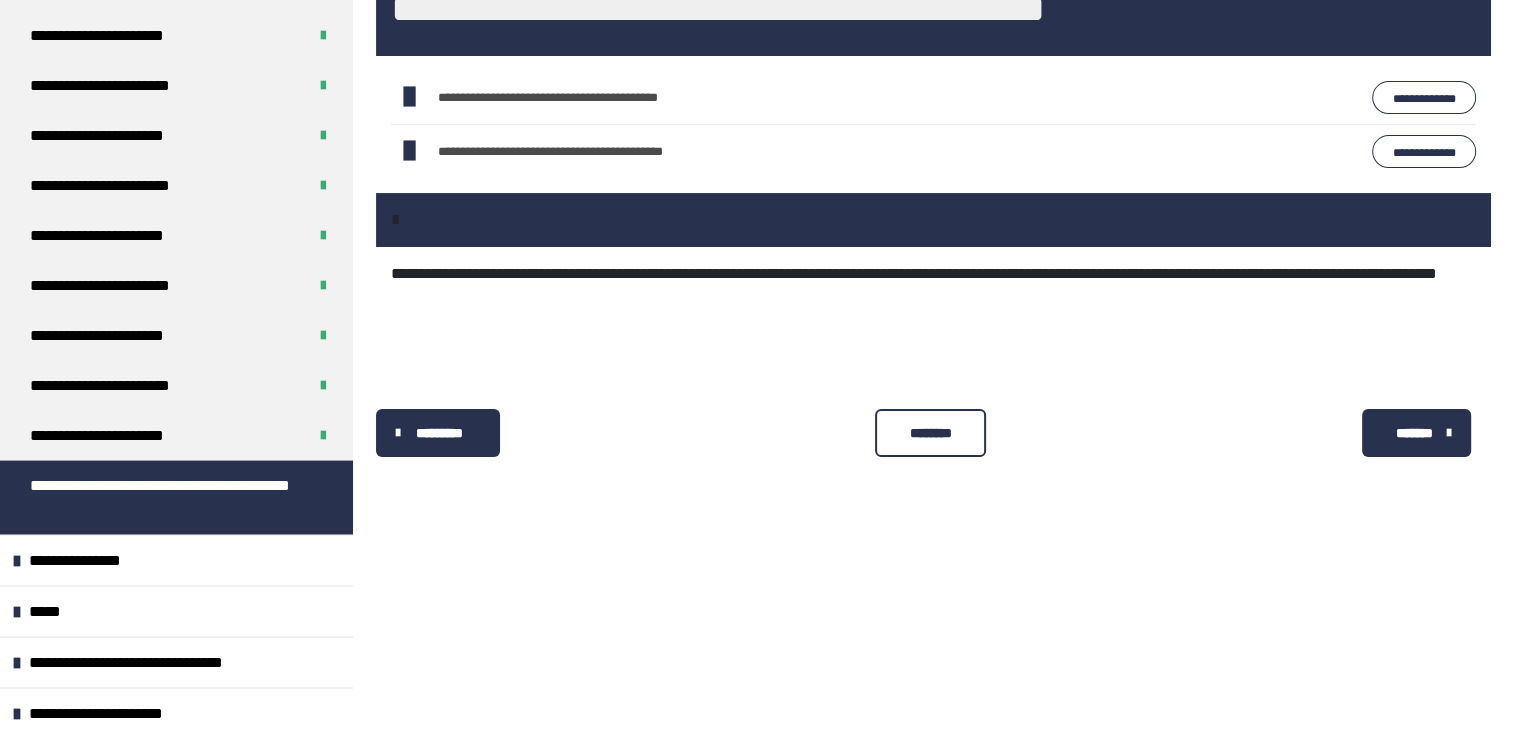 click on "********" at bounding box center [930, 433] 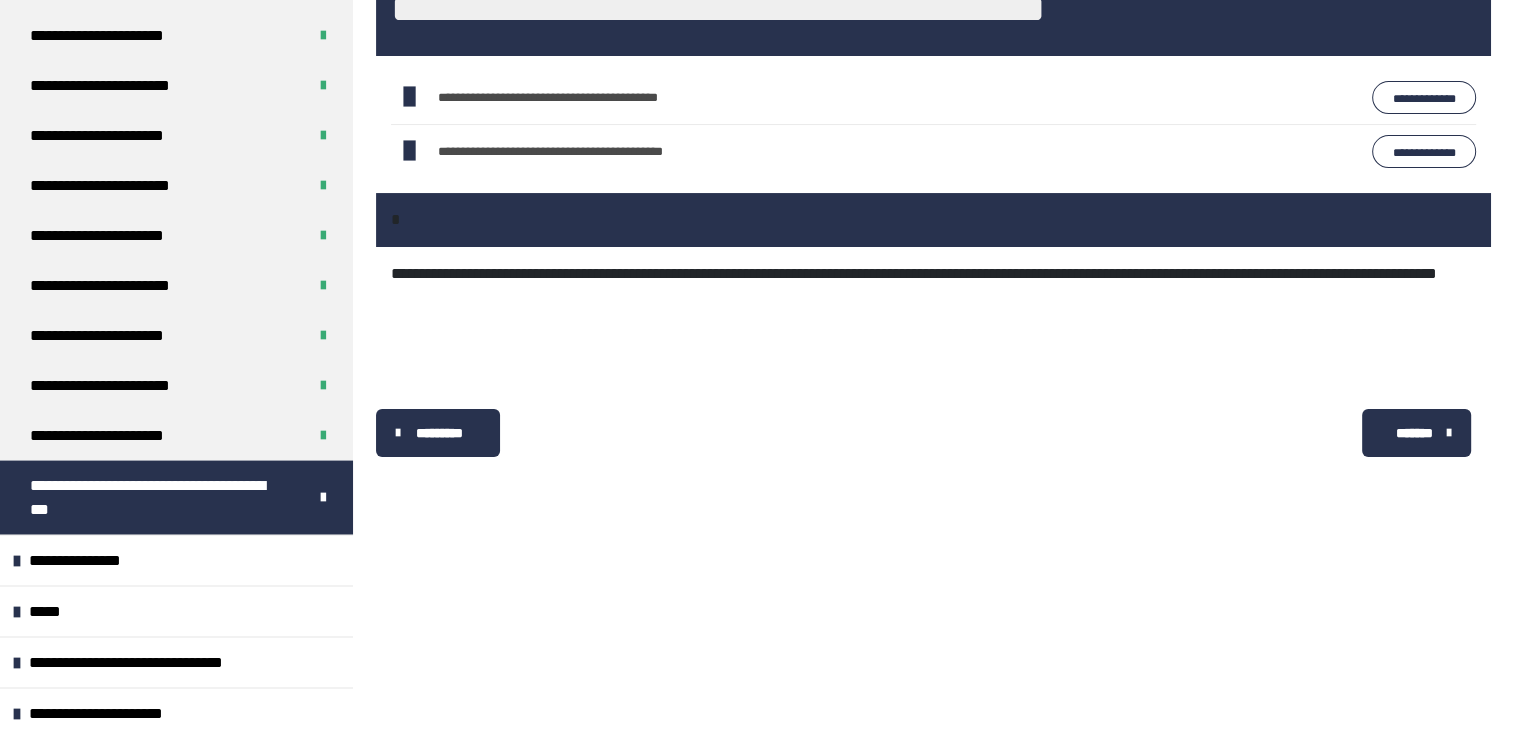 click on "*******" at bounding box center (1414, 433) 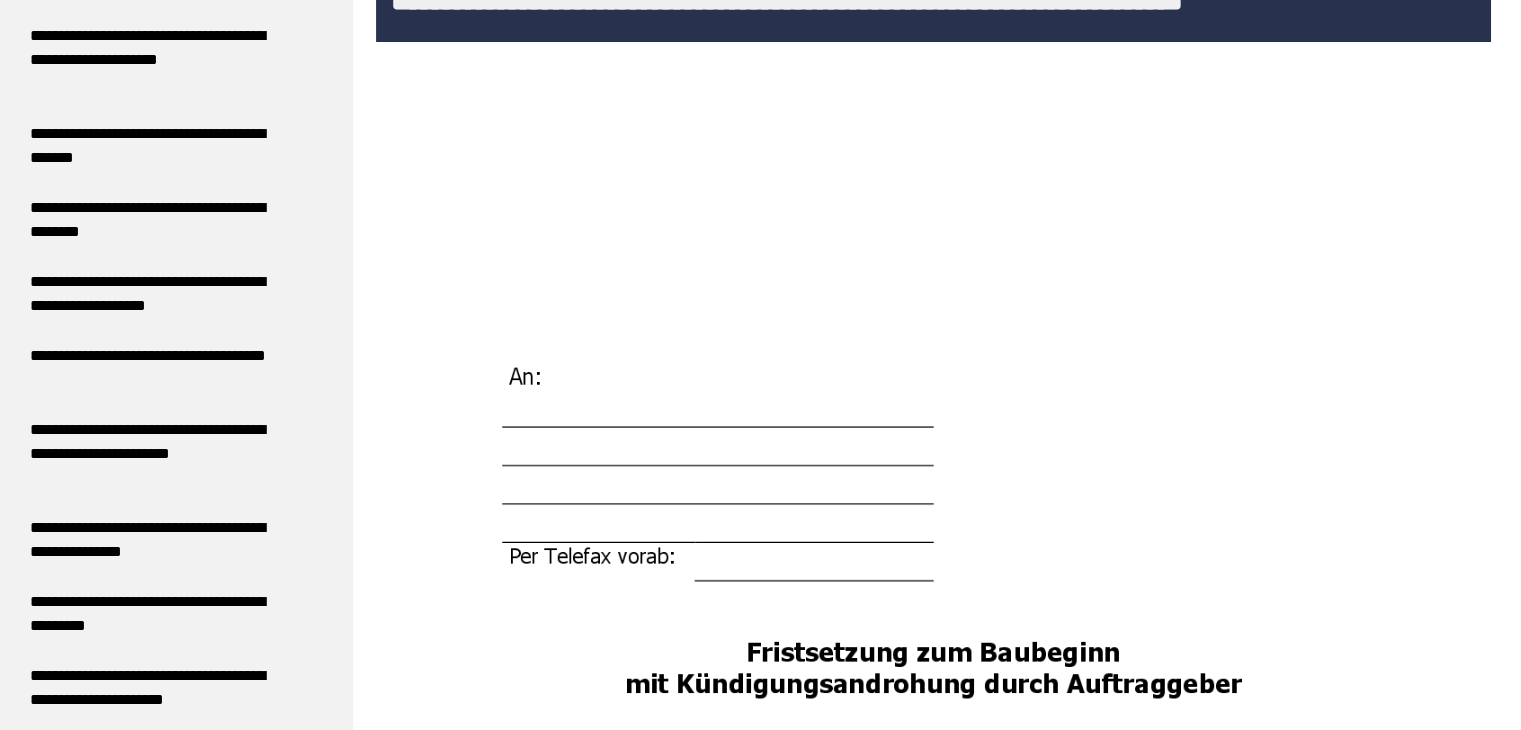 scroll, scrollTop: 4853, scrollLeft: 0, axis: vertical 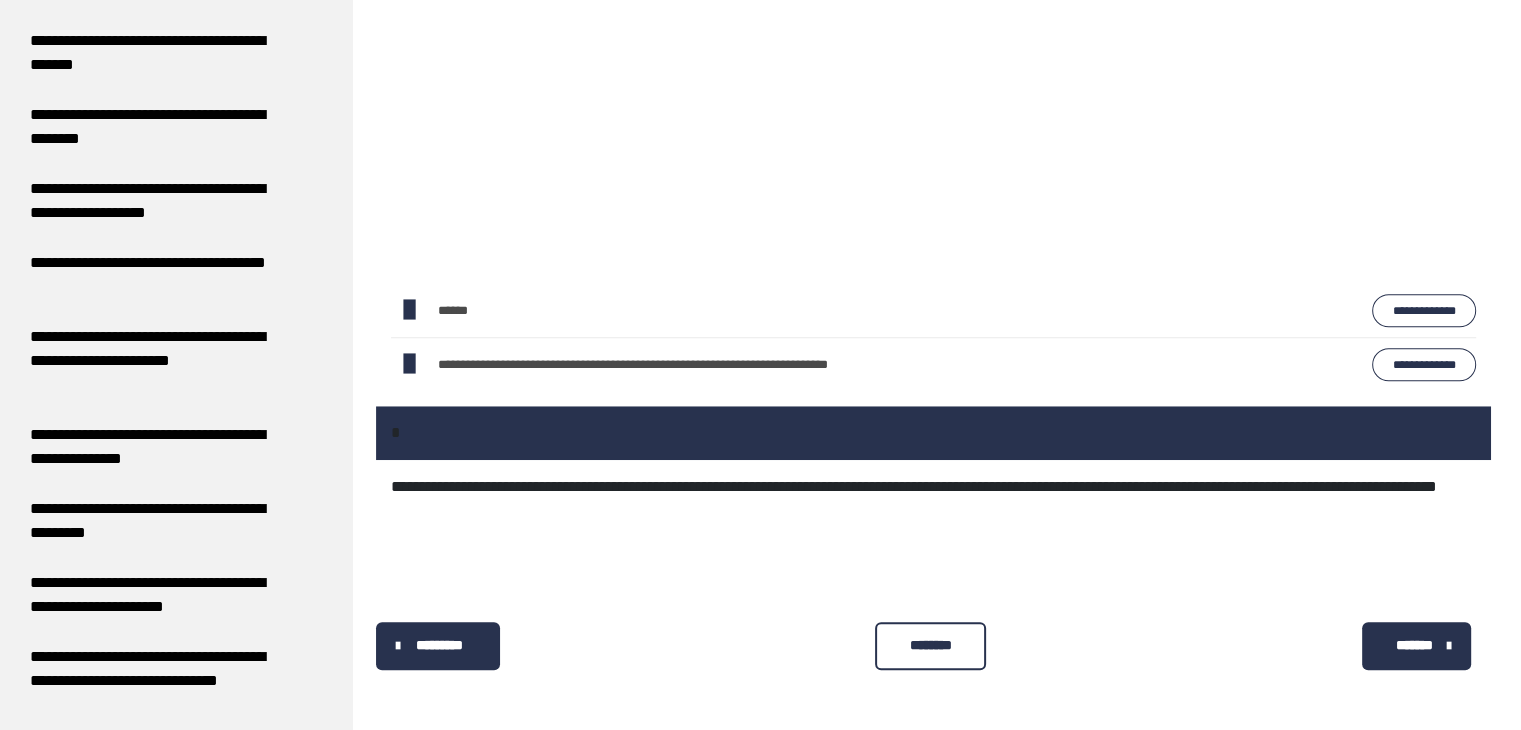 click on "********" at bounding box center [930, 646] 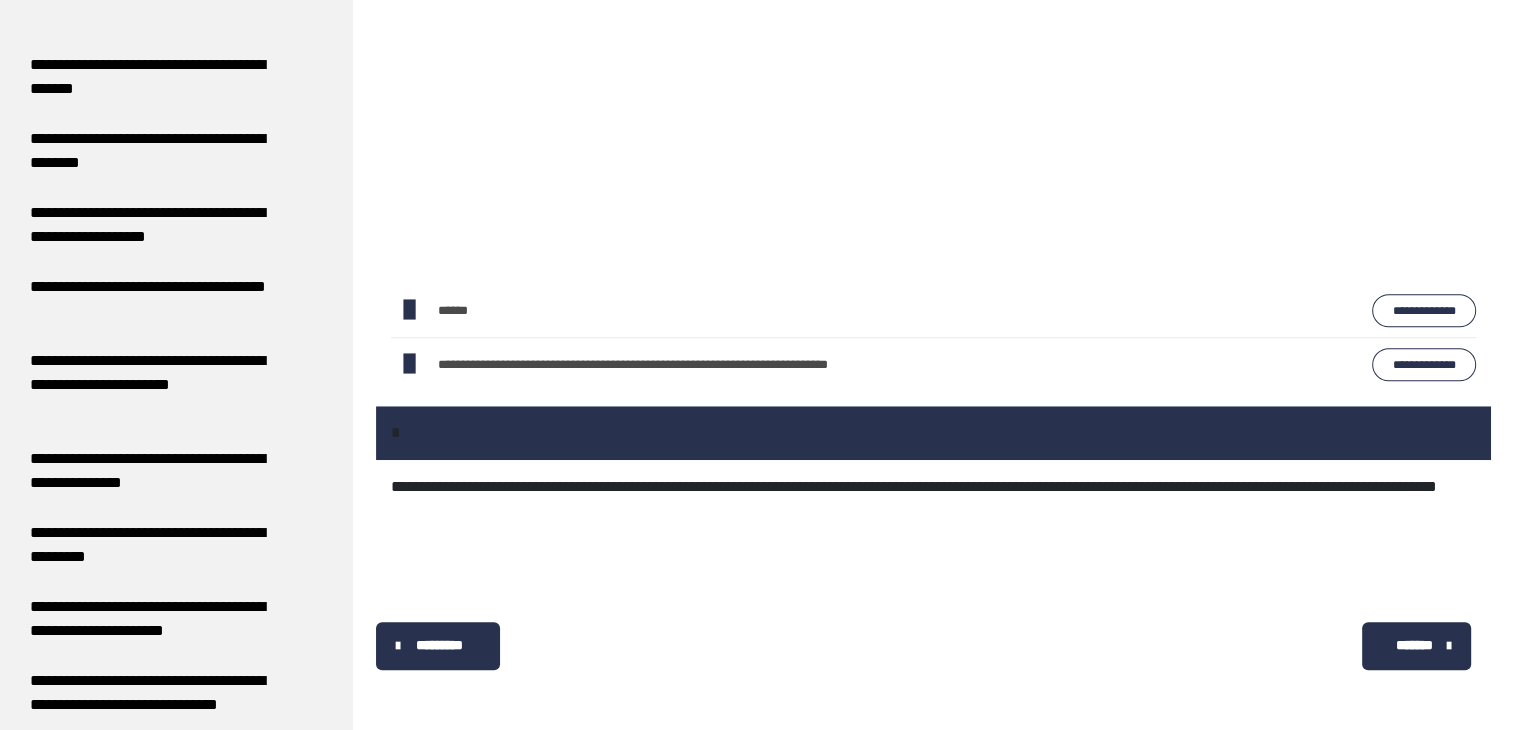 click on "*******" at bounding box center [1416, 646] 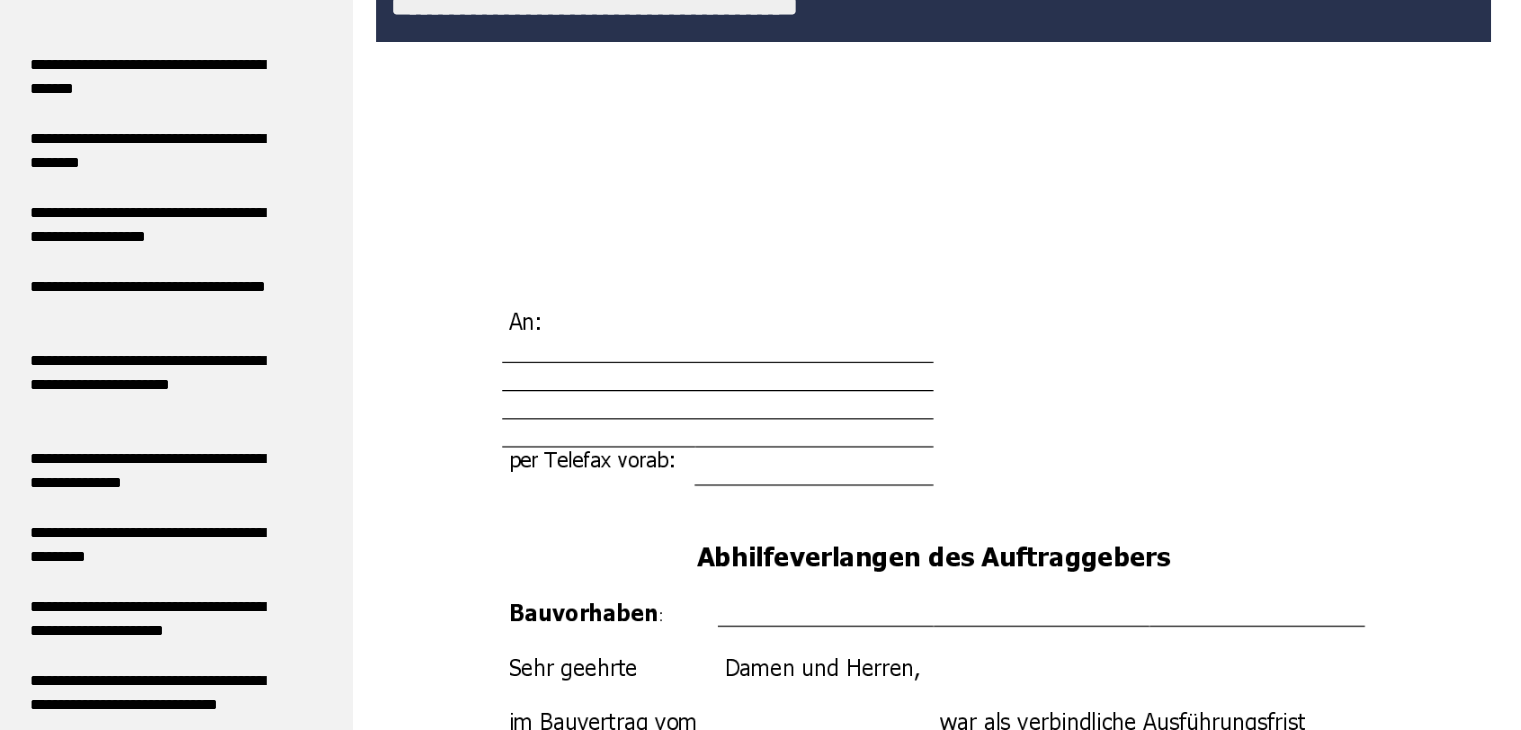 scroll, scrollTop: 1690, scrollLeft: 0, axis: vertical 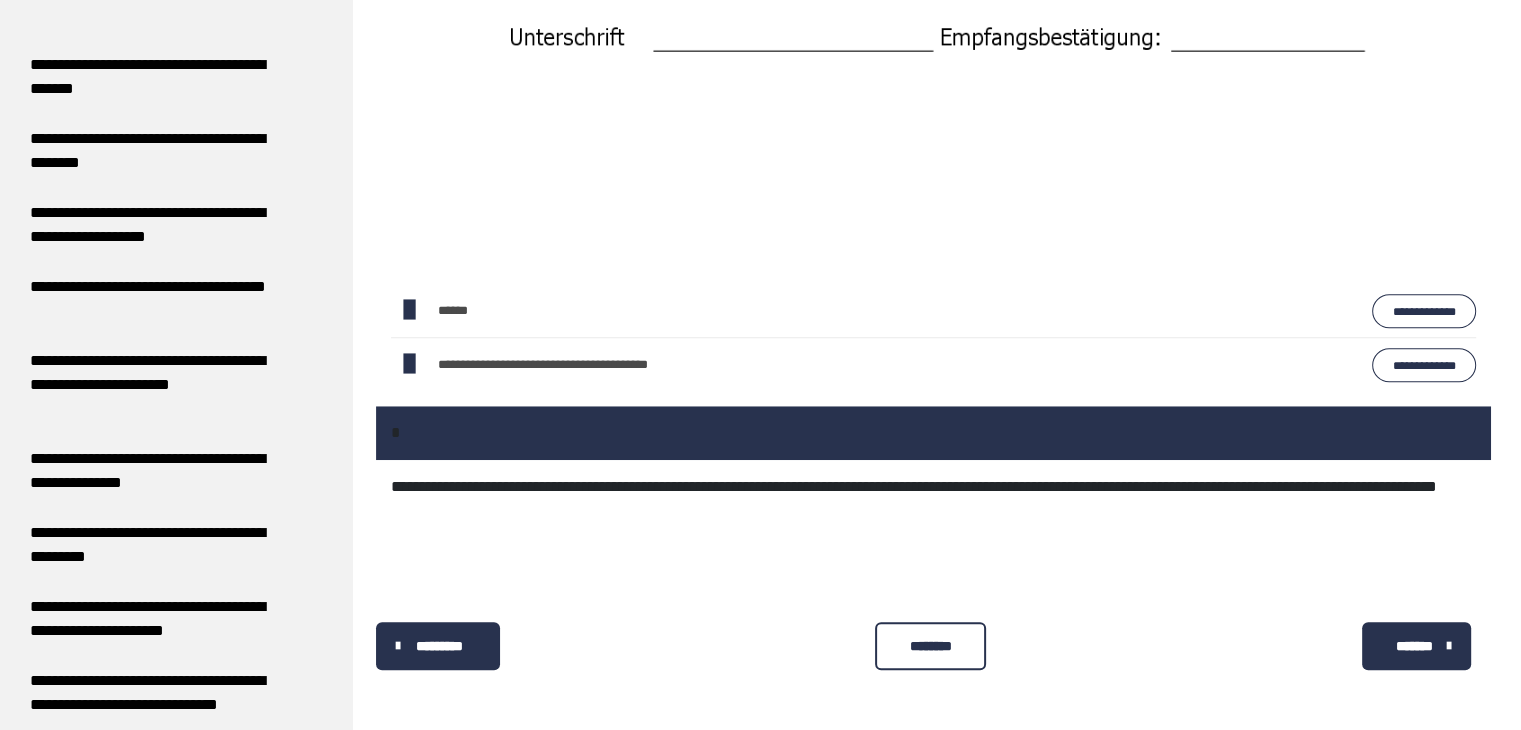 click on "********" at bounding box center [930, 646] 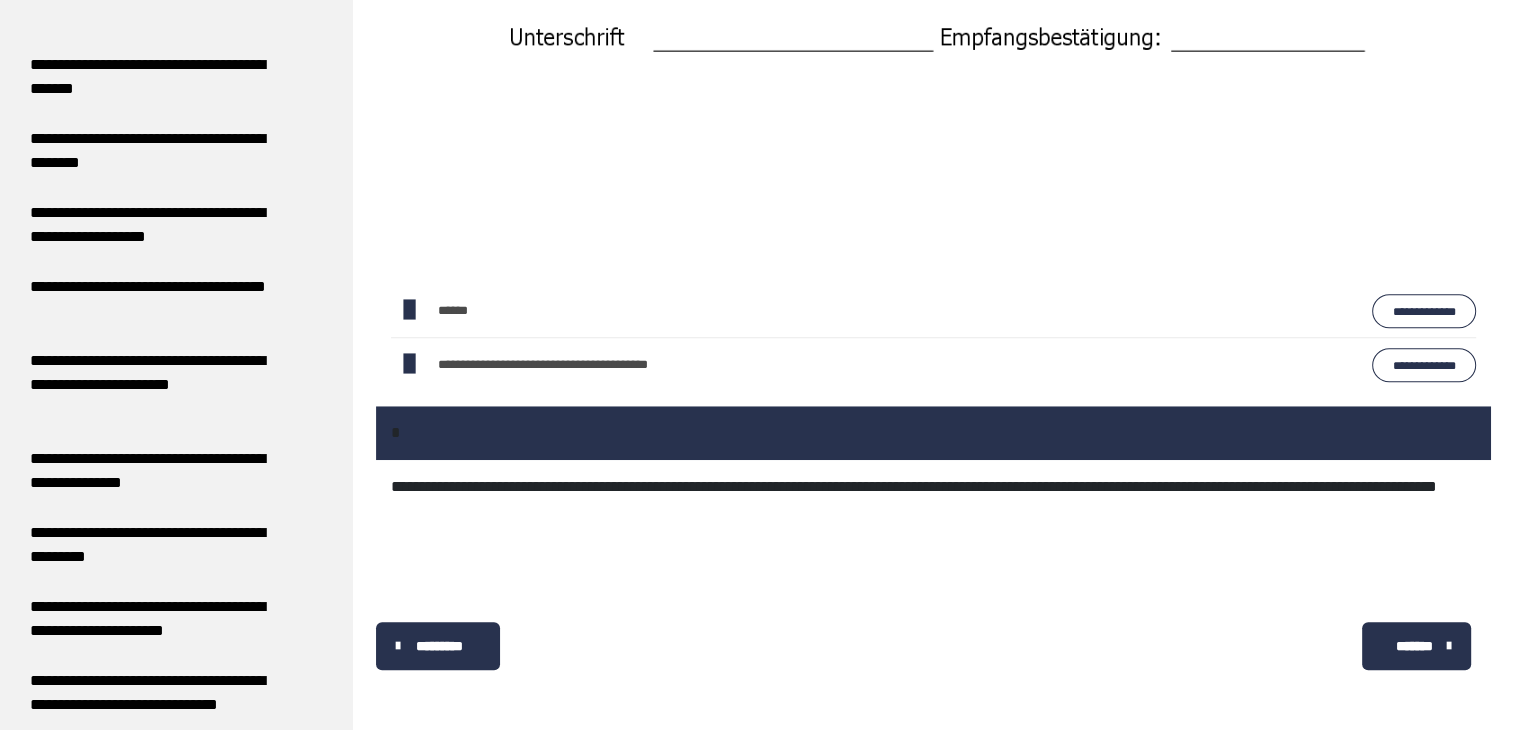 click on "*******" at bounding box center (1416, 646) 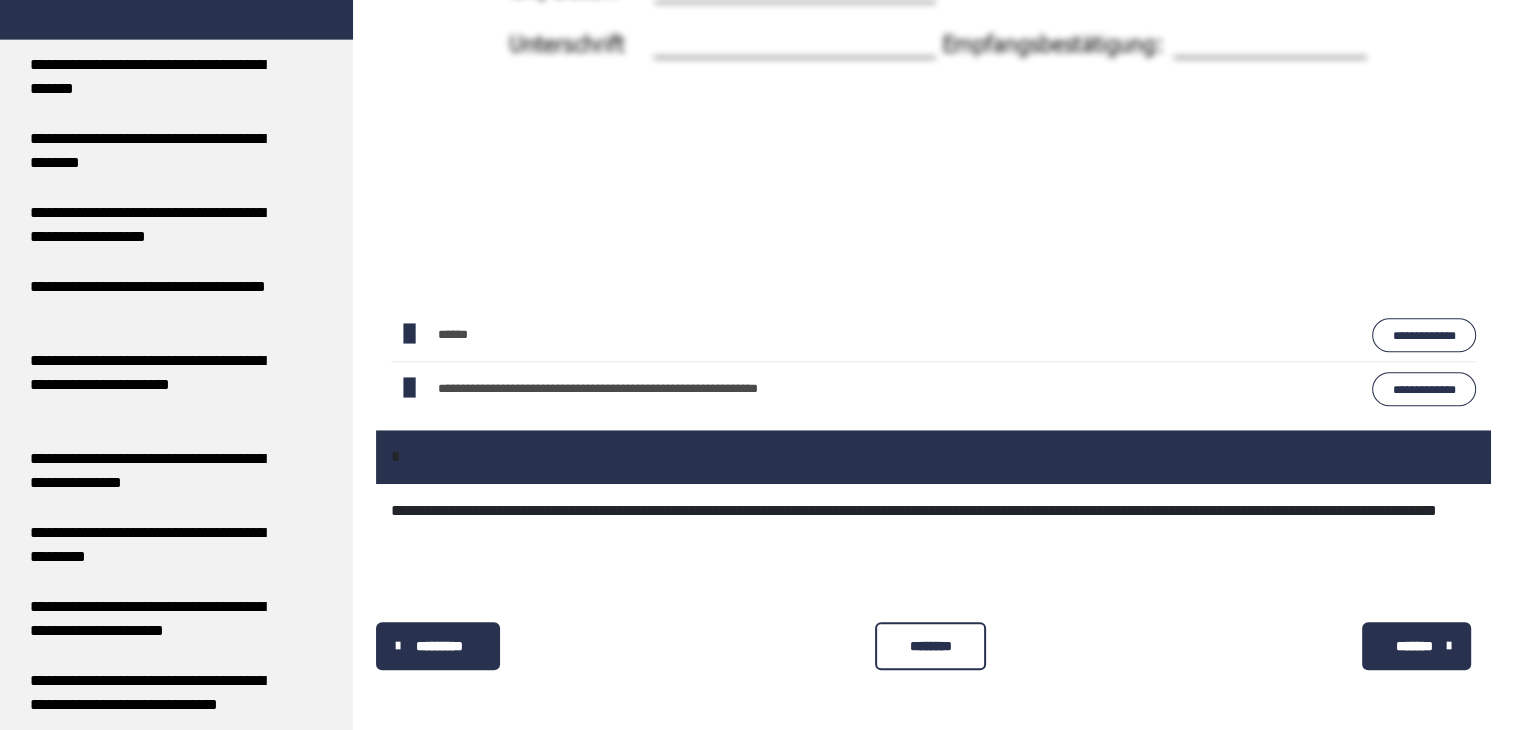 scroll, scrollTop: 1690, scrollLeft: 0, axis: vertical 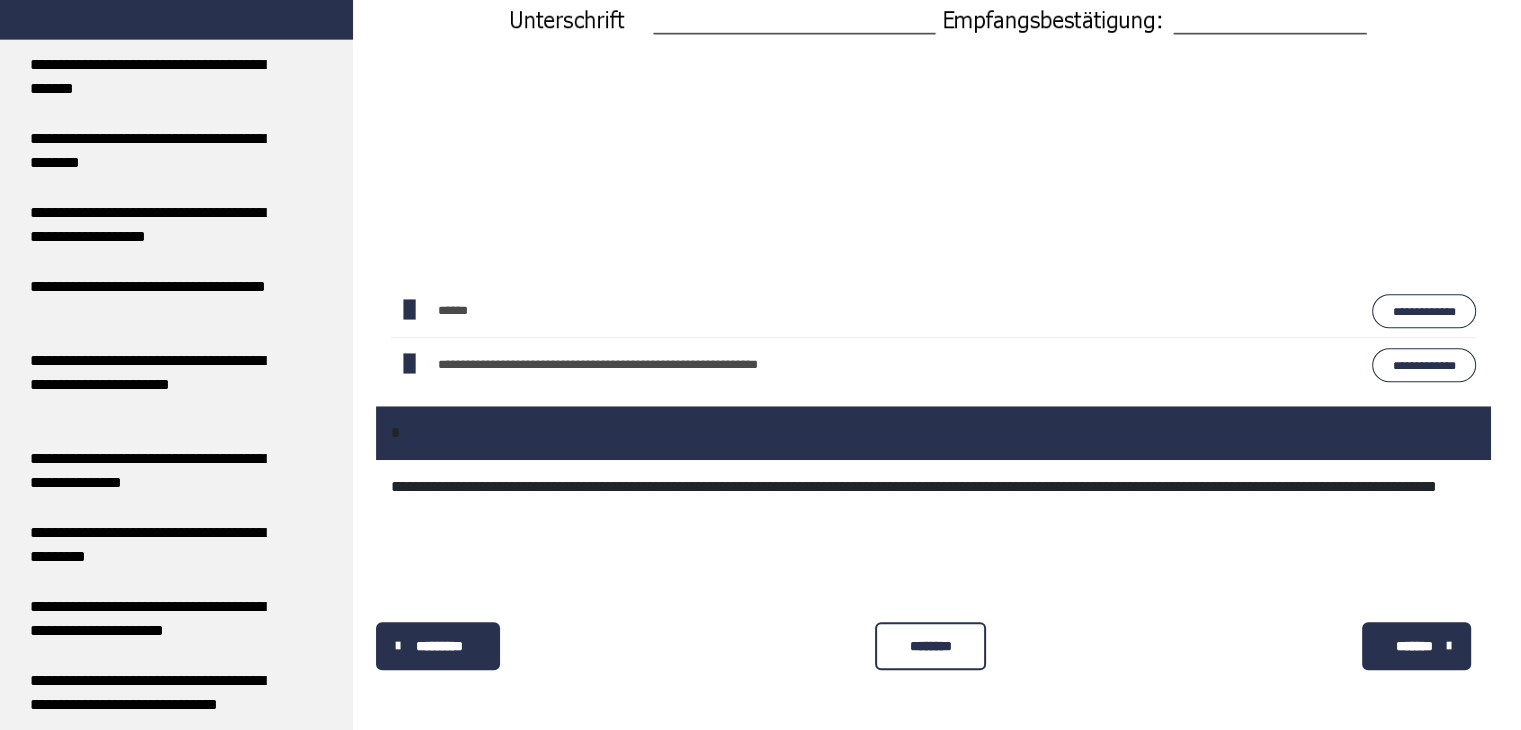 click on "********" at bounding box center (930, 646) 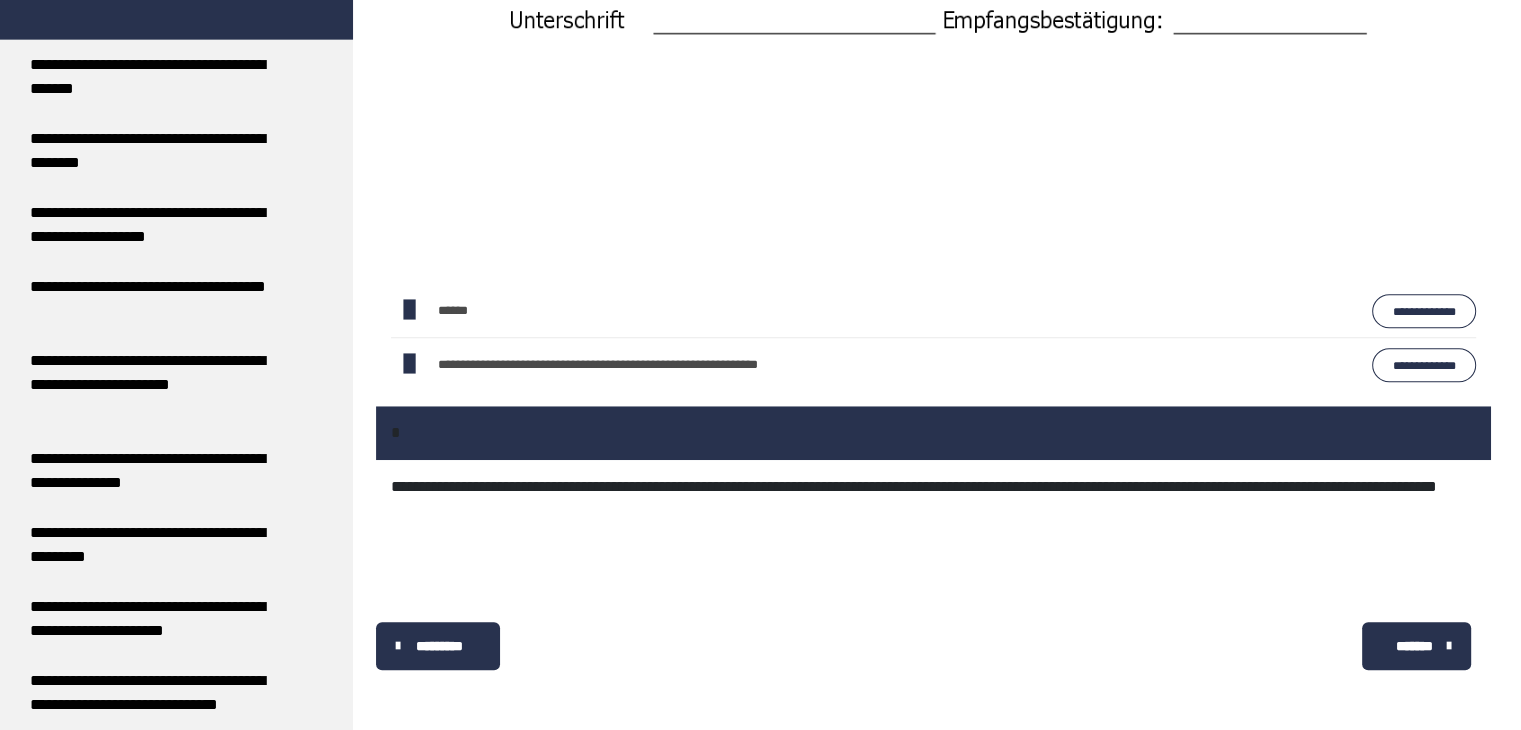 click on "*******" at bounding box center [1414, 646] 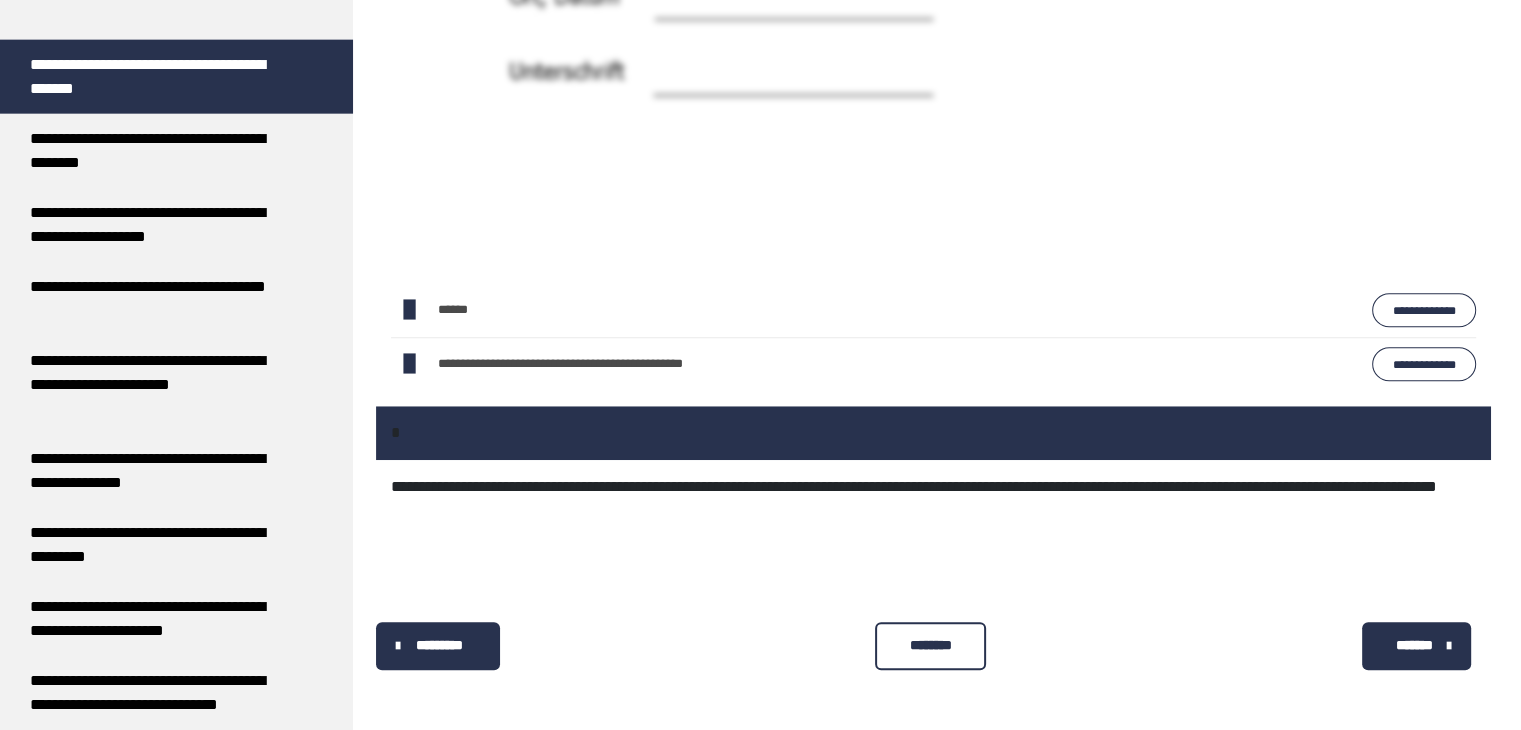 scroll, scrollTop: 1689, scrollLeft: 0, axis: vertical 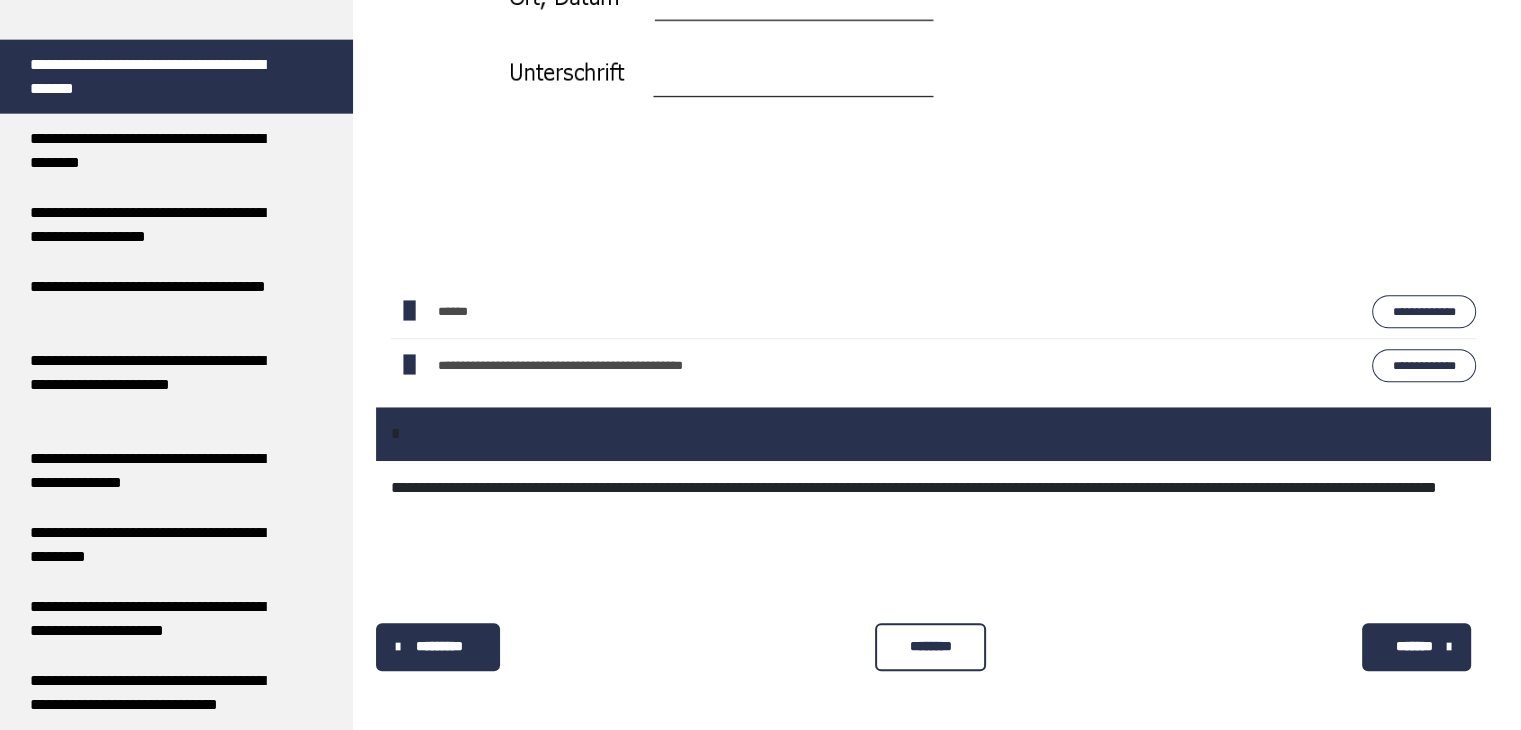 click on "********" at bounding box center (930, 646) 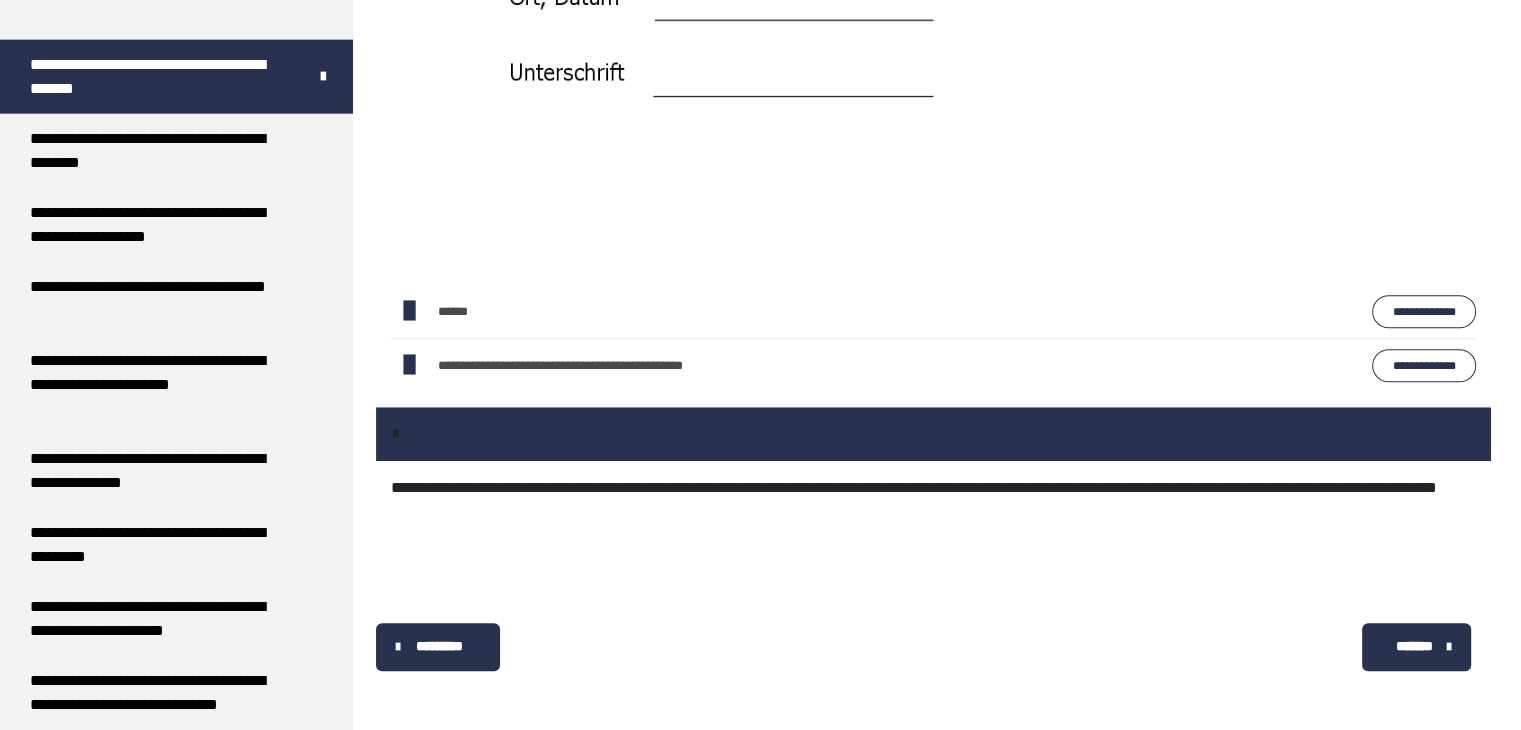 click on "*******" at bounding box center (1416, 647) 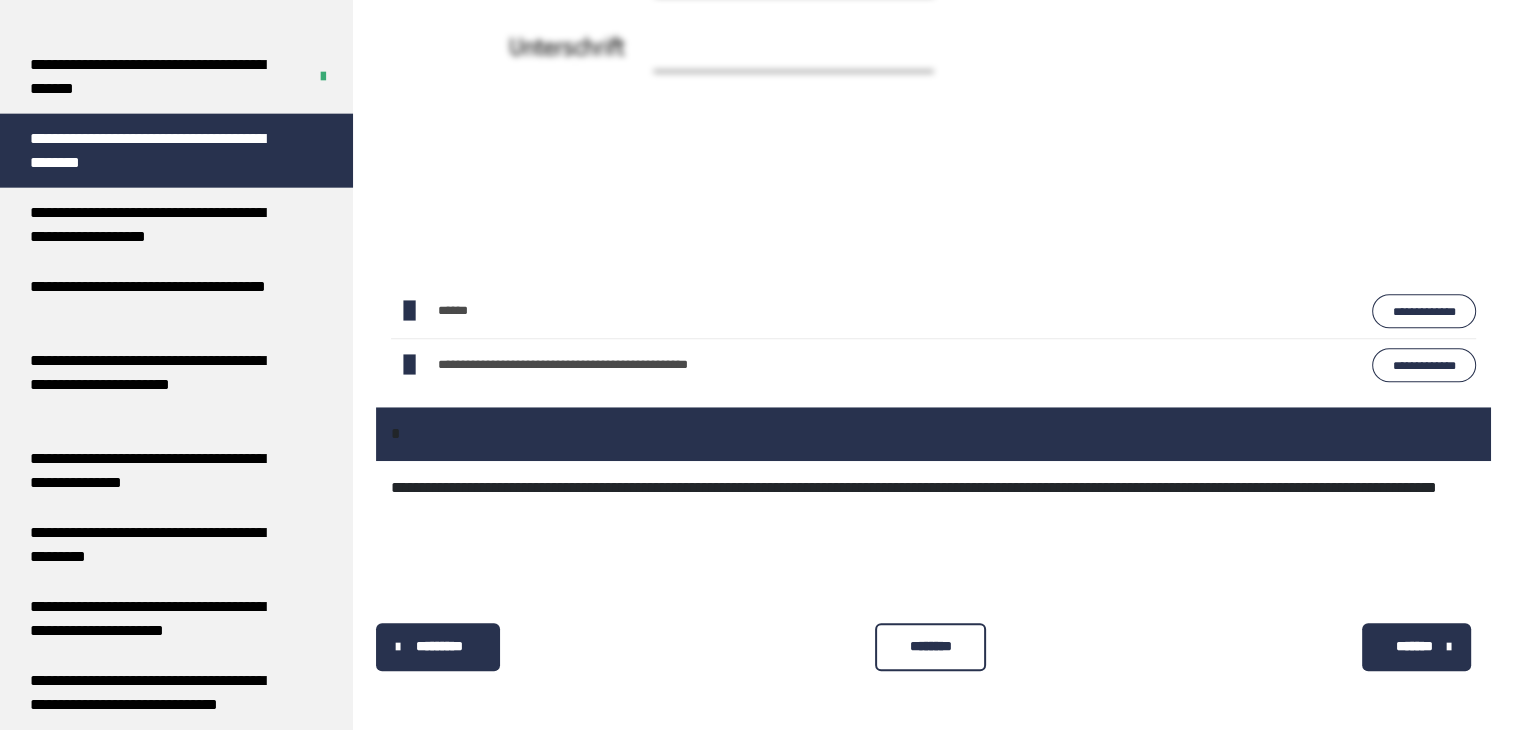 scroll, scrollTop: 1689, scrollLeft: 0, axis: vertical 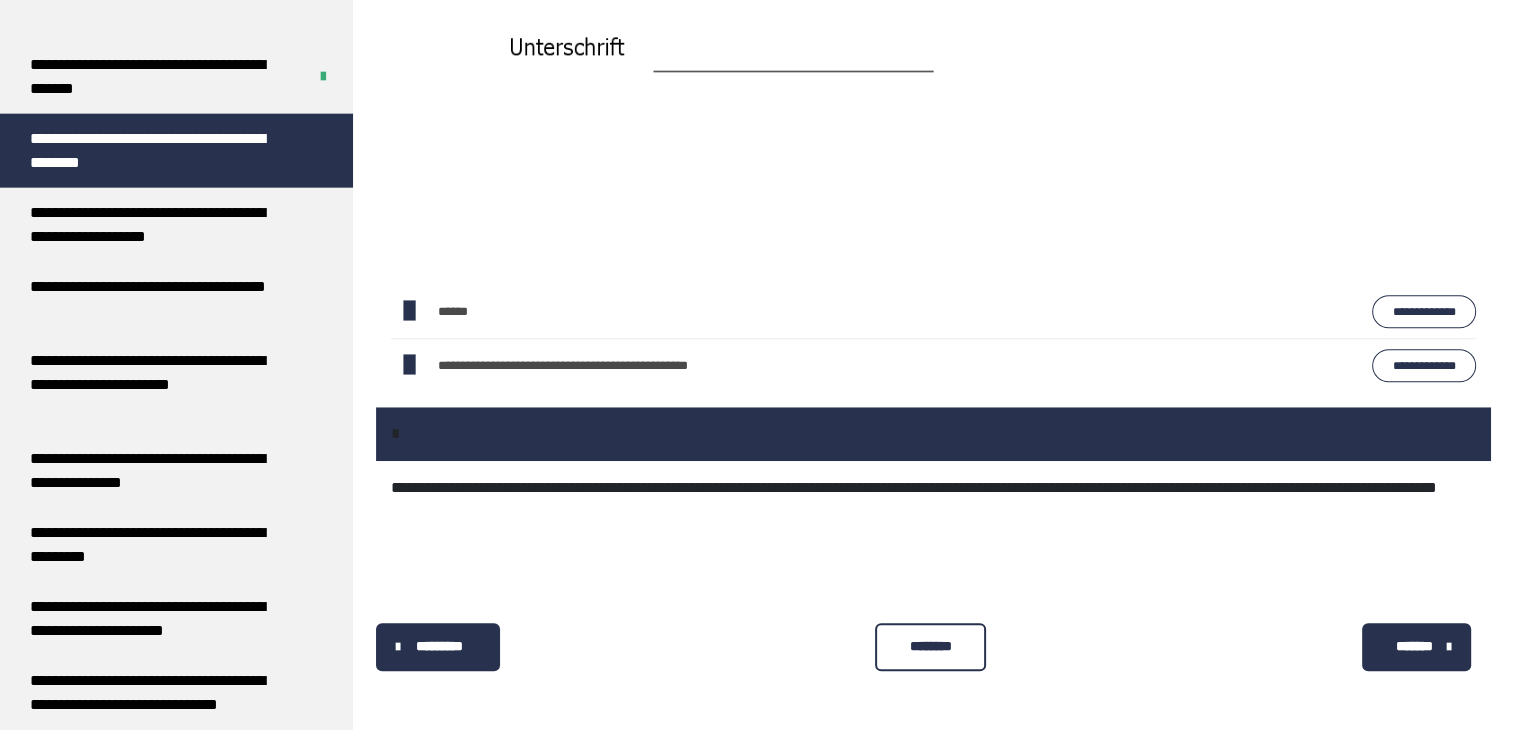 click on "********" at bounding box center (930, 646) 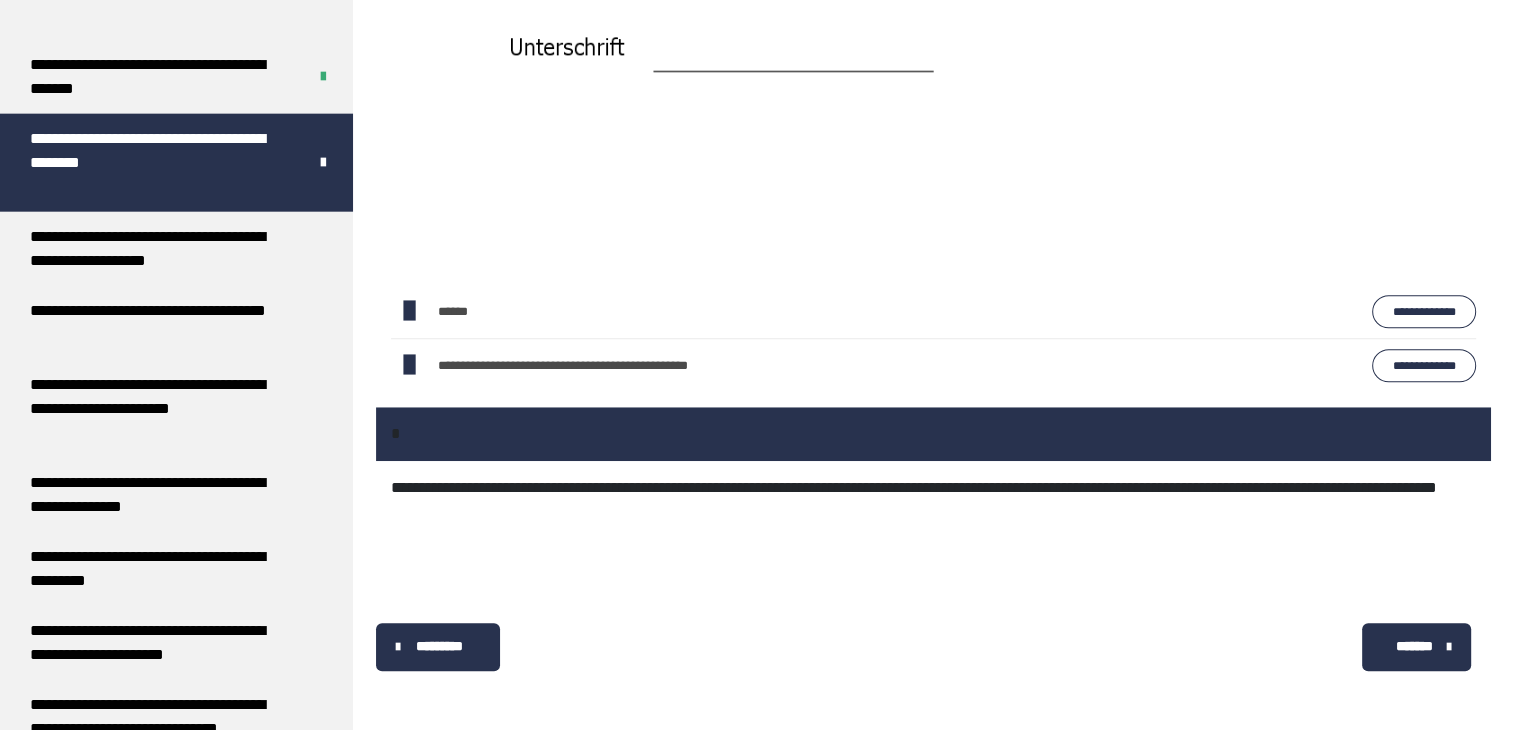 click on "*******" at bounding box center [1414, 646] 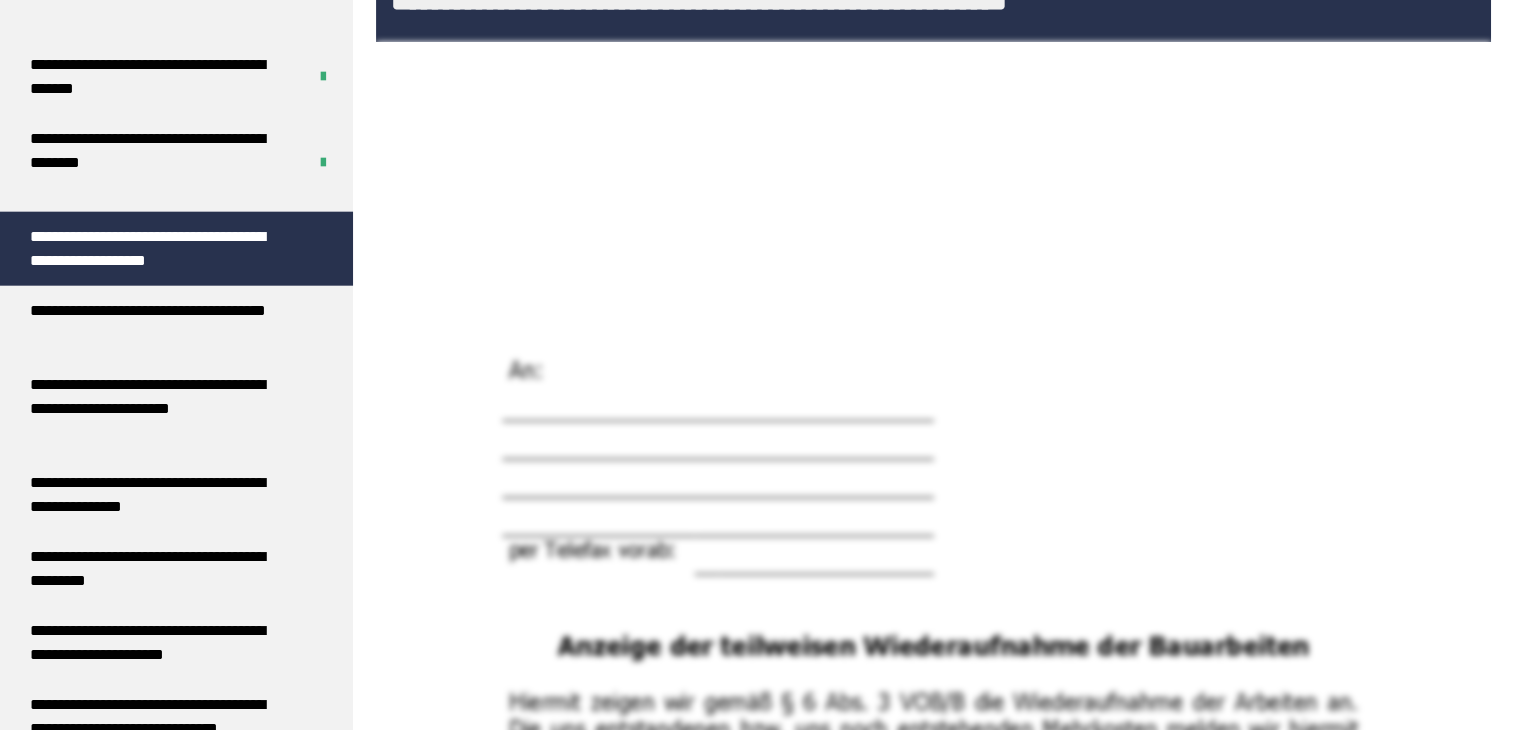 scroll, scrollTop: 1689, scrollLeft: 0, axis: vertical 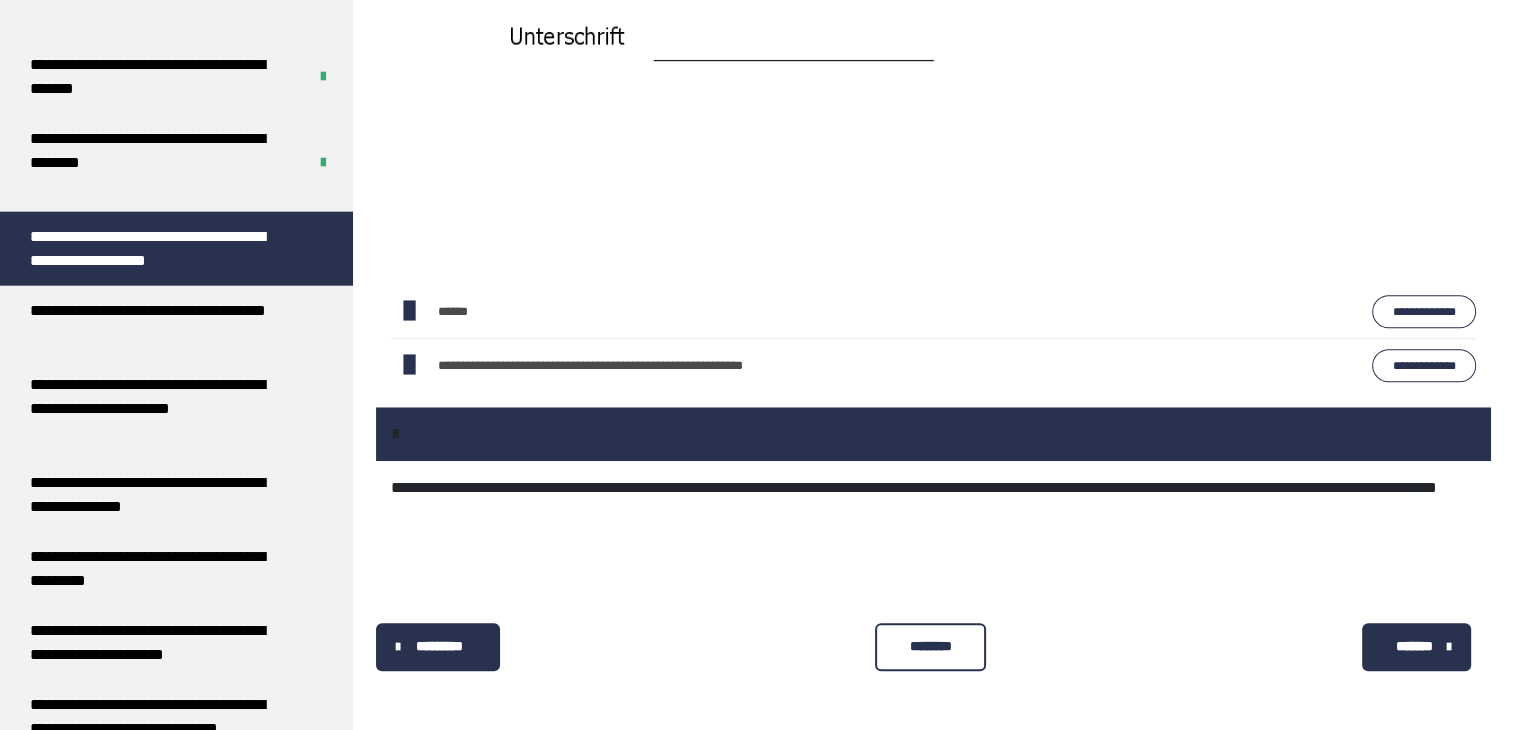 click on "********" at bounding box center [930, 646] 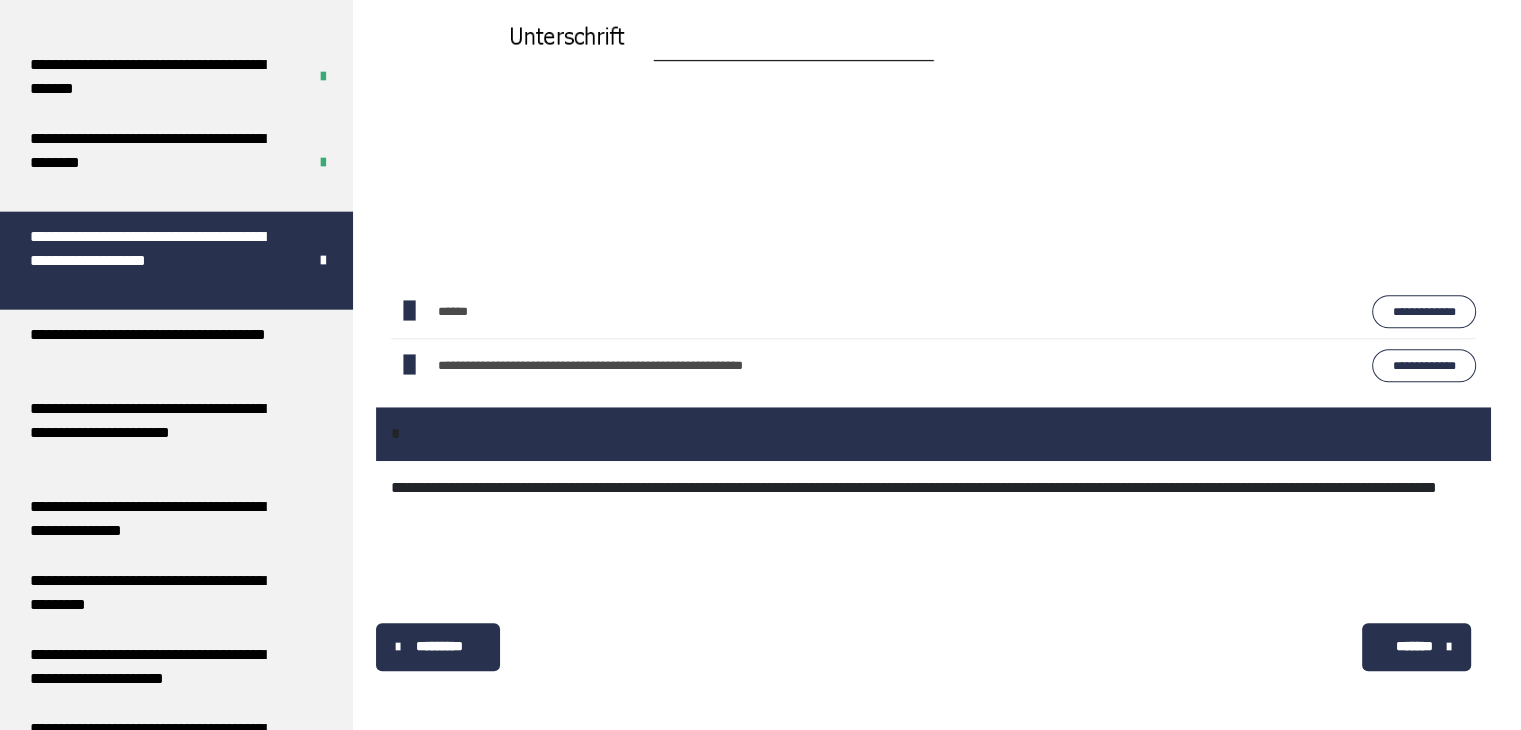 click on "*******" at bounding box center [1414, 646] 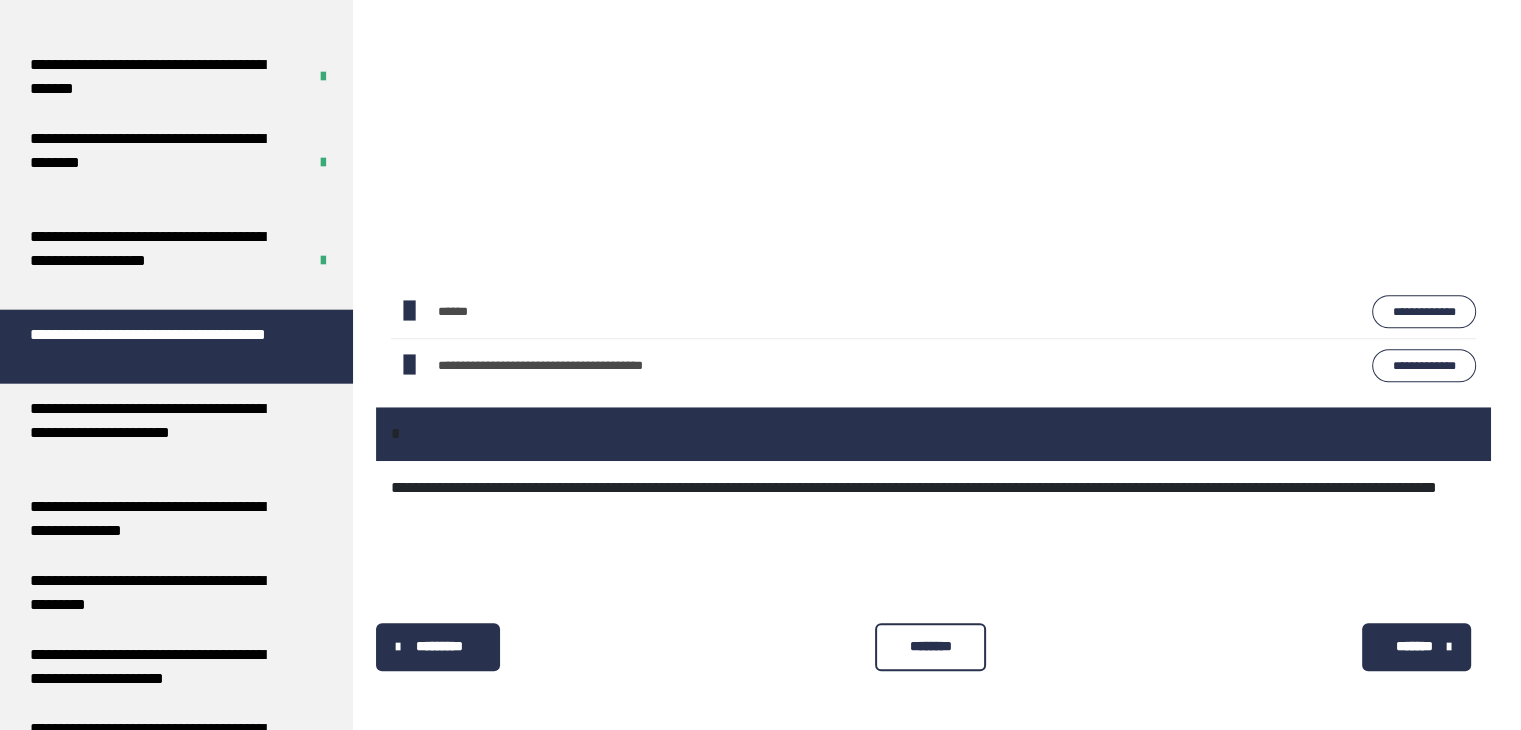 click on "********" at bounding box center (930, 646) 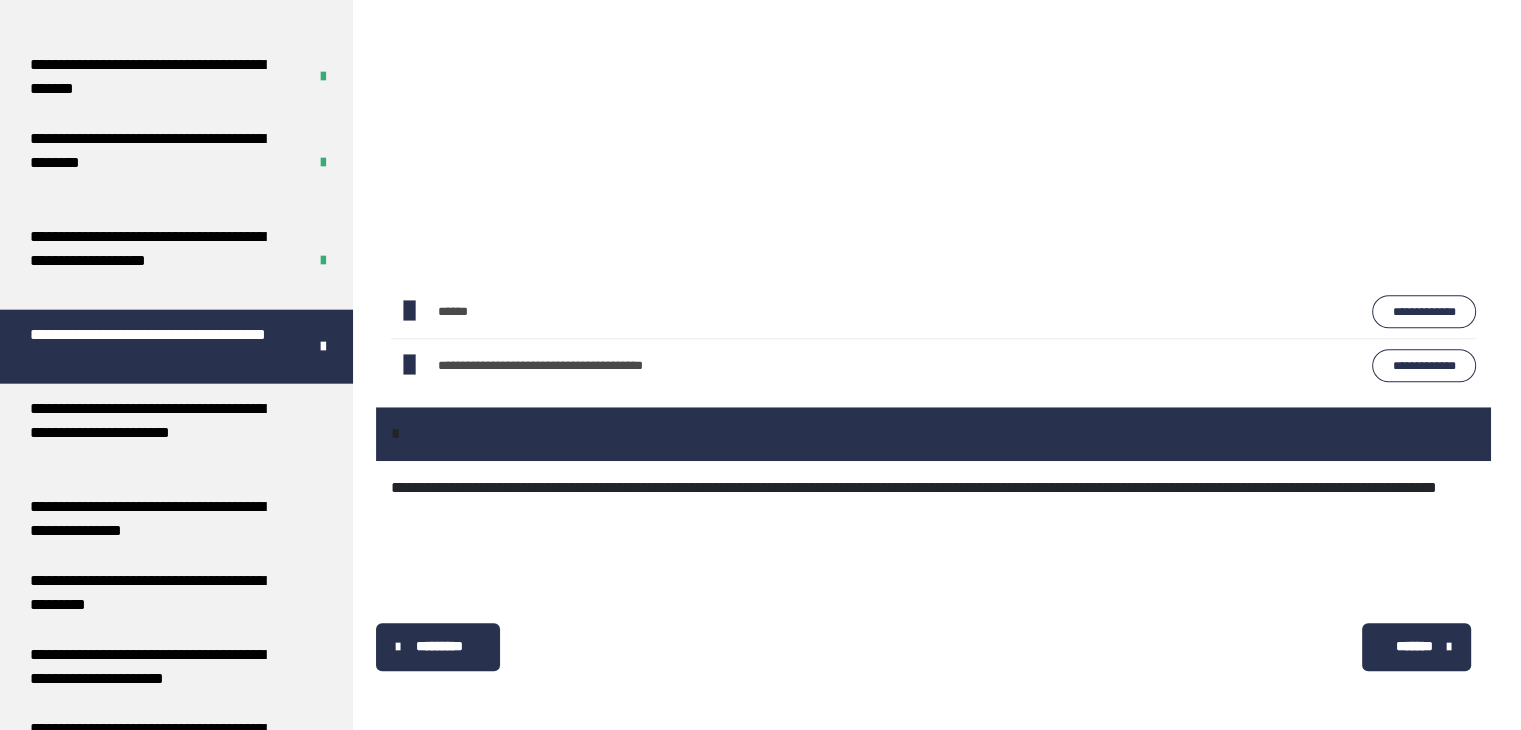click on "*******" at bounding box center (1414, 646) 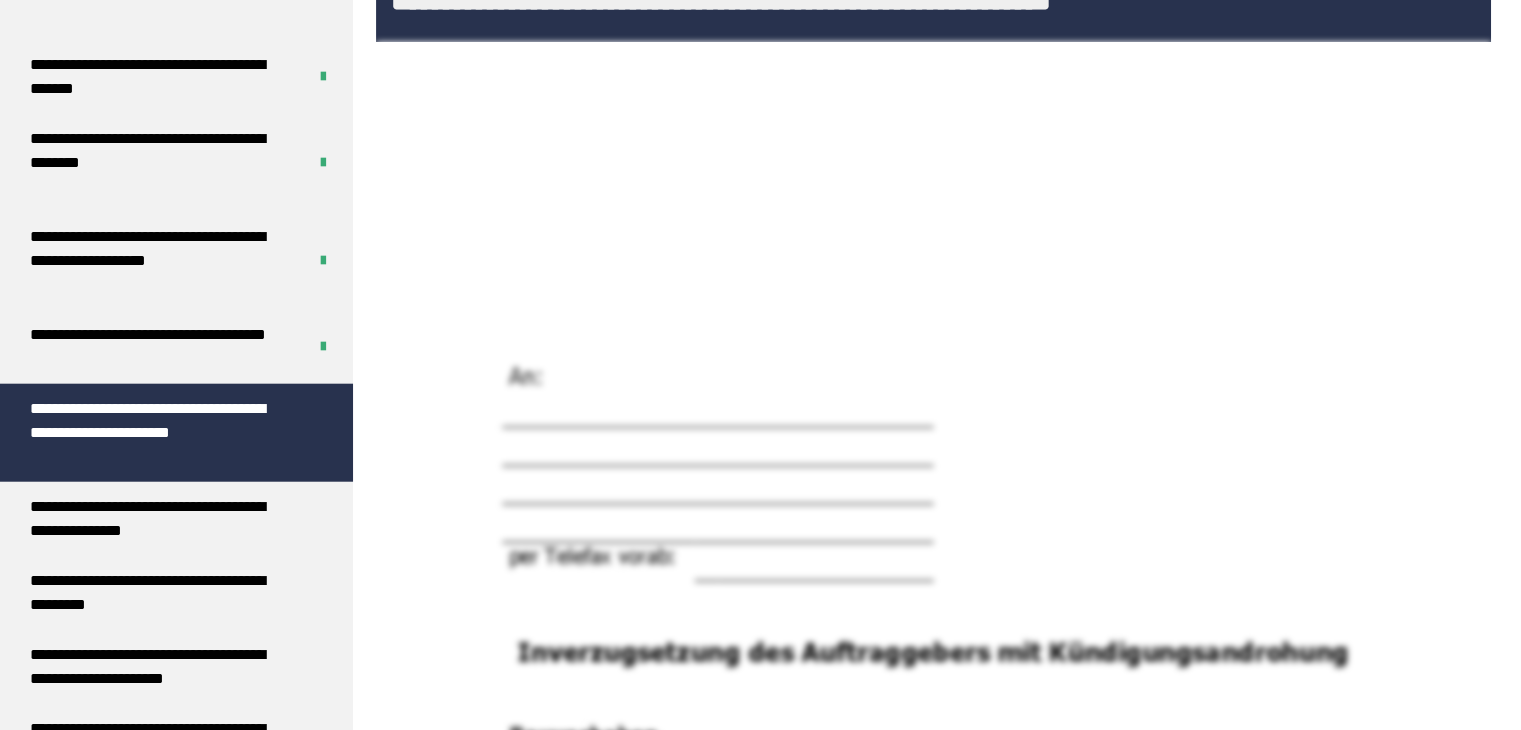 scroll, scrollTop: 1689, scrollLeft: 0, axis: vertical 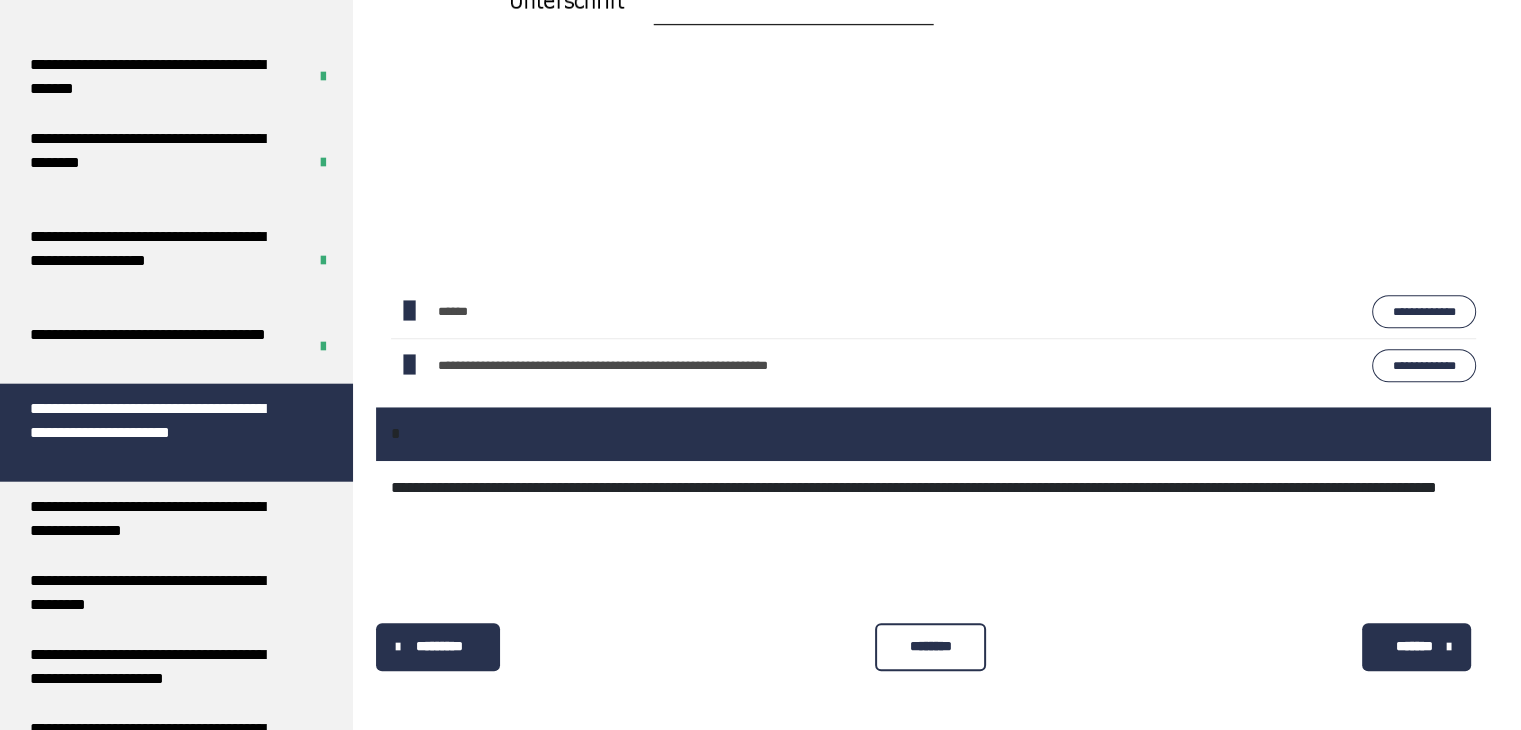click on "********" at bounding box center [930, 647] 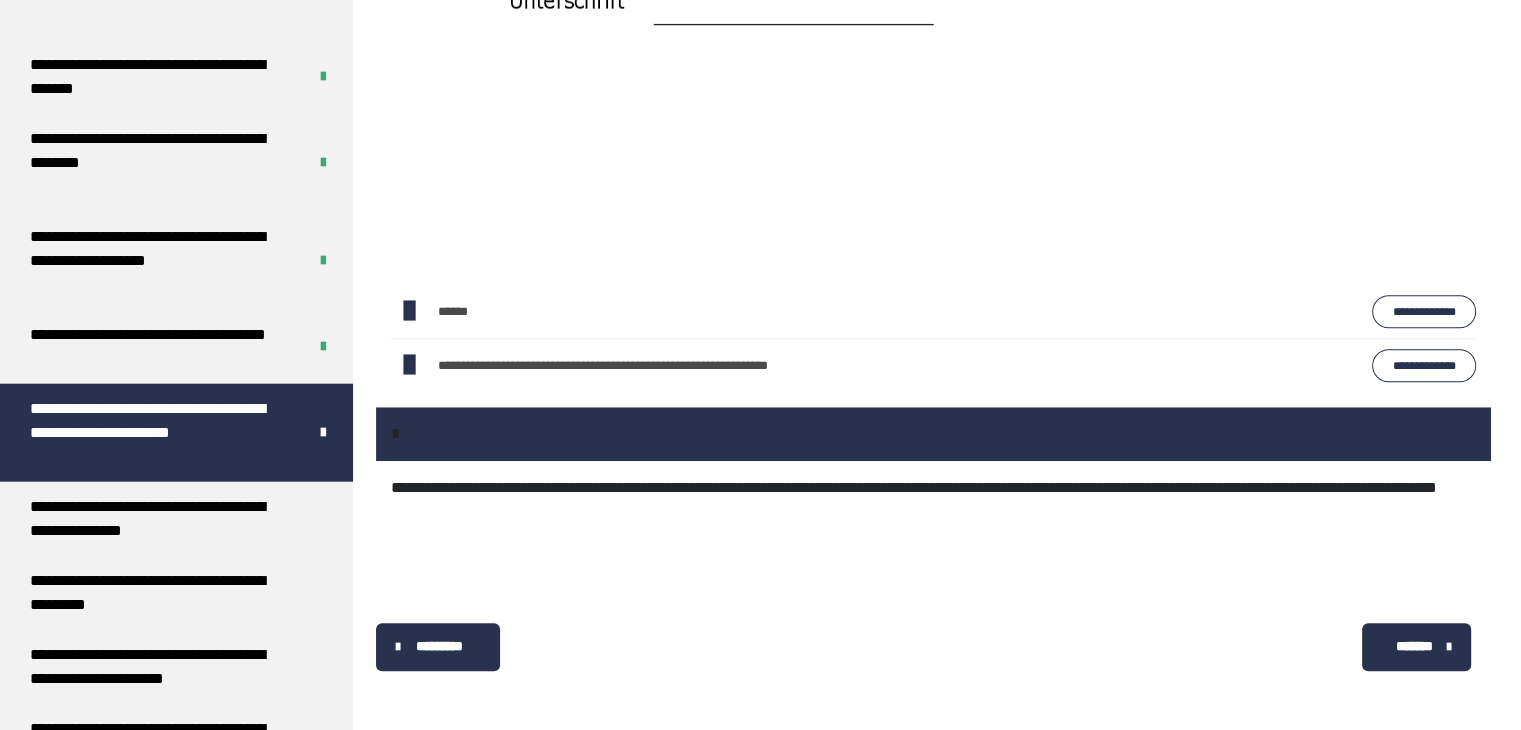 click on "*******" at bounding box center (1414, 646) 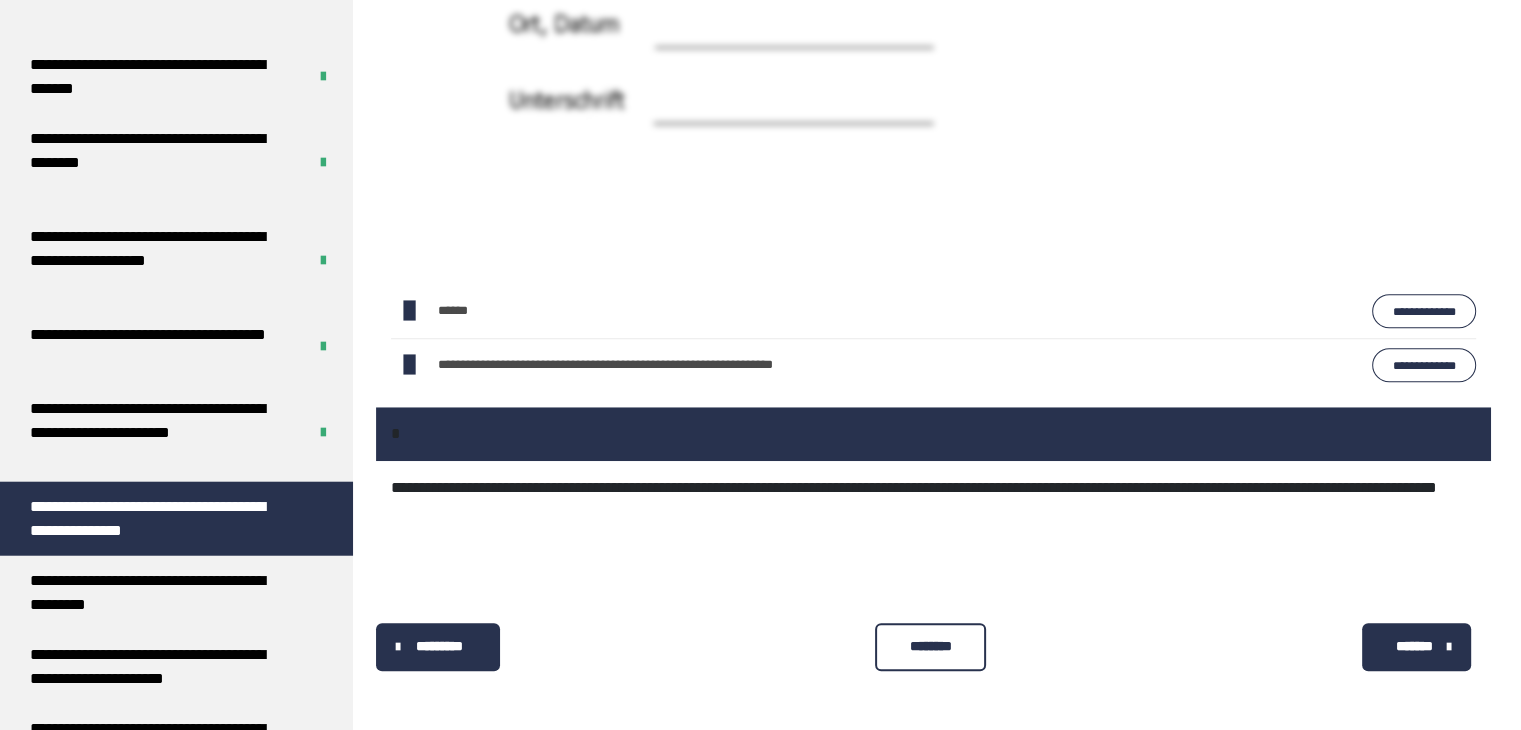 scroll, scrollTop: 1689, scrollLeft: 0, axis: vertical 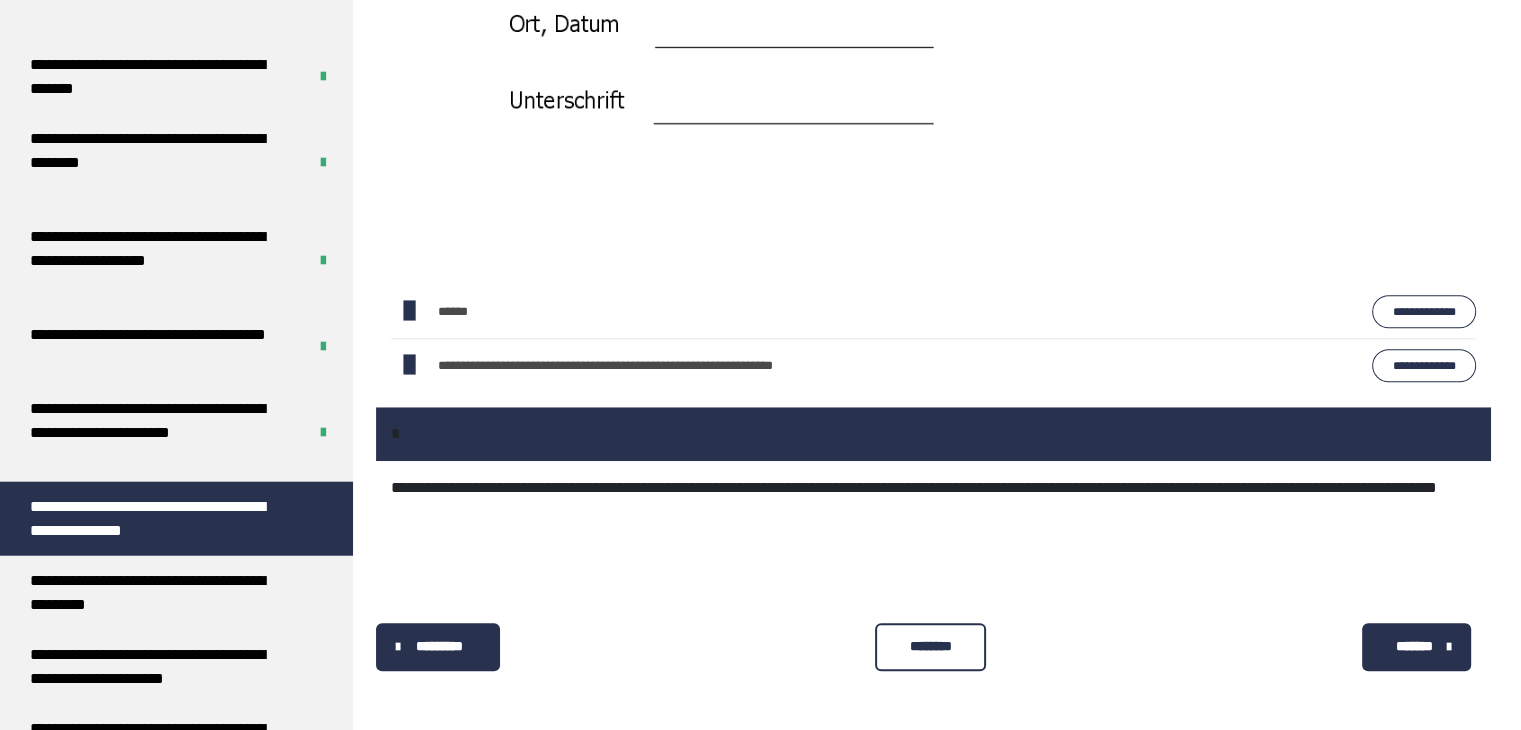 click on "********" at bounding box center (930, 646) 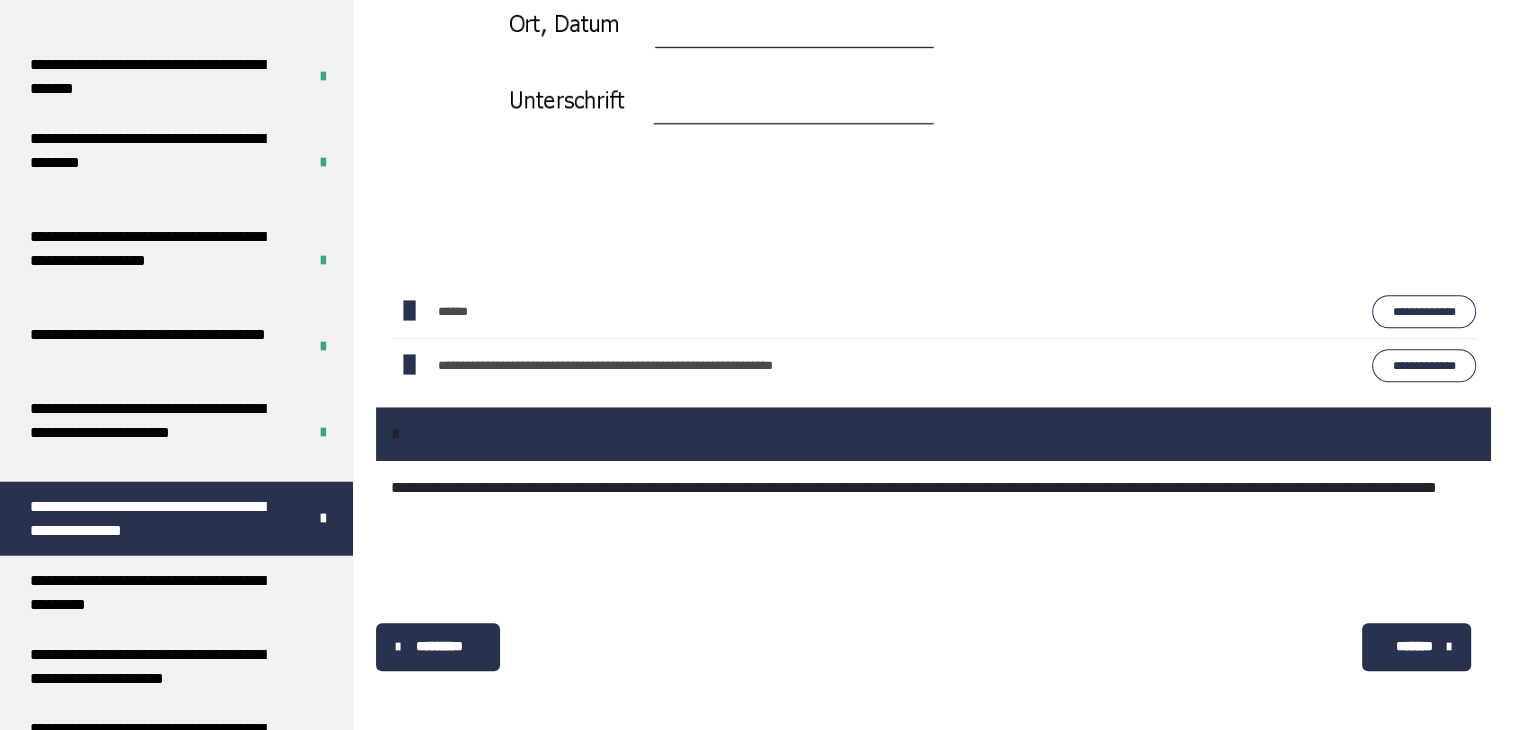 click on "*******" at bounding box center (1416, 647) 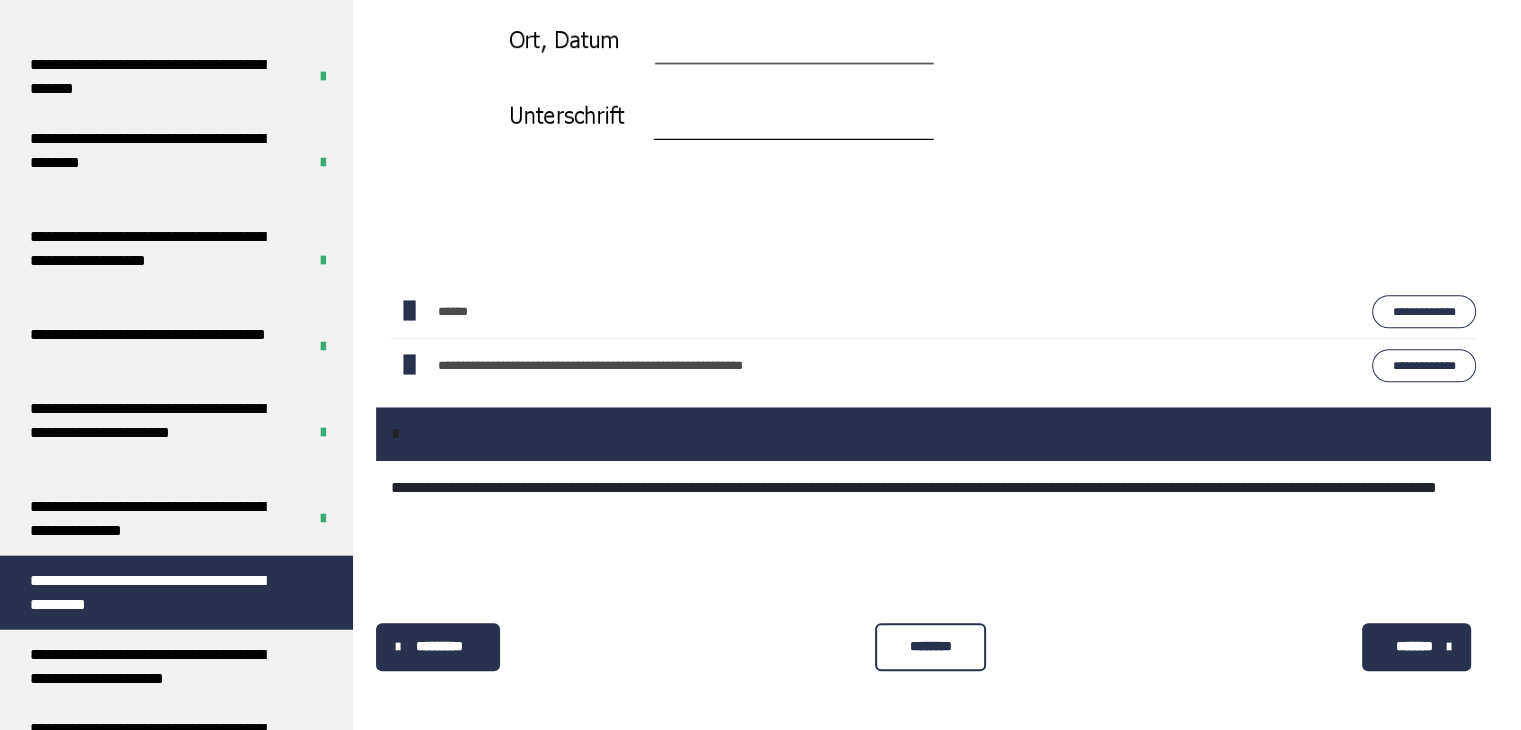 click on "********" at bounding box center [930, 646] 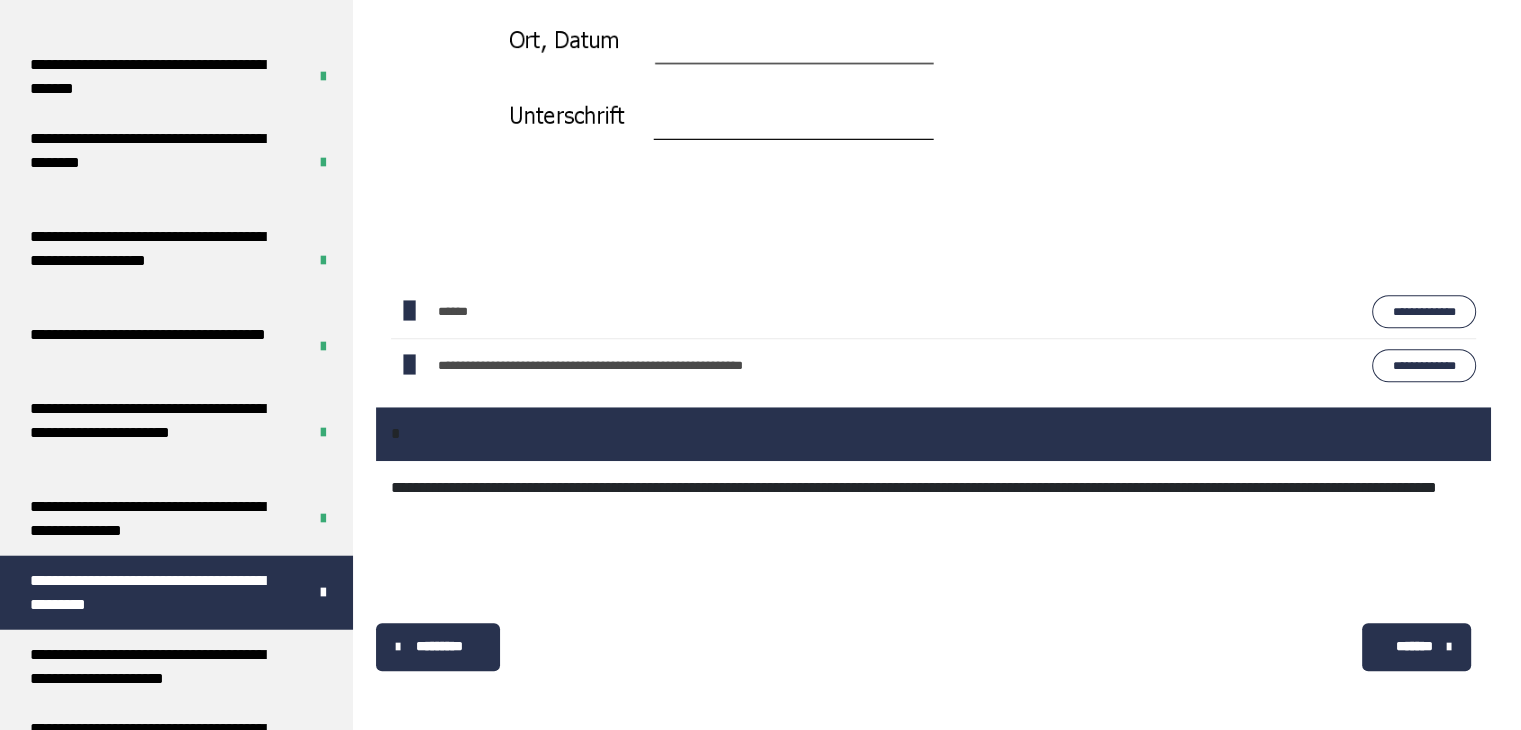 click on "*******" at bounding box center (1414, 646) 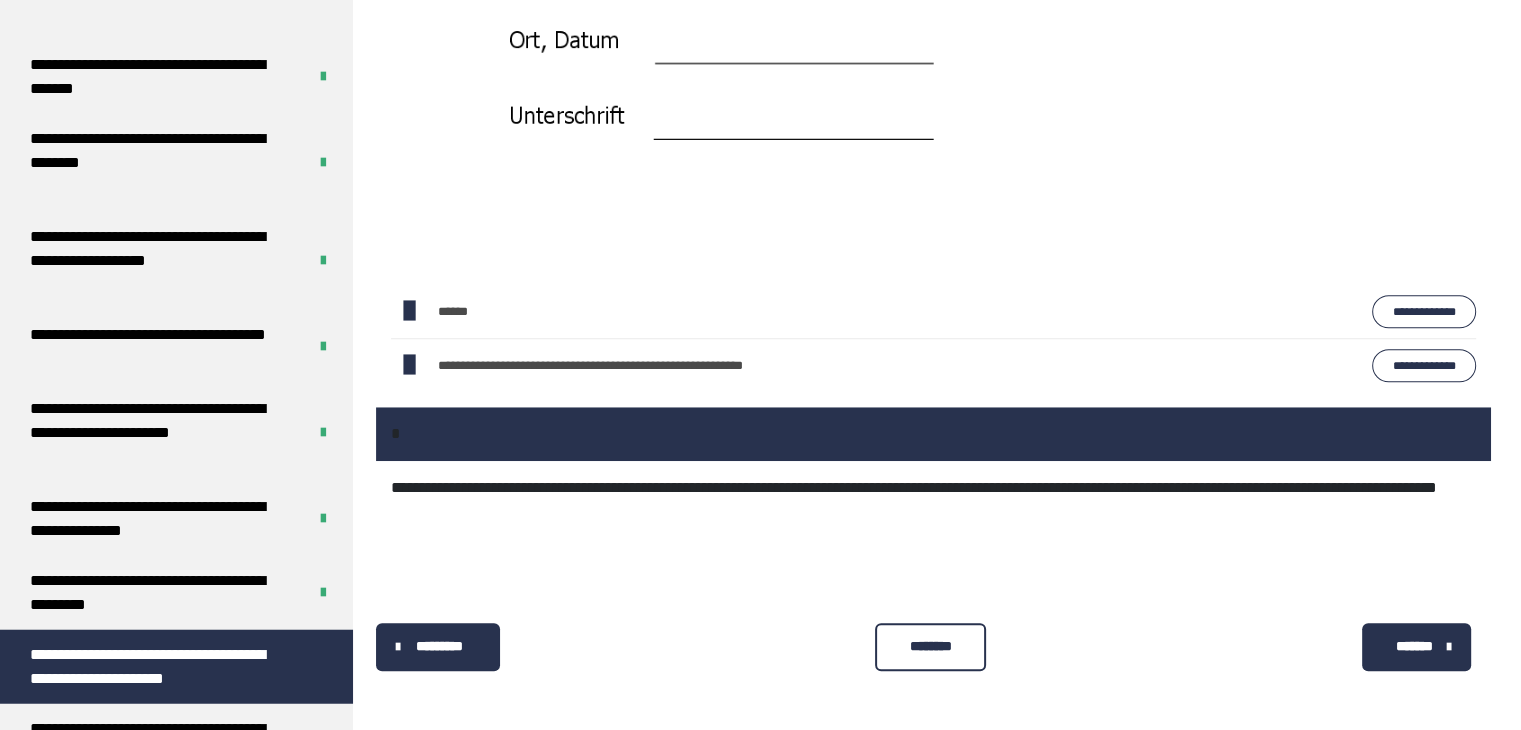 scroll, scrollTop: 1689, scrollLeft: 0, axis: vertical 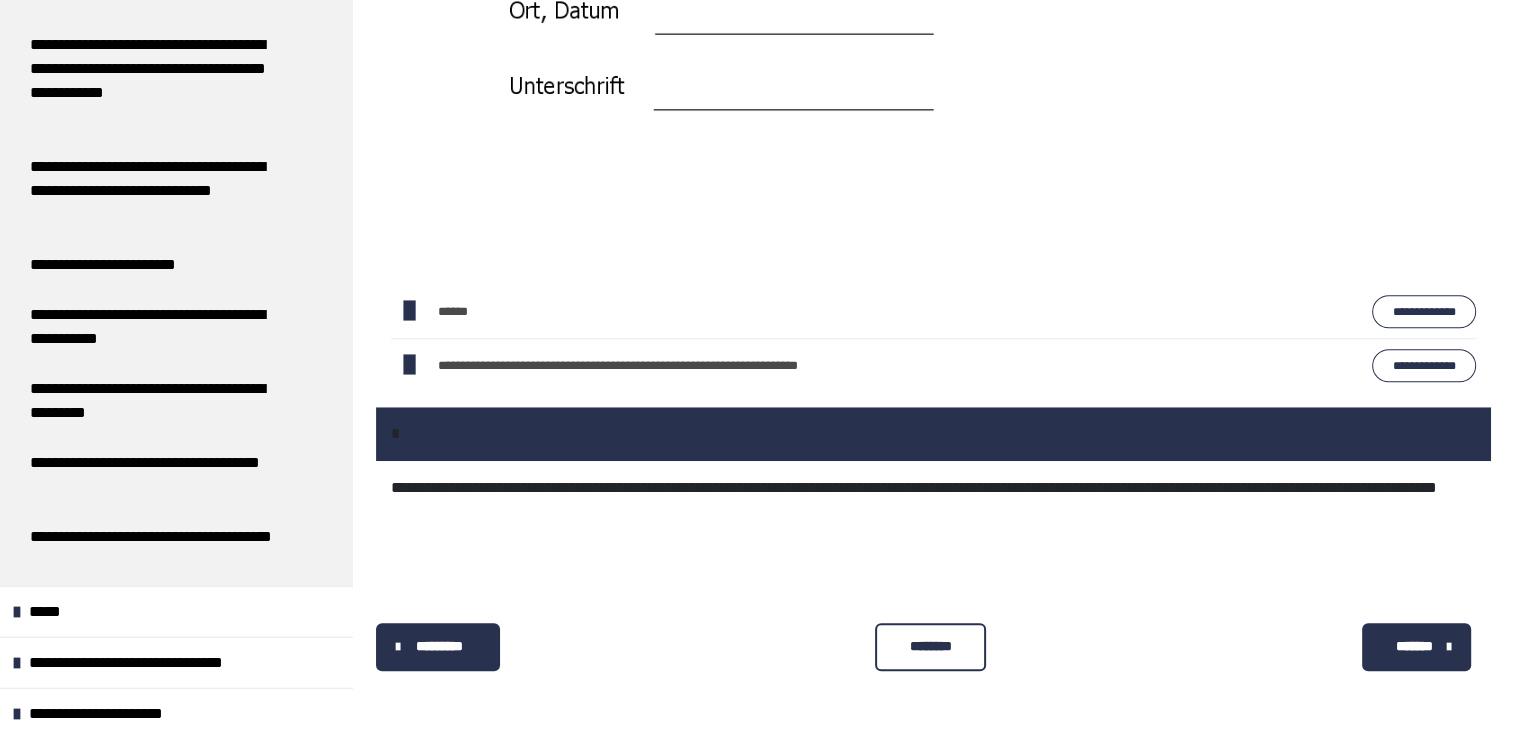 click on "********" at bounding box center (930, 647) 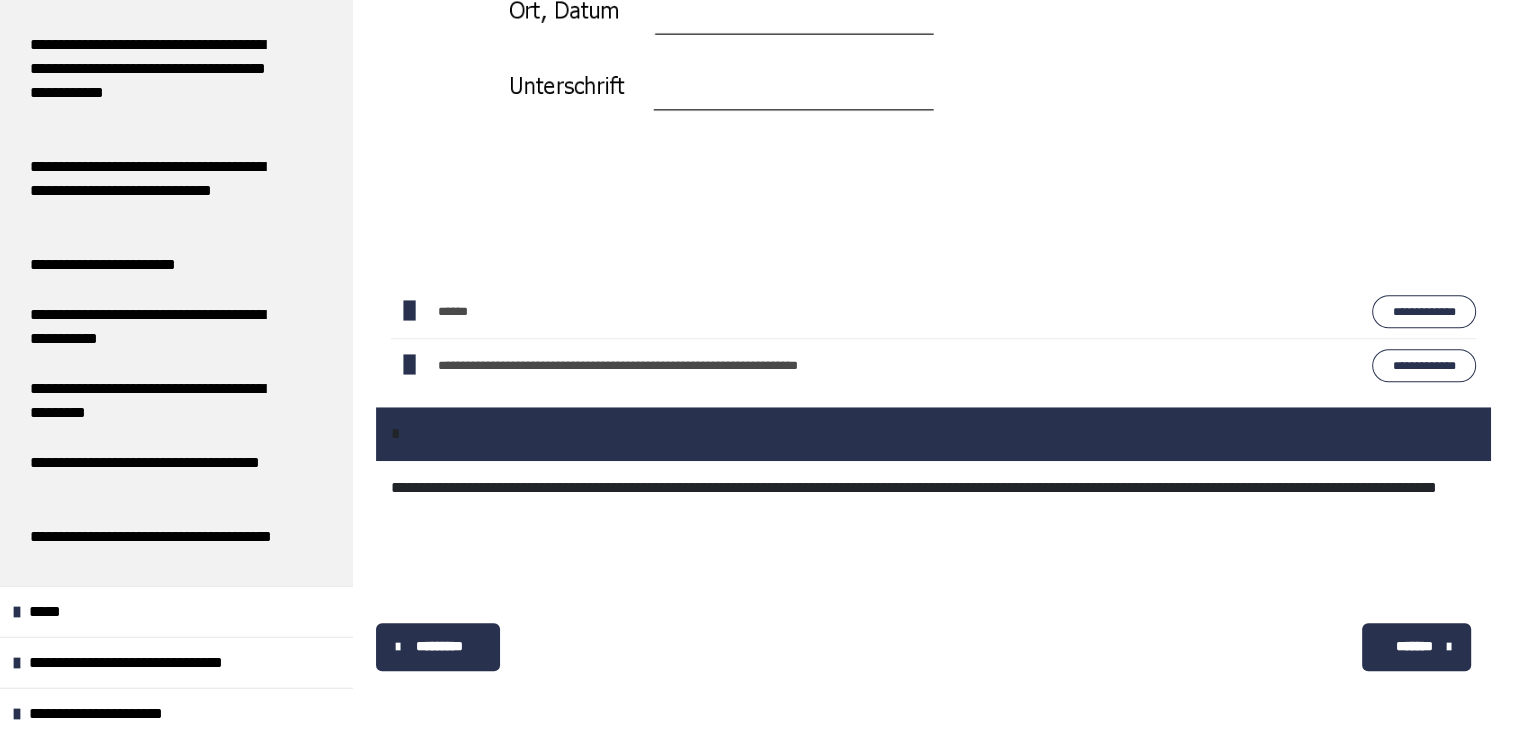 click on "*******" at bounding box center (1416, 647) 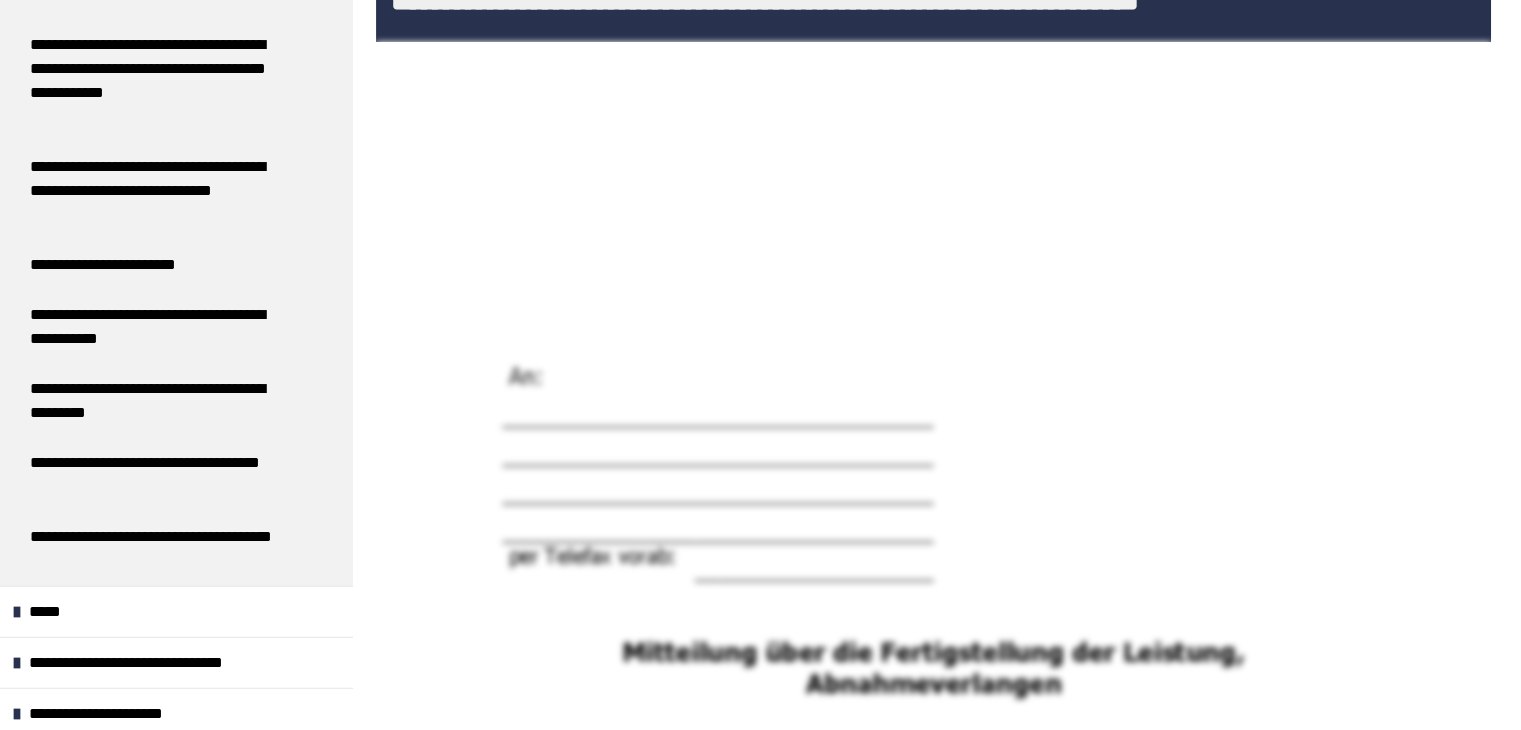 scroll, scrollTop: 1689, scrollLeft: 0, axis: vertical 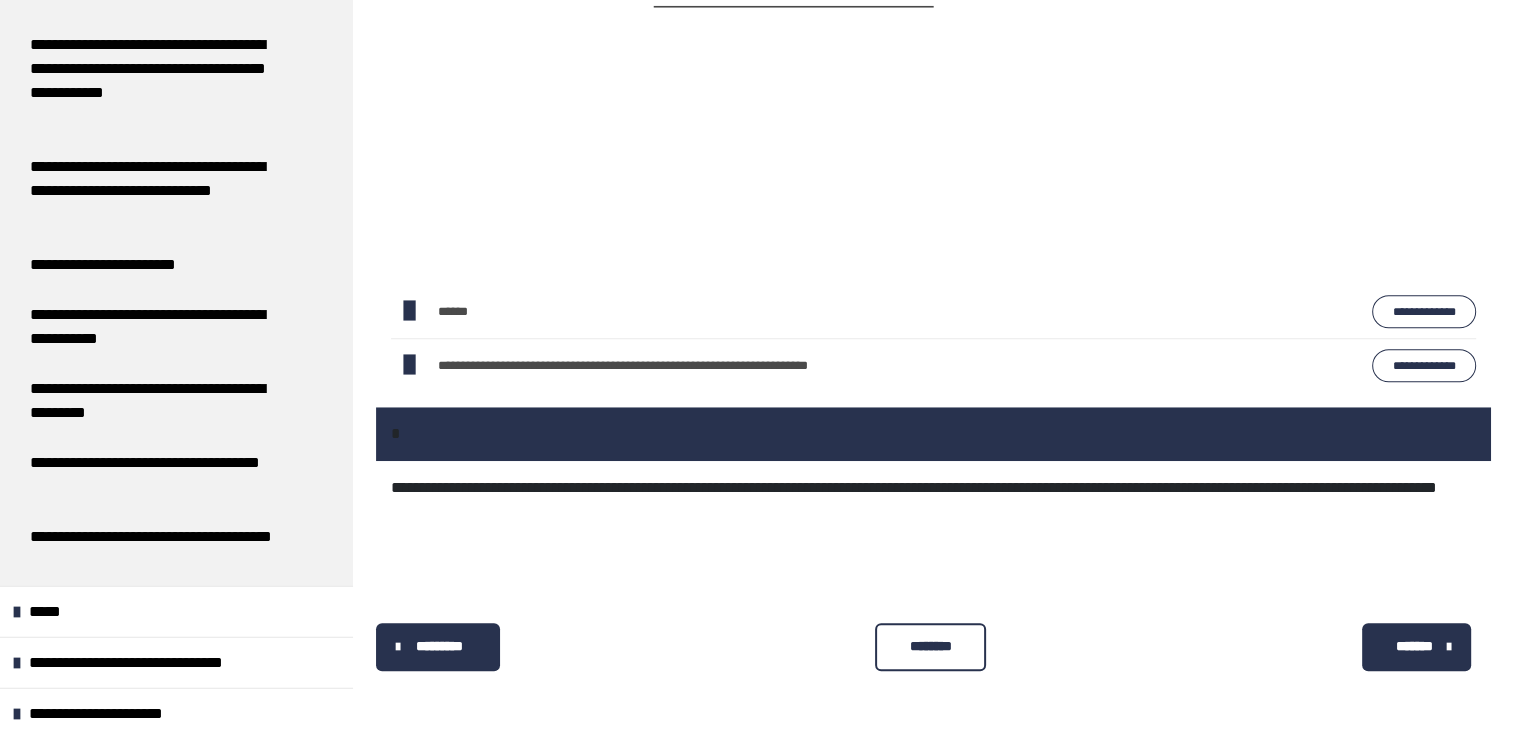 click on "********" at bounding box center (930, 646) 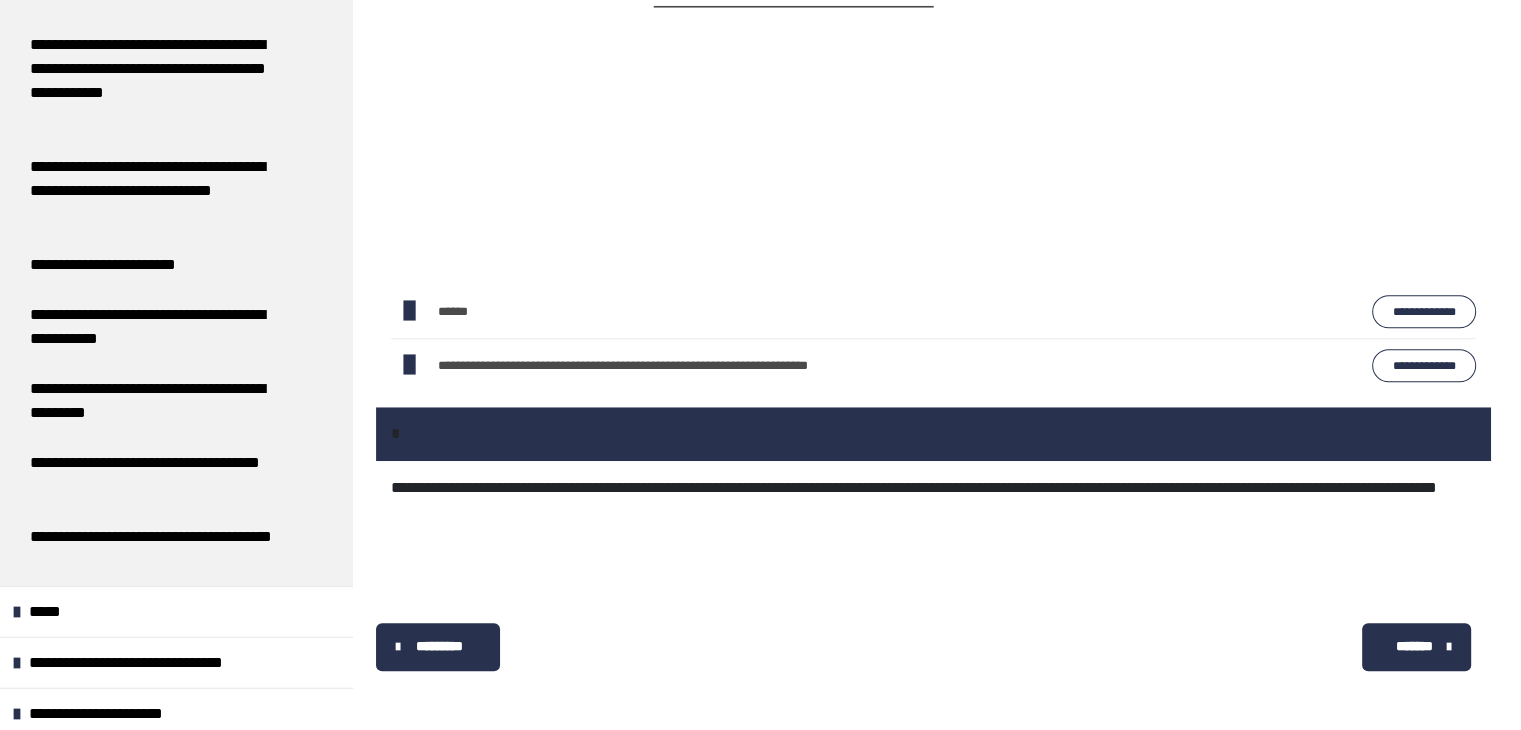 click on "*******" at bounding box center [1414, 646] 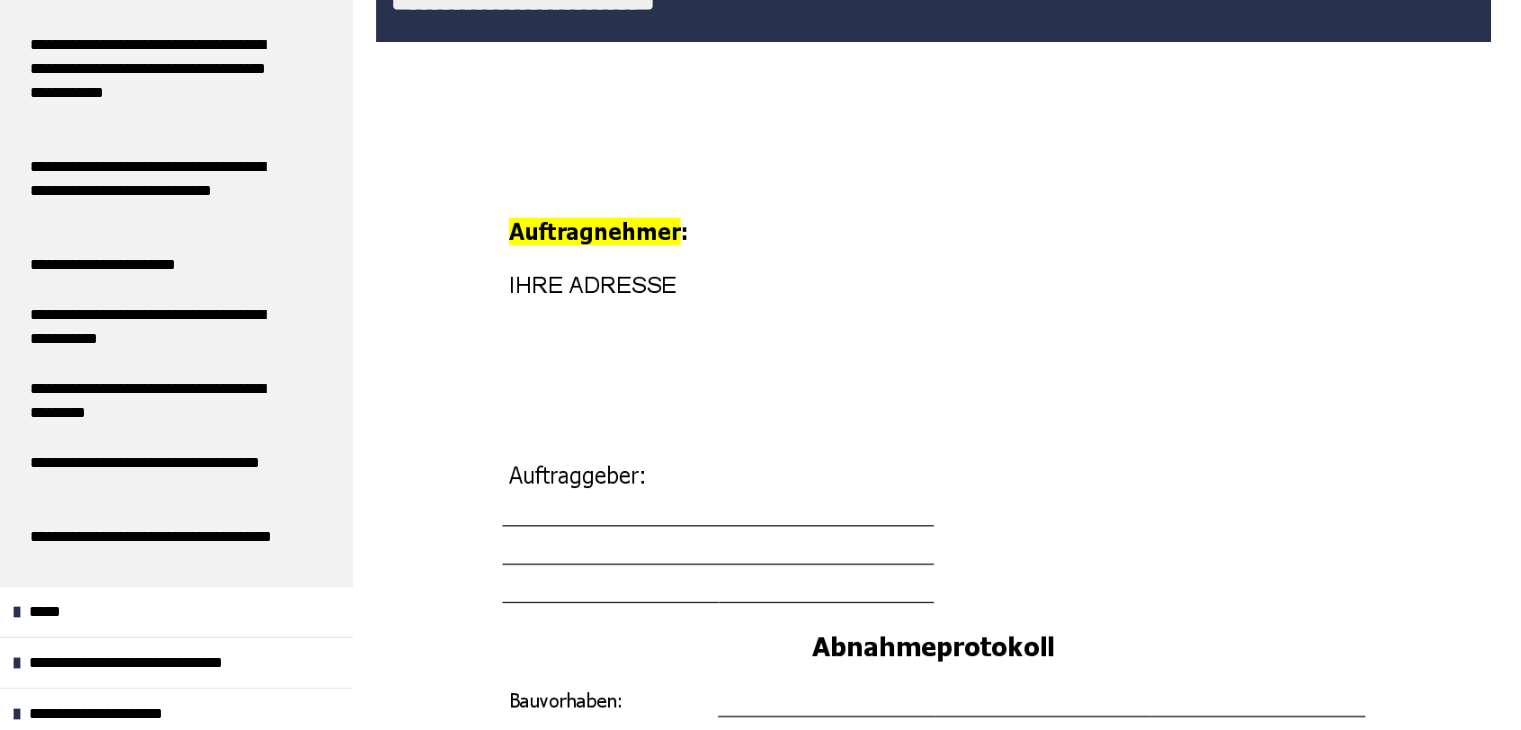 scroll, scrollTop: 1689, scrollLeft: 0, axis: vertical 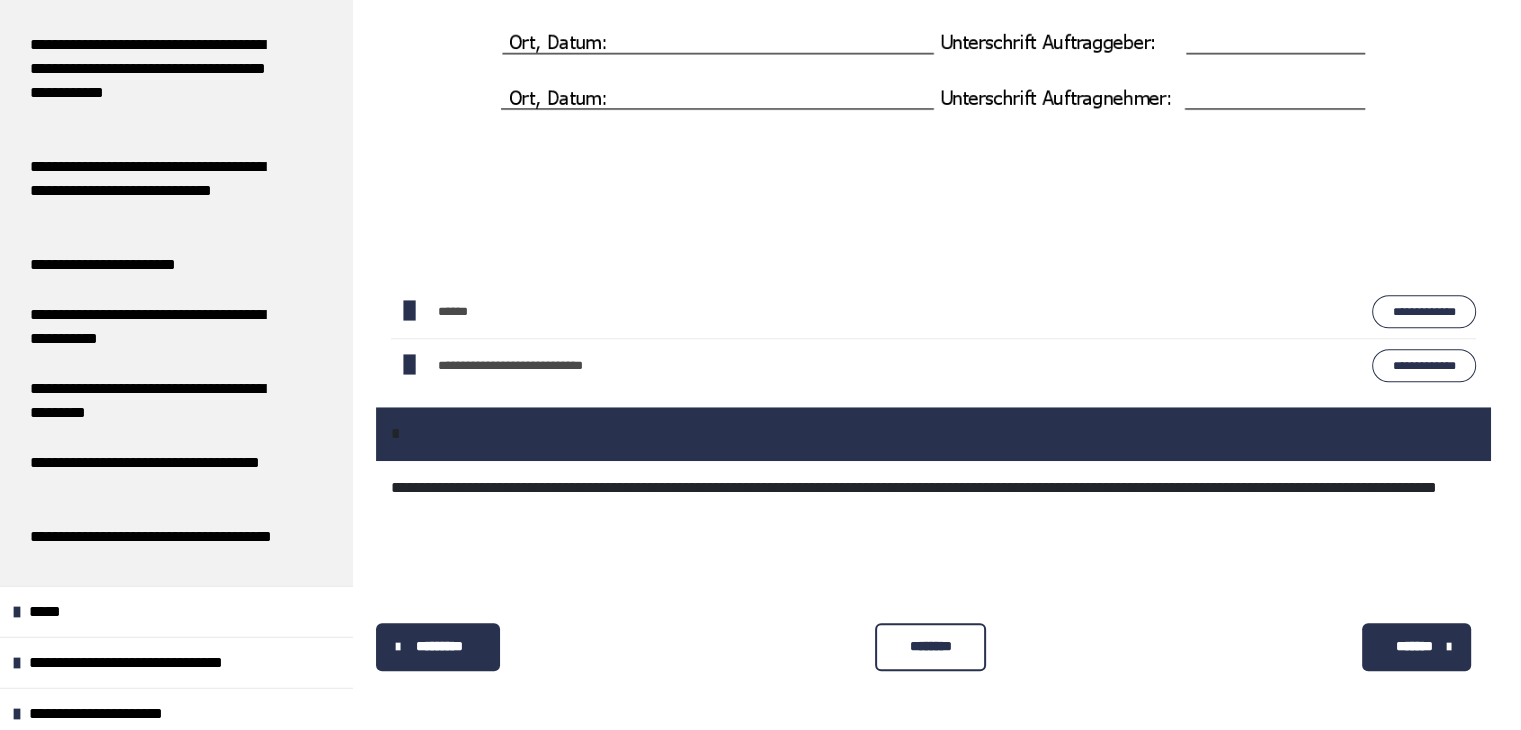click on "********" at bounding box center [930, 646] 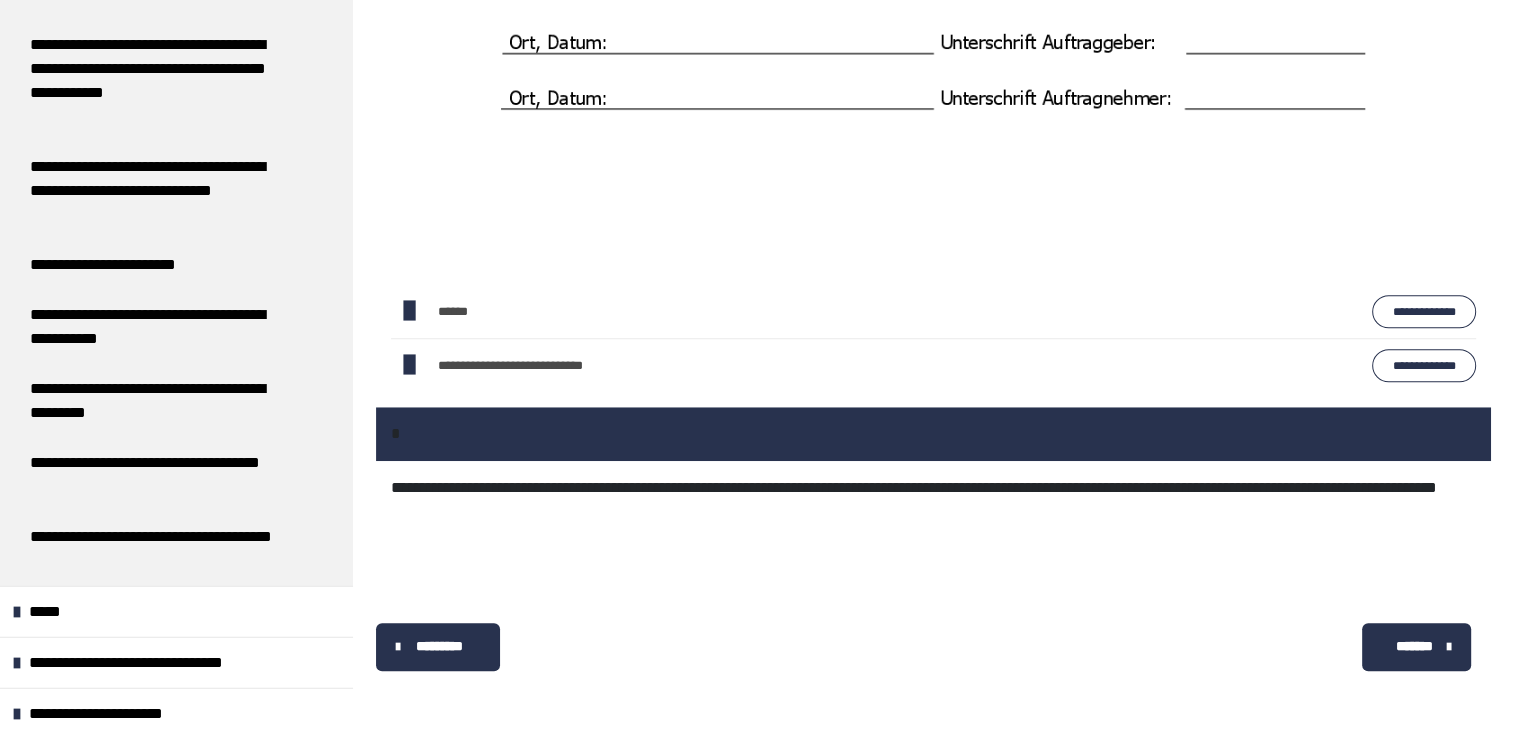 click on "*******" at bounding box center [1416, 647] 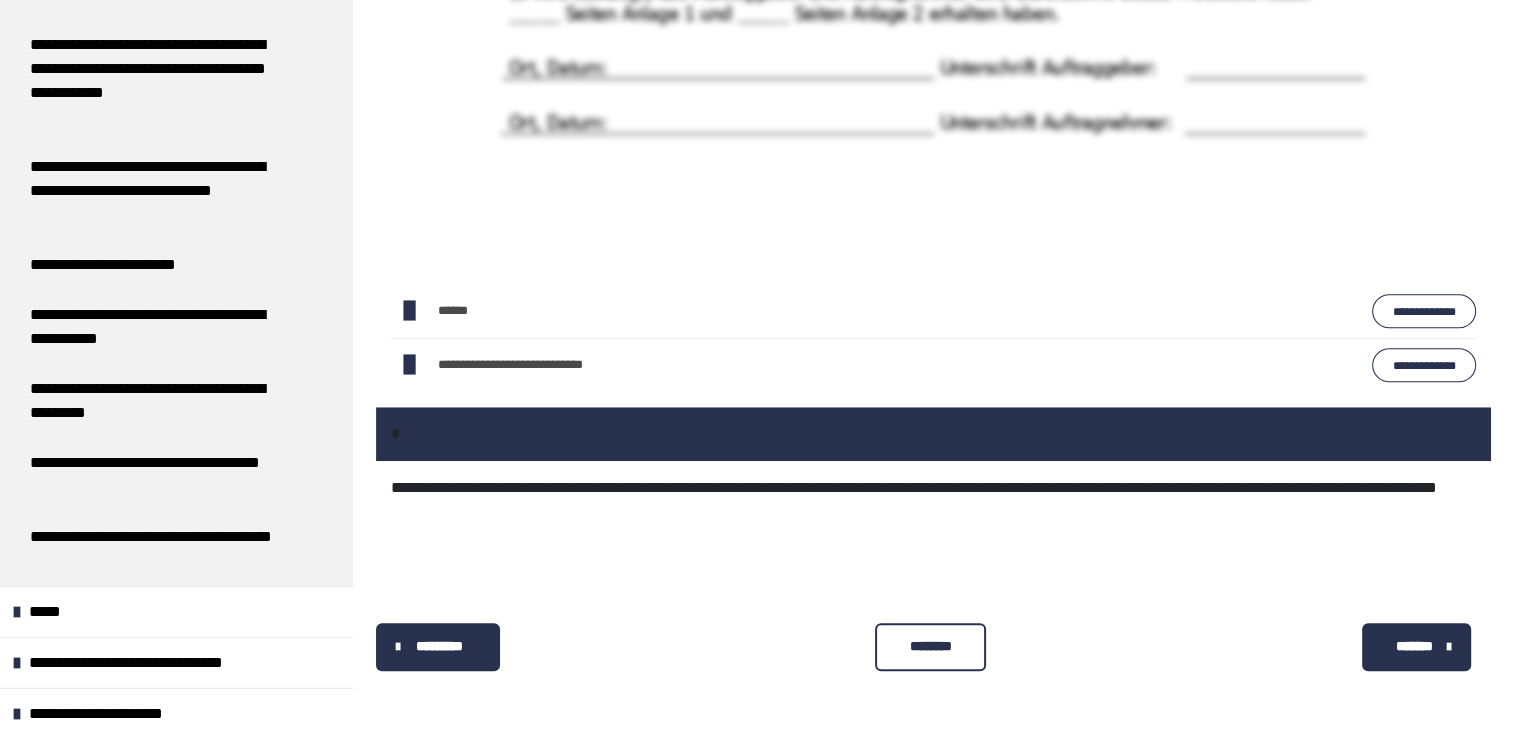 scroll, scrollTop: 1689, scrollLeft: 0, axis: vertical 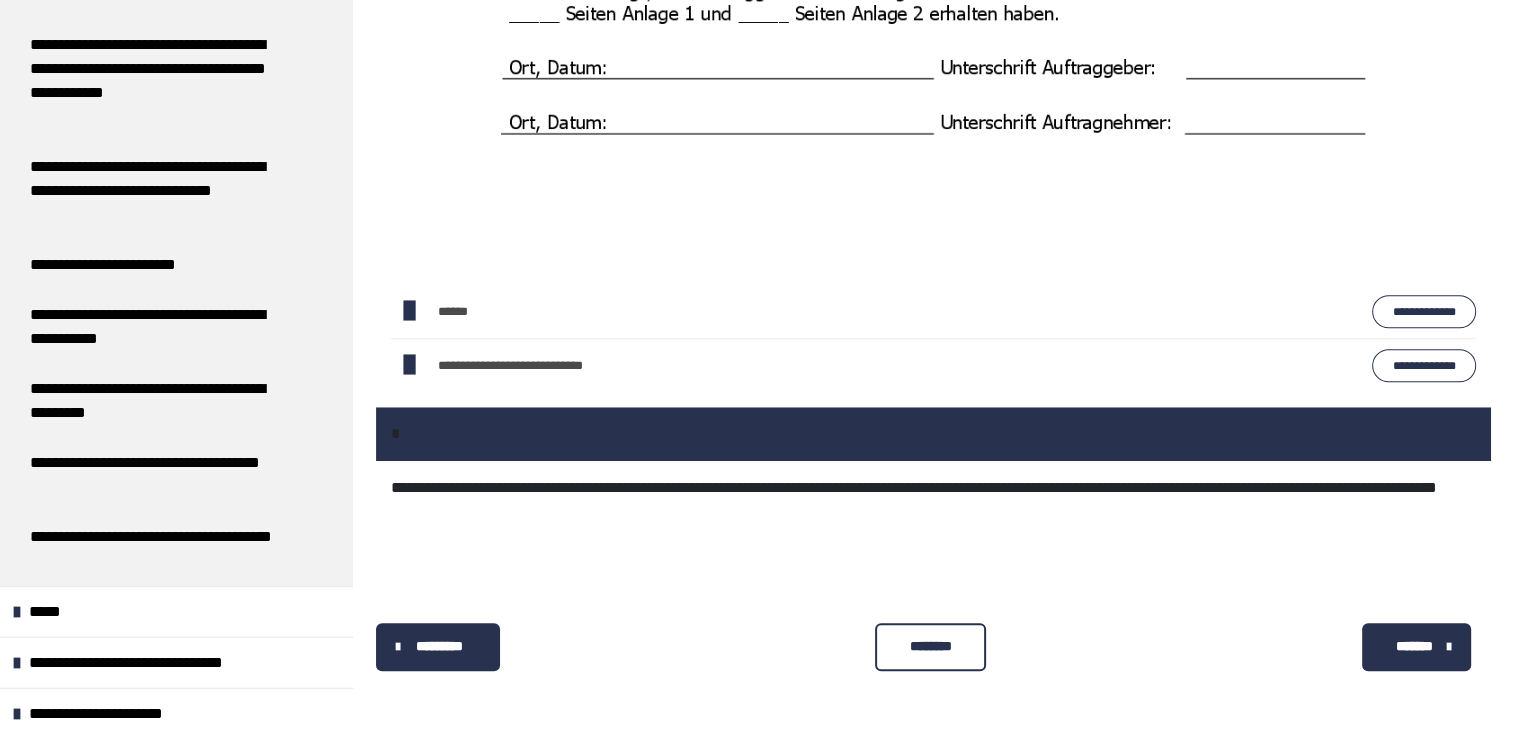 click on "********" at bounding box center [930, 646] 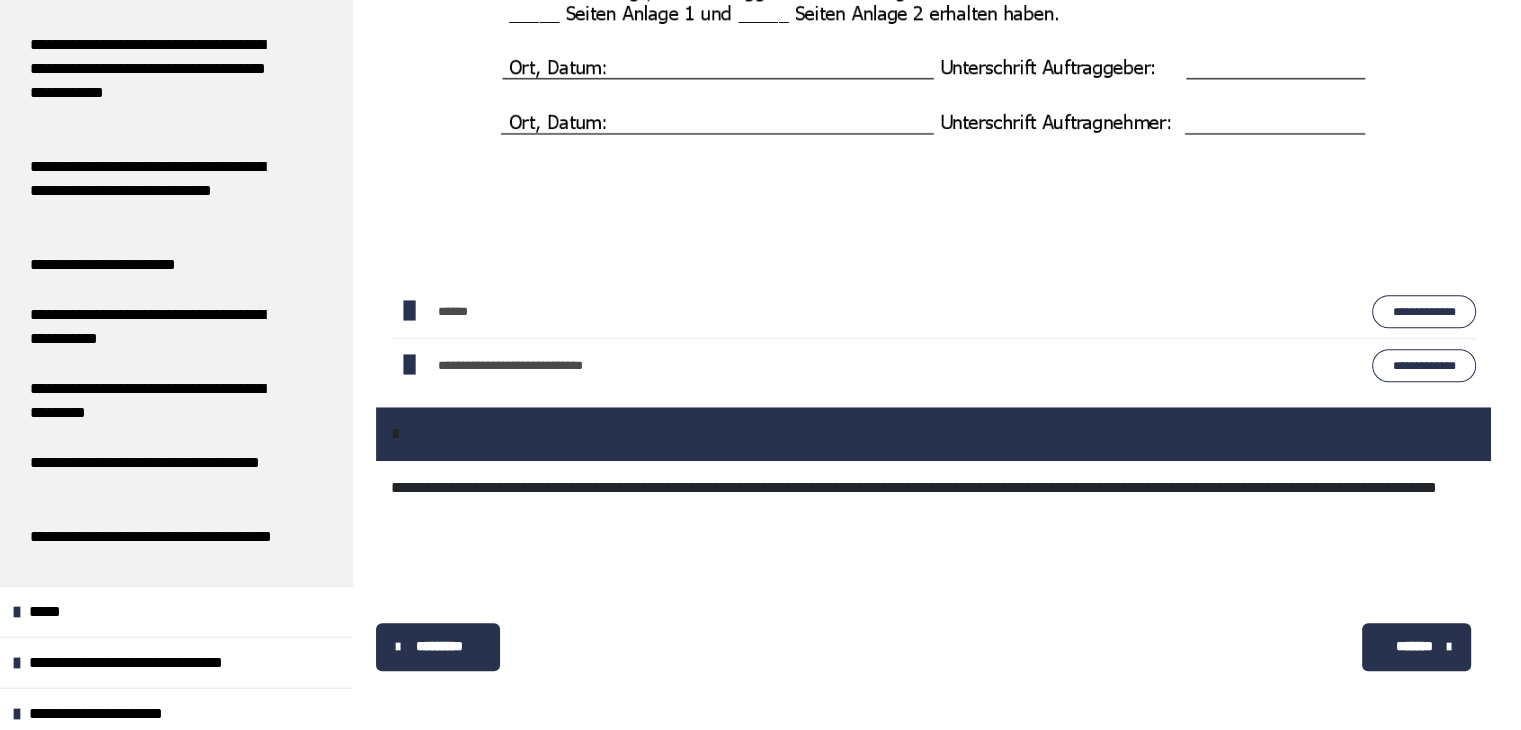 click on "*******" at bounding box center [1414, 646] 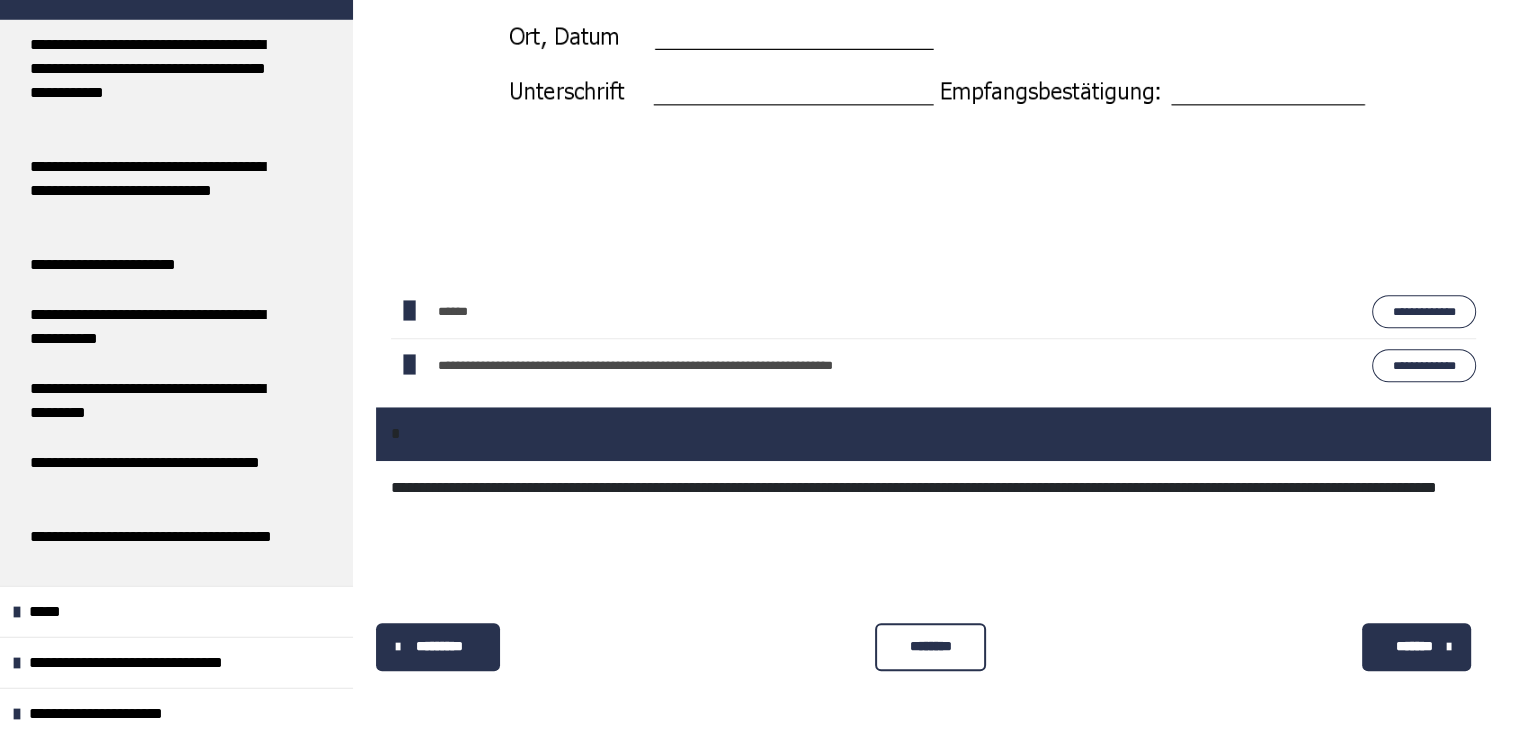 click on "********" at bounding box center (930, 646) 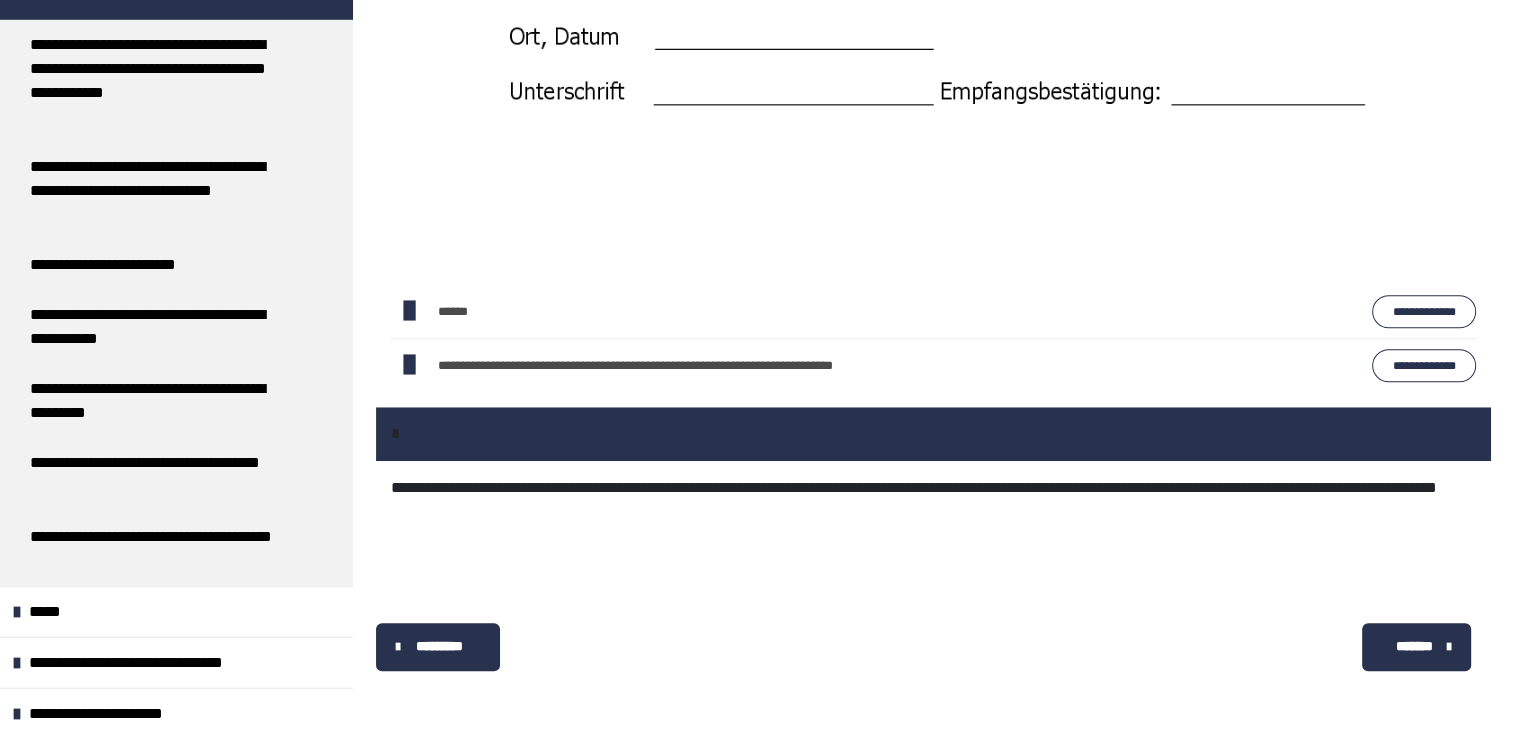 click on "*******" at bounding box center [1414, 646] 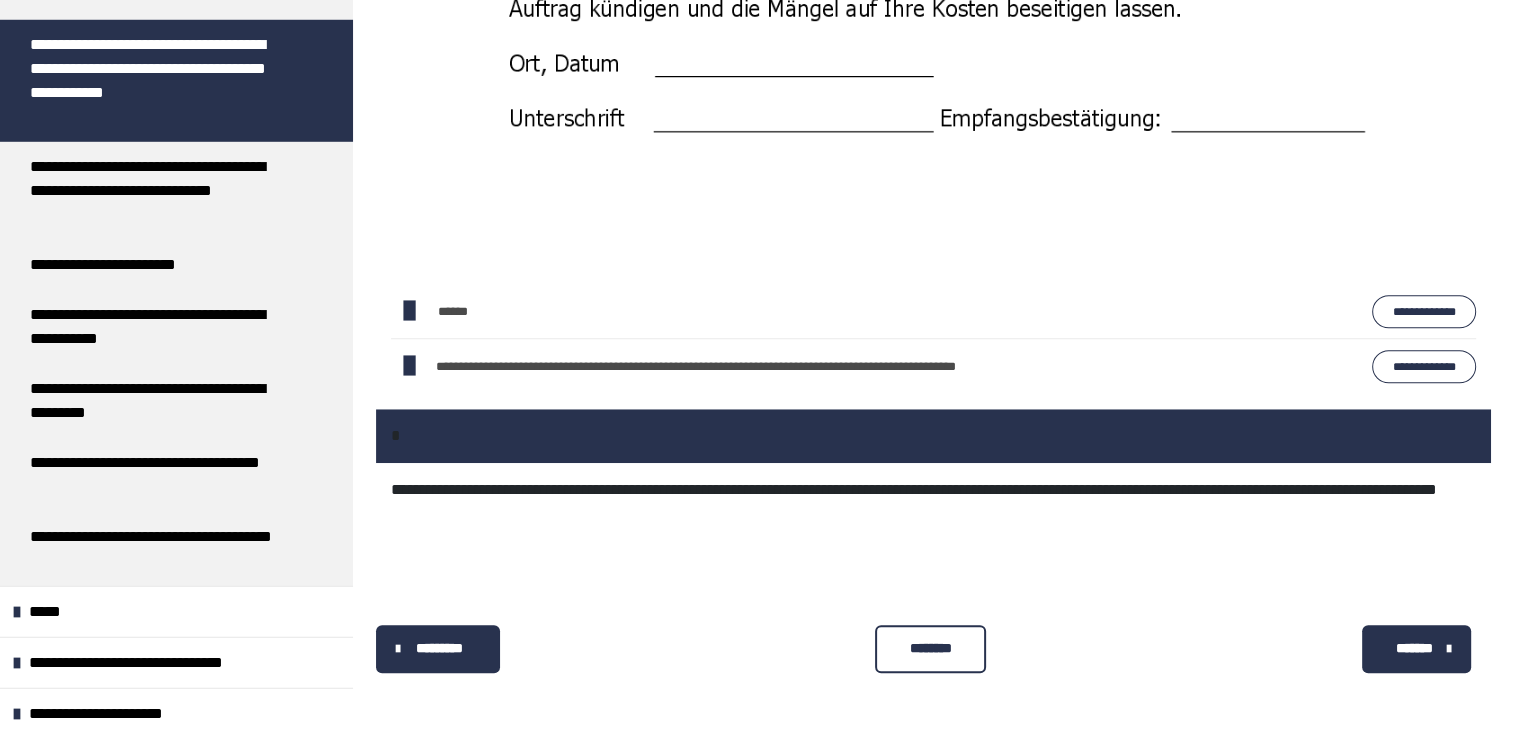 click on "********" at bounding box center [930, 648] 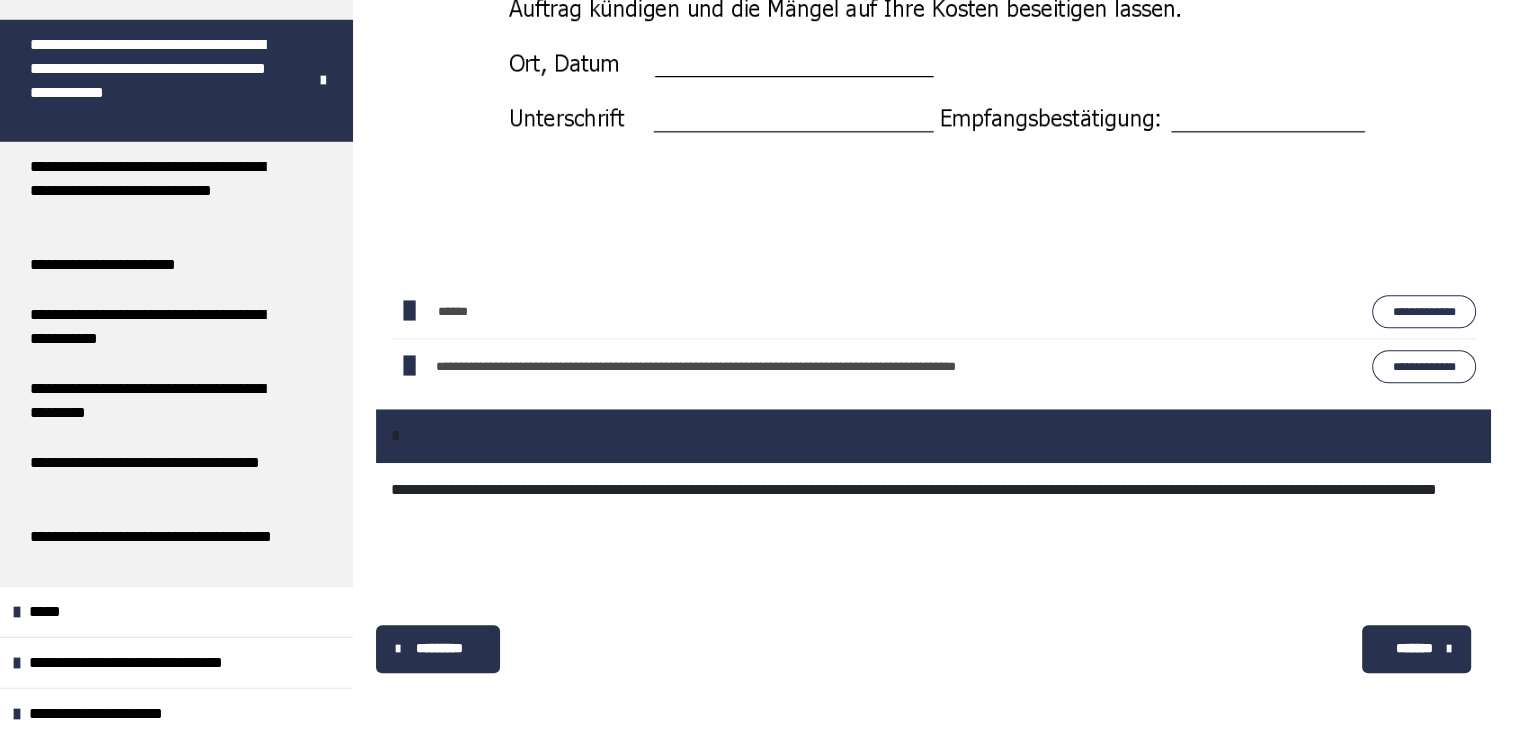 click on "*******" at bounding box center [1416, 649] 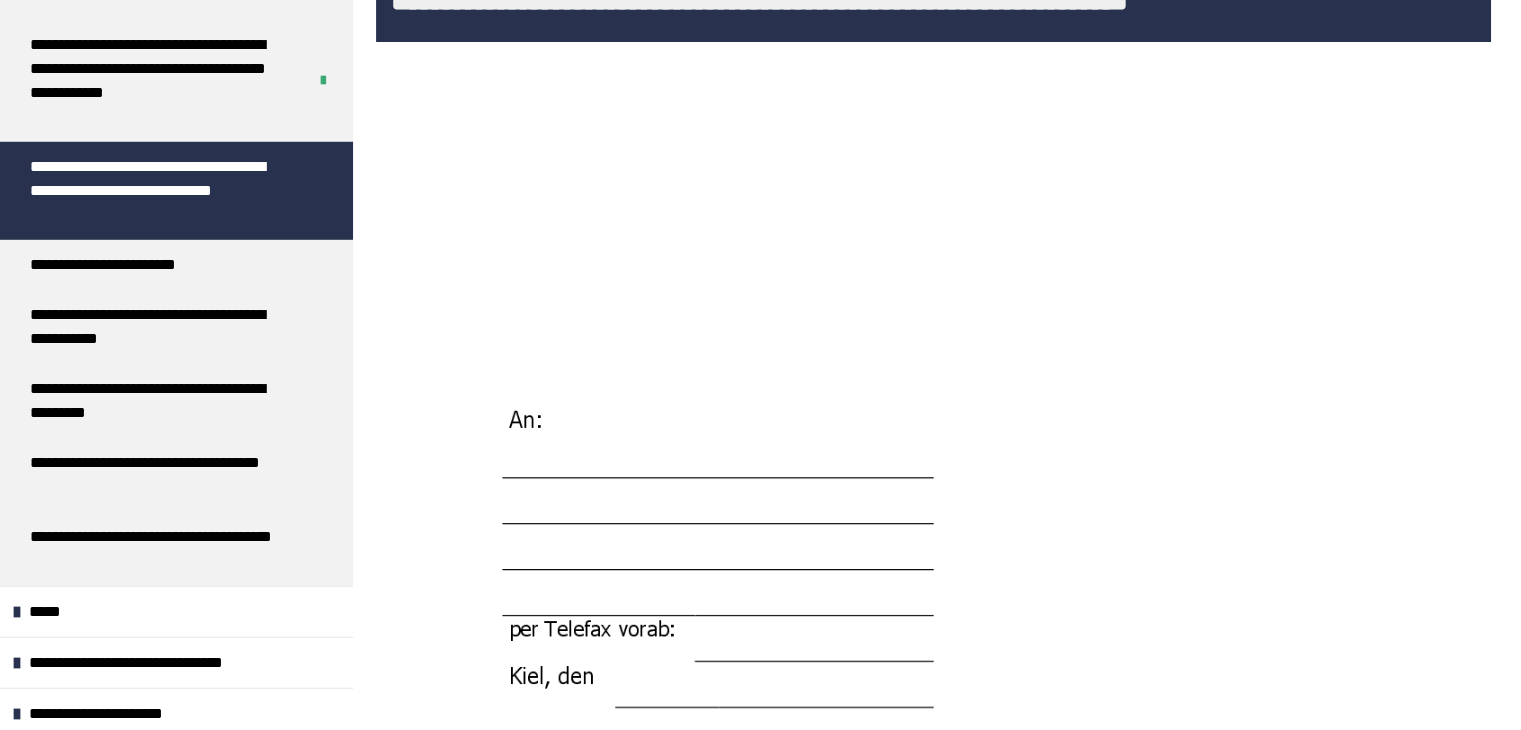 scroll, scrollTop: 1689, scrollLeft: 0, axis: vertical 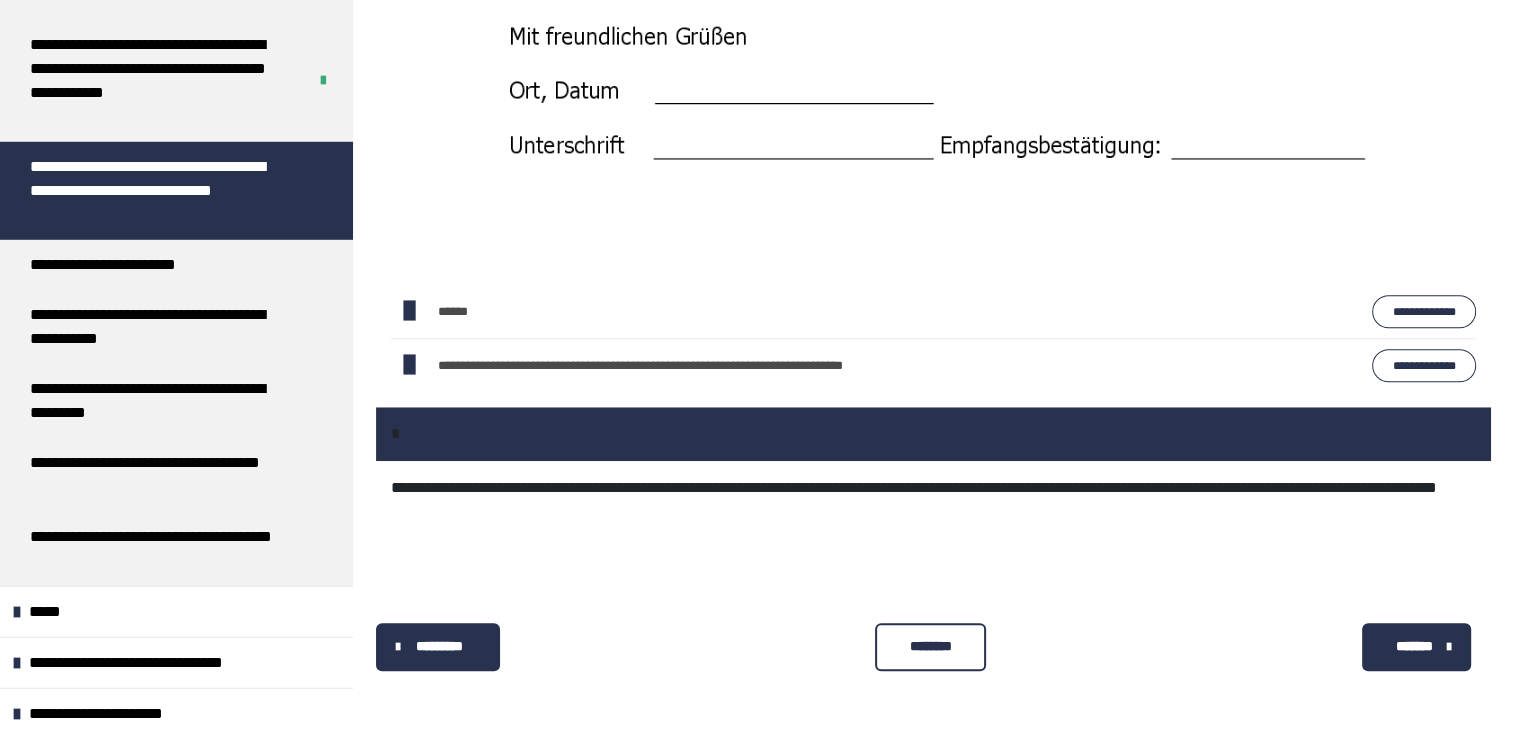 click on "********" at bounding box center [930, 646] 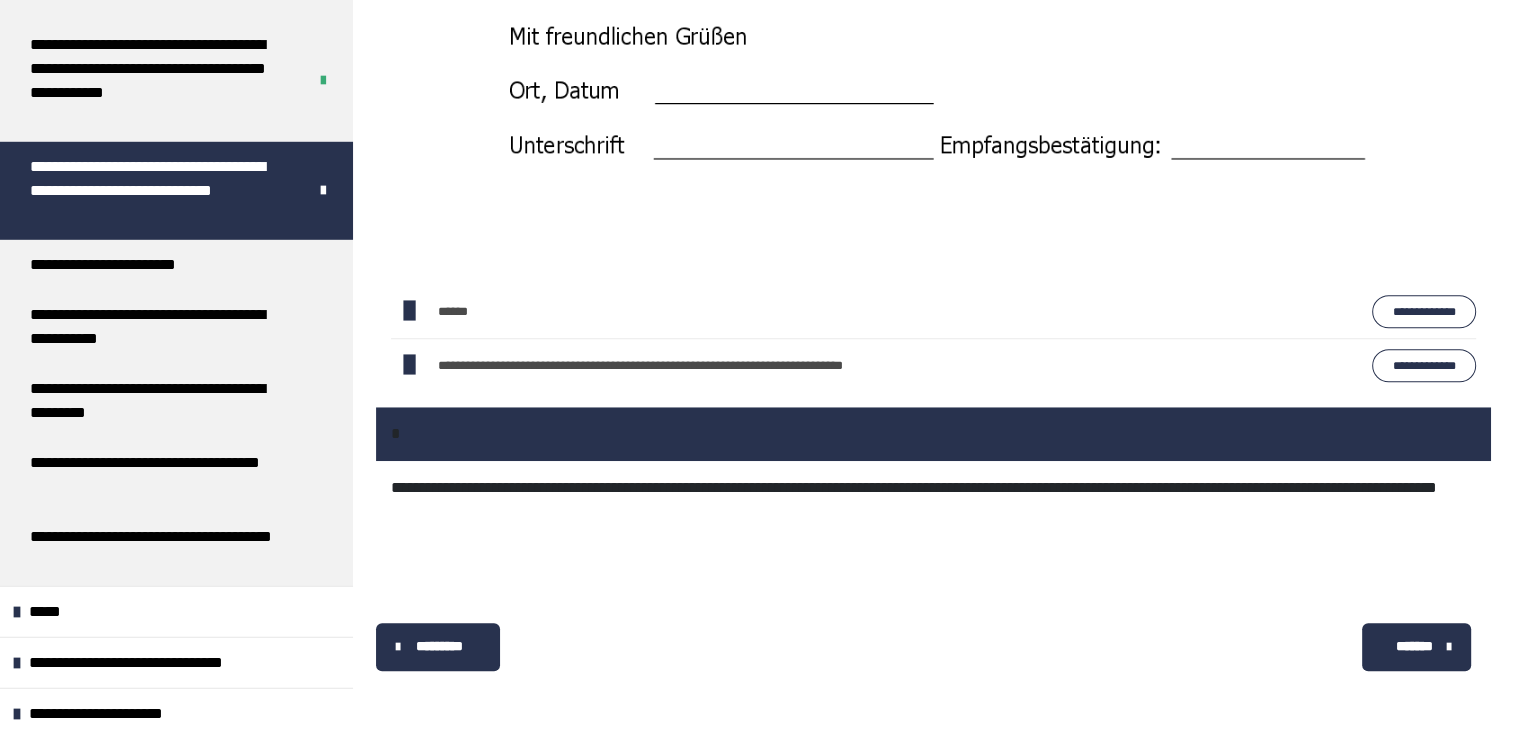 click on "*******" at bounding box center [1414, 646] 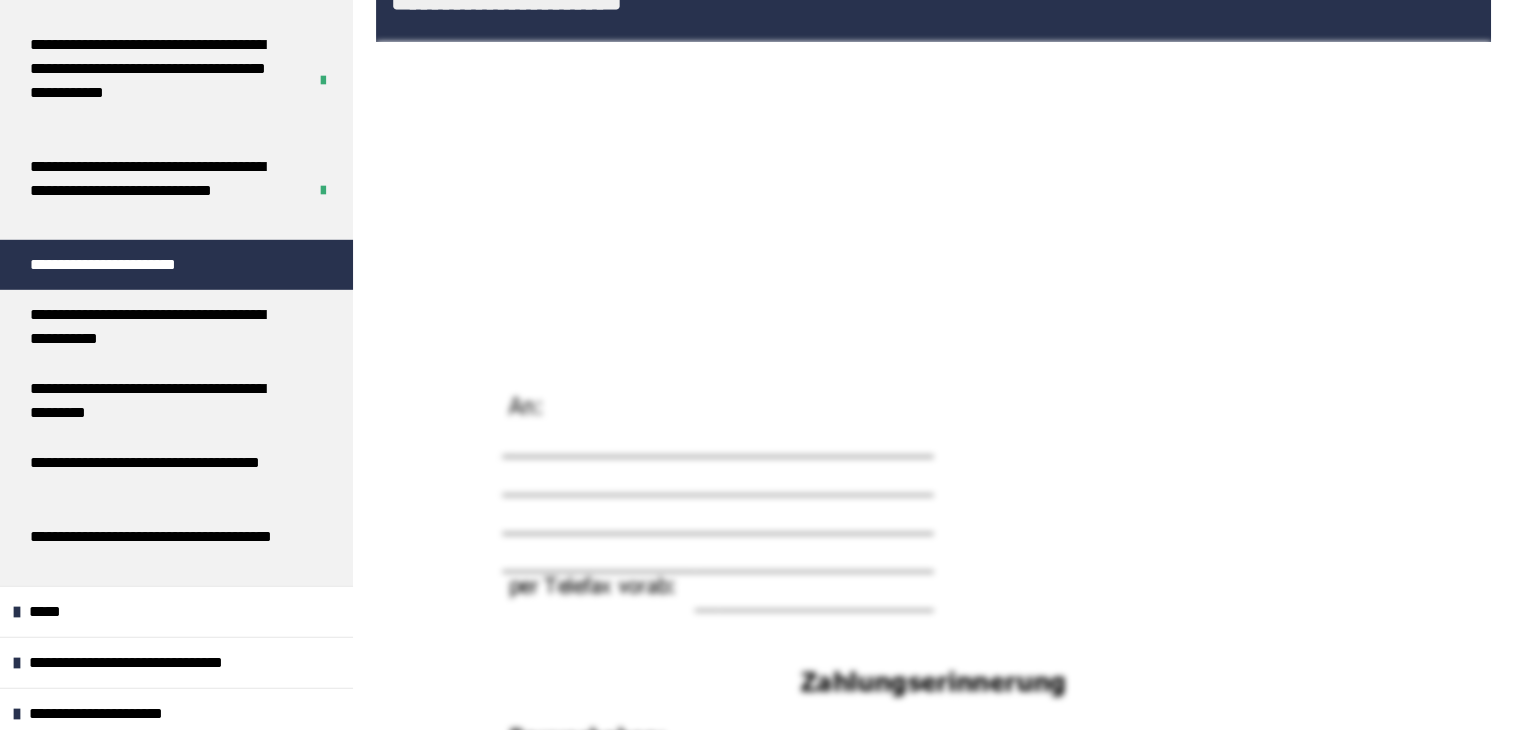 scroll, scrollTop: 1689, scrollLeft: 0, axis: vertical 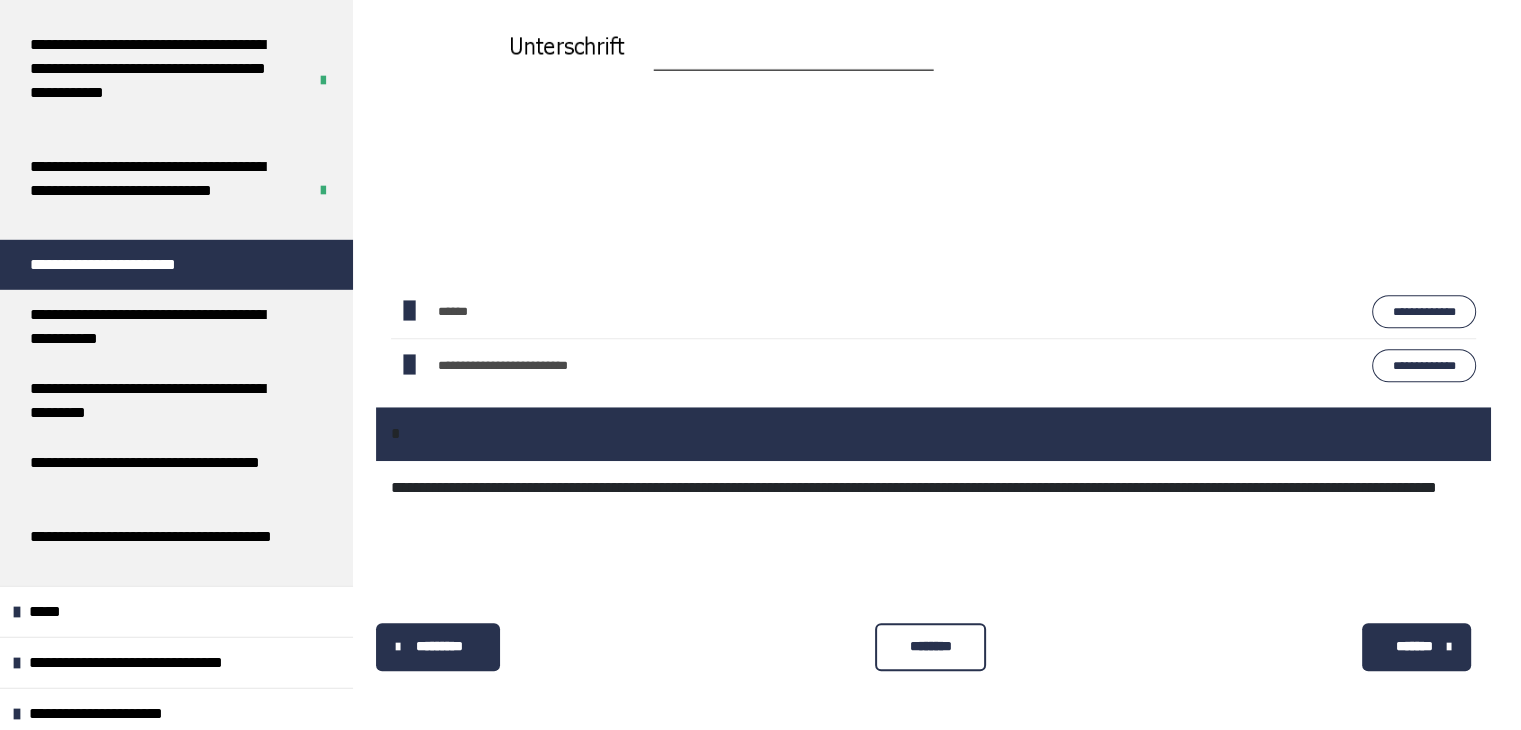 click on "********" at bounding box center (930, 647) 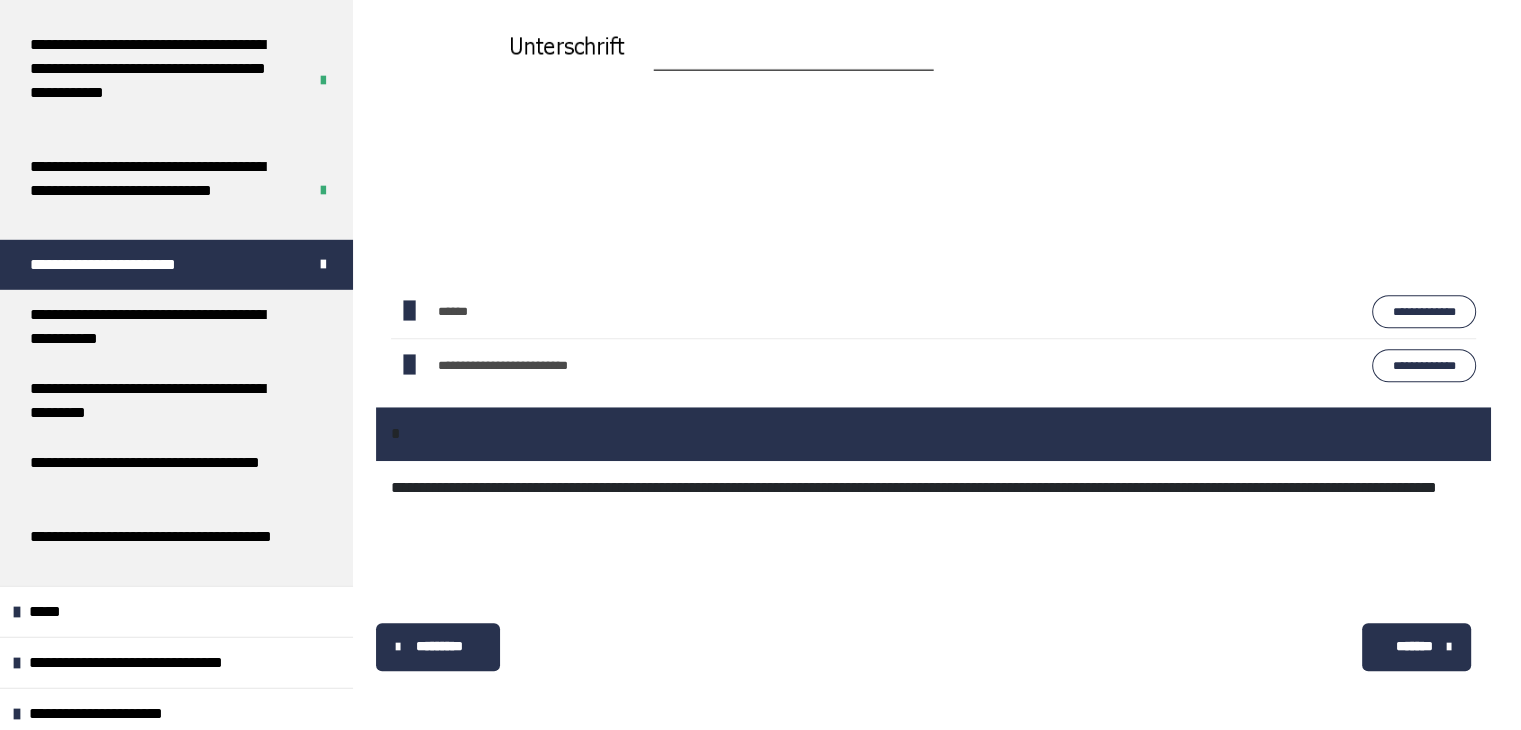 click on "*******" at bounding box center (1416, 647) 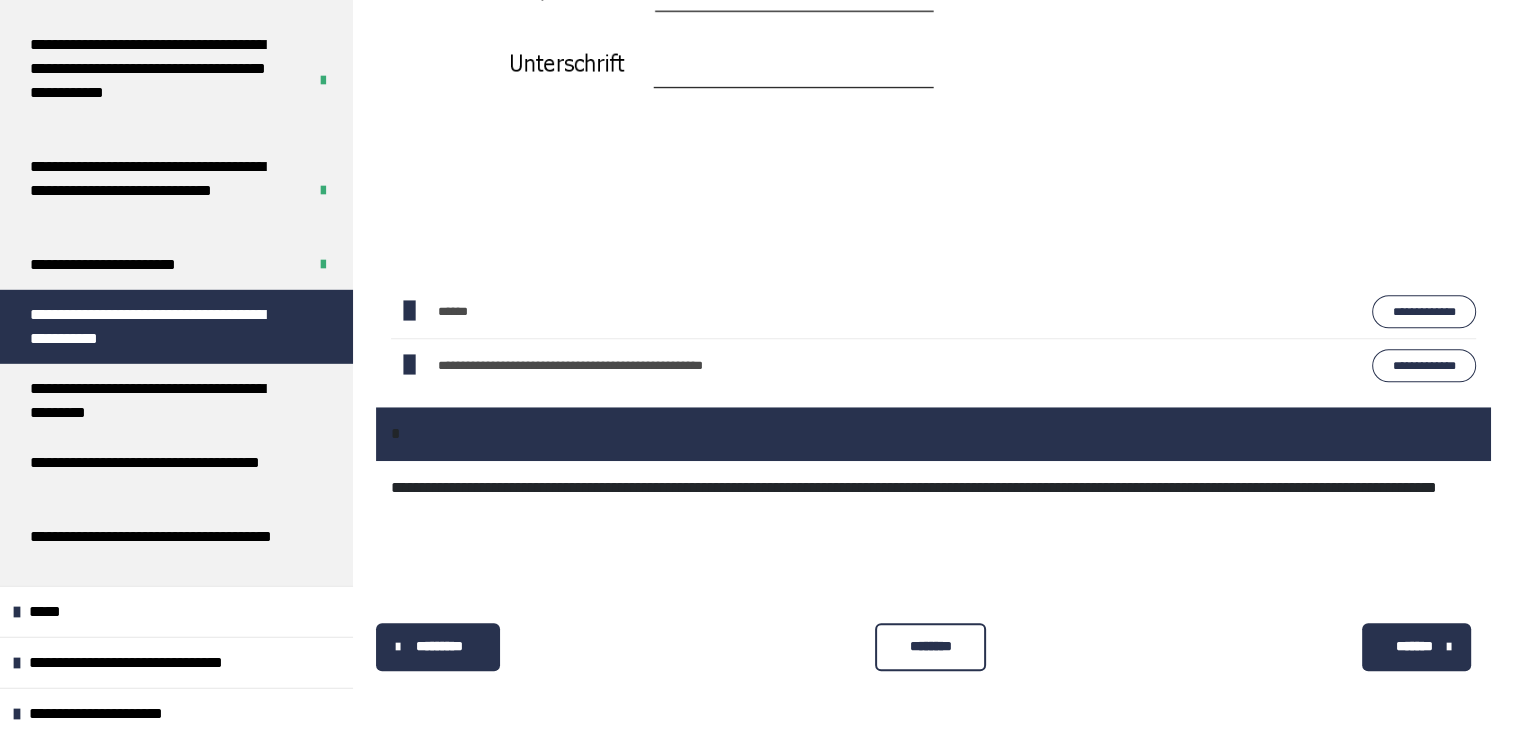 click on "********" at bounding box center (930, 646) 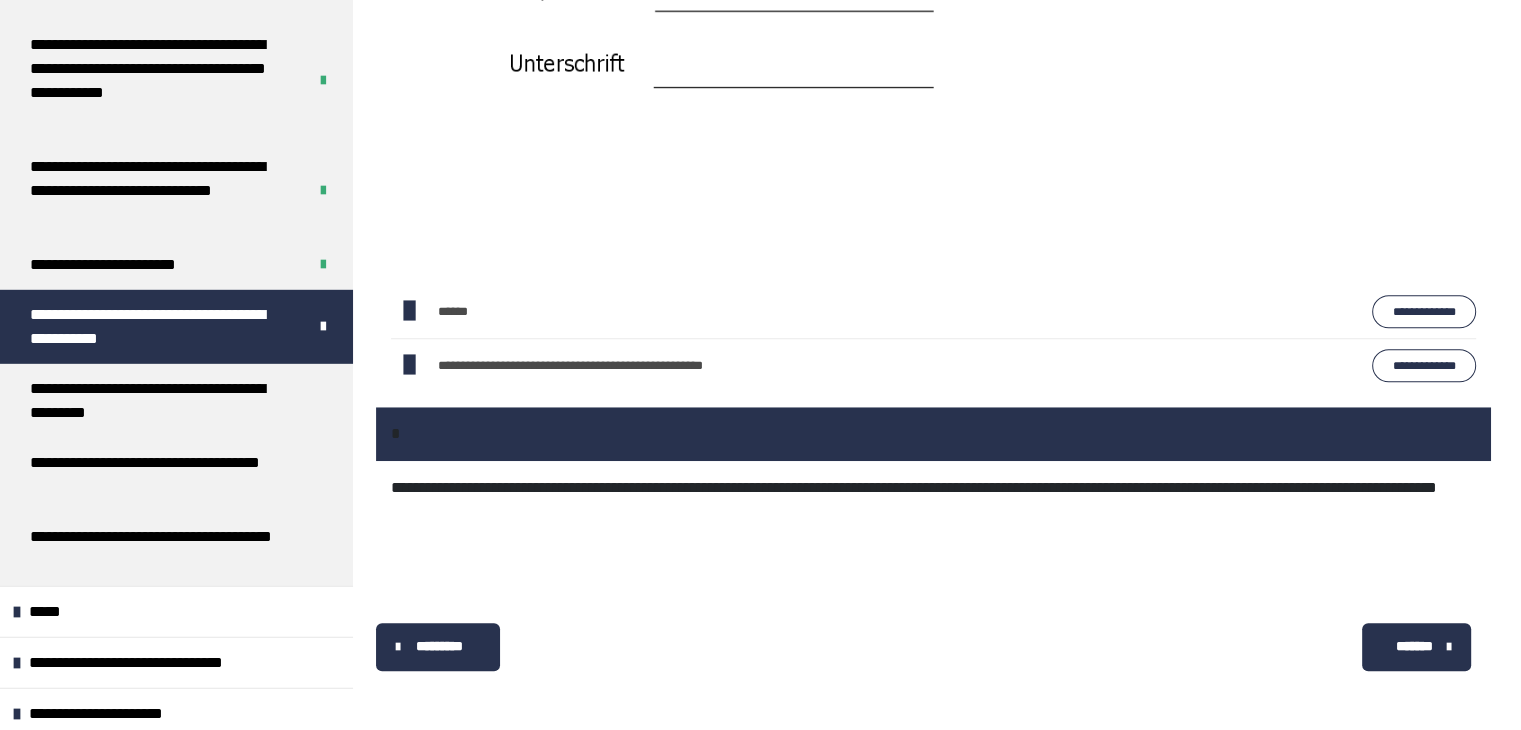 click on "*******" at bounding box center [1414, 646] 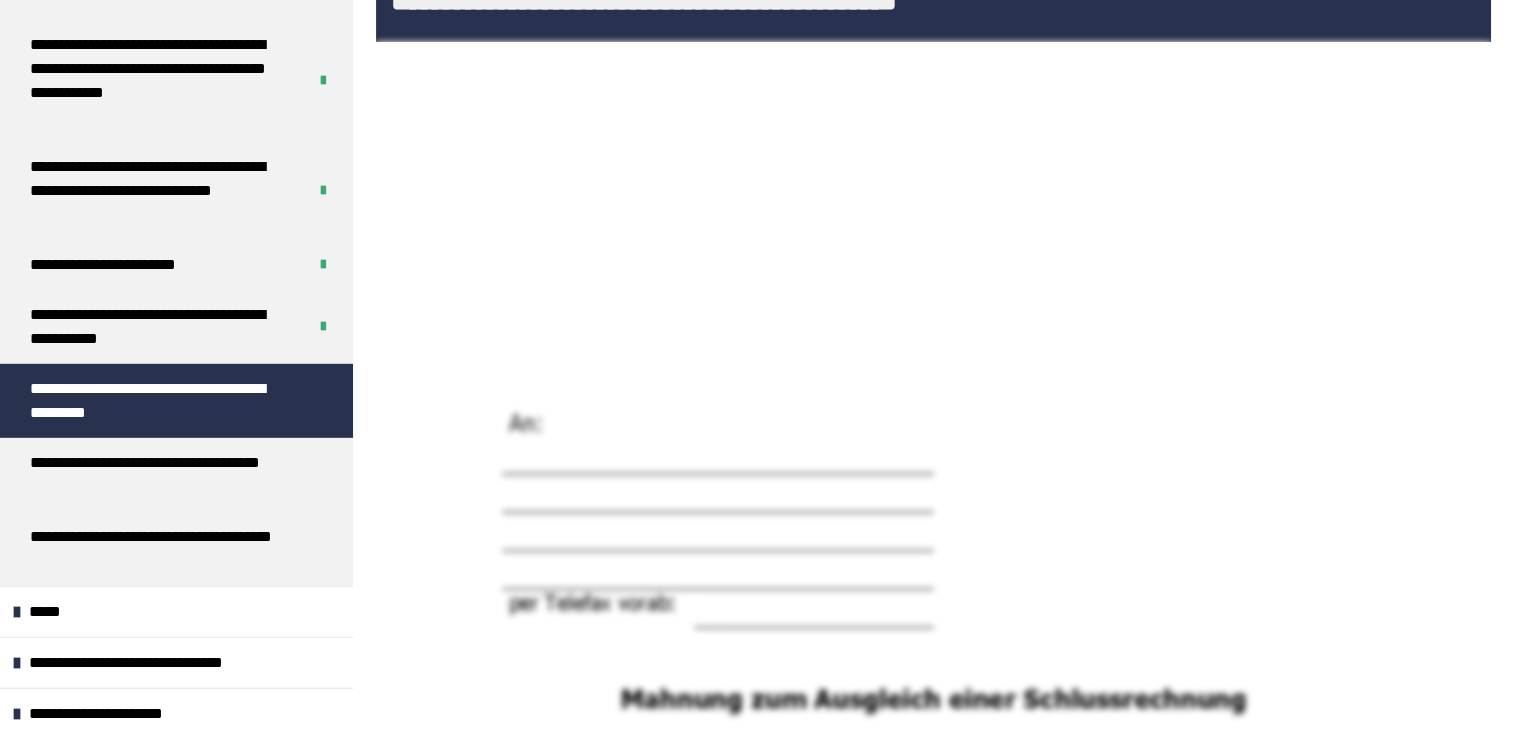 scroll, scrollTop: 1689, scrollLeft: 0, axis: vertical 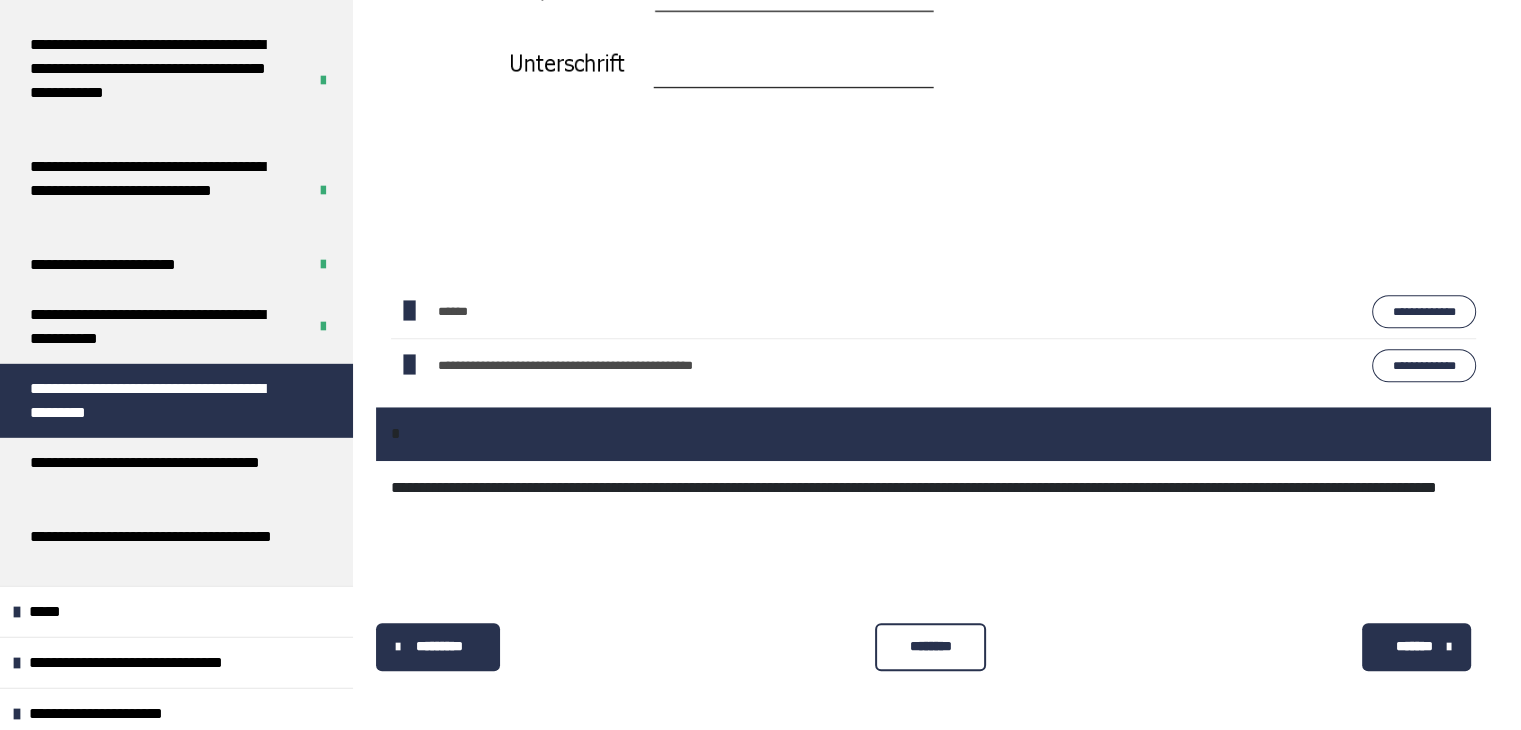 click on "********" at bounding box center (930, 647) 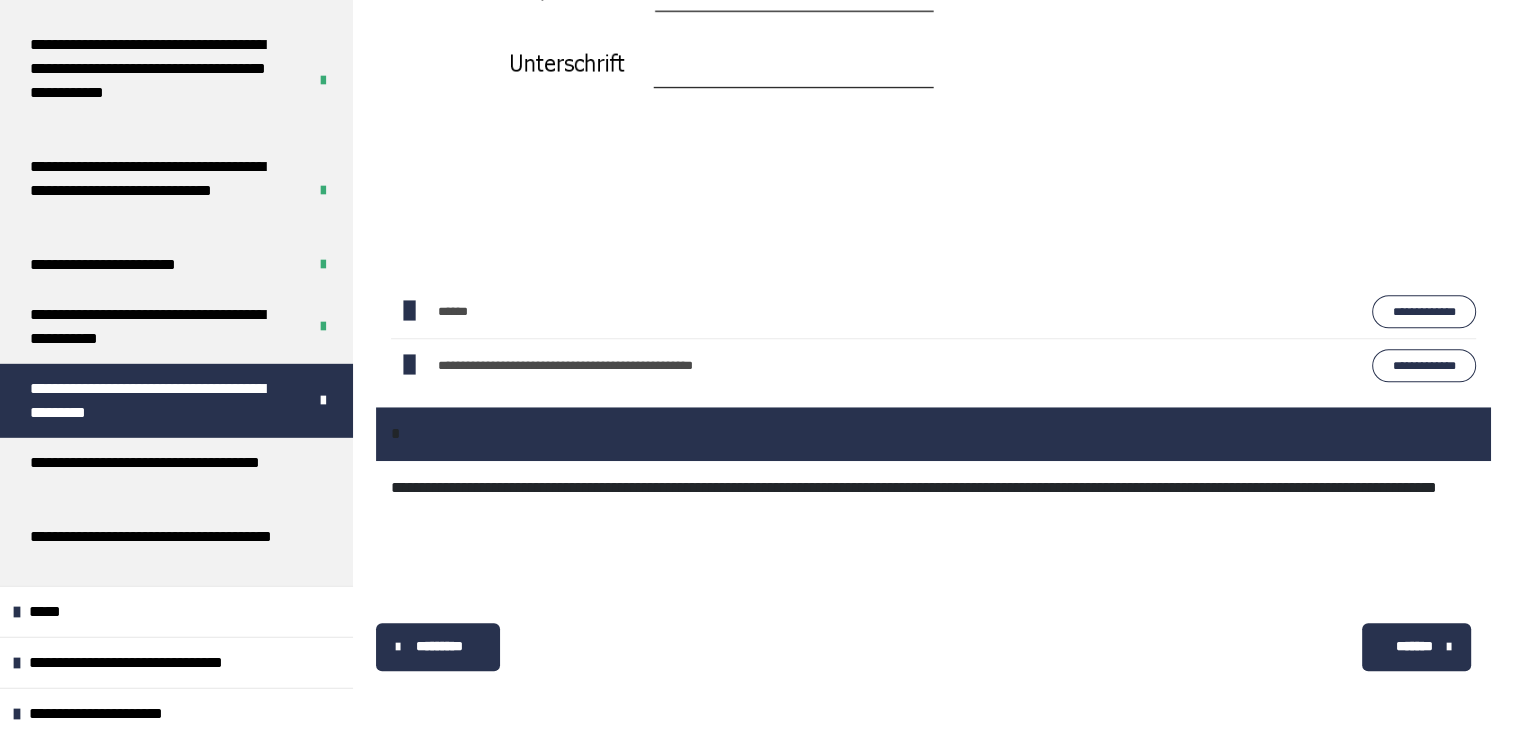 click on "*******" at bounding box center (1416, 647) 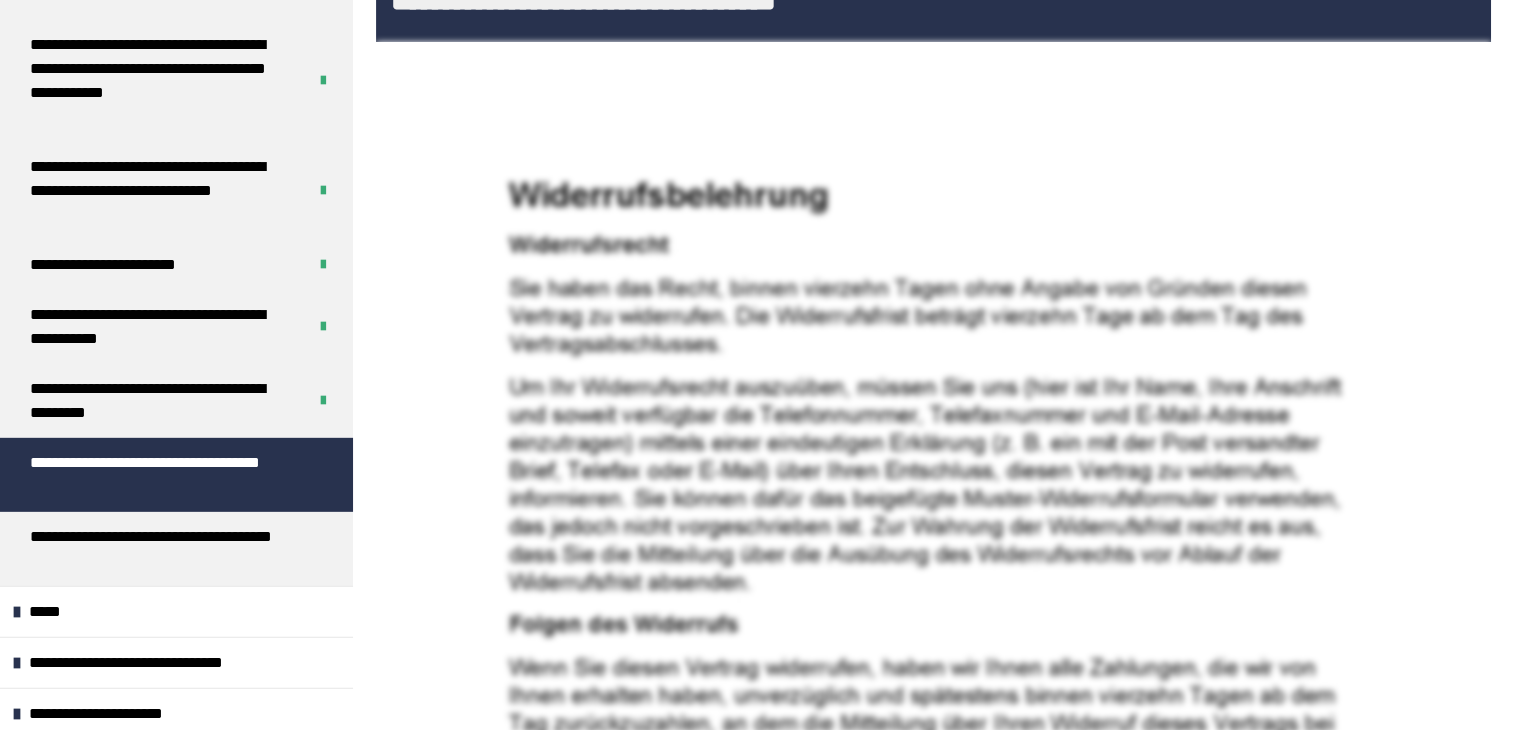 scroll, scrollTop: 1689, scrollLeft: 0, axis: vertical 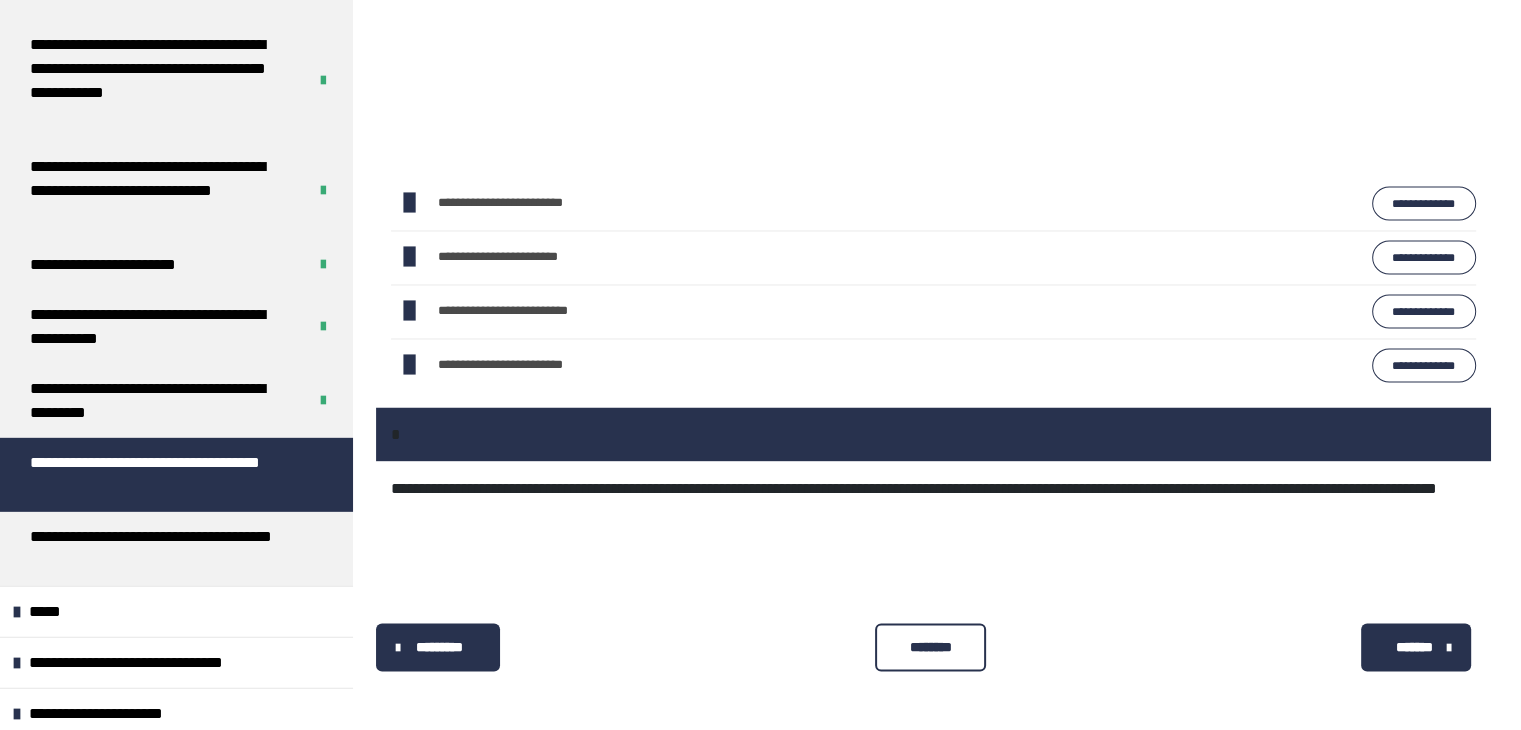 click on "********" at bounding box center [930, 646] 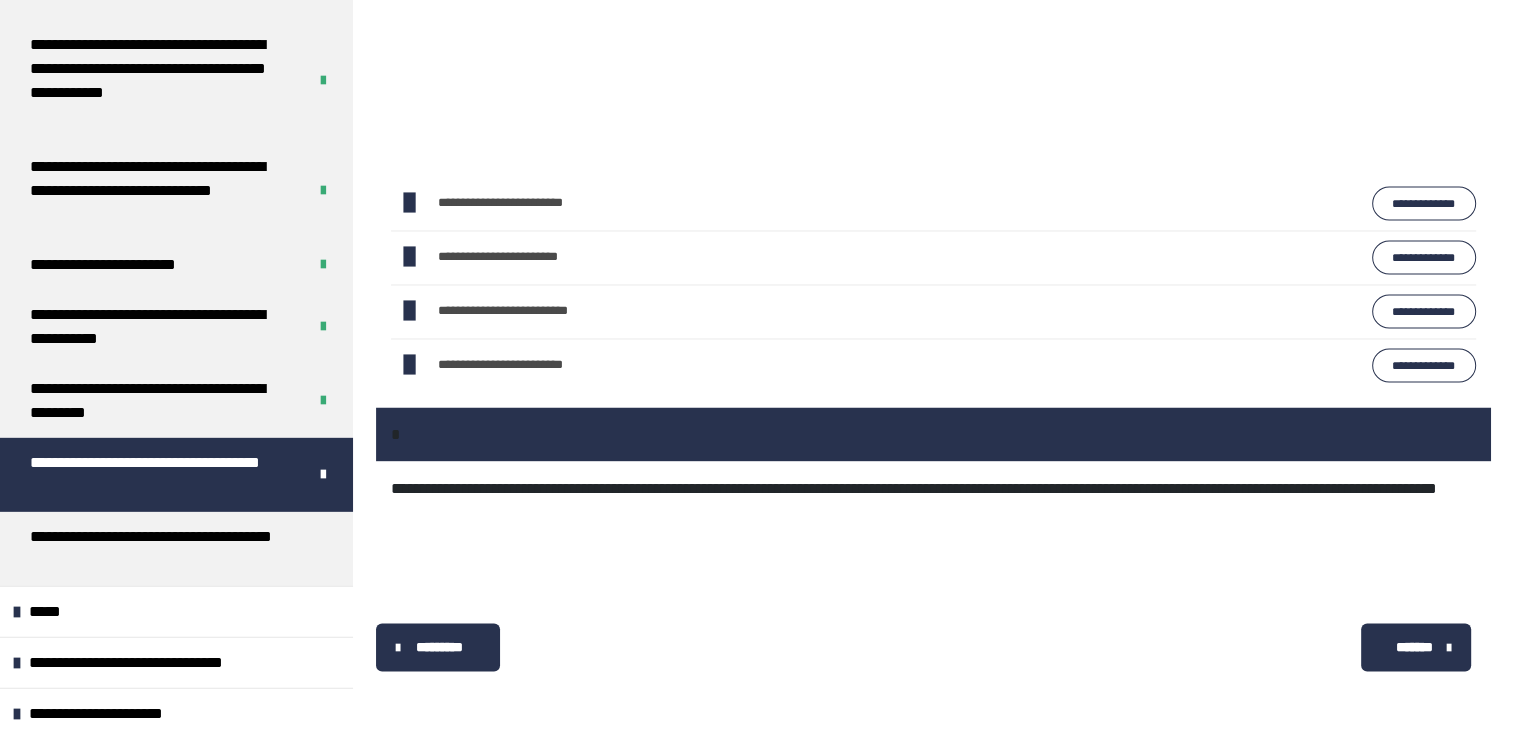 click on "*******" at bounding box center (1415, 647) 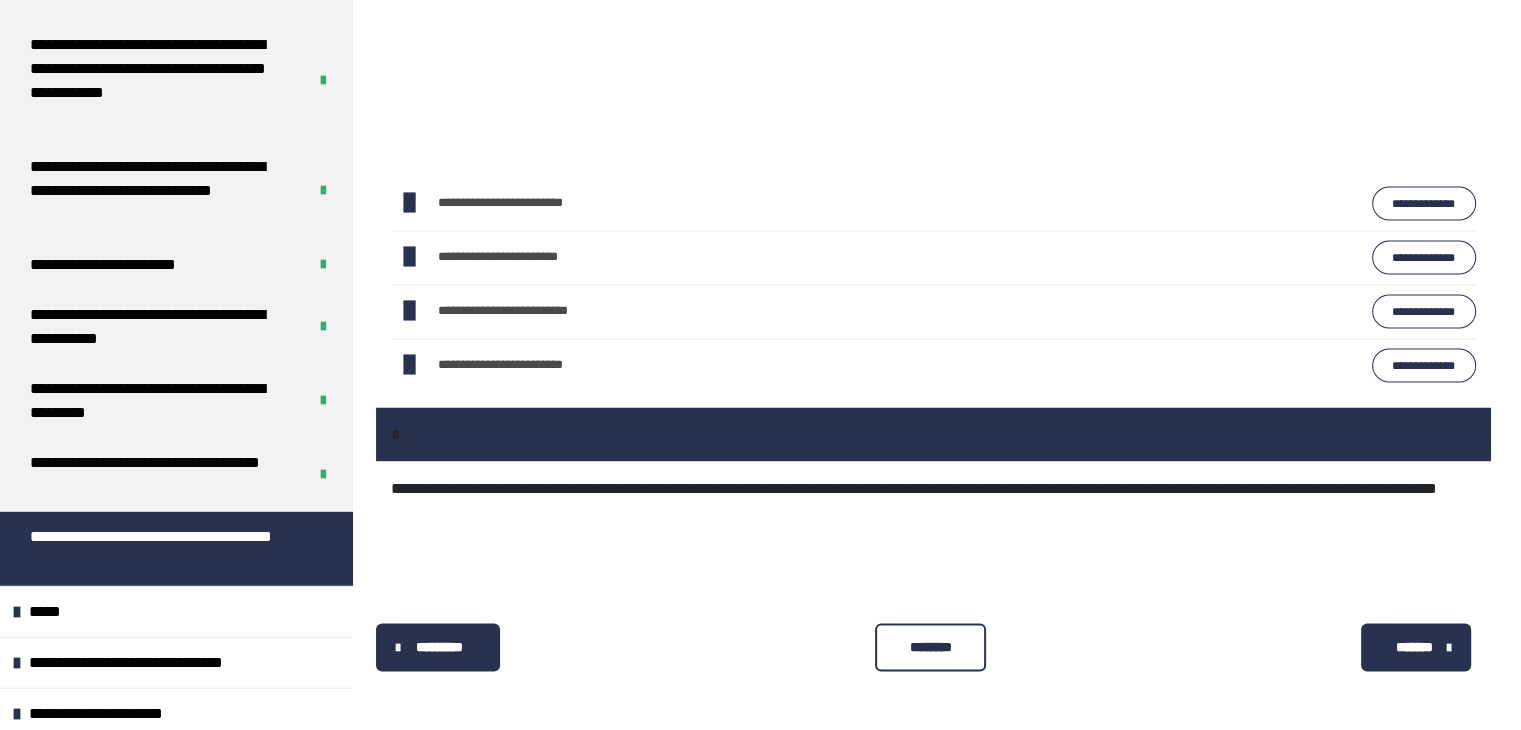 scroll, scrollTop: 782, scrollLeft: 0, axis: vertical 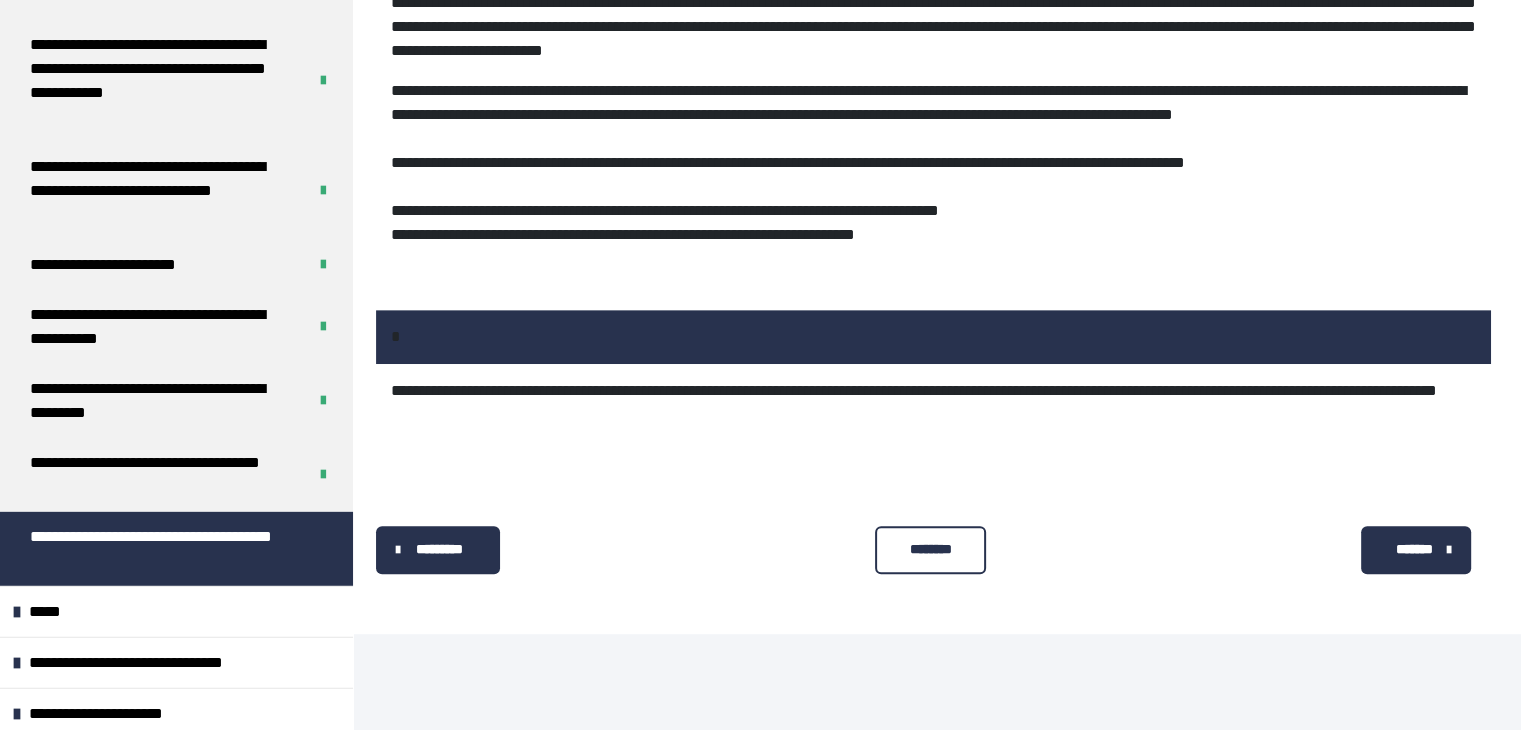 click on "********" at bounding box center [930, 549] 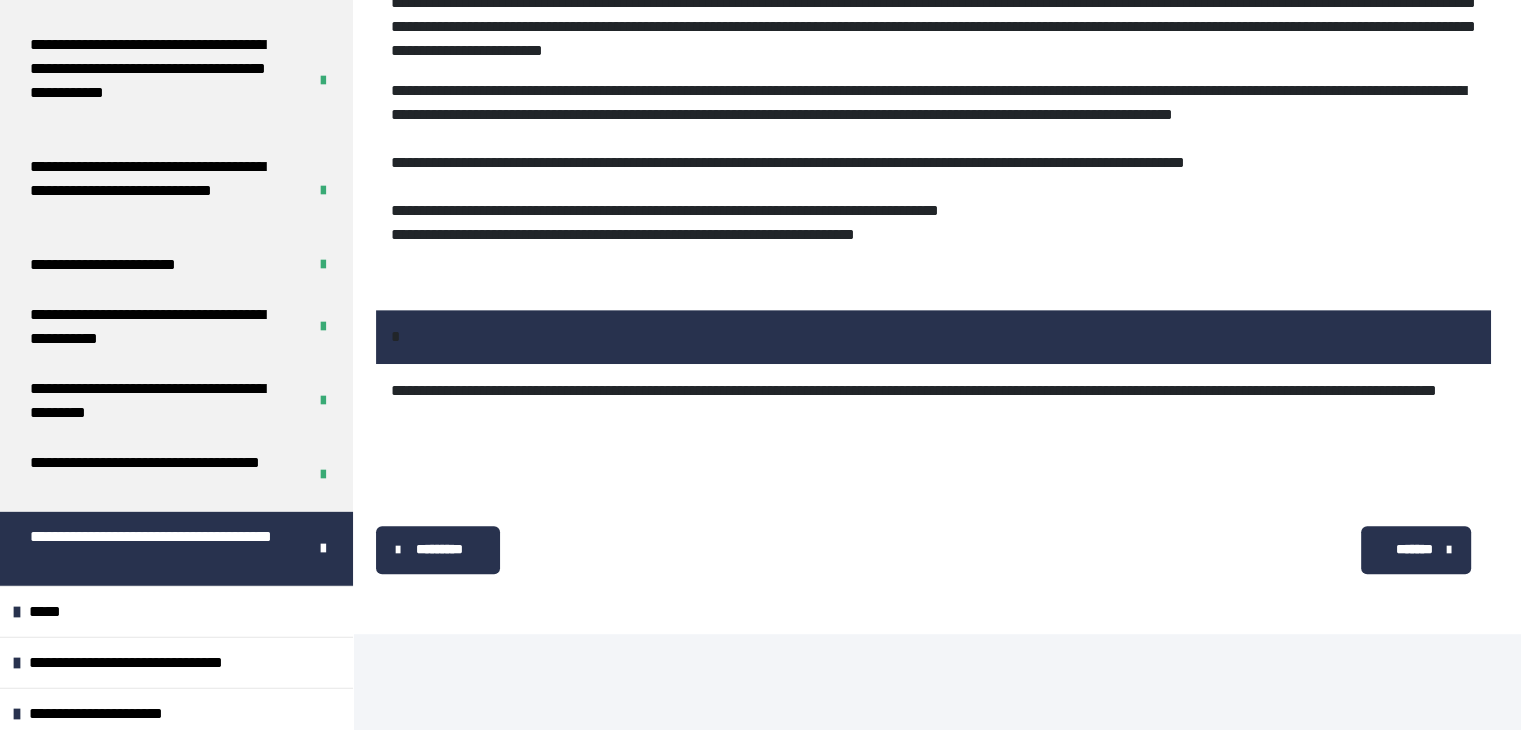click on "*******" at bounding box center (1413, 549) 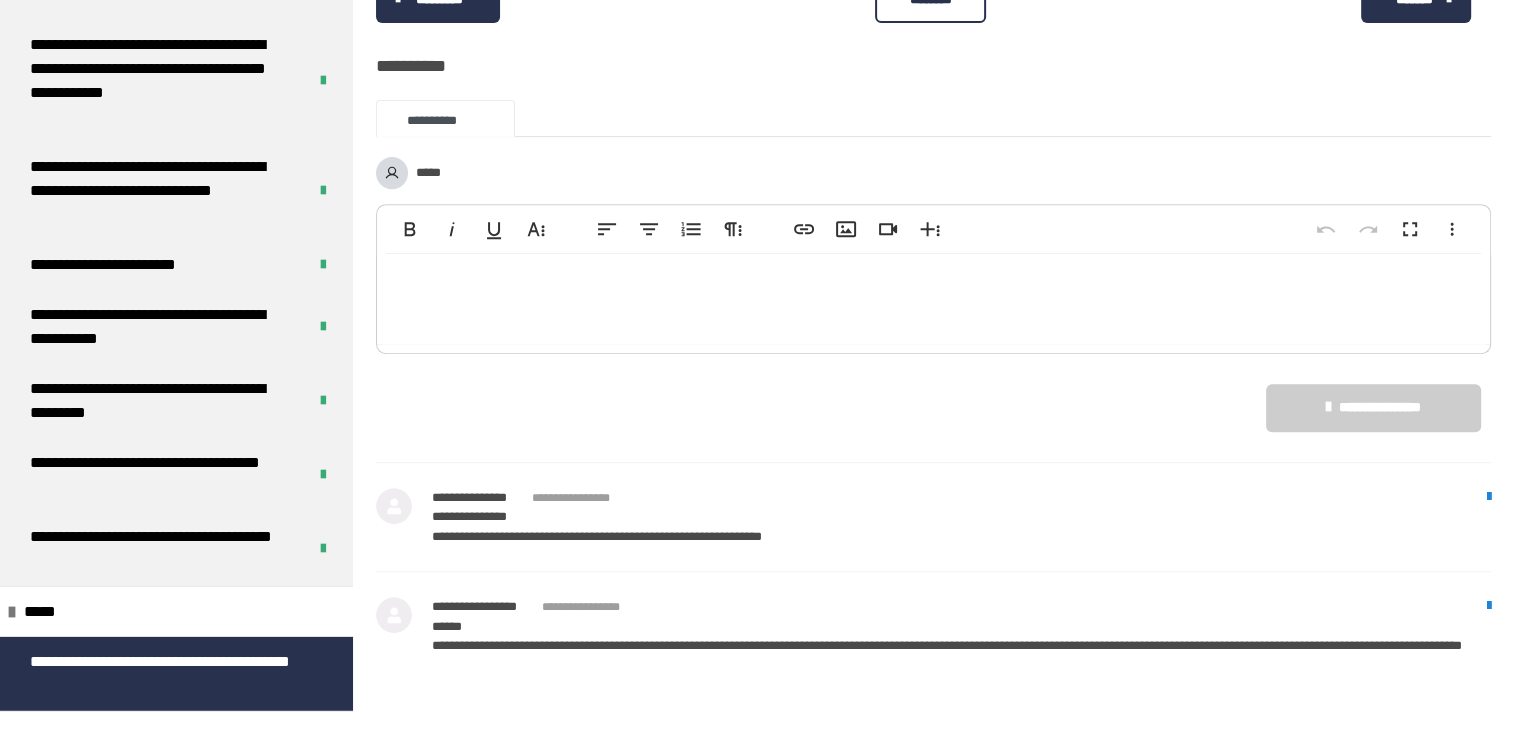 scroll, scrollTop: 777, scrollLeft: 0, axis: vertical 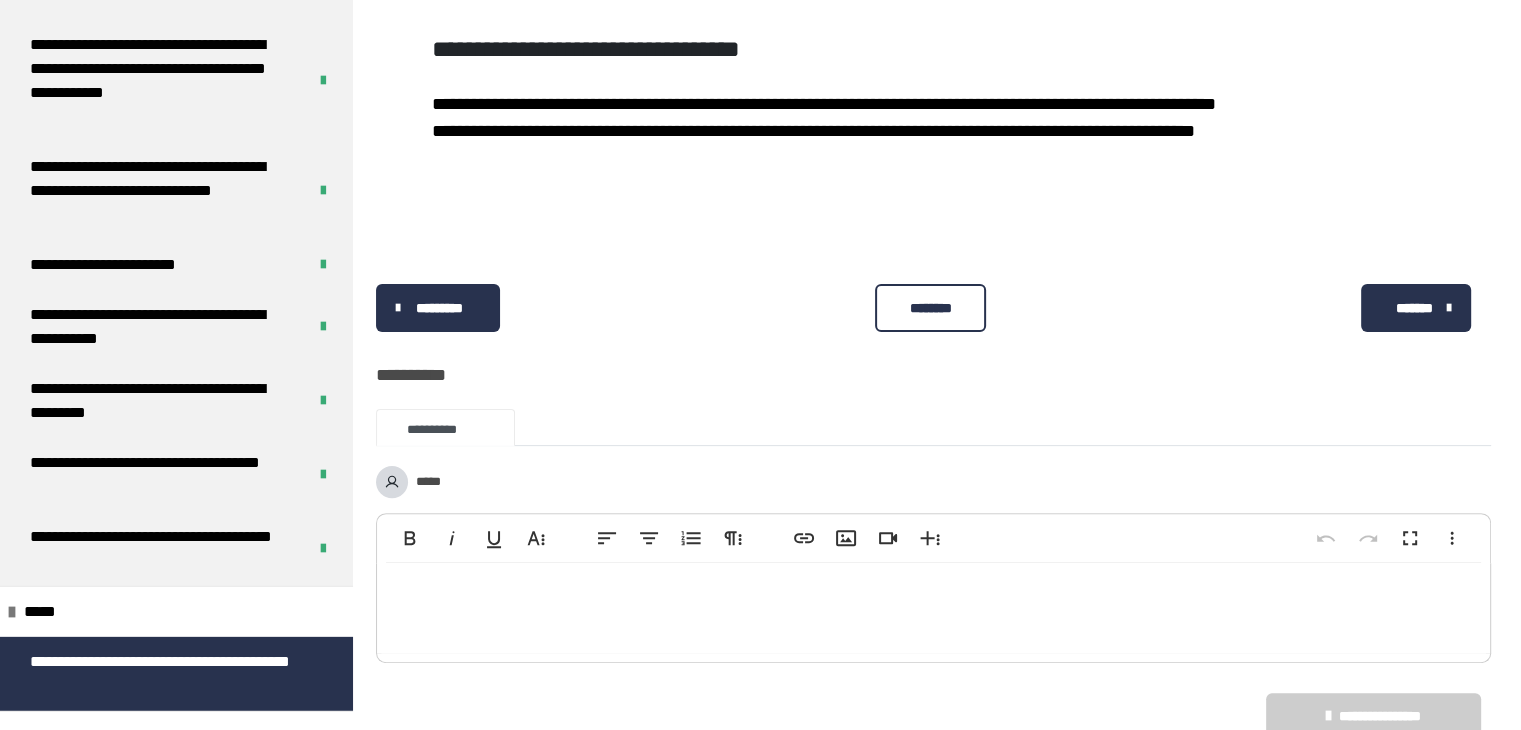 click on "********" at bounding box center [930, 308] 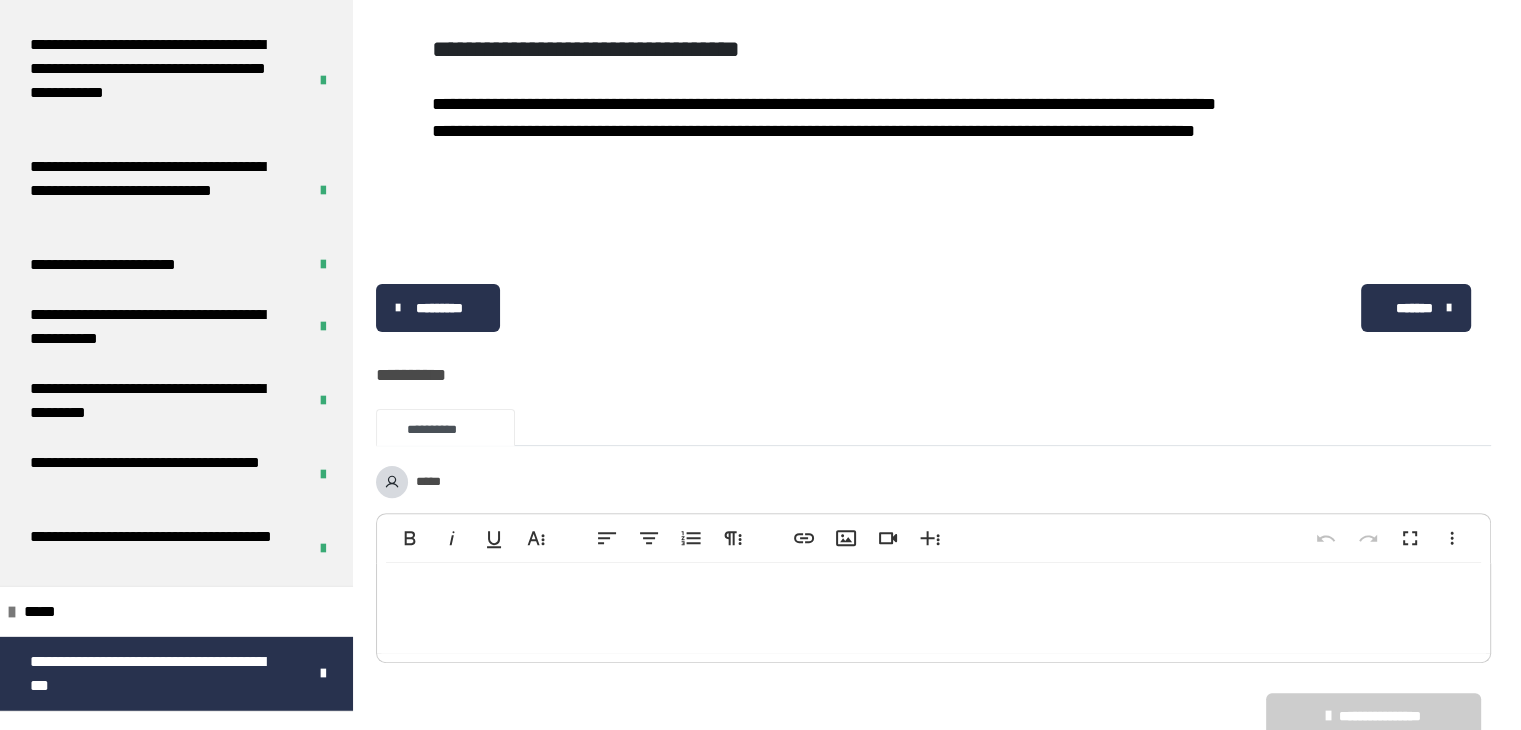 click on "*******" at bounding box center (1413, 308) 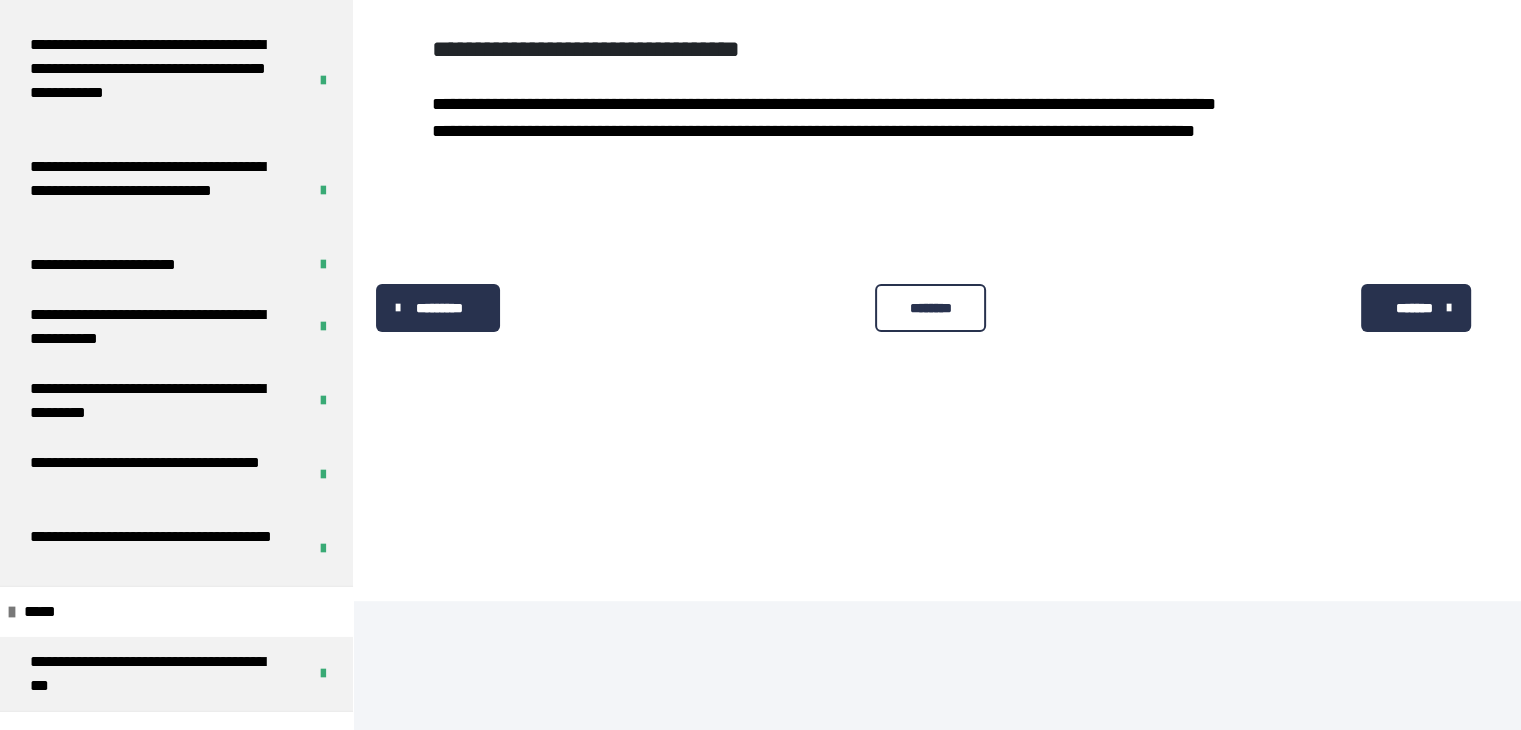 scroll, scrollTop: 340, scrollLeft: 0, axis: vertical 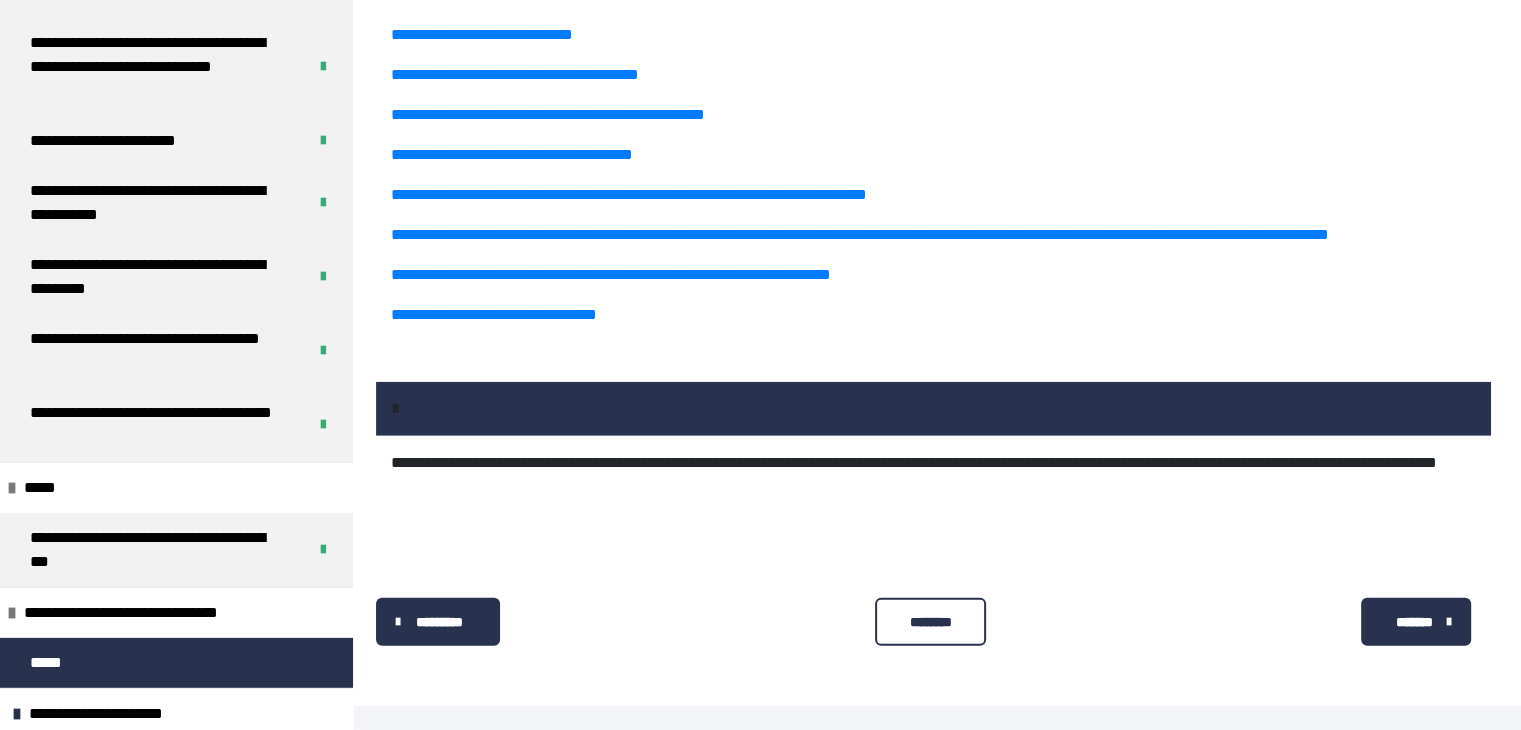 click on "********" at bounding box center [930, 622] 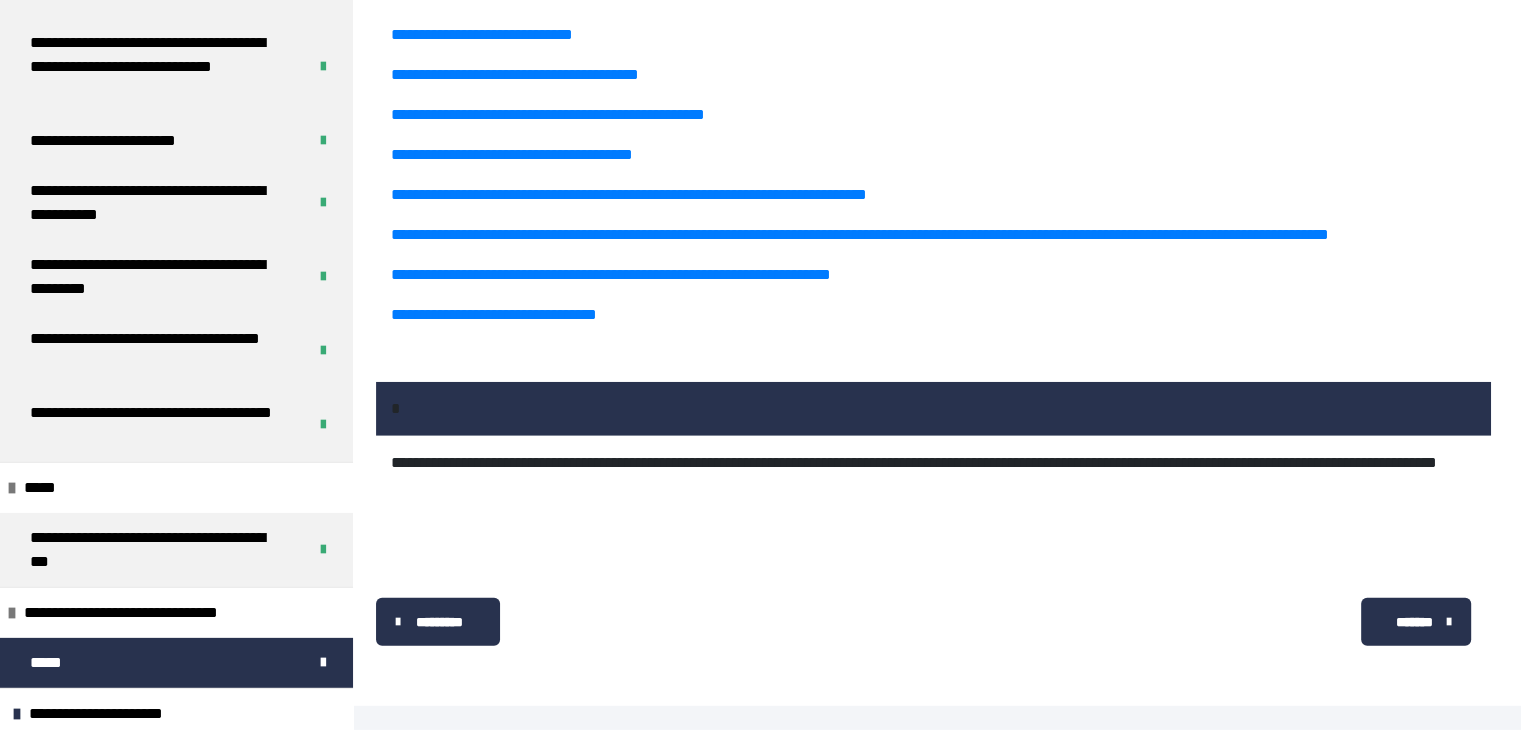 click on "*******" at bounding box center [1413, 622] 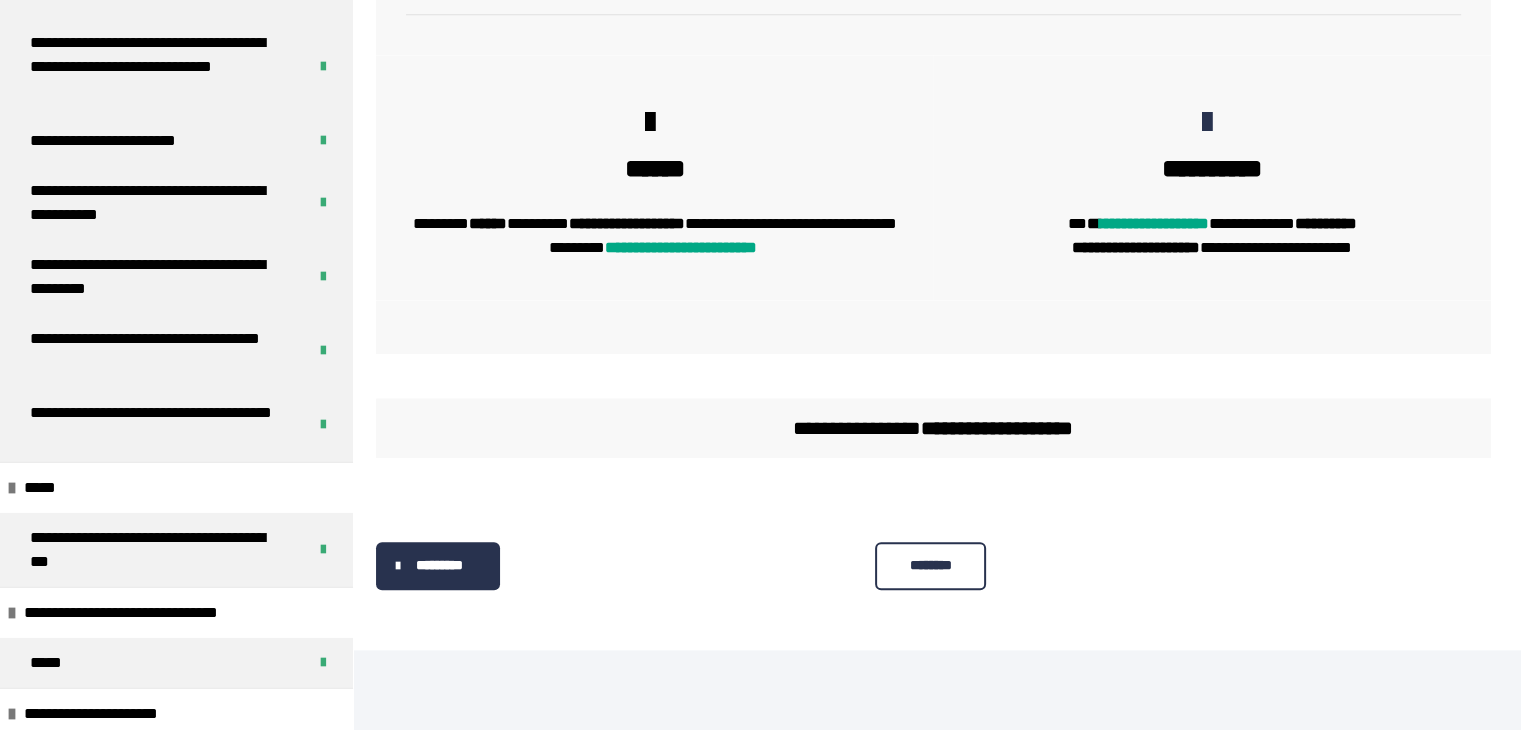 scroll, scrollTop: 2030, scrollLeft: 0, axis: vertical 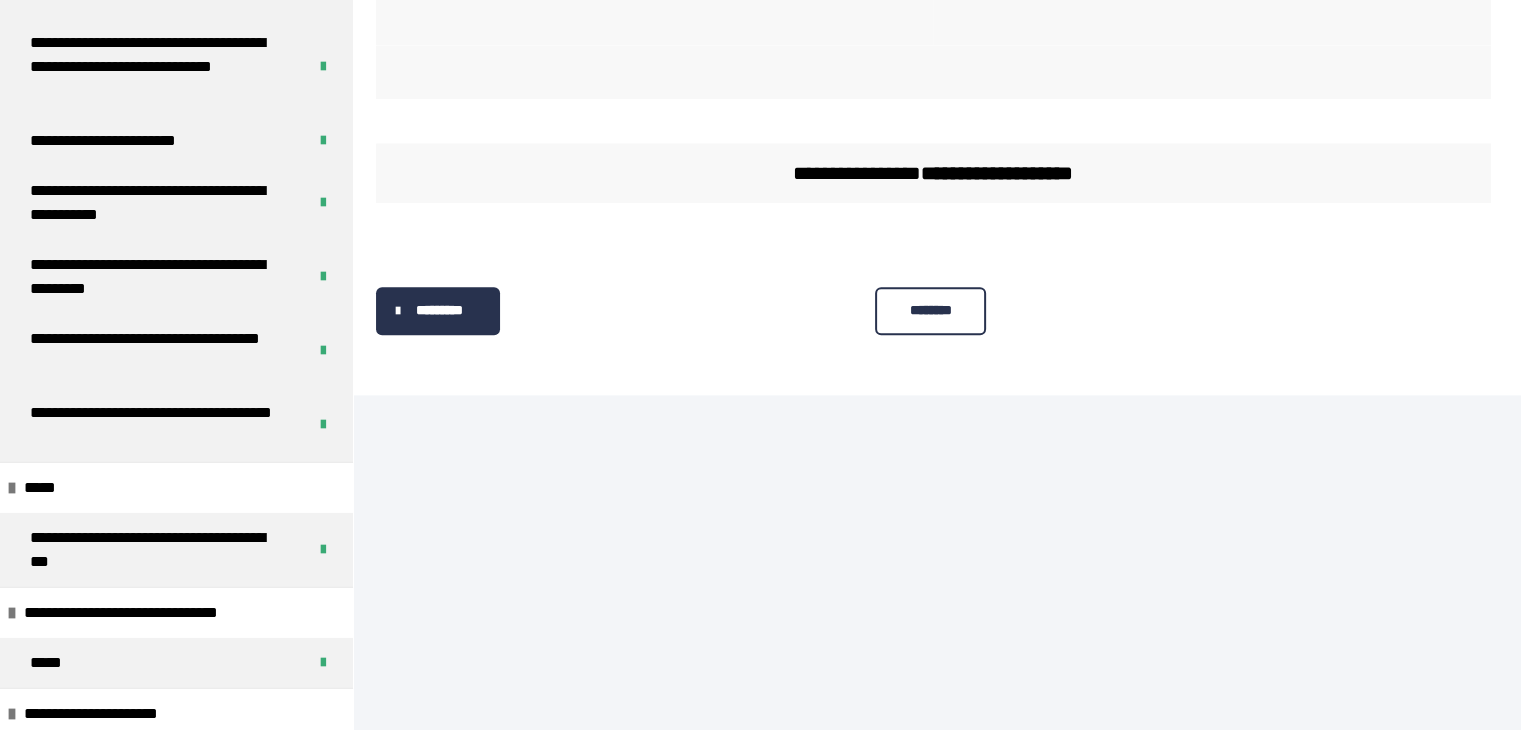 click on "********" at bounding box center [930, 310] 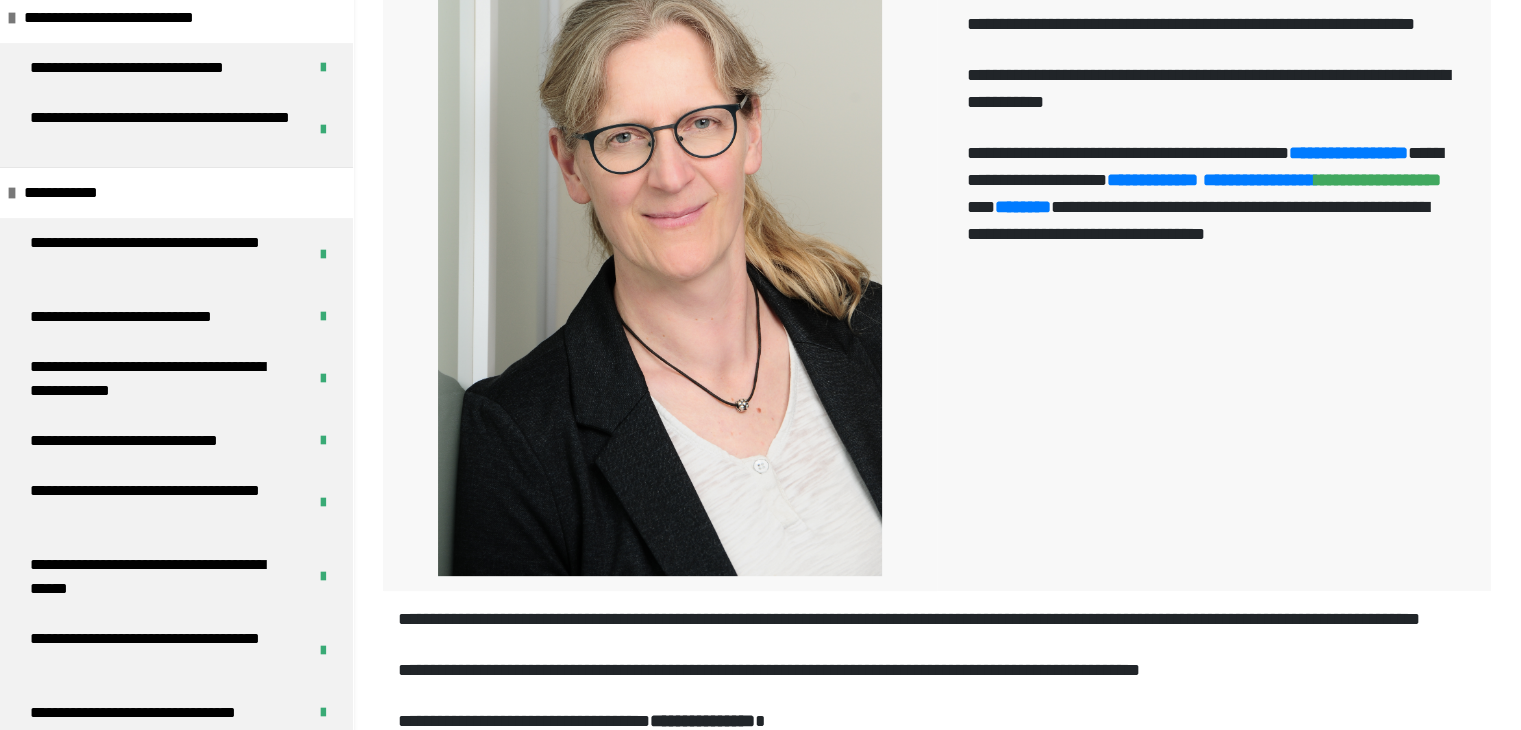 scroll, scrollTop: 126, scrollLeft: 0, axis: vertical 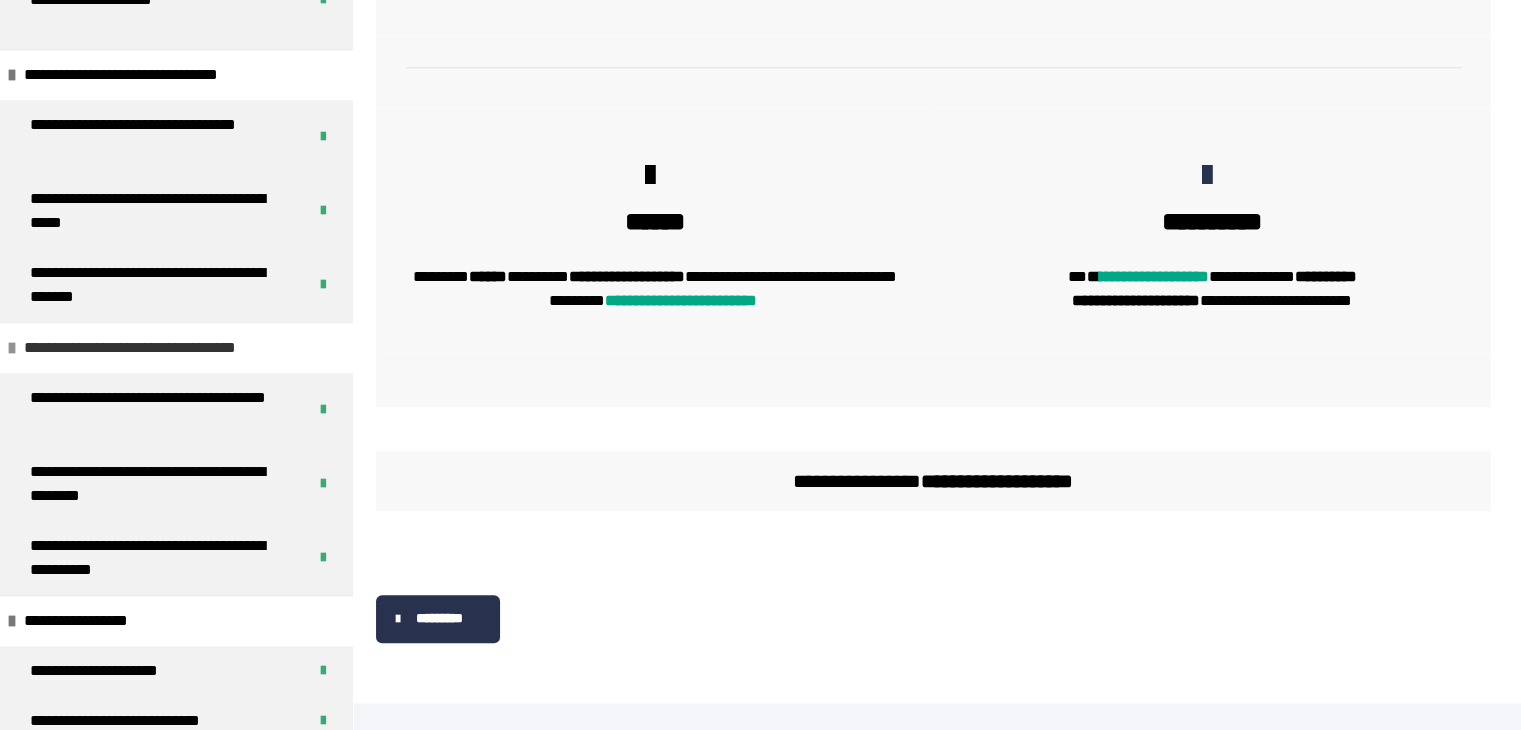 click on "**********" at bounding box center [163, 348] 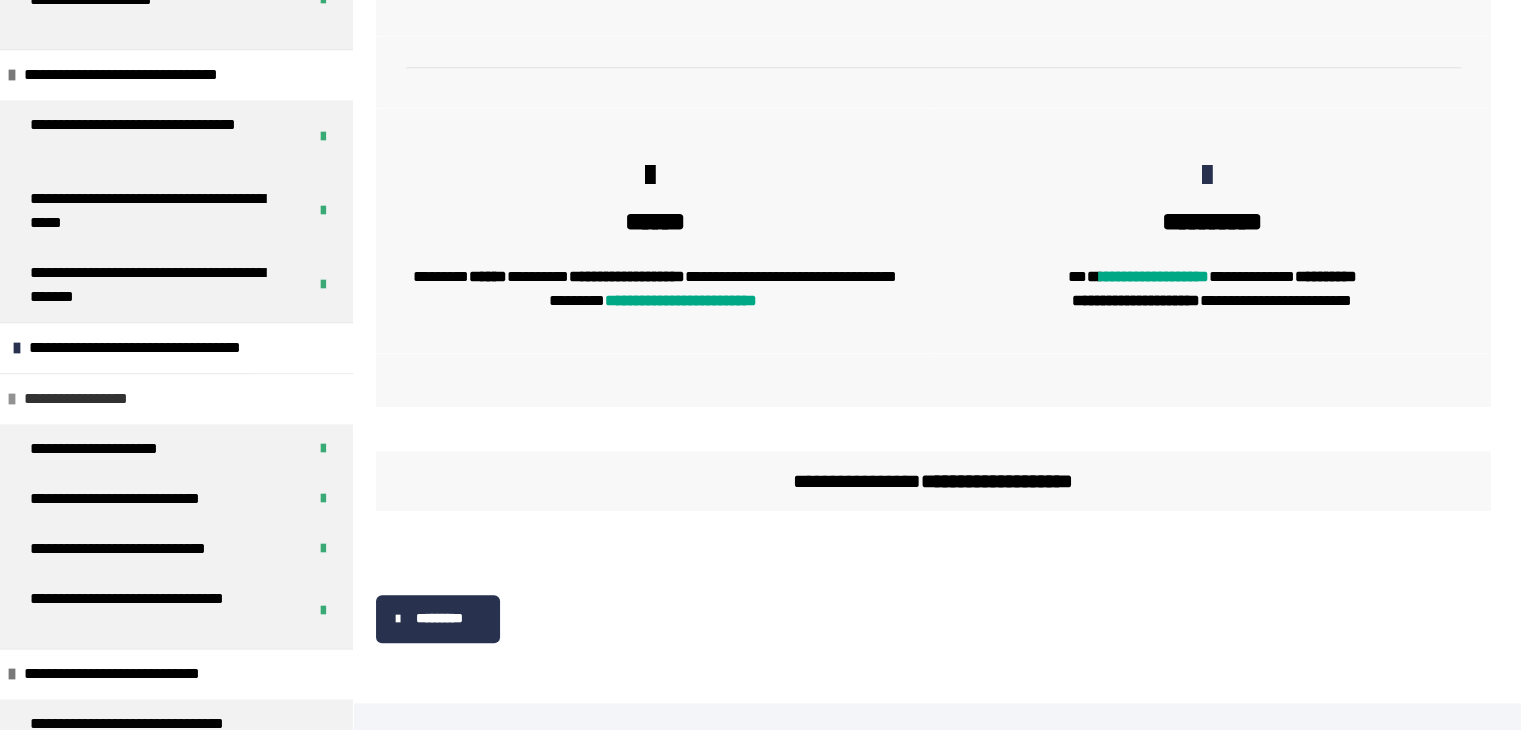 click on "**********" at bounding box center (176, 398) 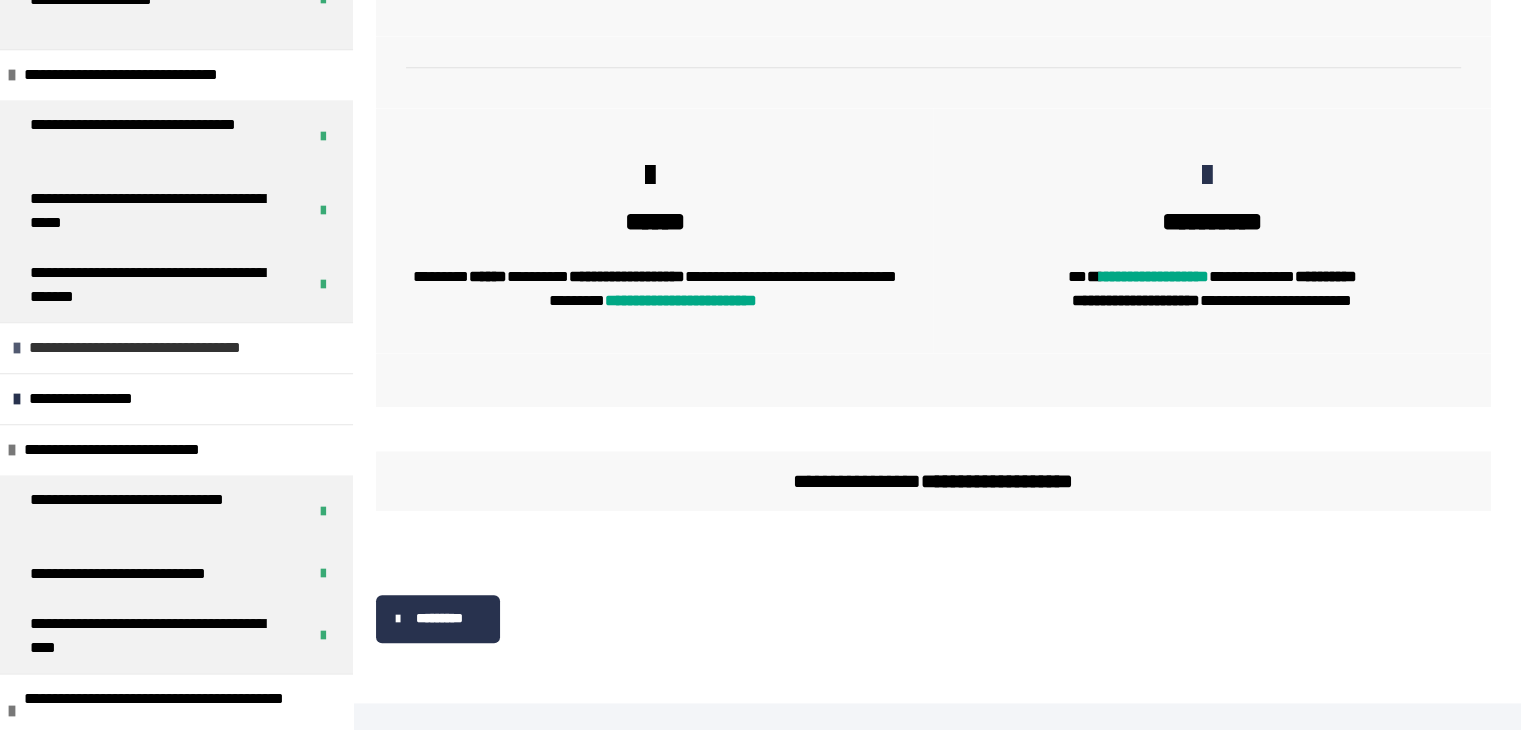 click at bounding box center [17, 348] 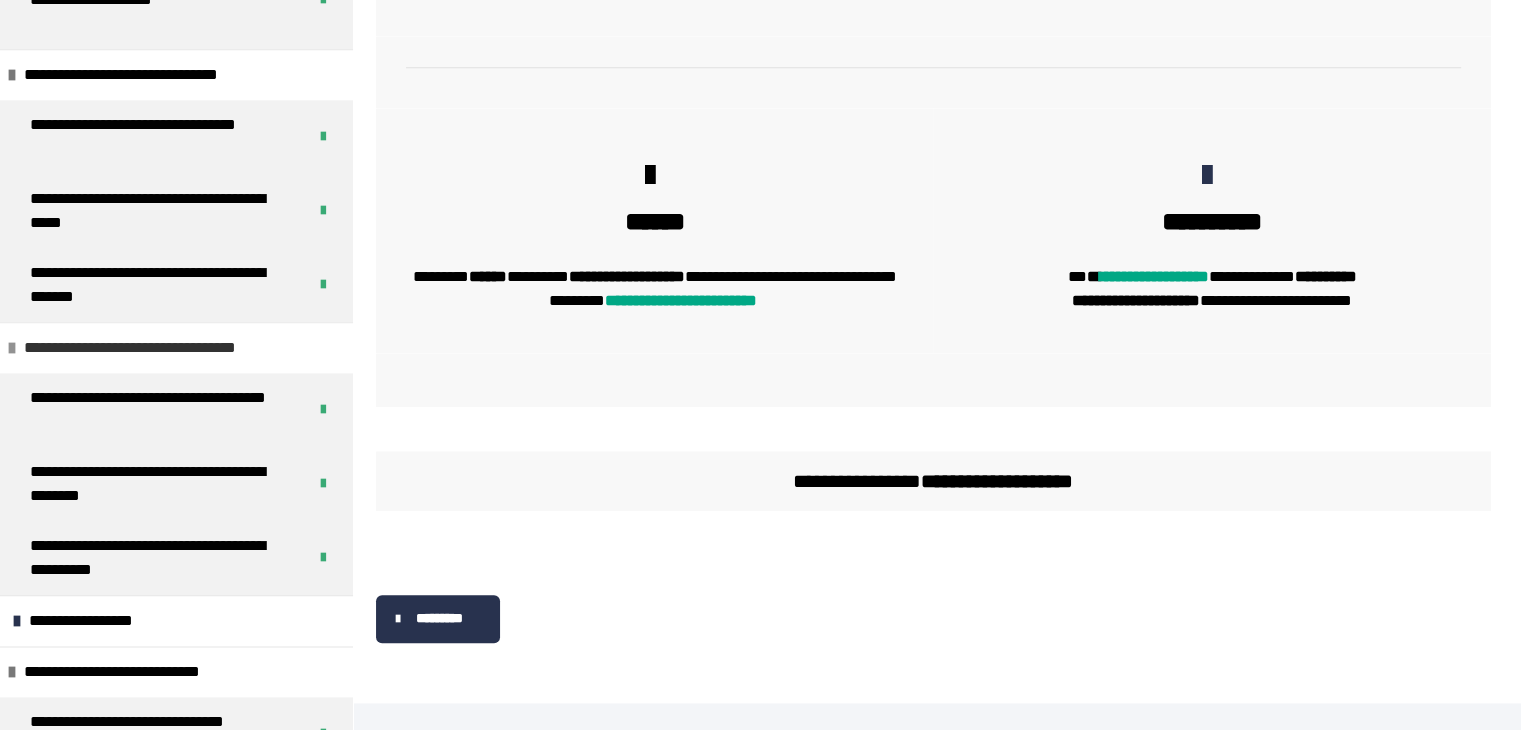 click on "**********" at bounding box center (163, 348) 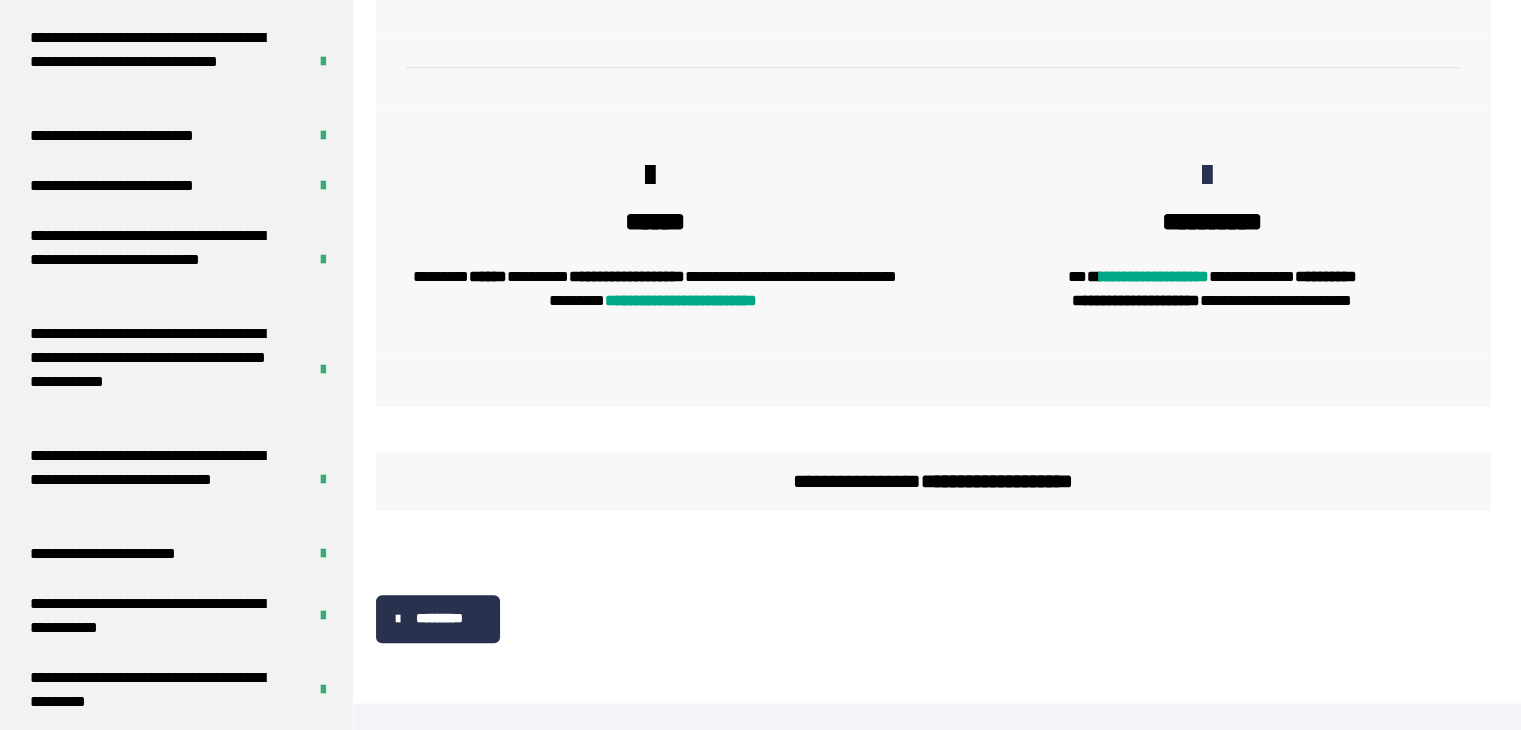 scroll, scrollTop: 5561, scrollLeft: 0, axis: vertical 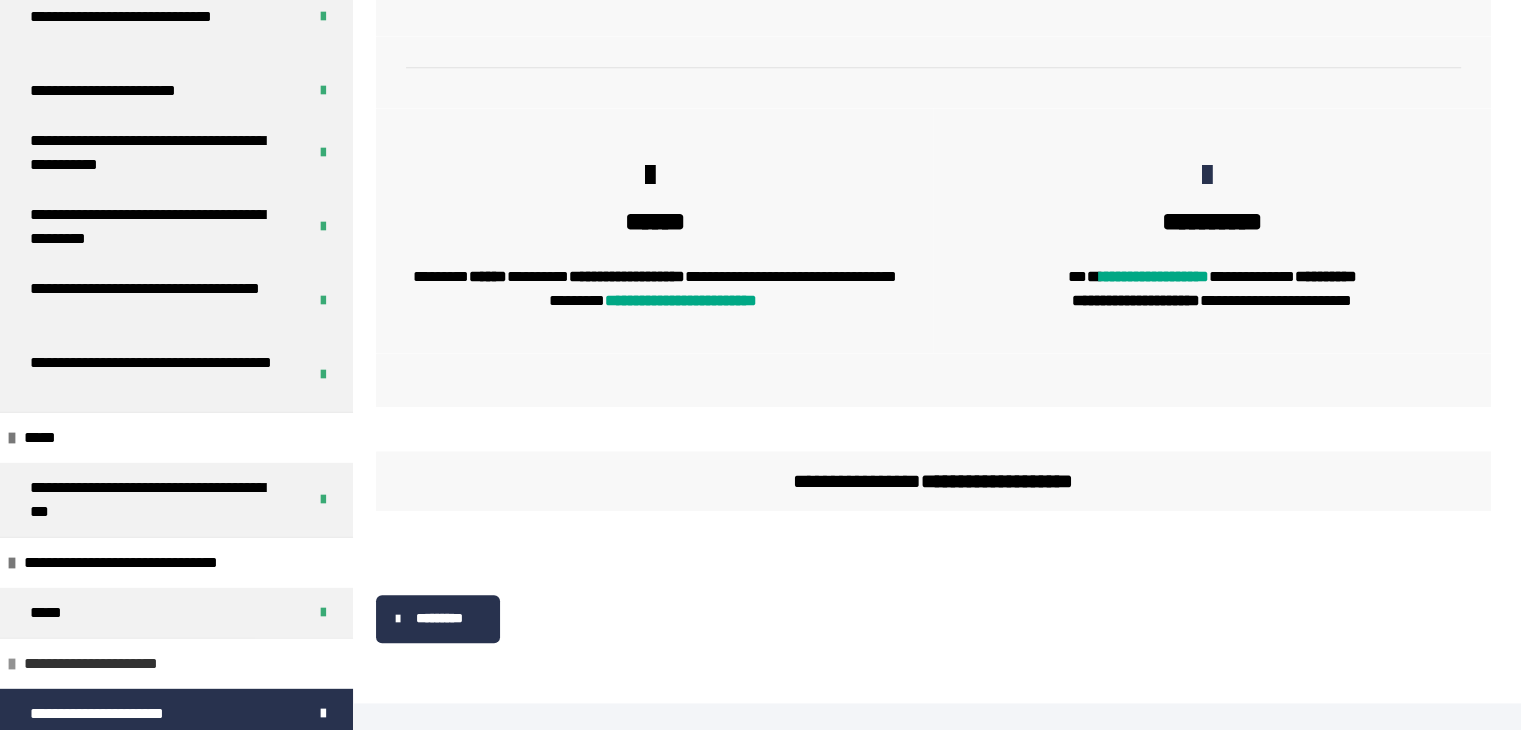 click on "**********" at bounding box center [104, 664] 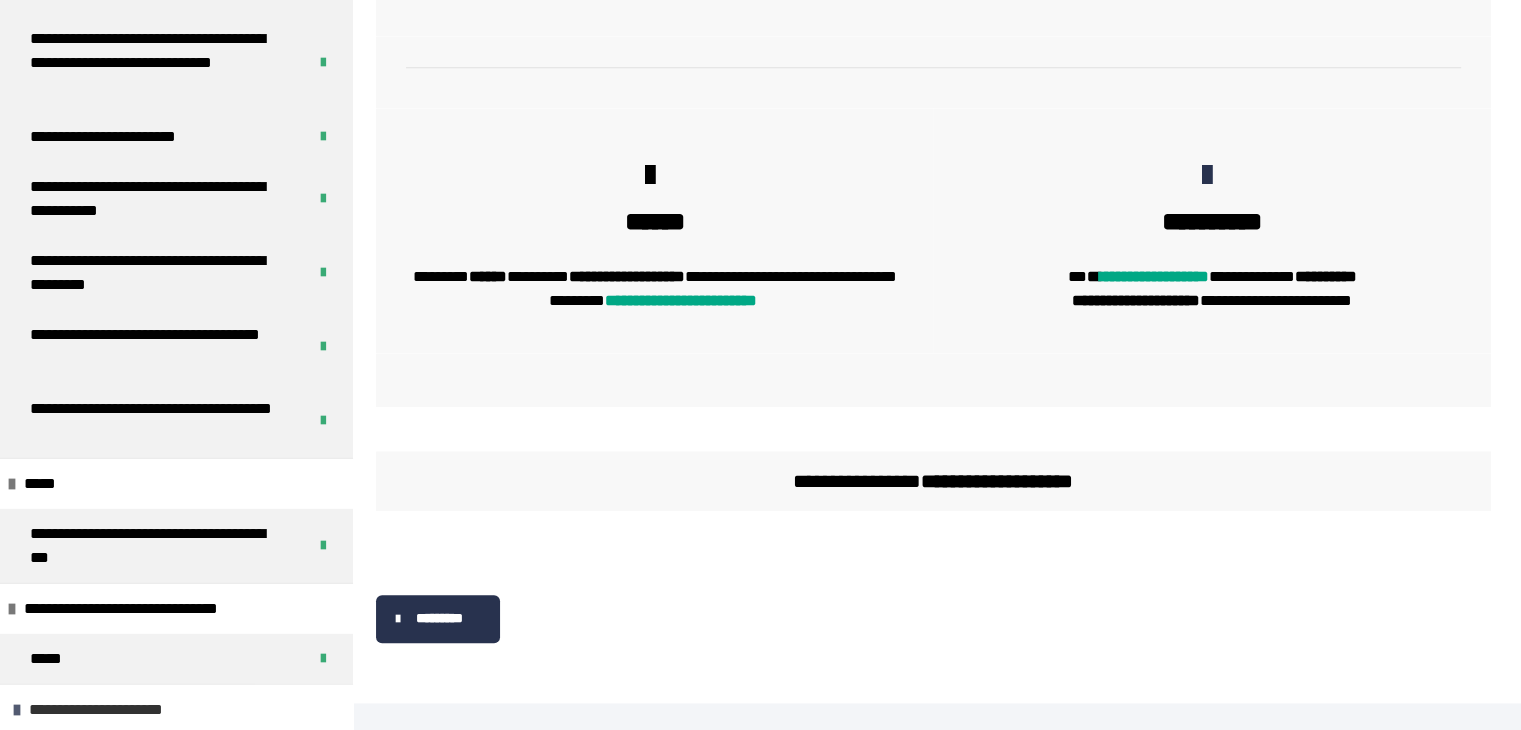 scroll, scrollTop: 5512, scrollLeft: 0, axis: vertical 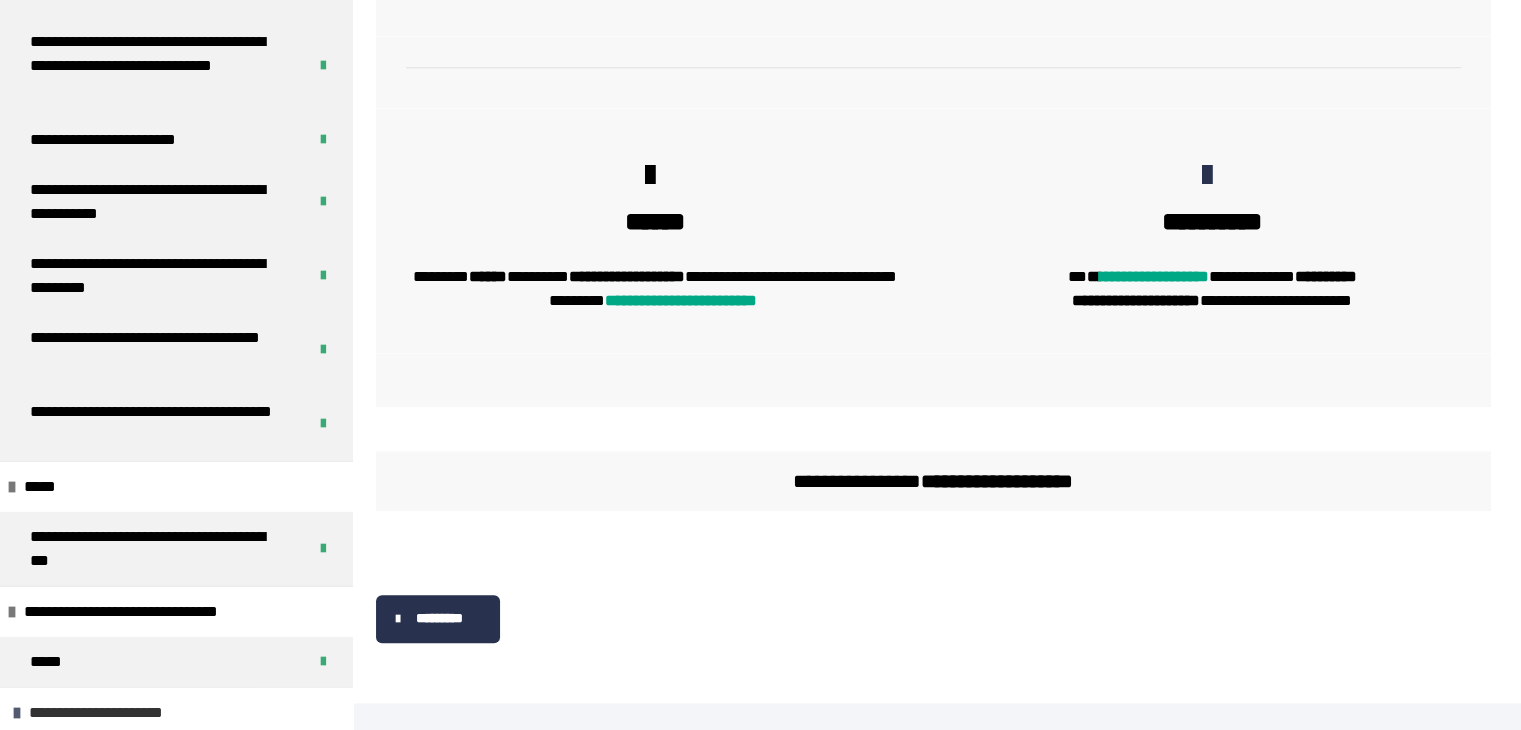 click on "**********" at bounding box center (176, 712) 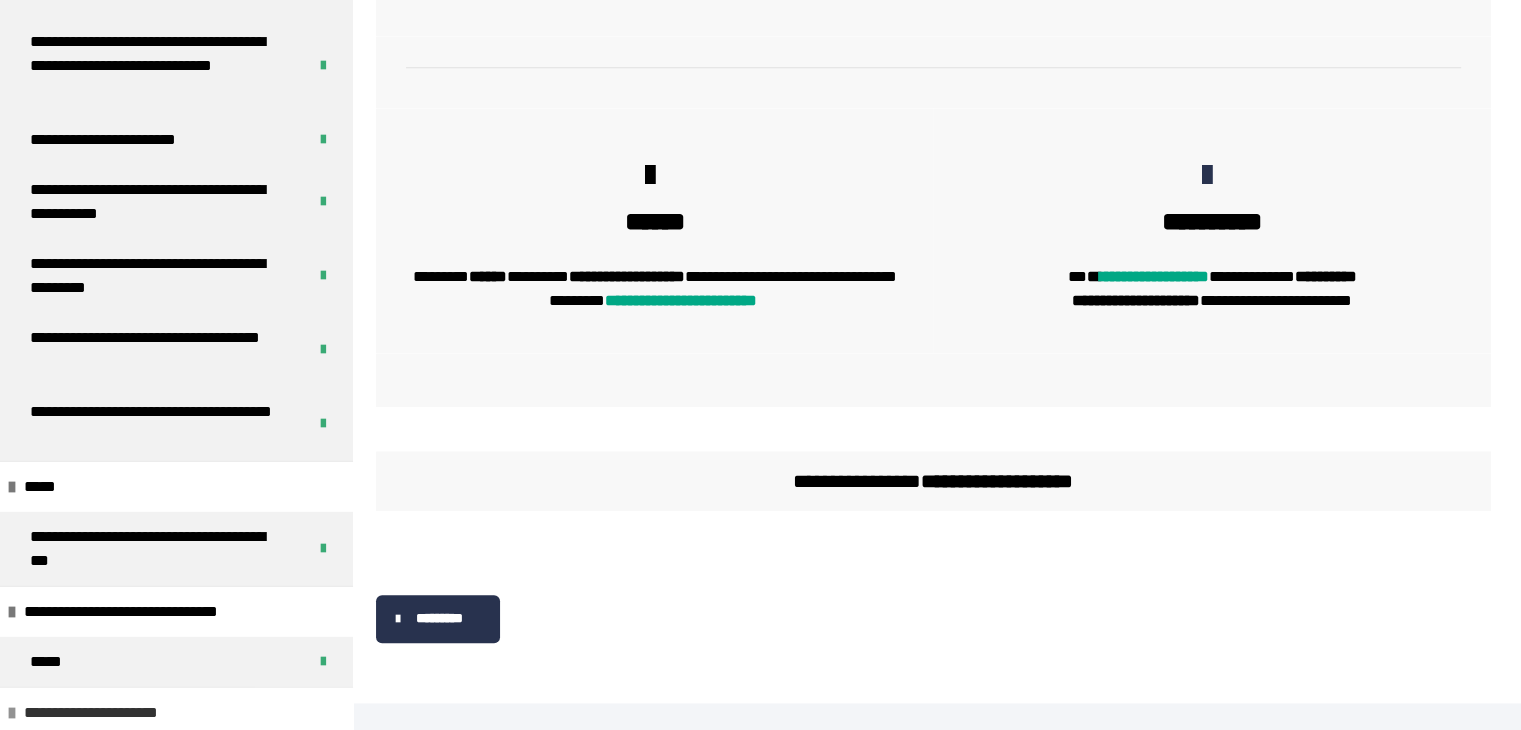scroll, scrollTop: 5561, scrollLeft: 0, axis: vertical 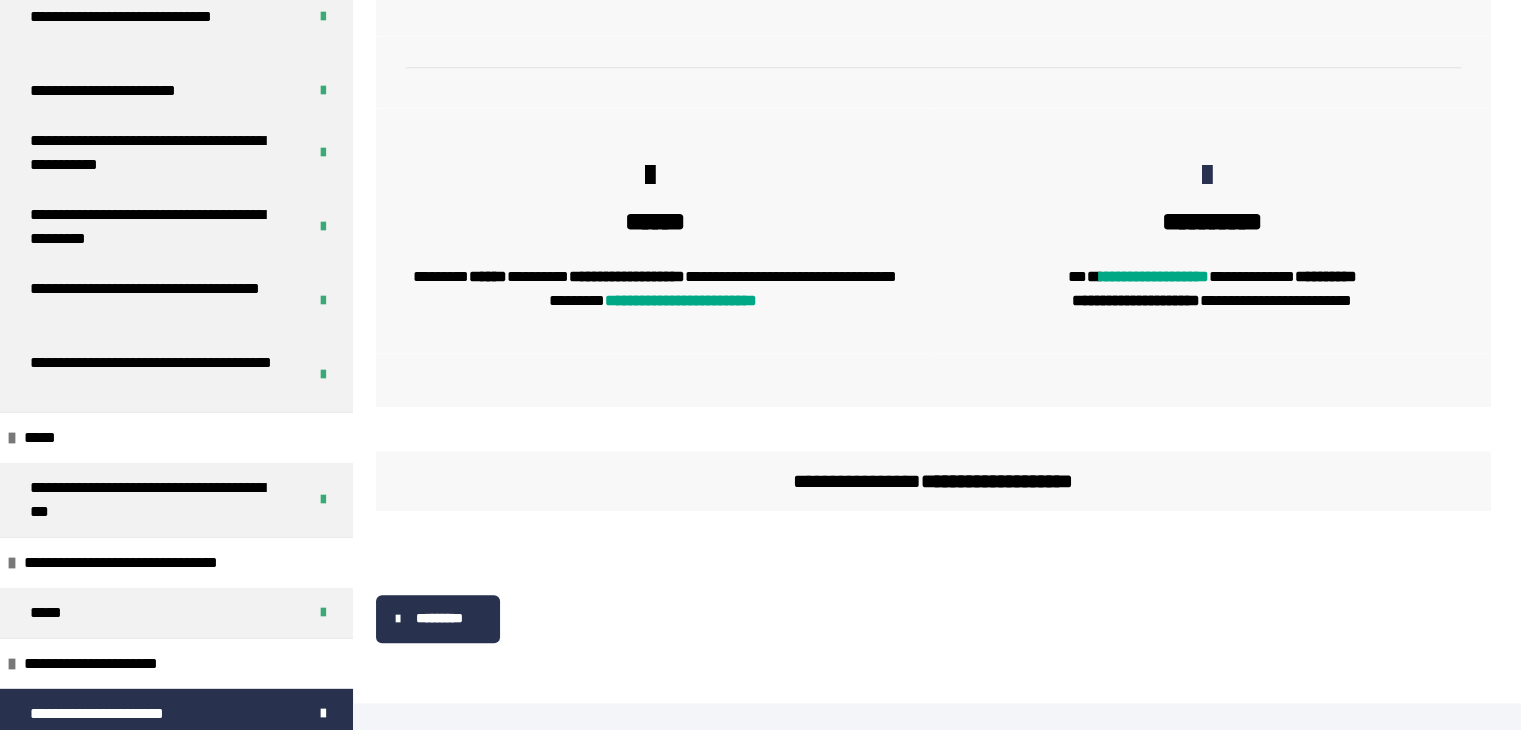 click on "*********" at bounding box center (438, 619) 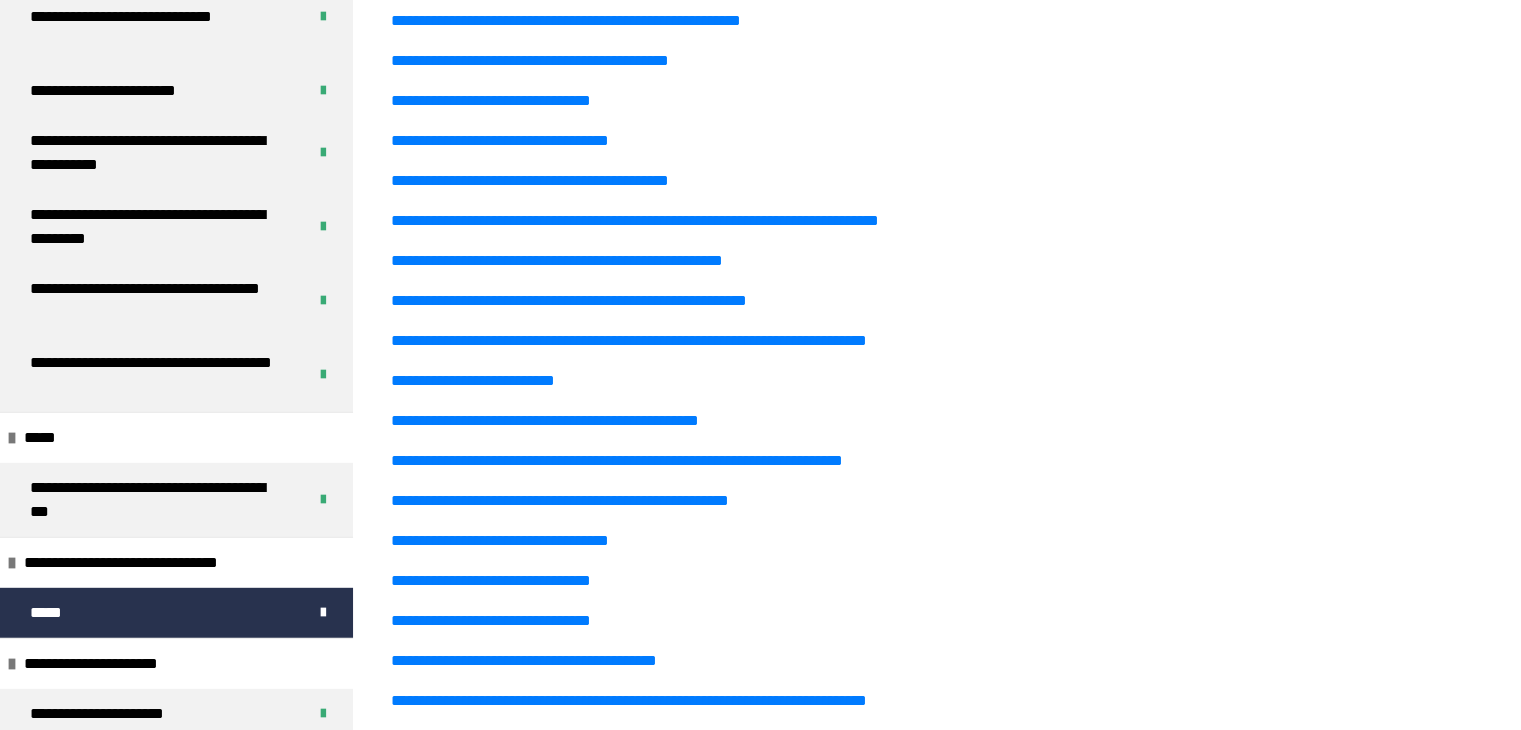 scroll, scrollTop: 5838, scrollLeft: 0, axis: vertical 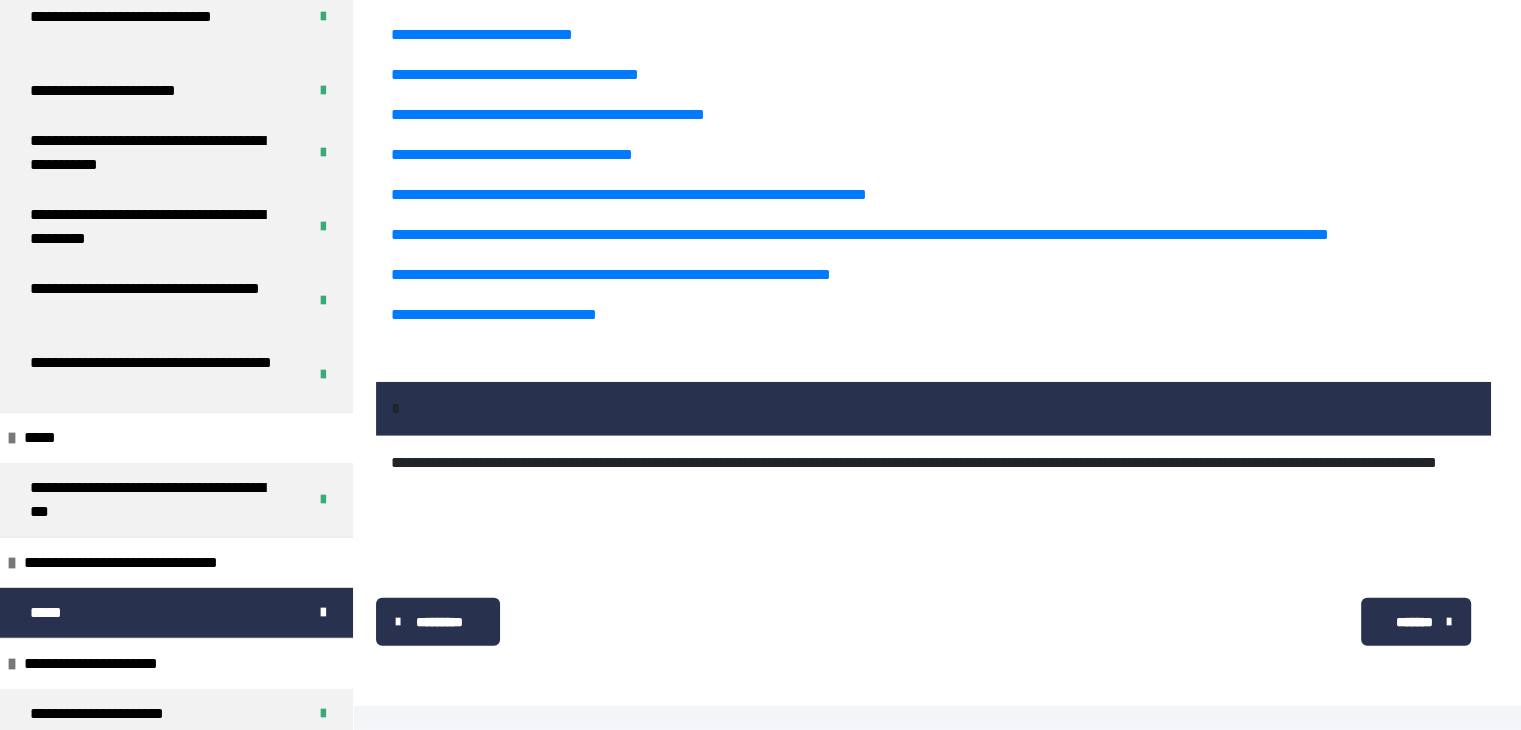 click on "*******" at bounding box center [1413, 622] 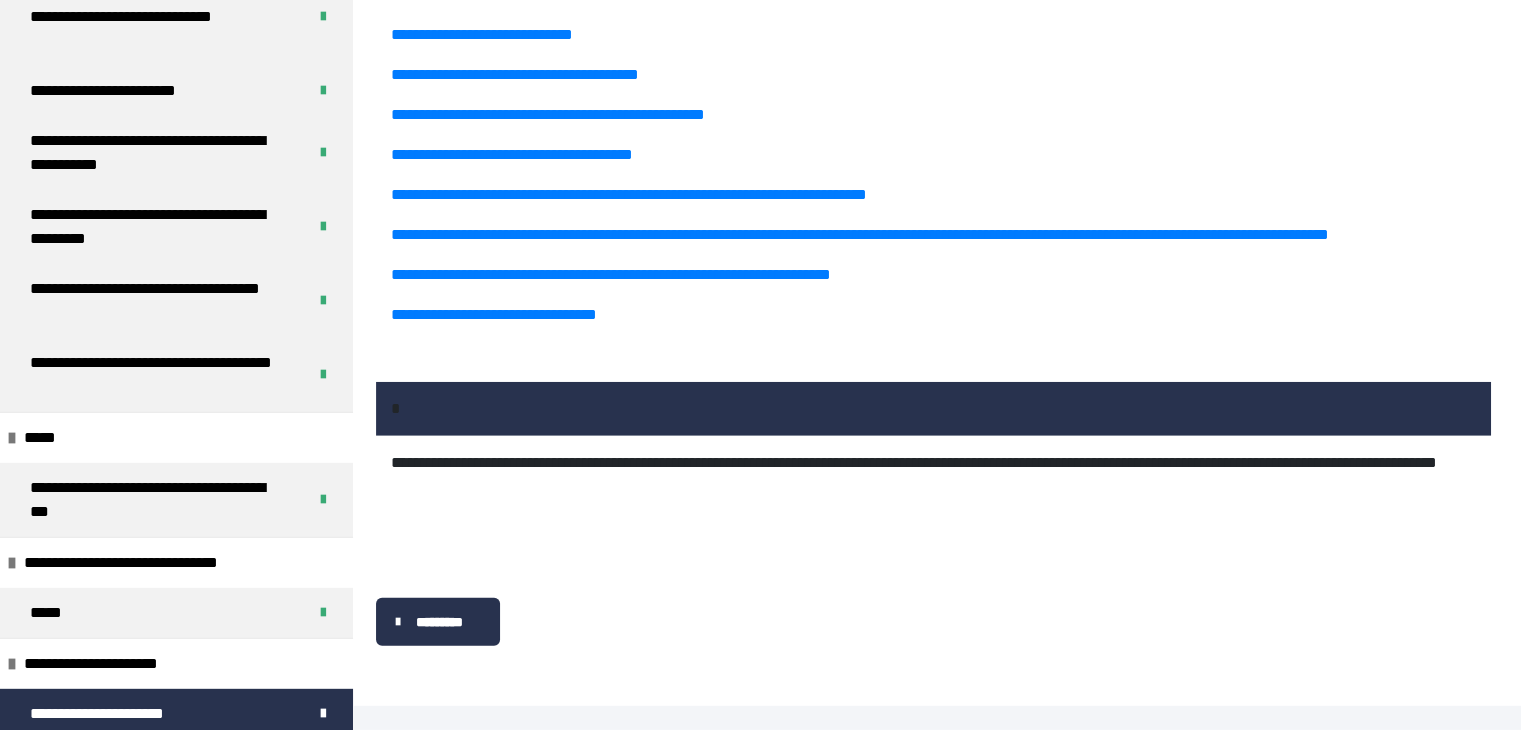 scroll, scrollTop: 2030, scrollLeft: 0, axis: vertical 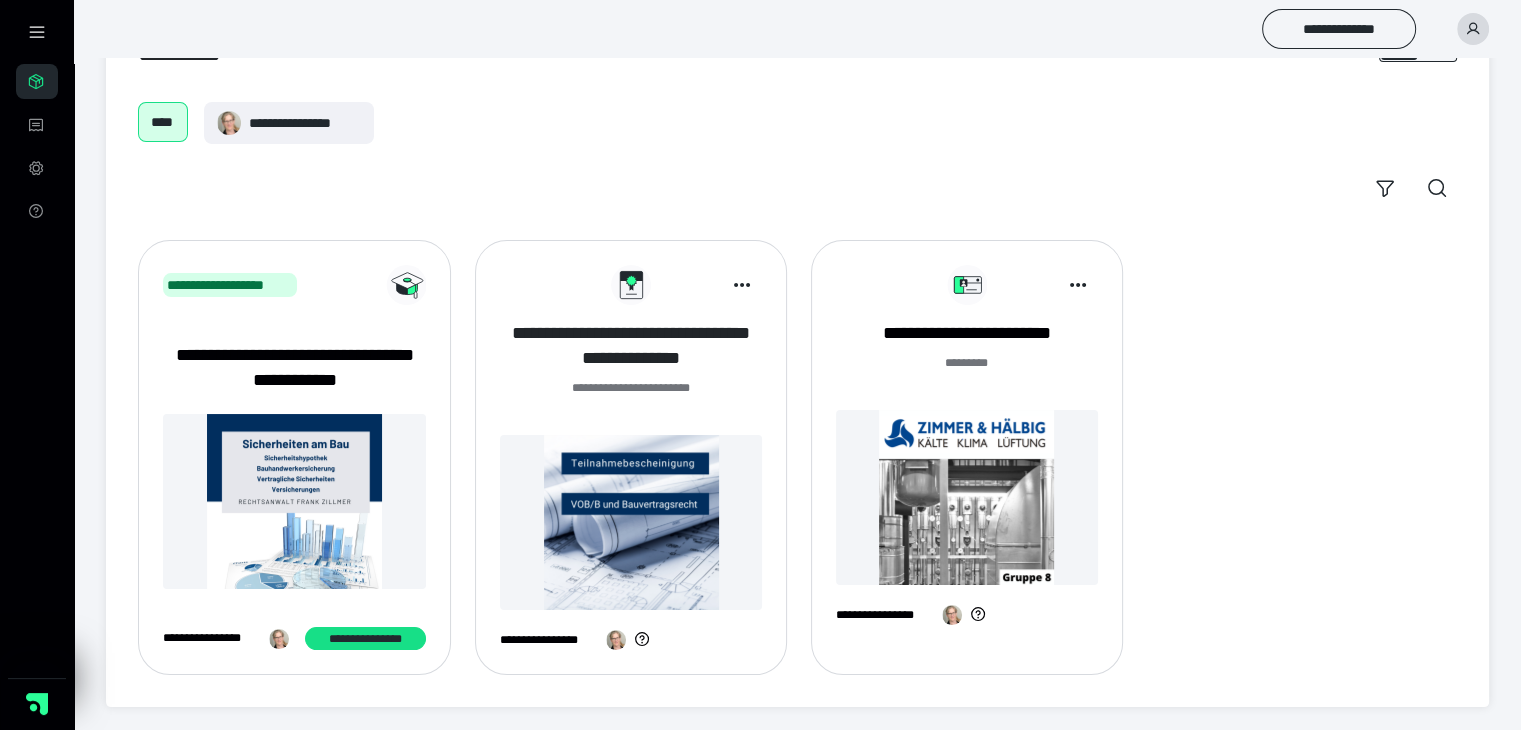 click on "**********" at bounding box center [631, 346] 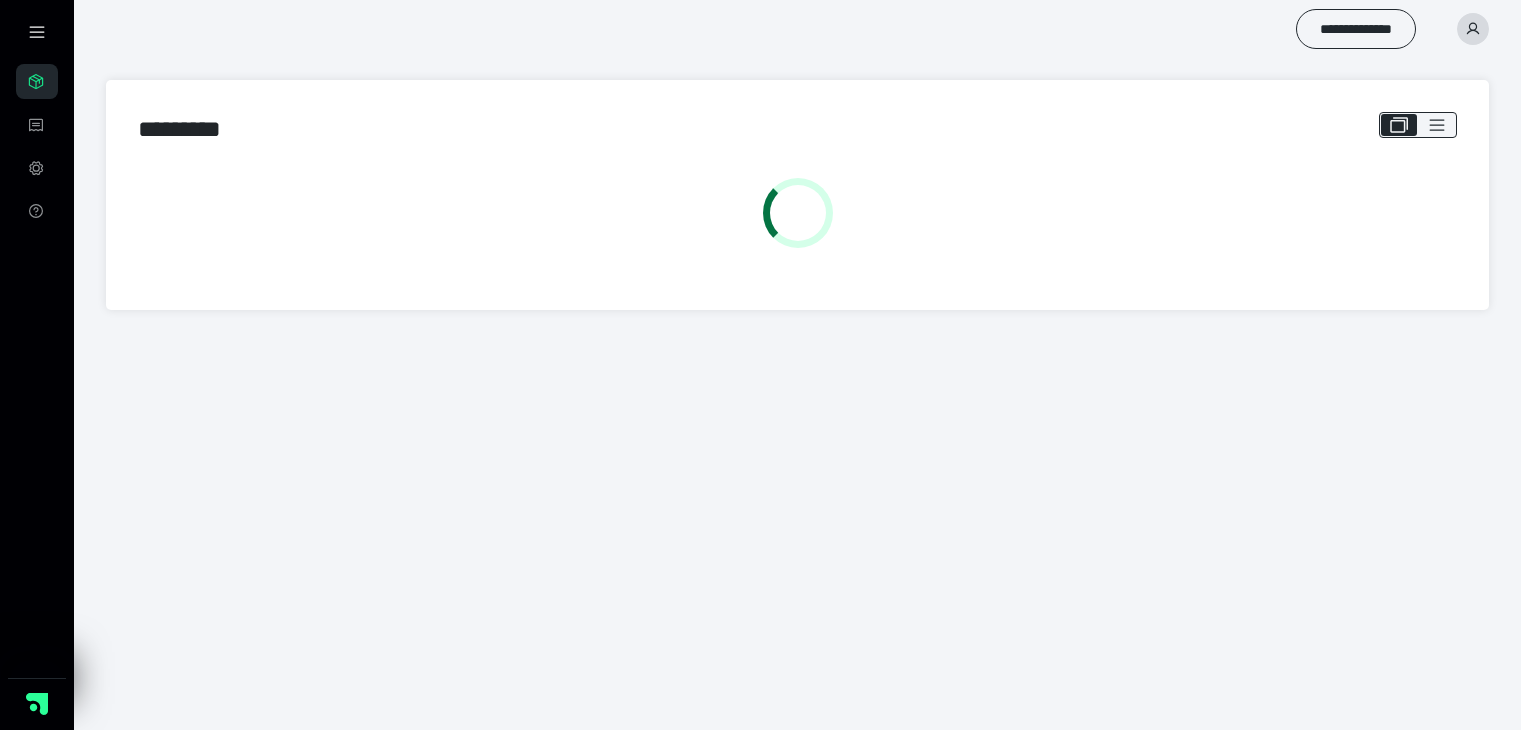 scroll, scrollTop: 0, scrollLeft: 0, axis: both 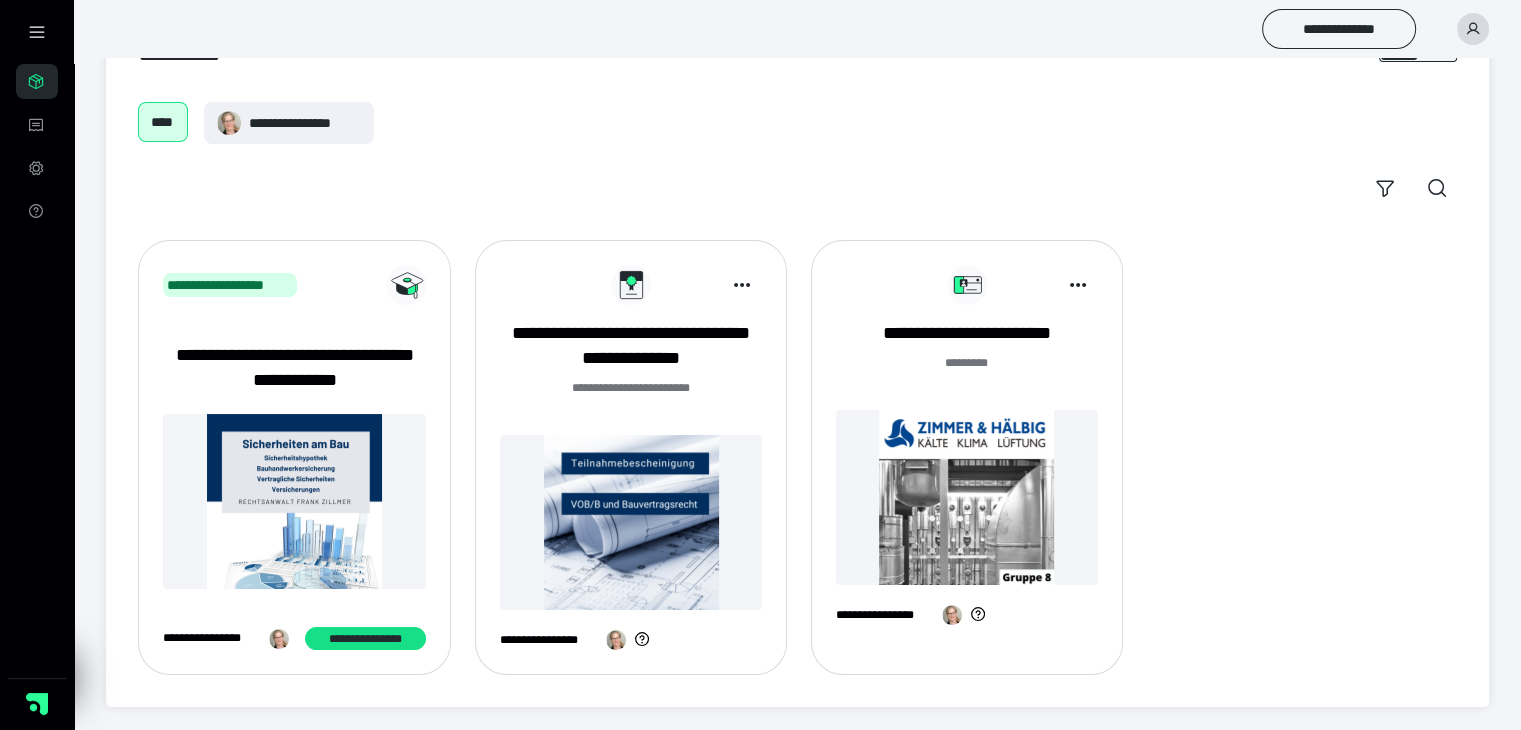 click at bounding box center (967, 497) 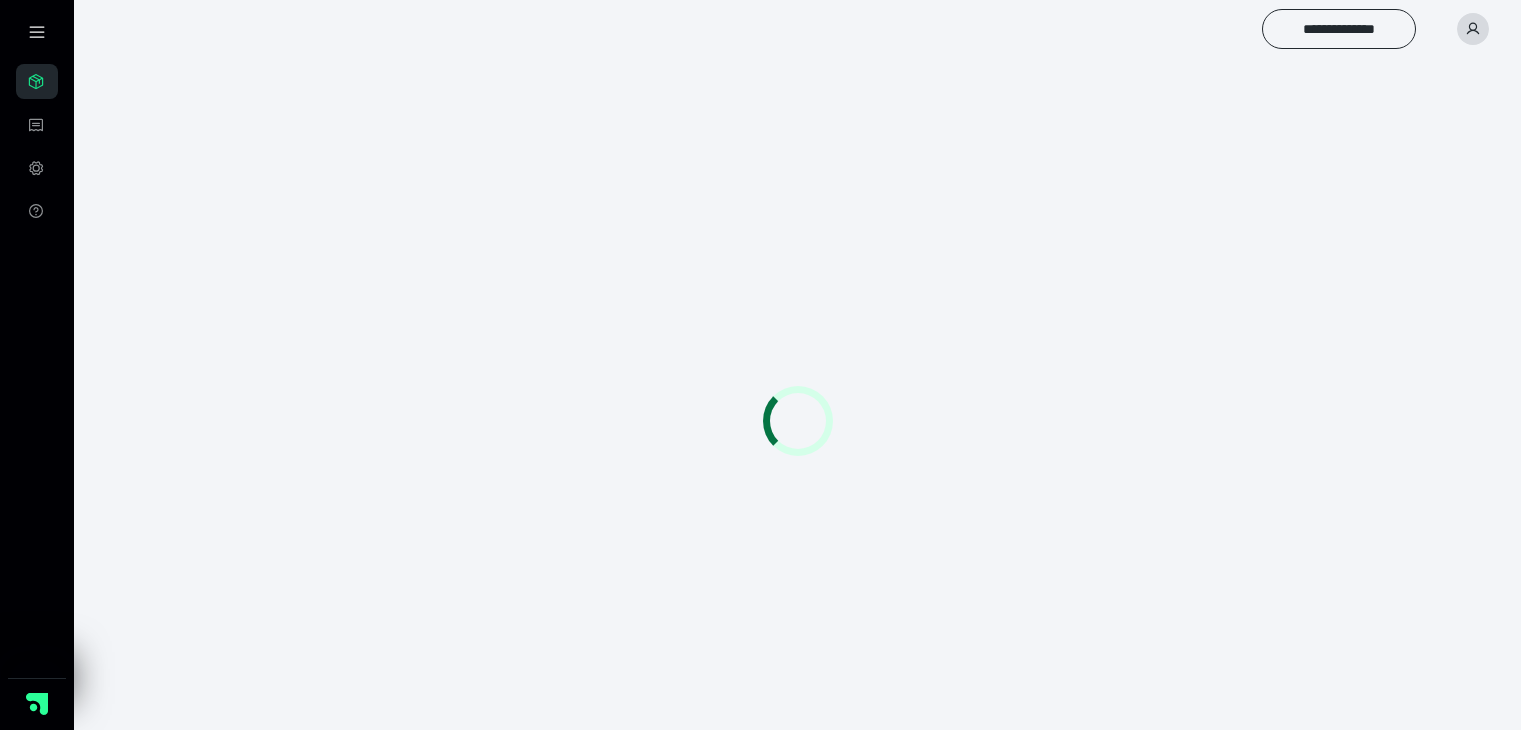scroll, scrollTop: 0, scrollLeft: 0, axis: both 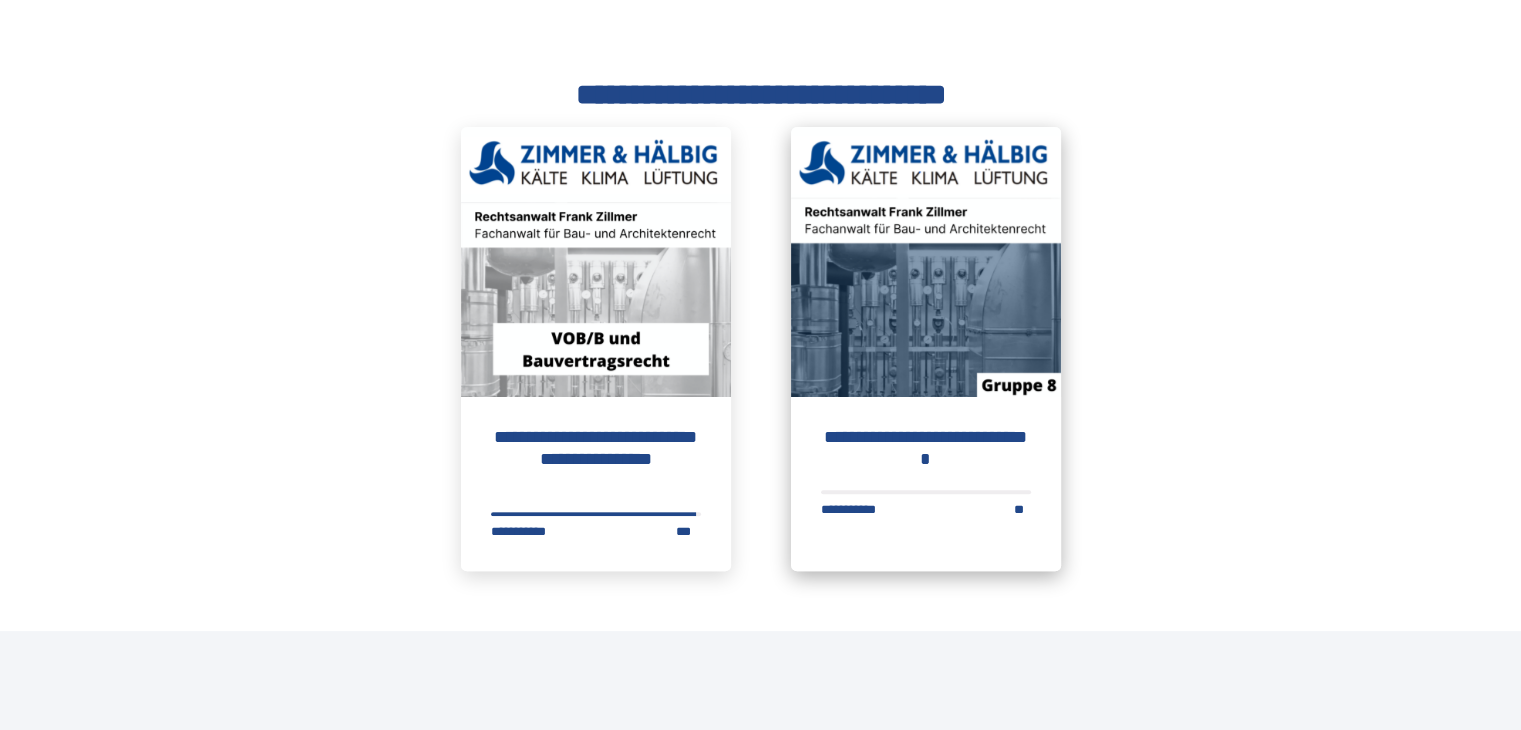 click on "**********" at bounding box center (926, 448) 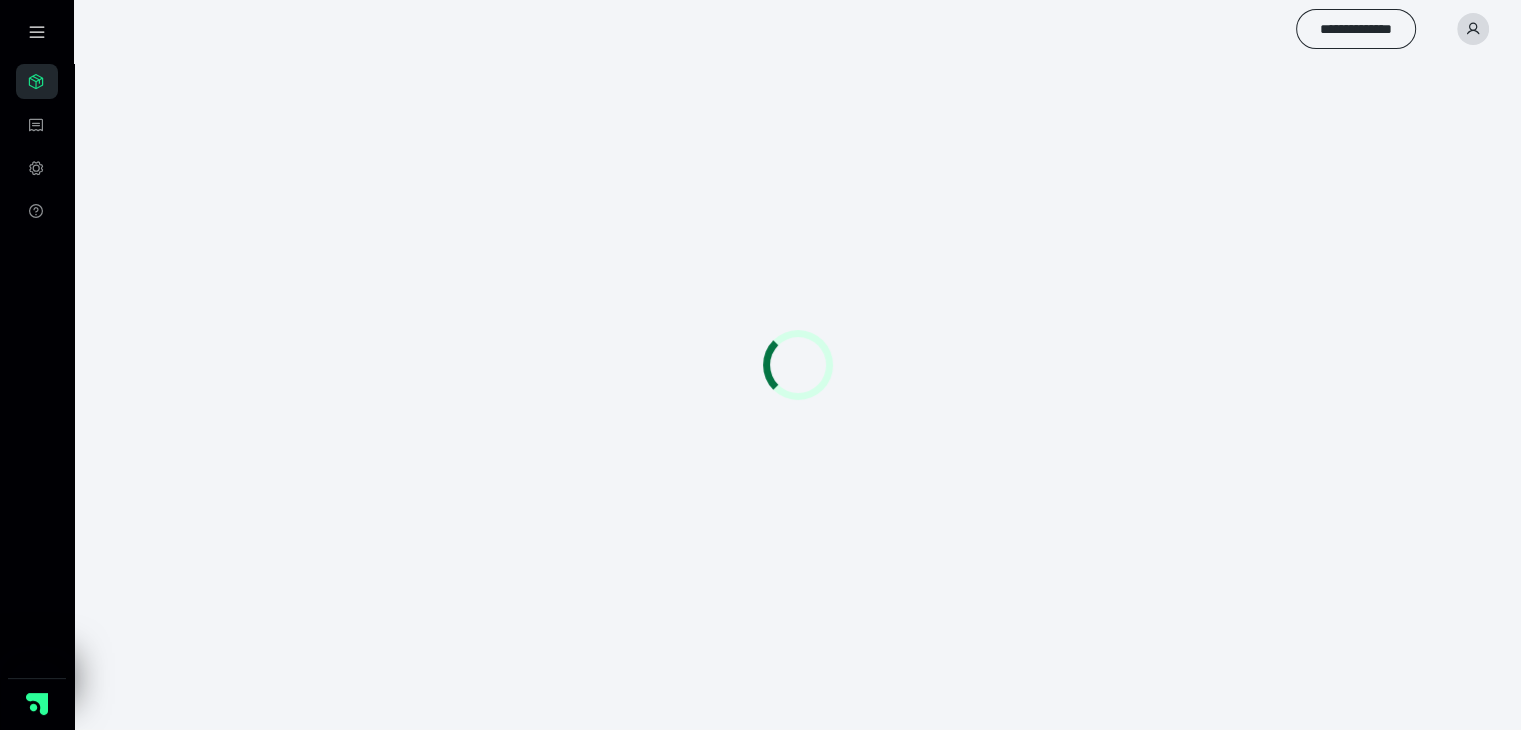 scroll, scrollTop: 0, scrollLeft: 0, axis: both 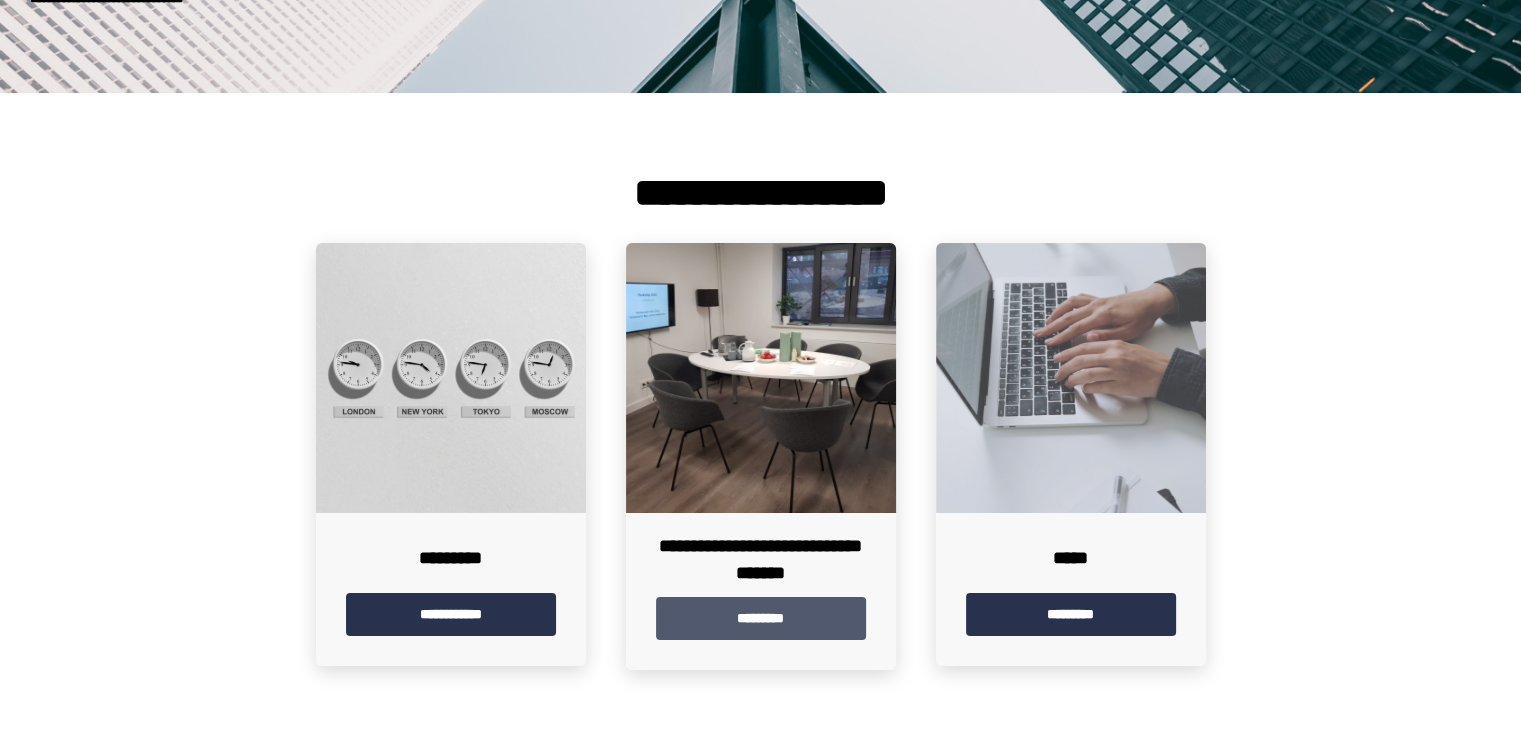 click on "*********" at bounding box center (761, 618) 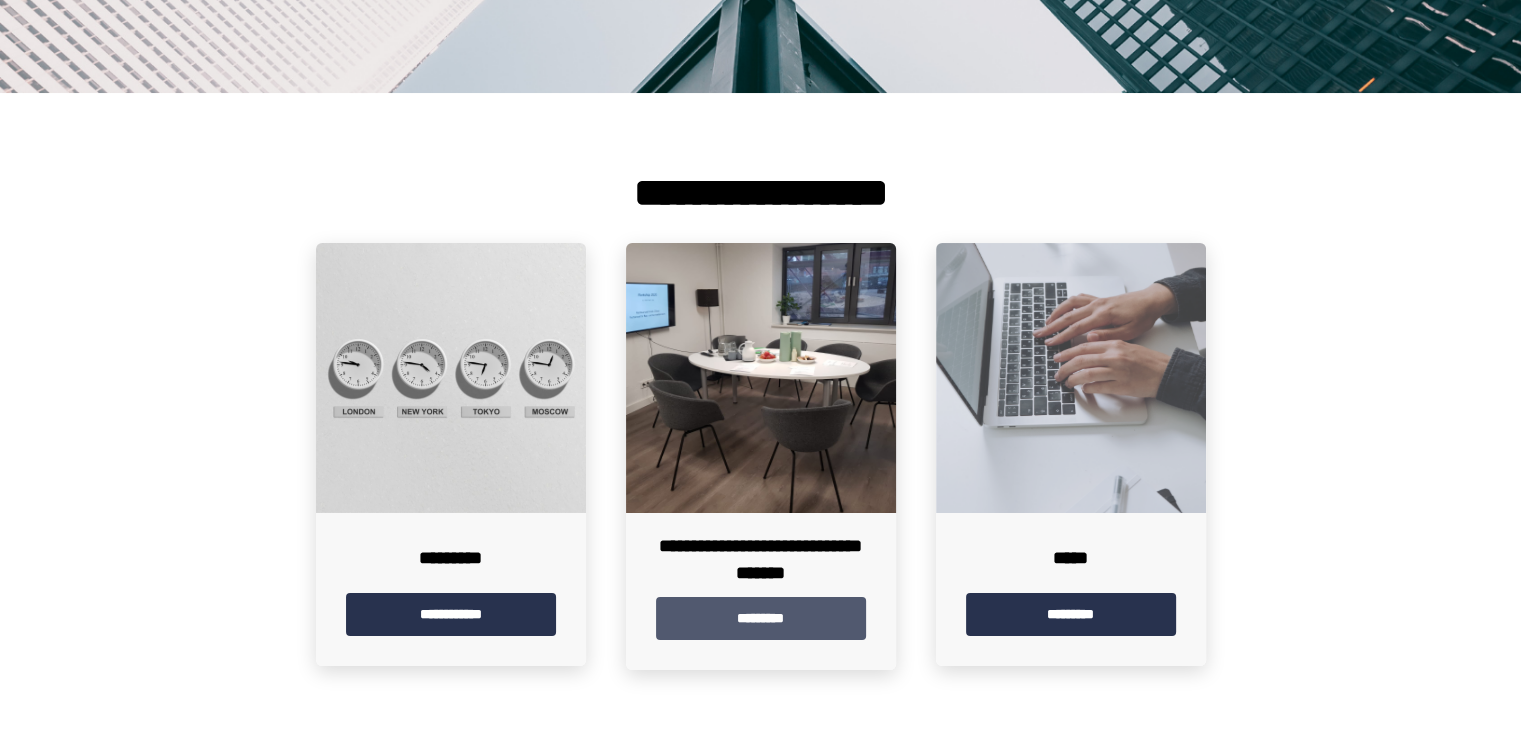 scroll, scrollTop: 0, scrollLeft: 0, axis: both 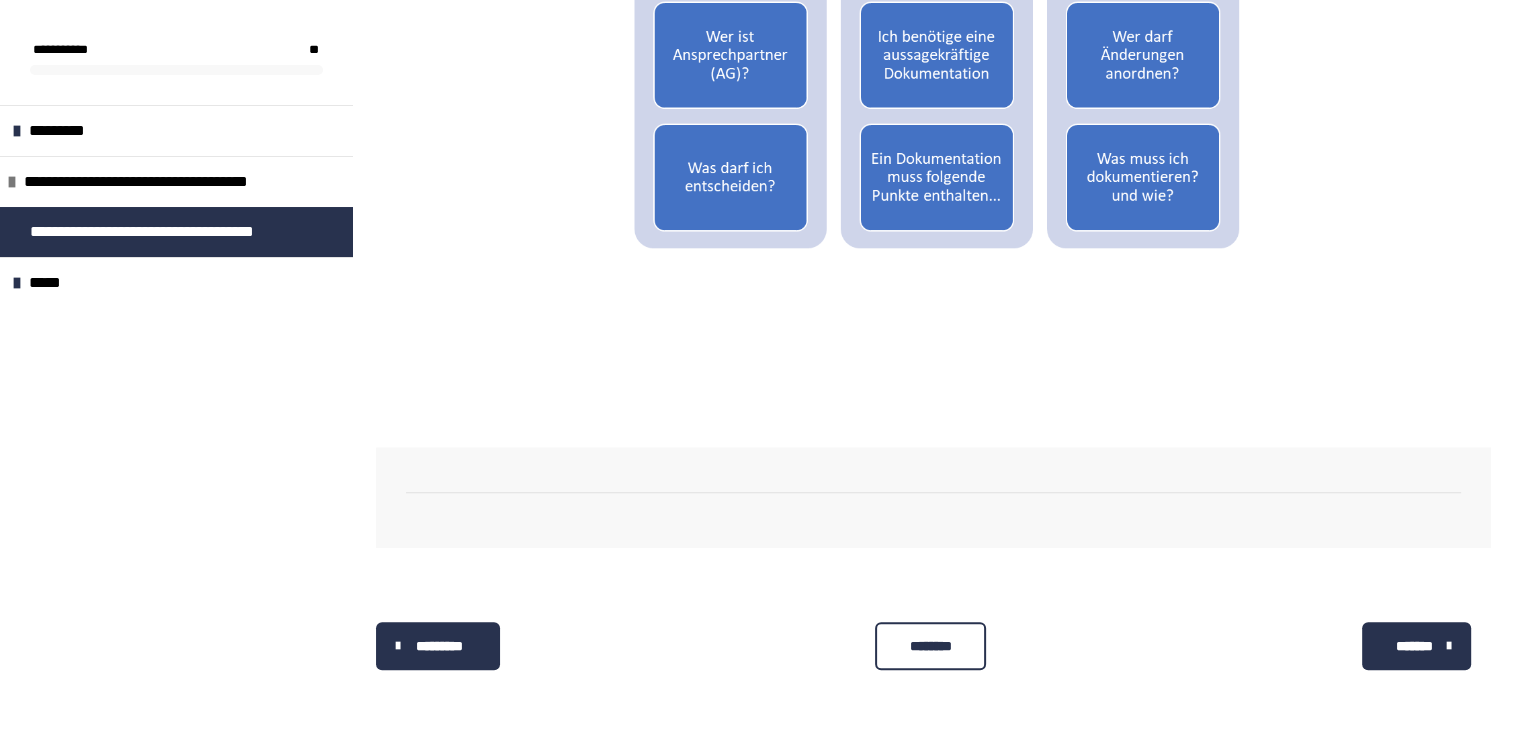 click on "********" at bounding box center [930, 646] 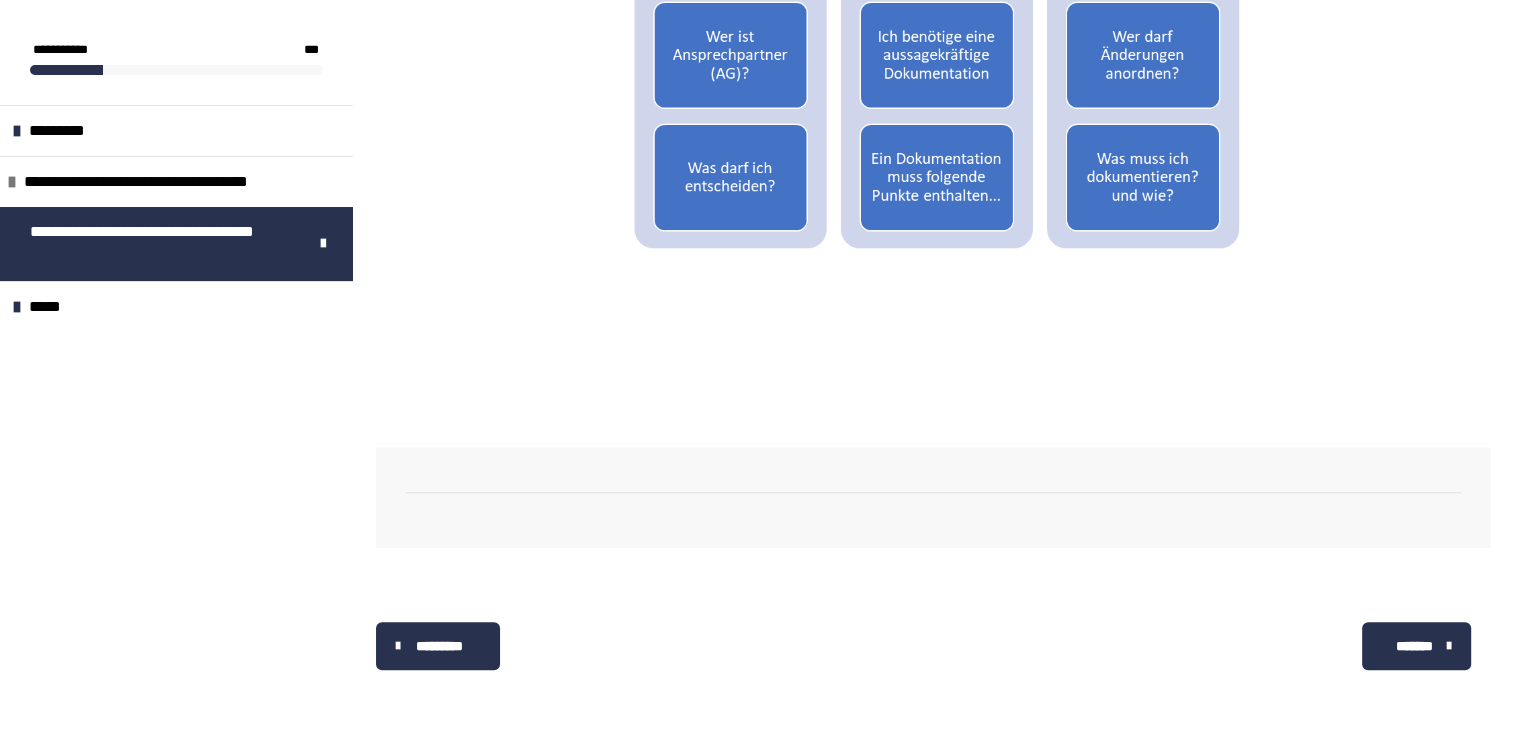 click on "*******" at bounding box center [1414, 646] 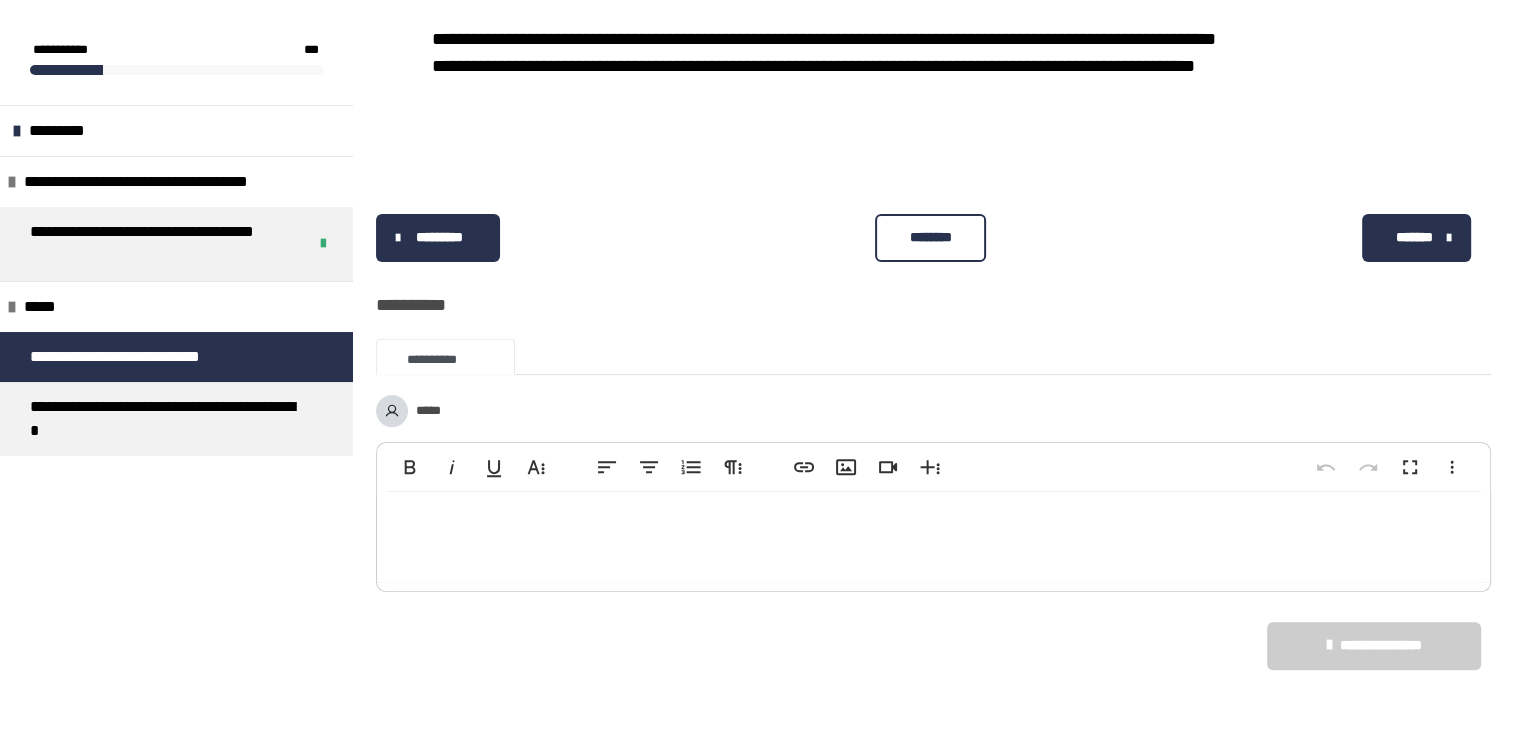 scroll, scrollTop: 498, scrollLeft: 0, axis: vertical 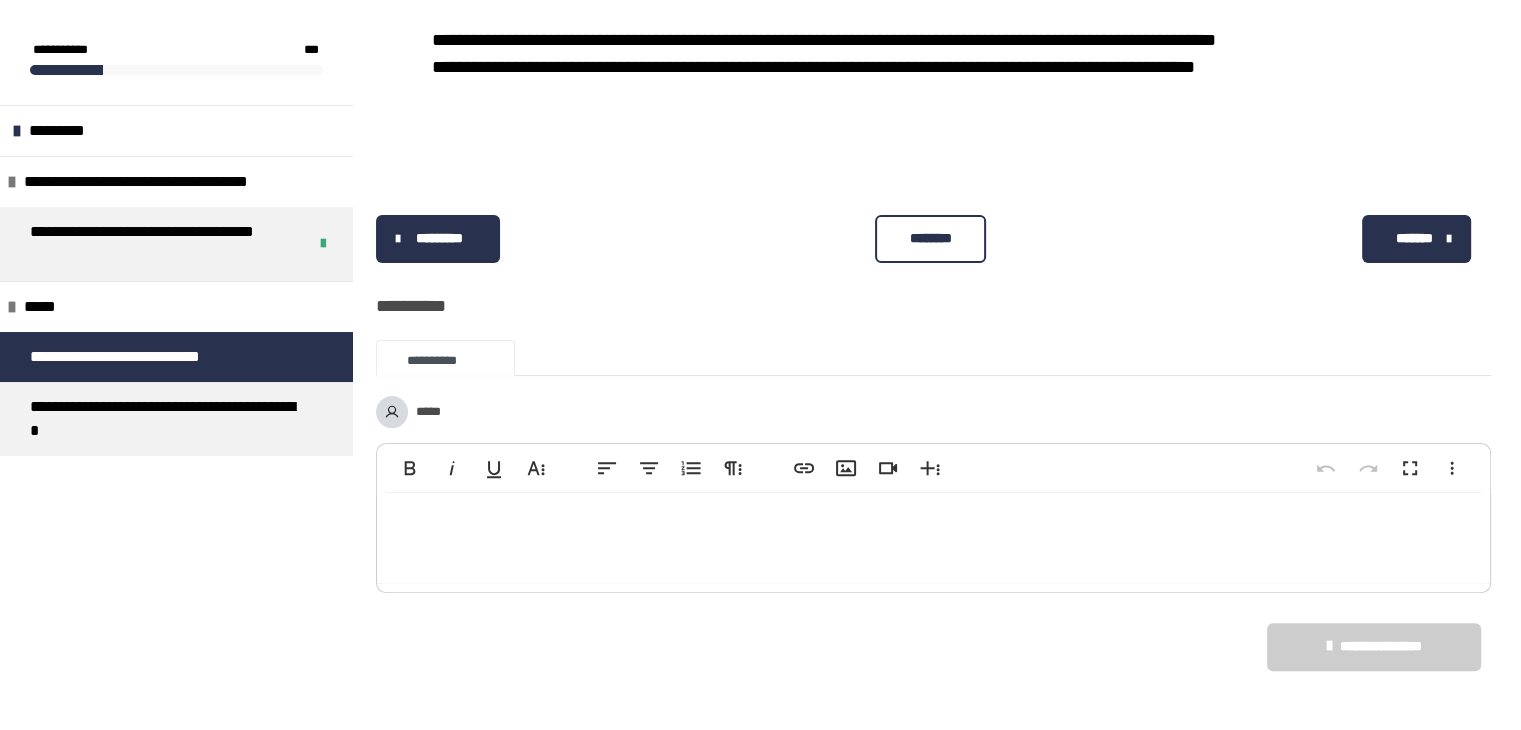 click on "********" at bounding box center [930, 238] 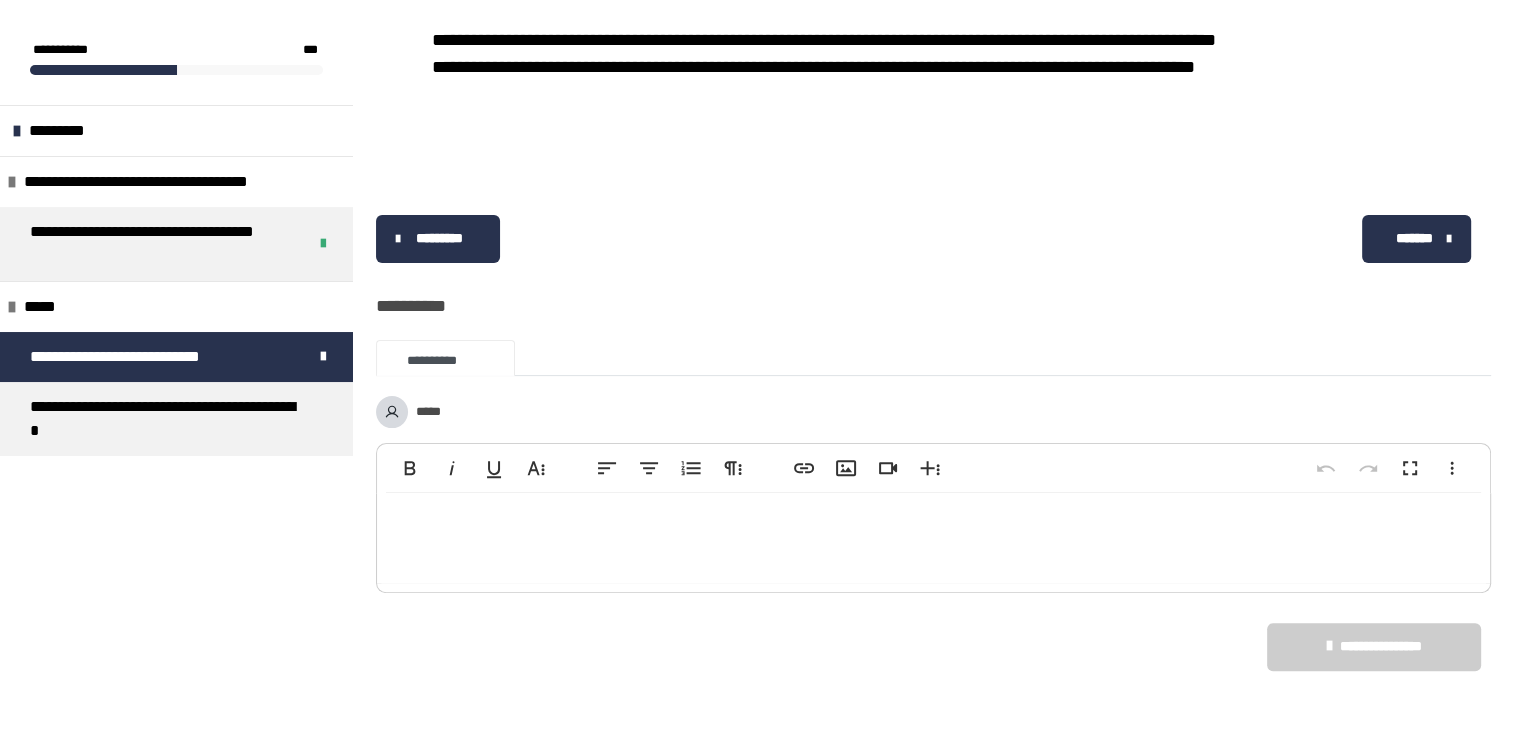 click on "*******" at bounding box center (1414, 238) 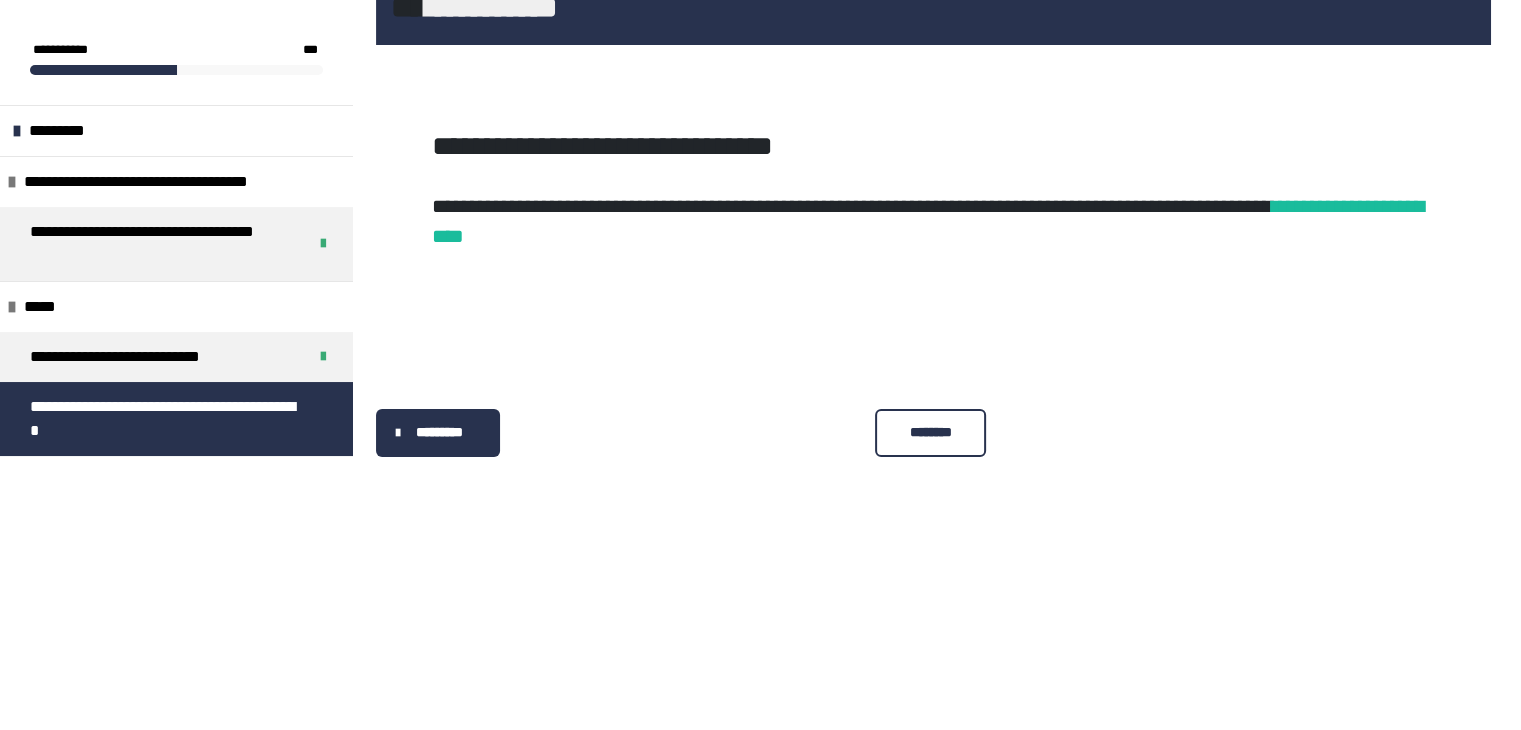 click on "********" at bounding box center (930, 432) 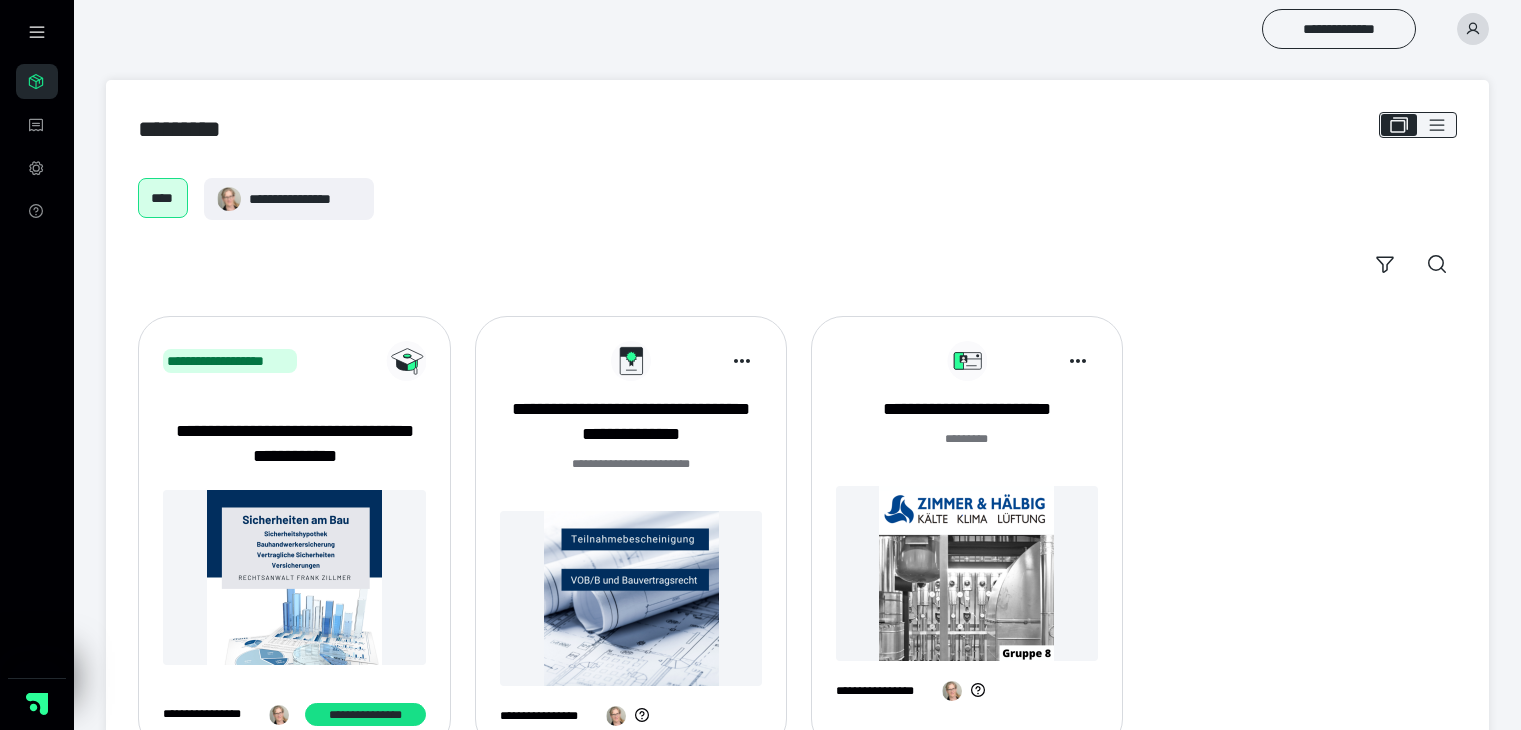 scroll, scrollTop: 0, scrollLeft: 0, axis: both 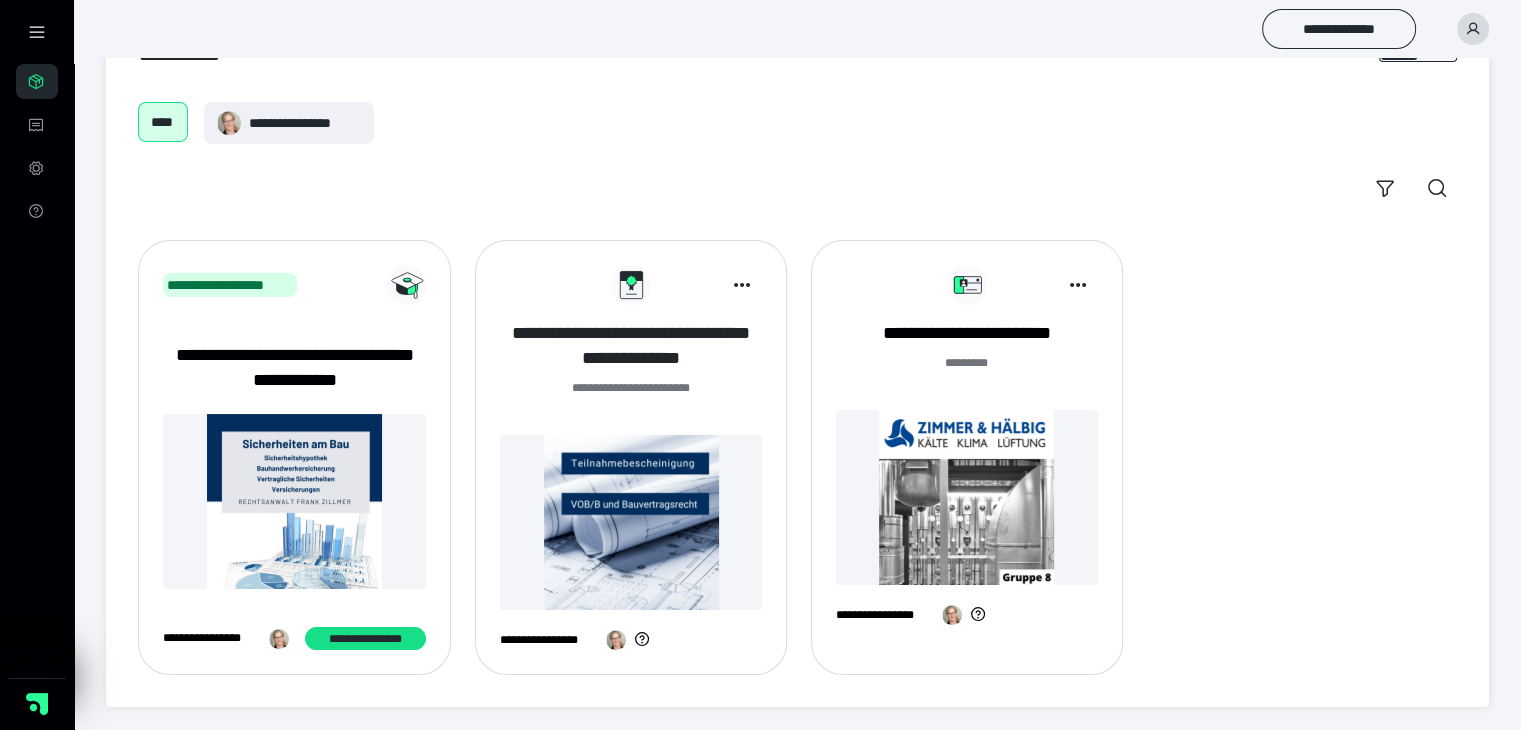 click on "**********" at bounding box center (631, 346) 